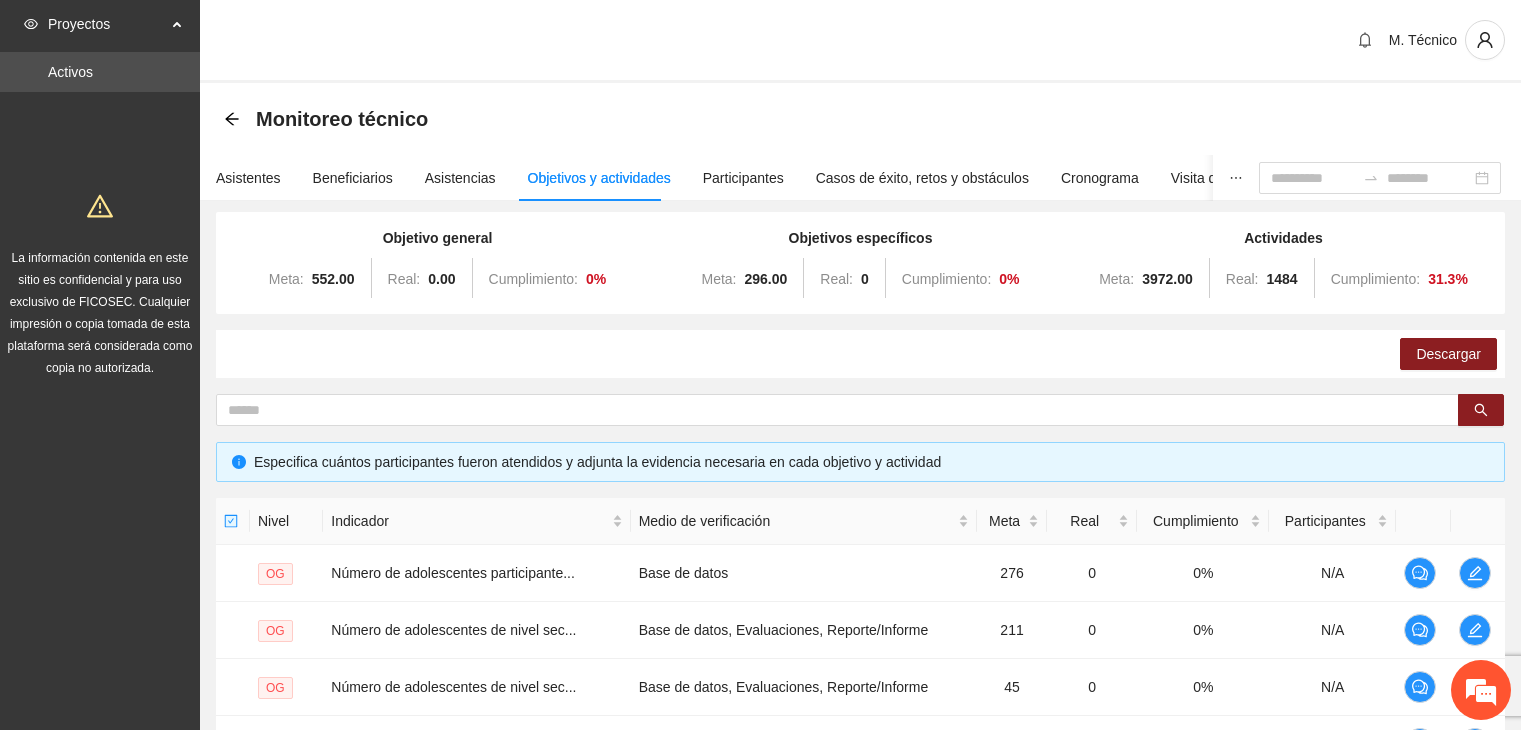 scroll, scrollTop: 0, scrollLeft: 0, axis: both 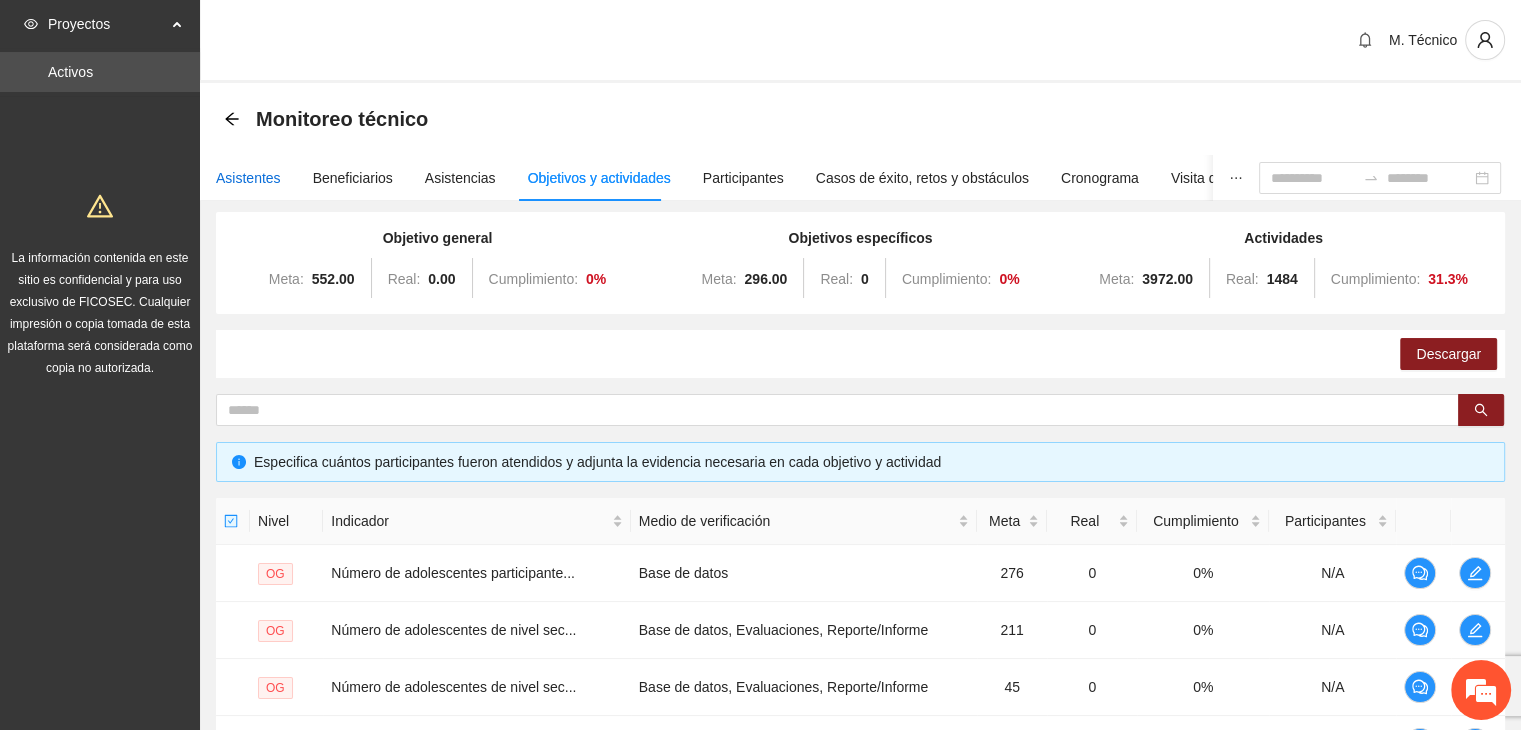 click on "Asistentes" at bounding box center (248, 178) 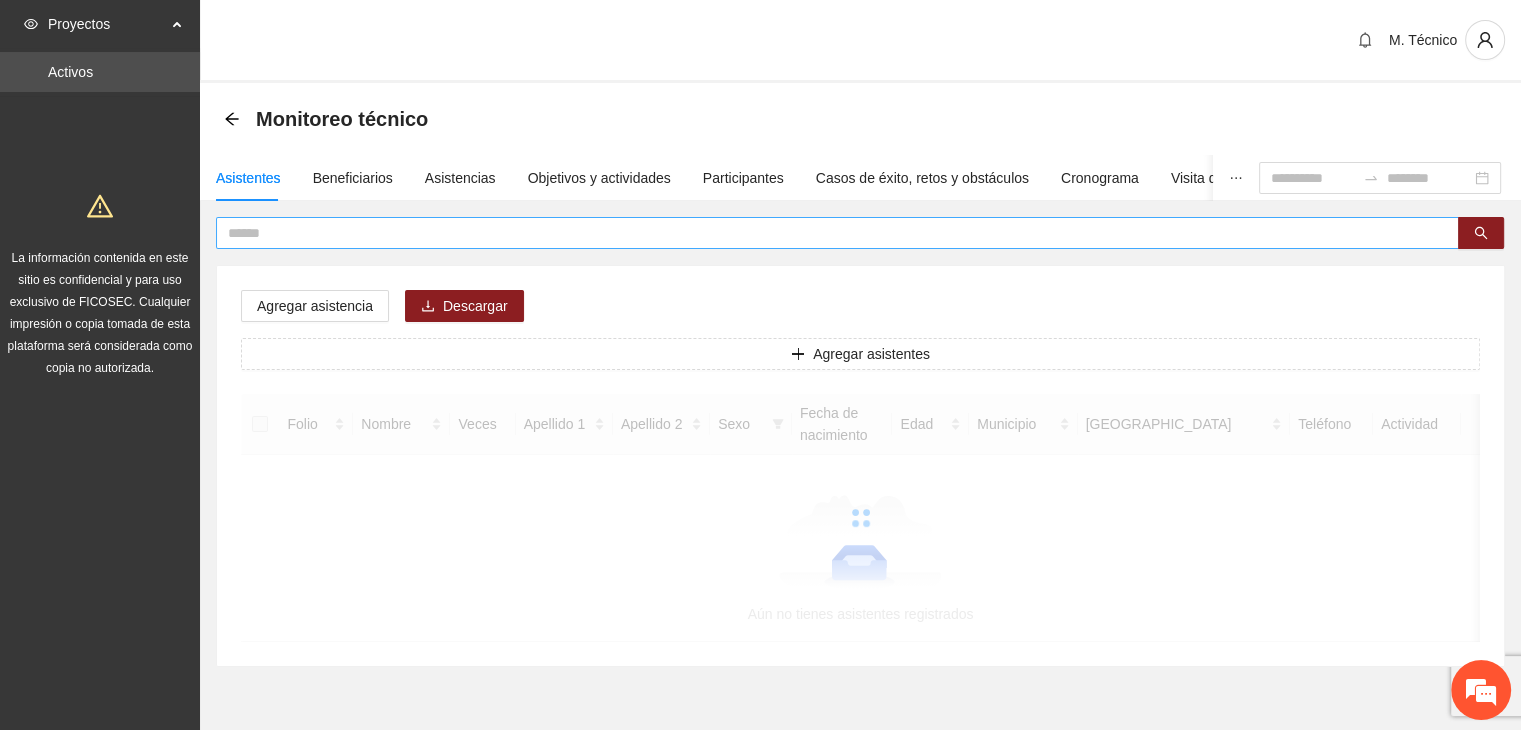 click at bounding box center [829, 233] 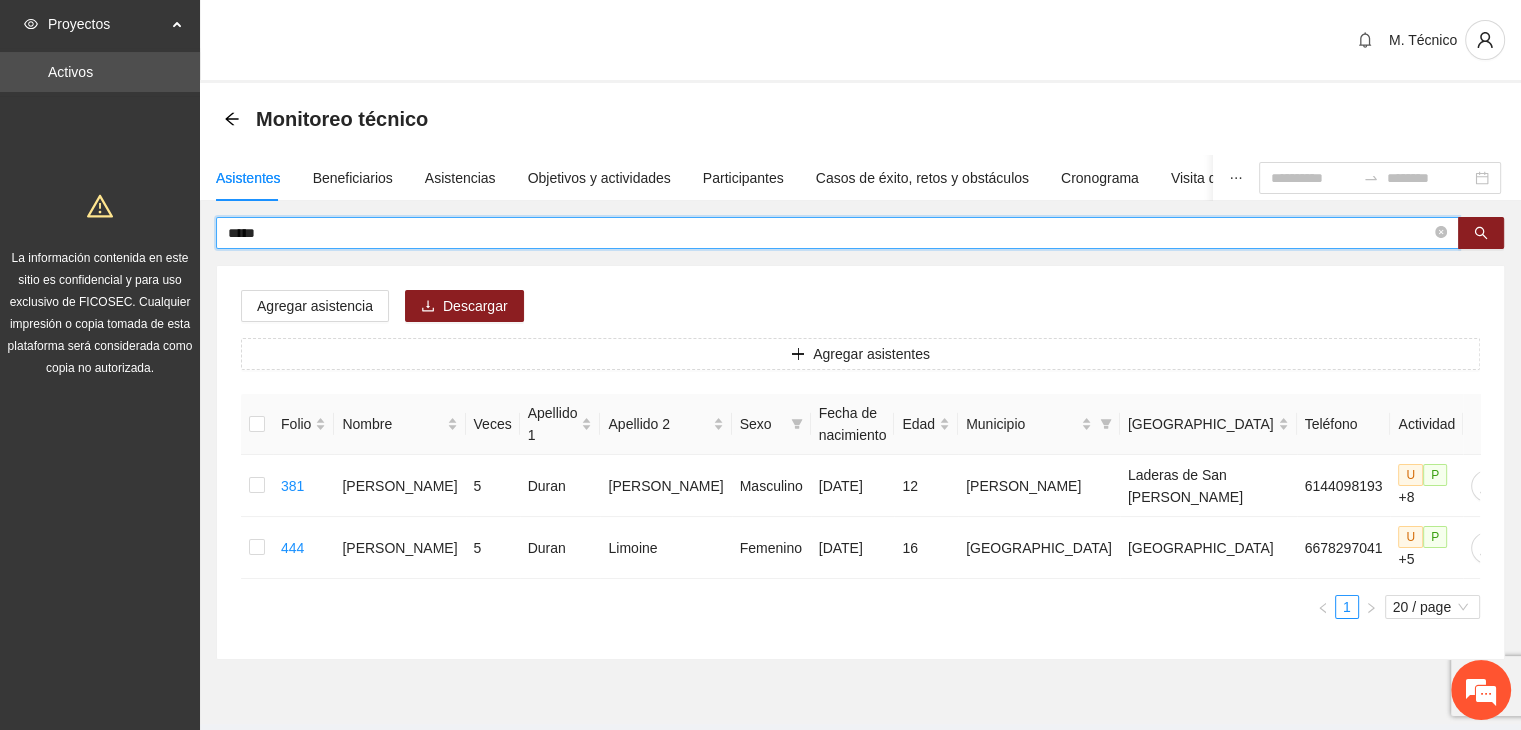 click on "*****" at bounding box center (829, 233) 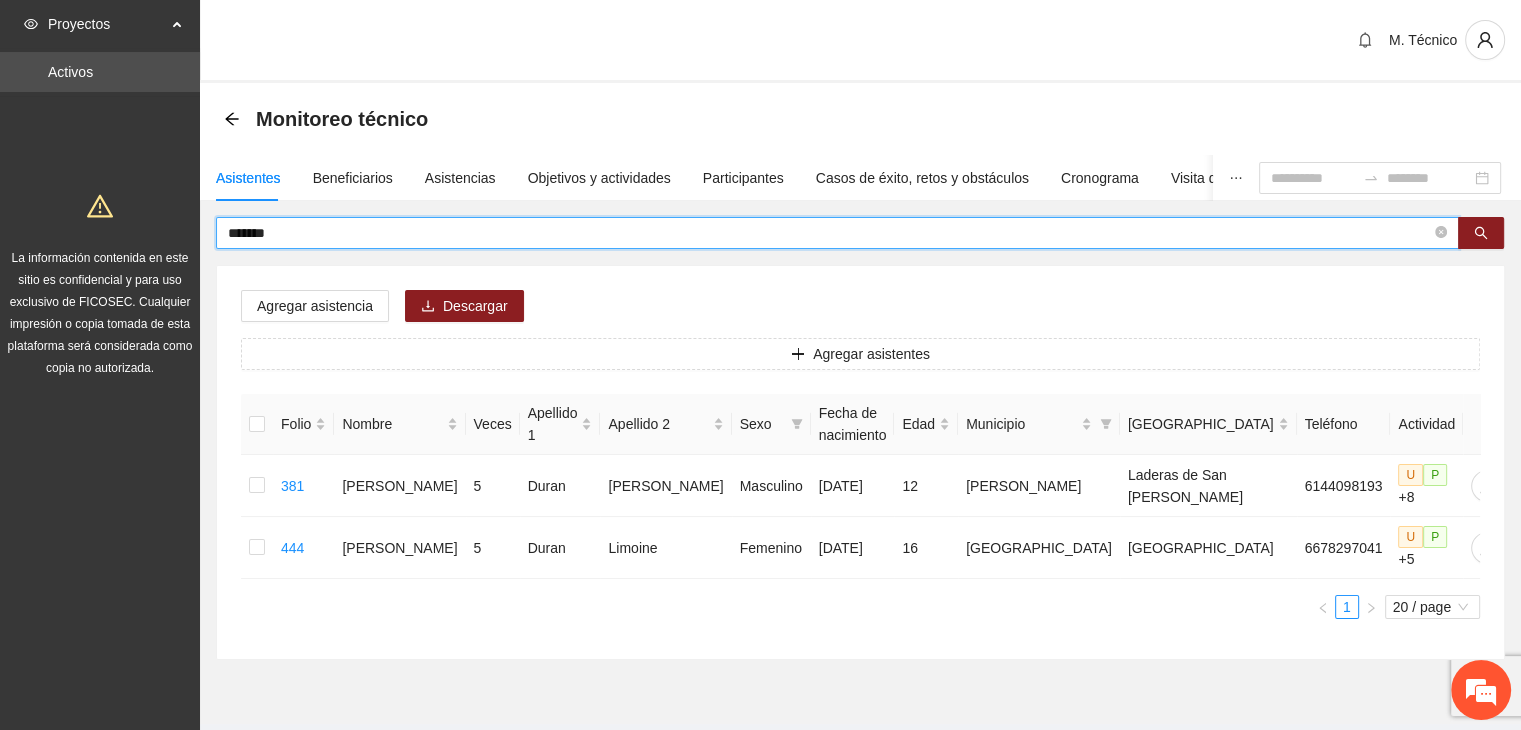 type on "*******" 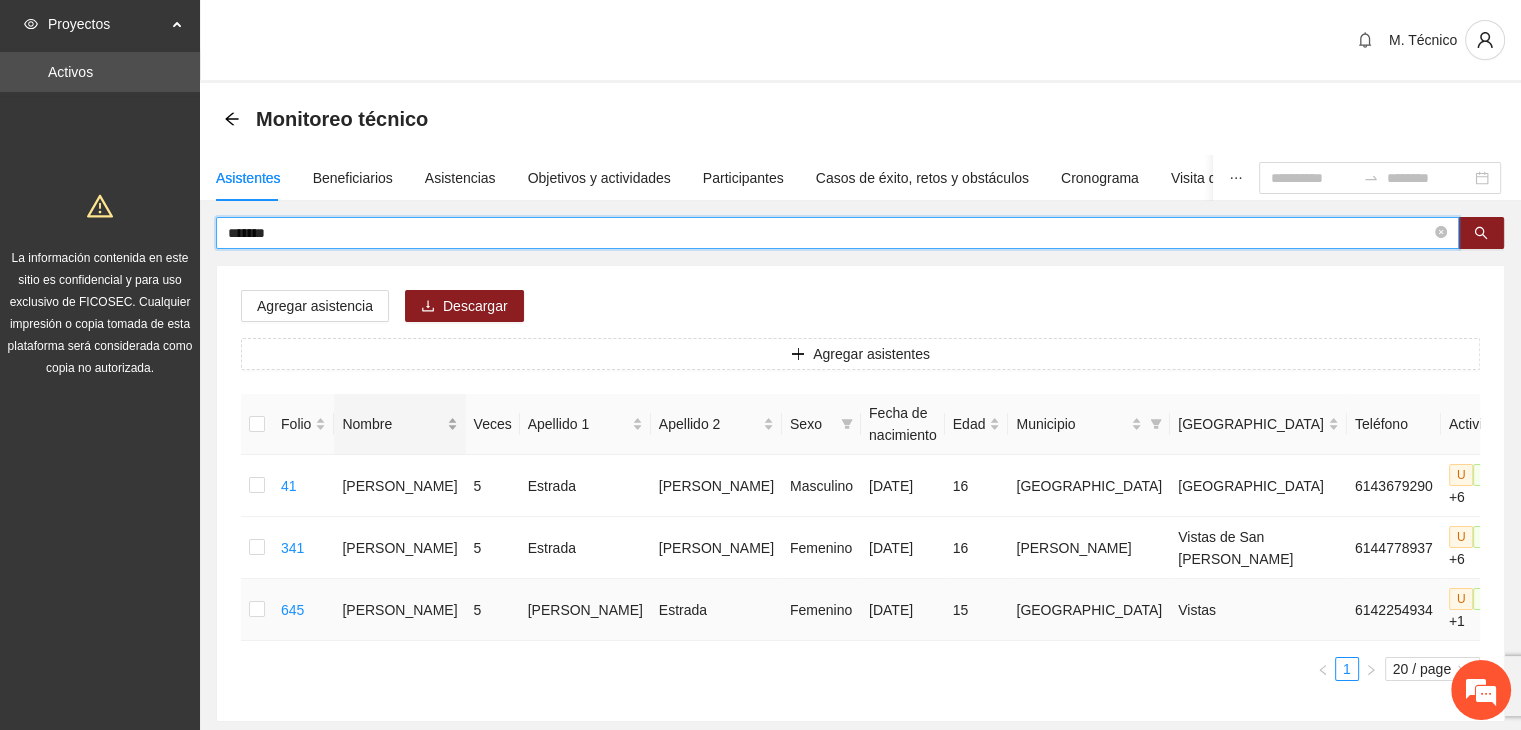 scroll, scrollTop: 132, scrollLeft: 0, axis: vertical 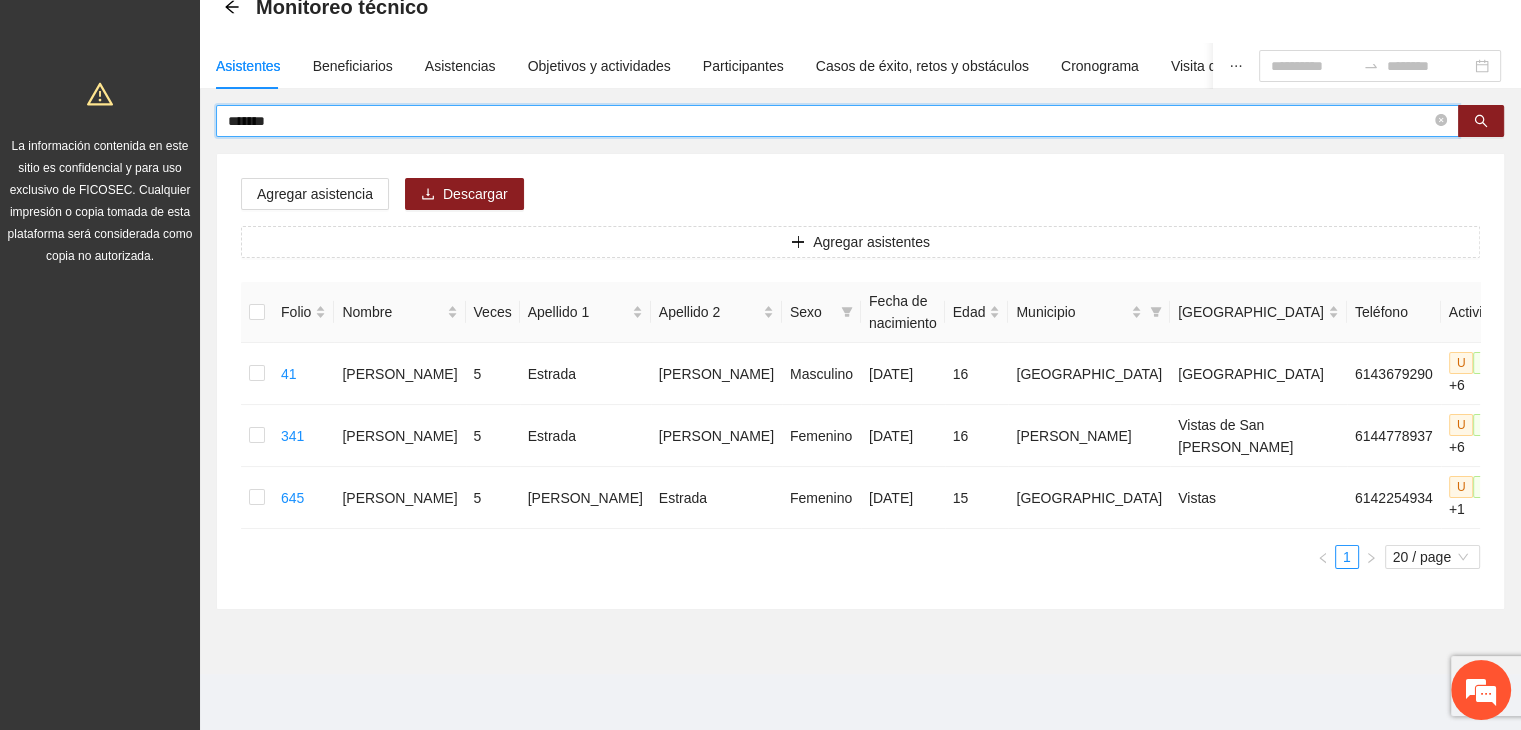 click on "*******" at bounding box center [829, 121] 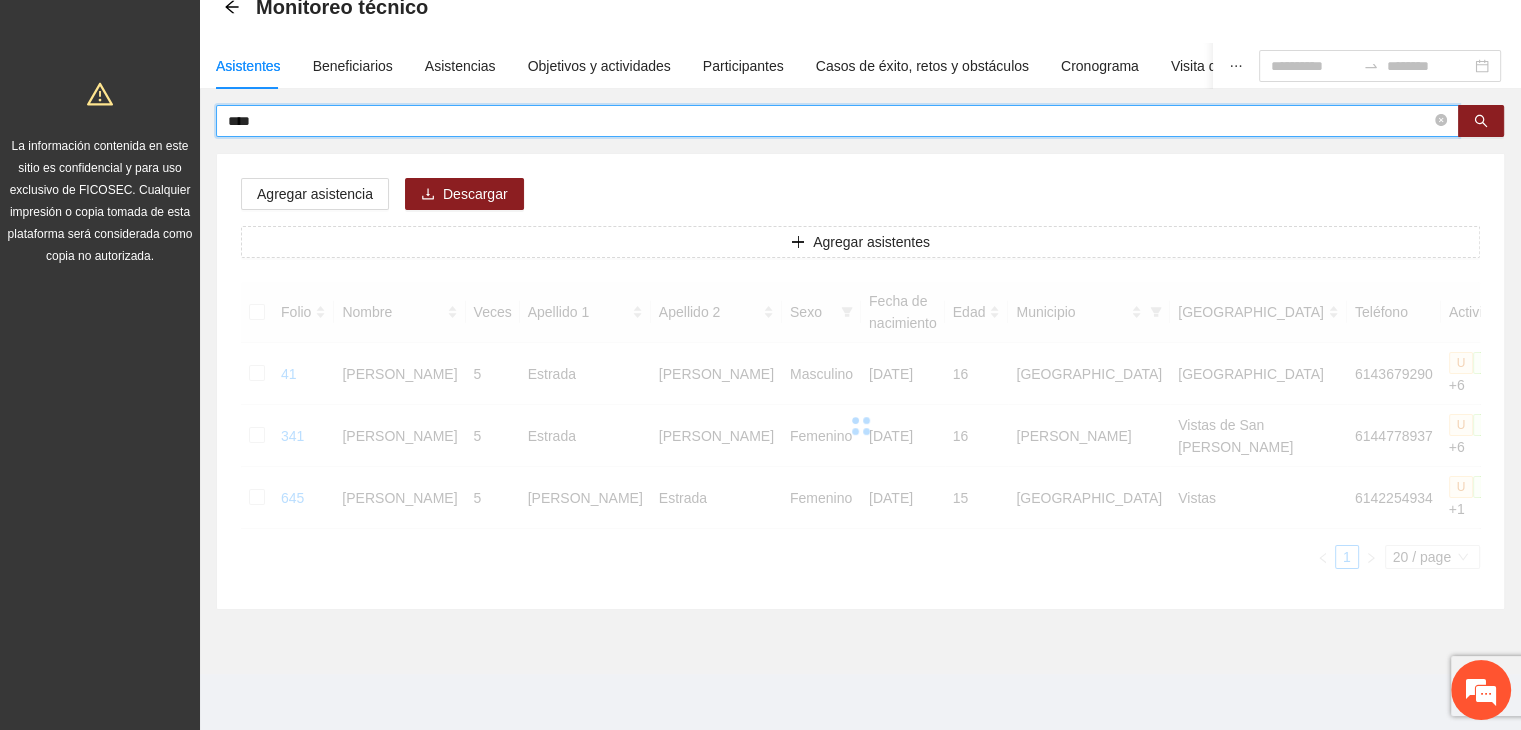 scroll, scrollTop: 0, scrollLeft: 0, axis: both 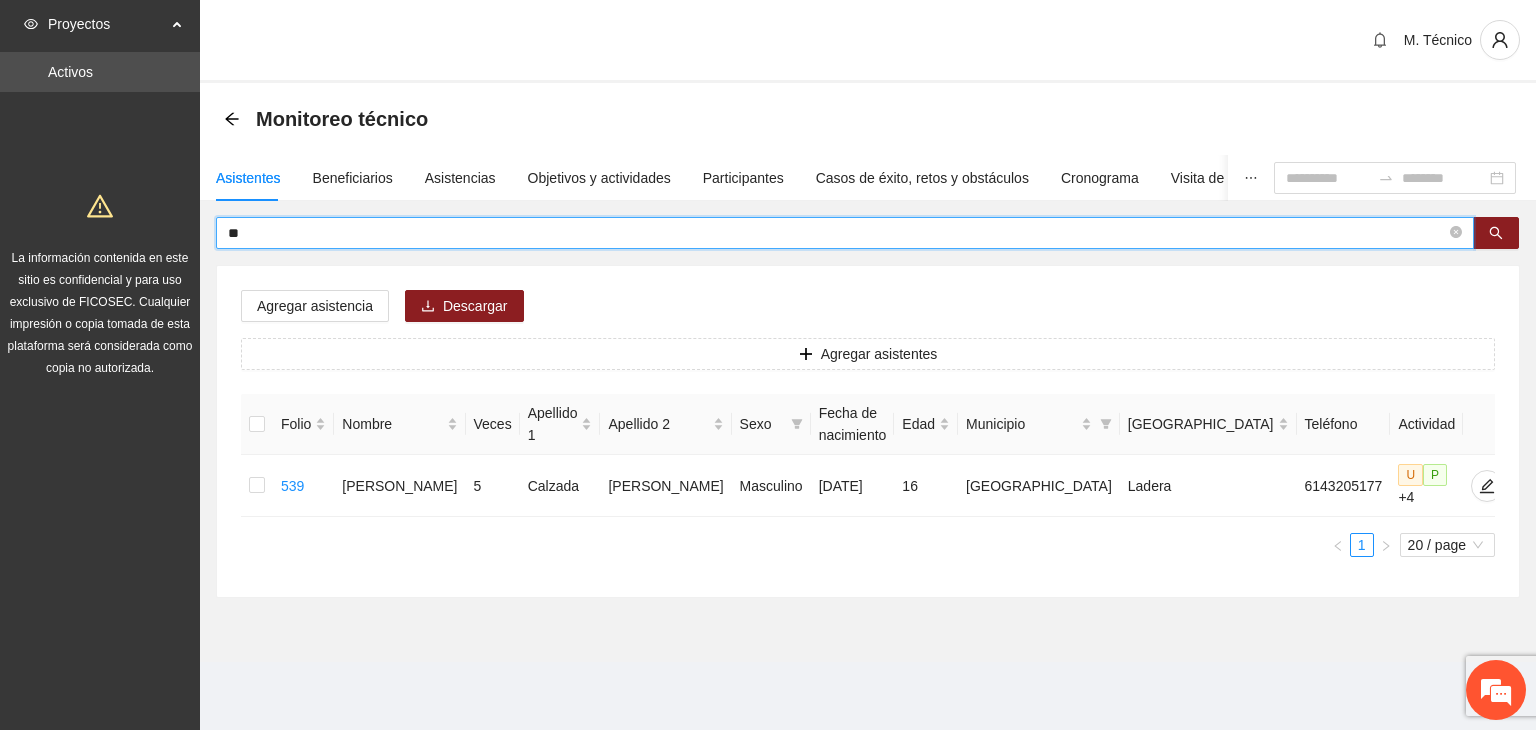 type on "*" 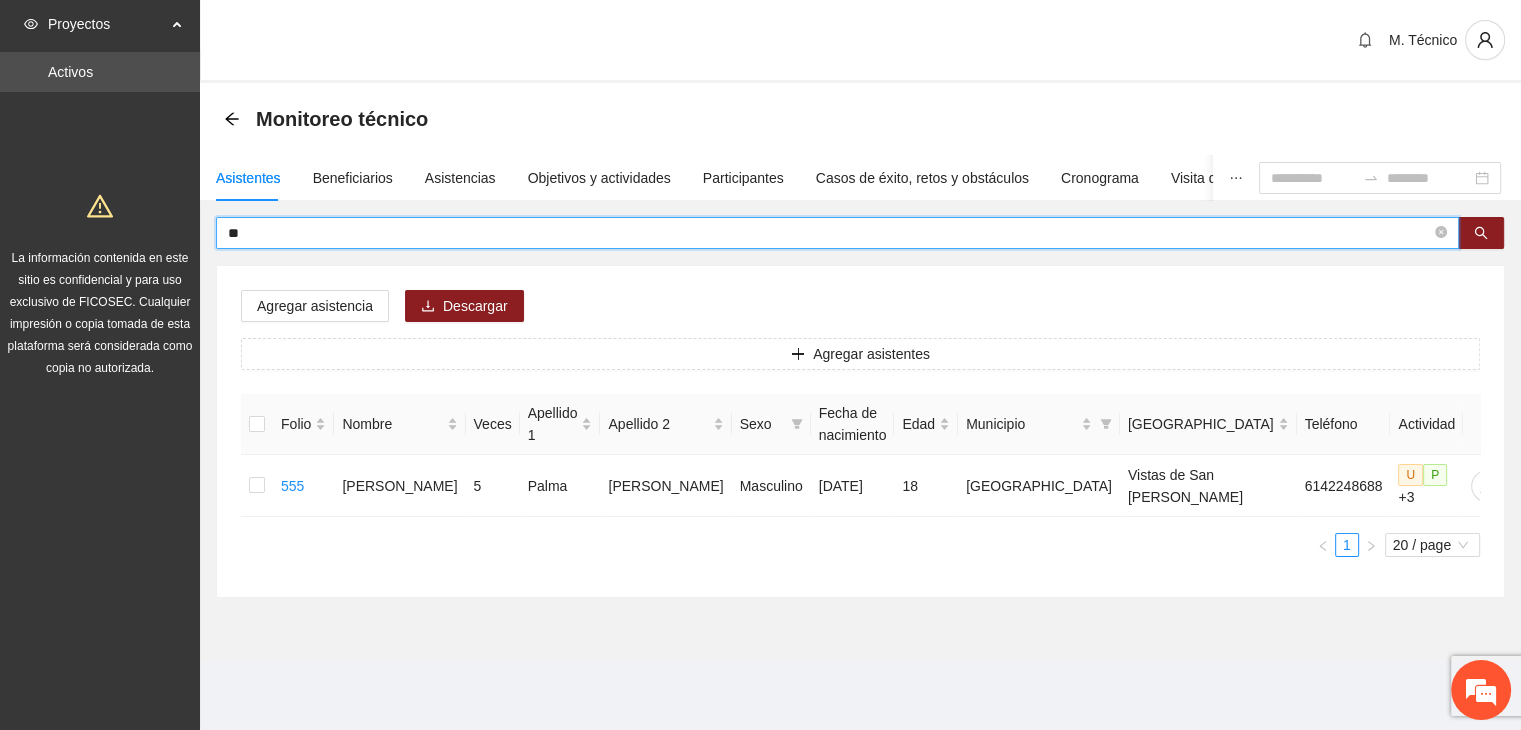 type on "*" 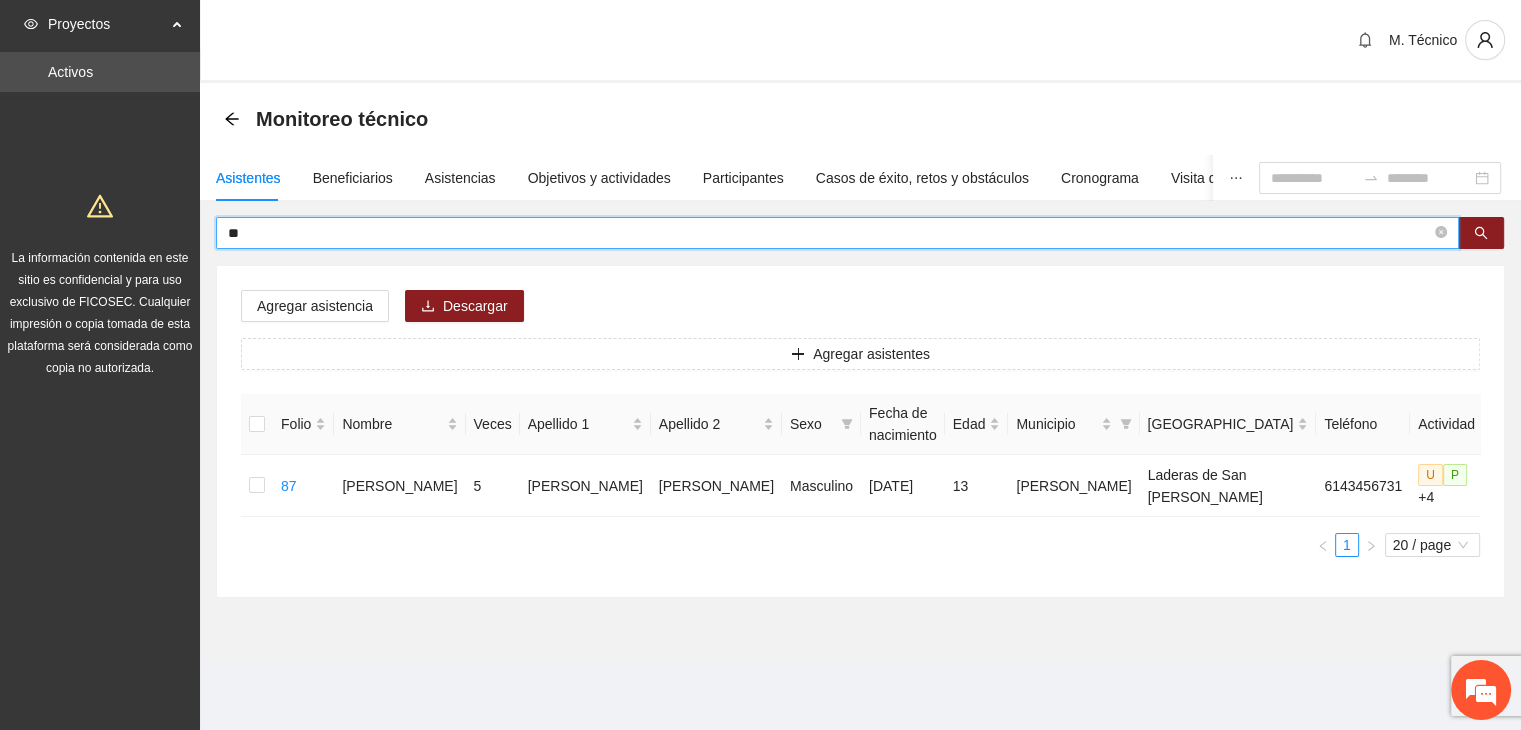 type on "*" 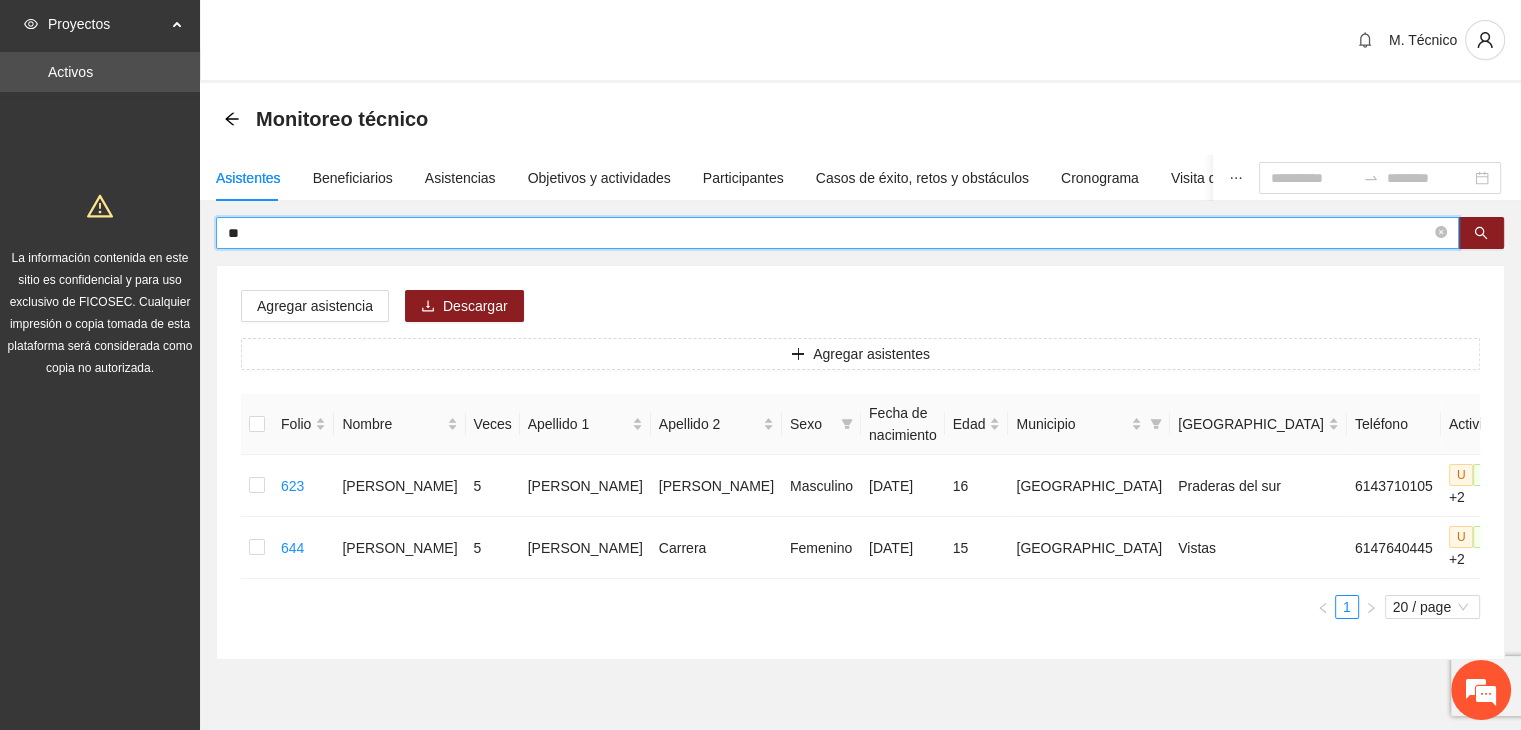 type on "*" 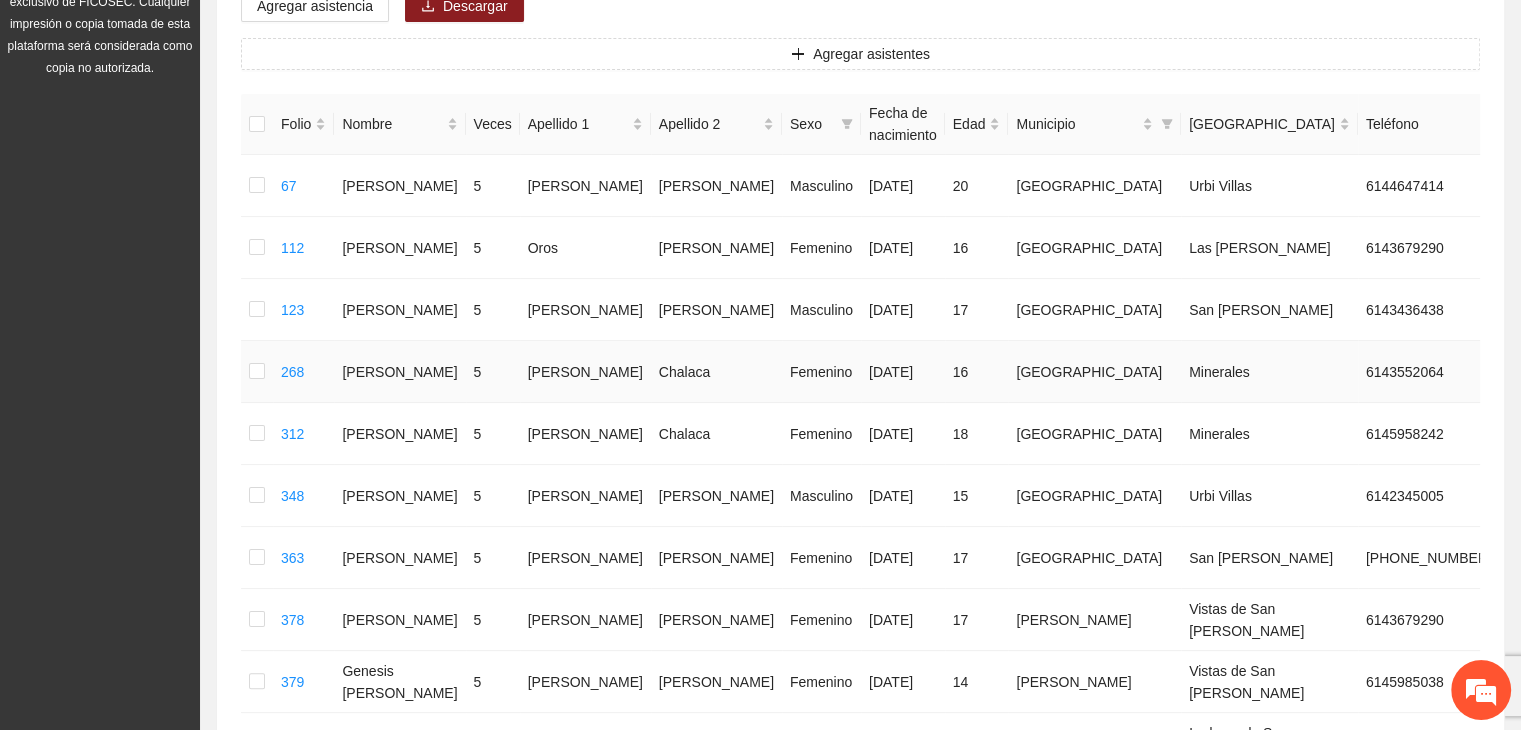 scroll, scrollTop: 0, scrollLeft: 0, axis: both 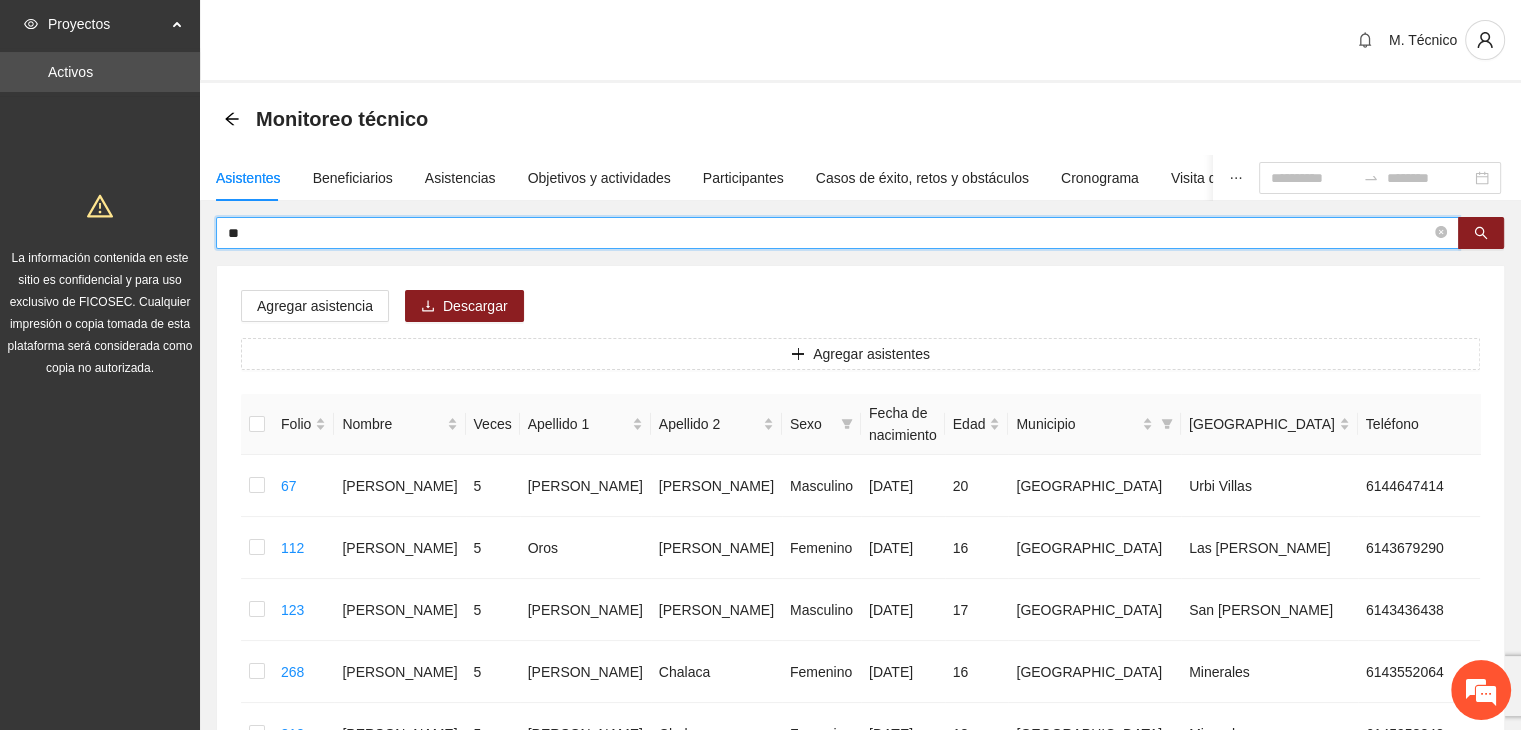 type on "*" 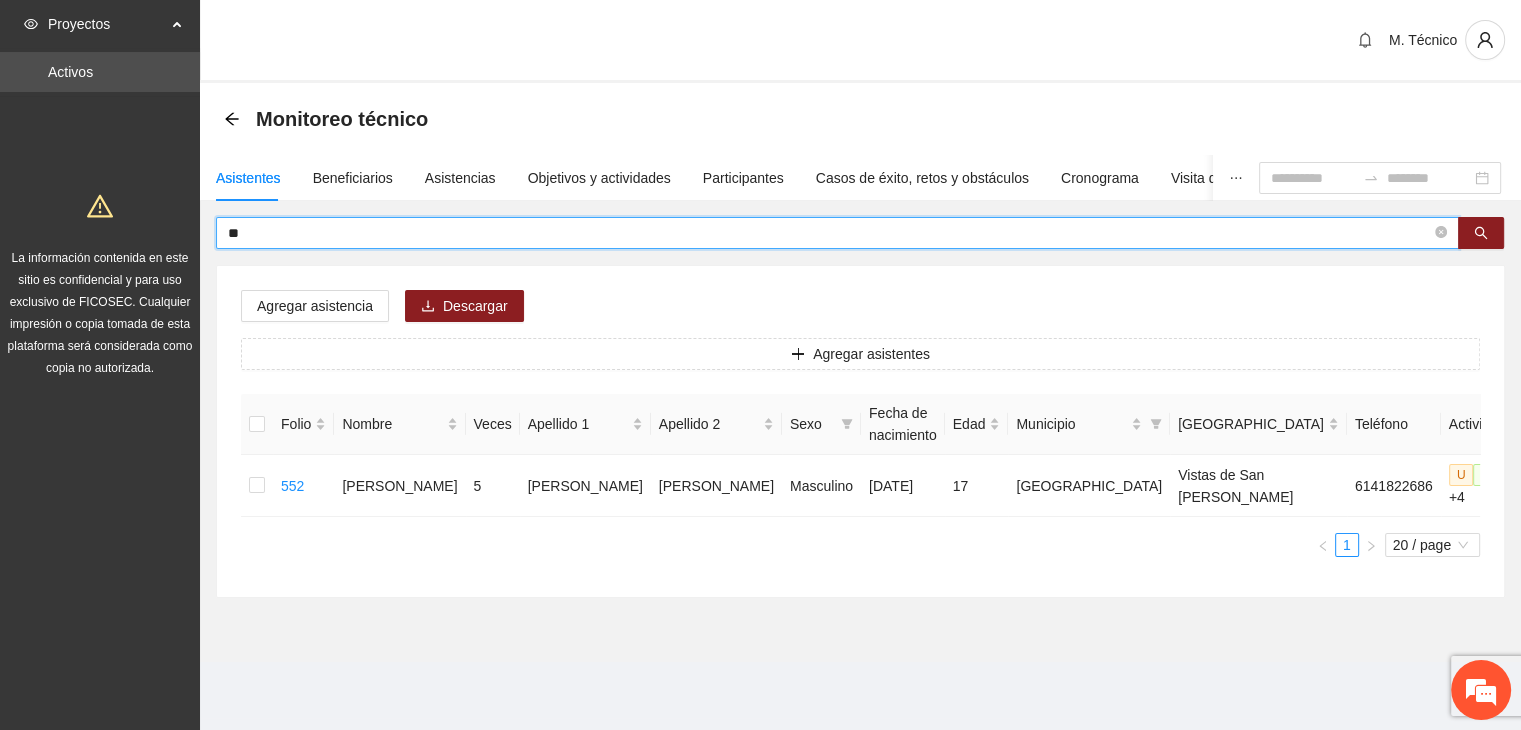 type on "*" 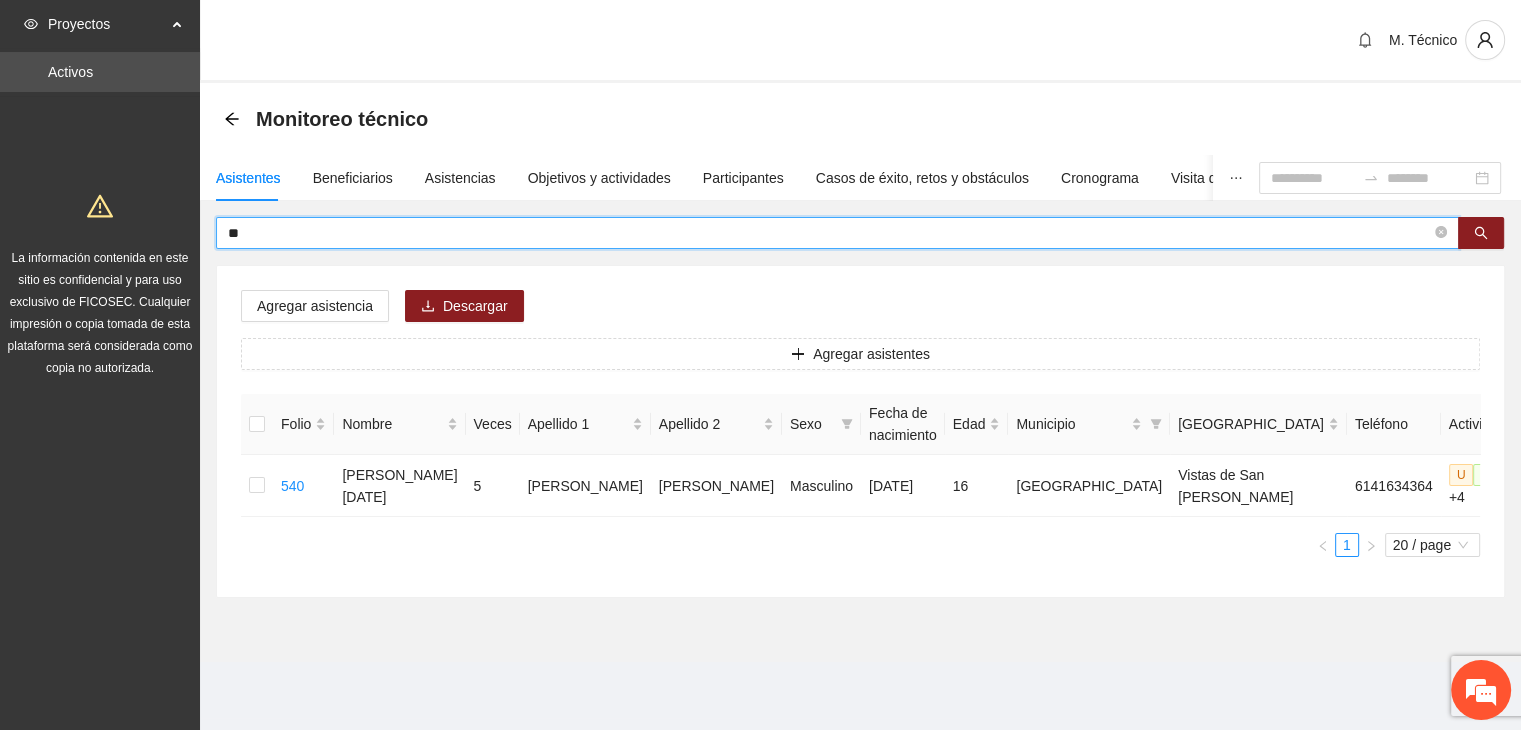 type on "*" 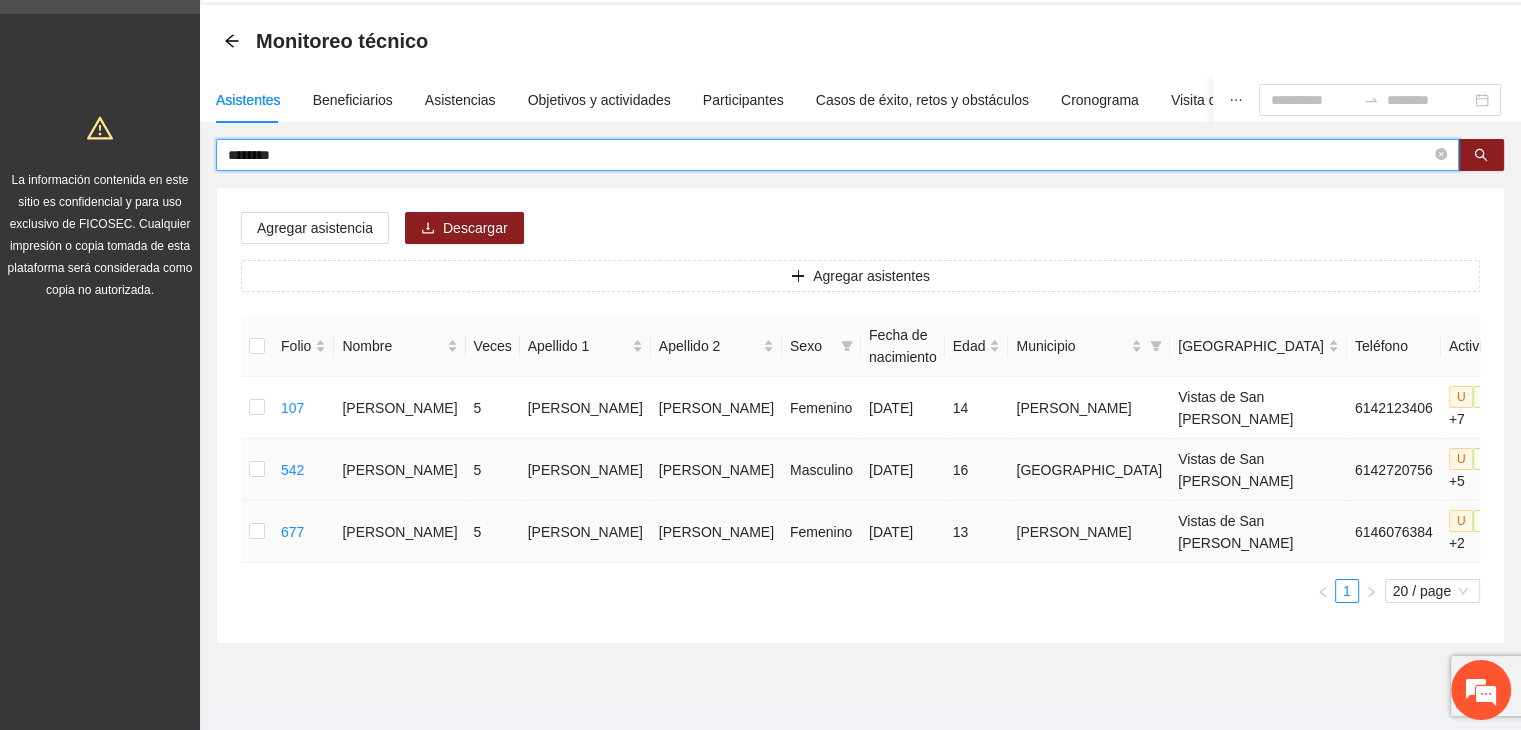 scroll, scrollTop: 100, scrollLeft: 0, axis: vertical 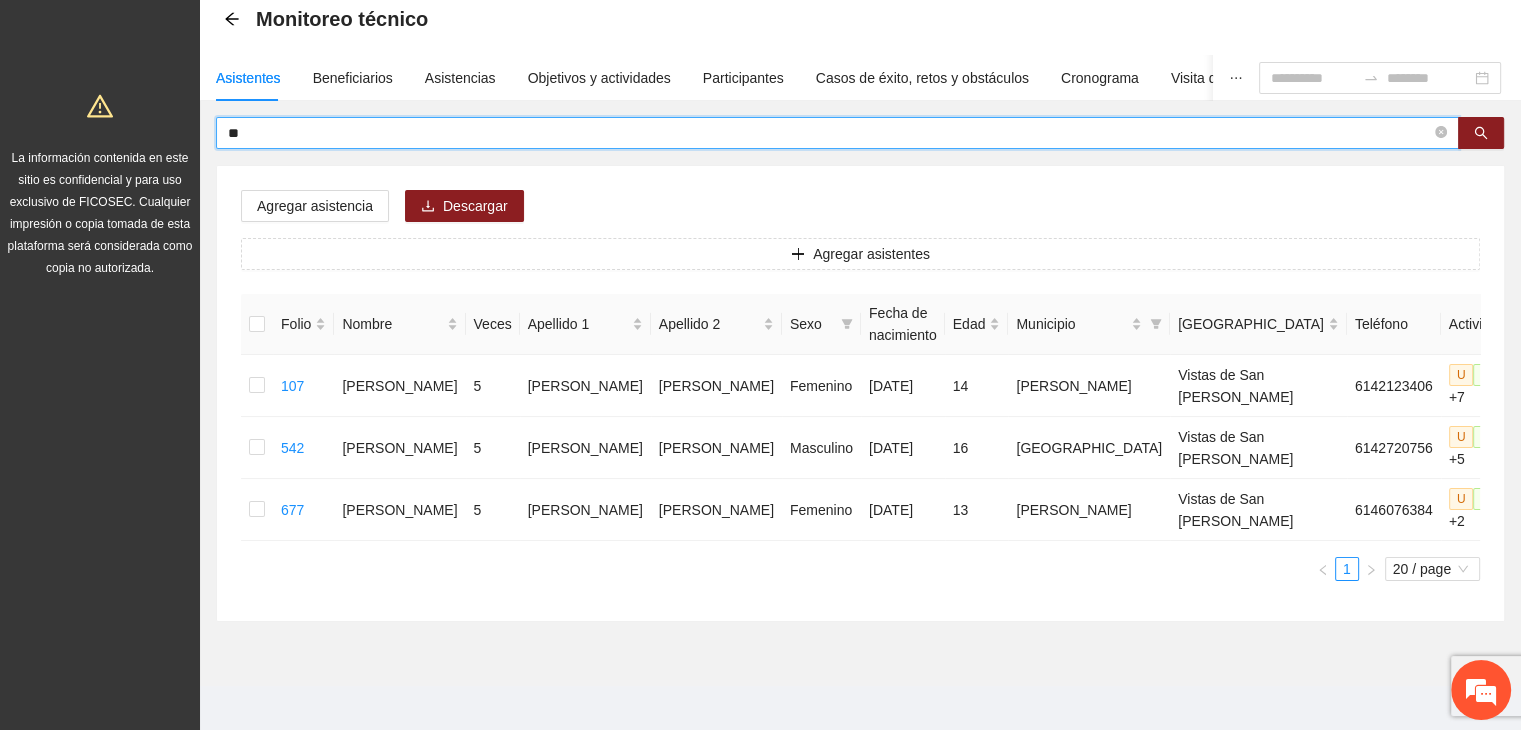 type on "*" 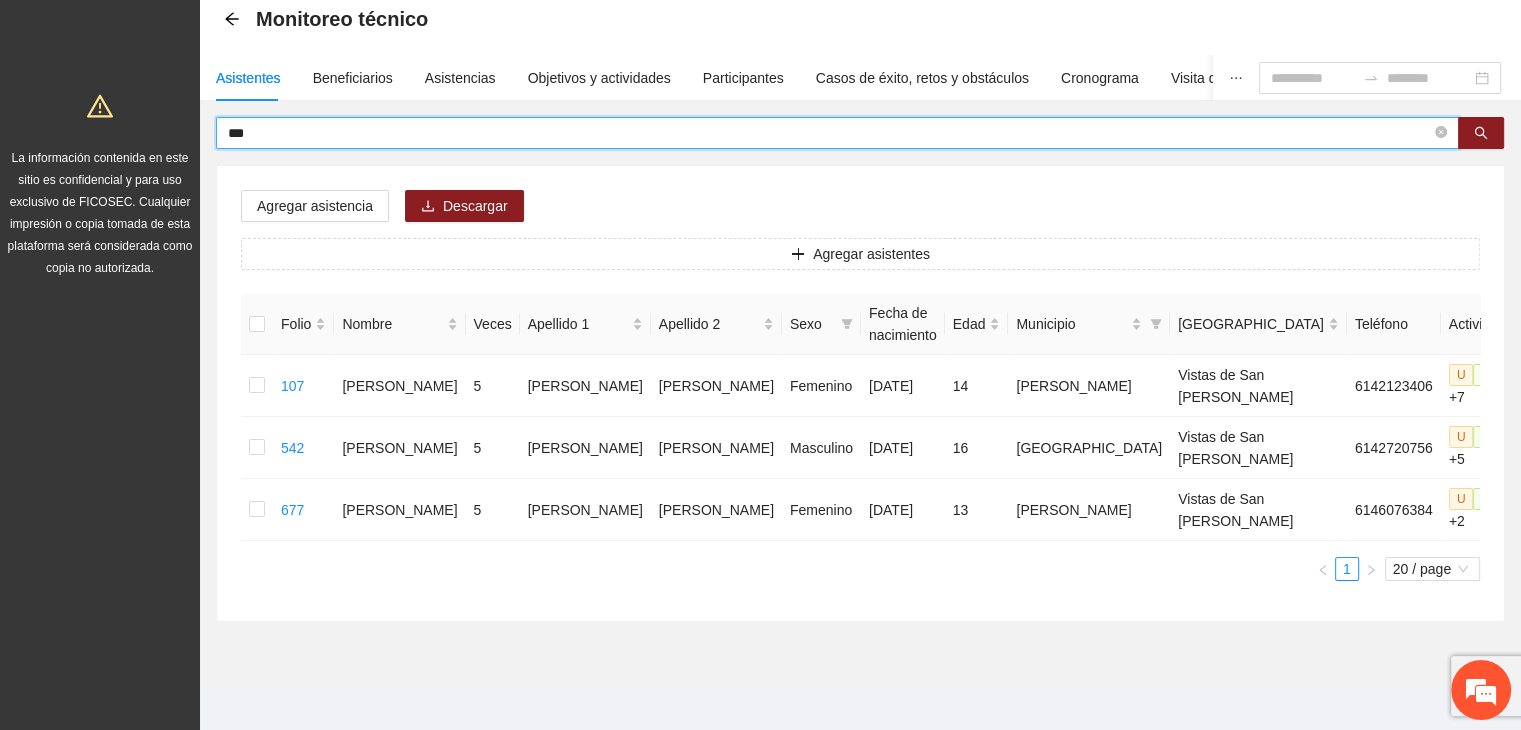 type on "***" 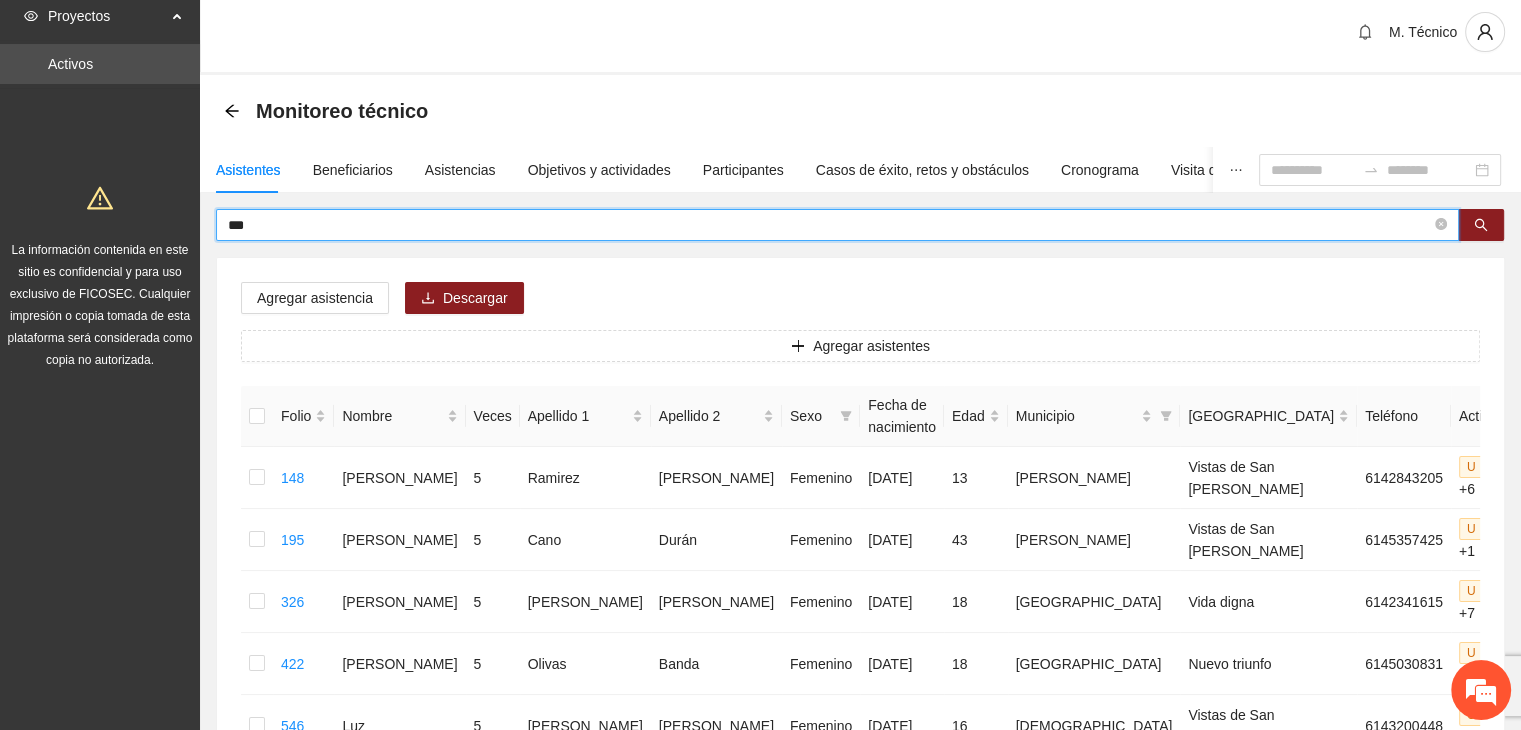 scroll, scrollTop: 0, scrollLeft: 0, axis: both 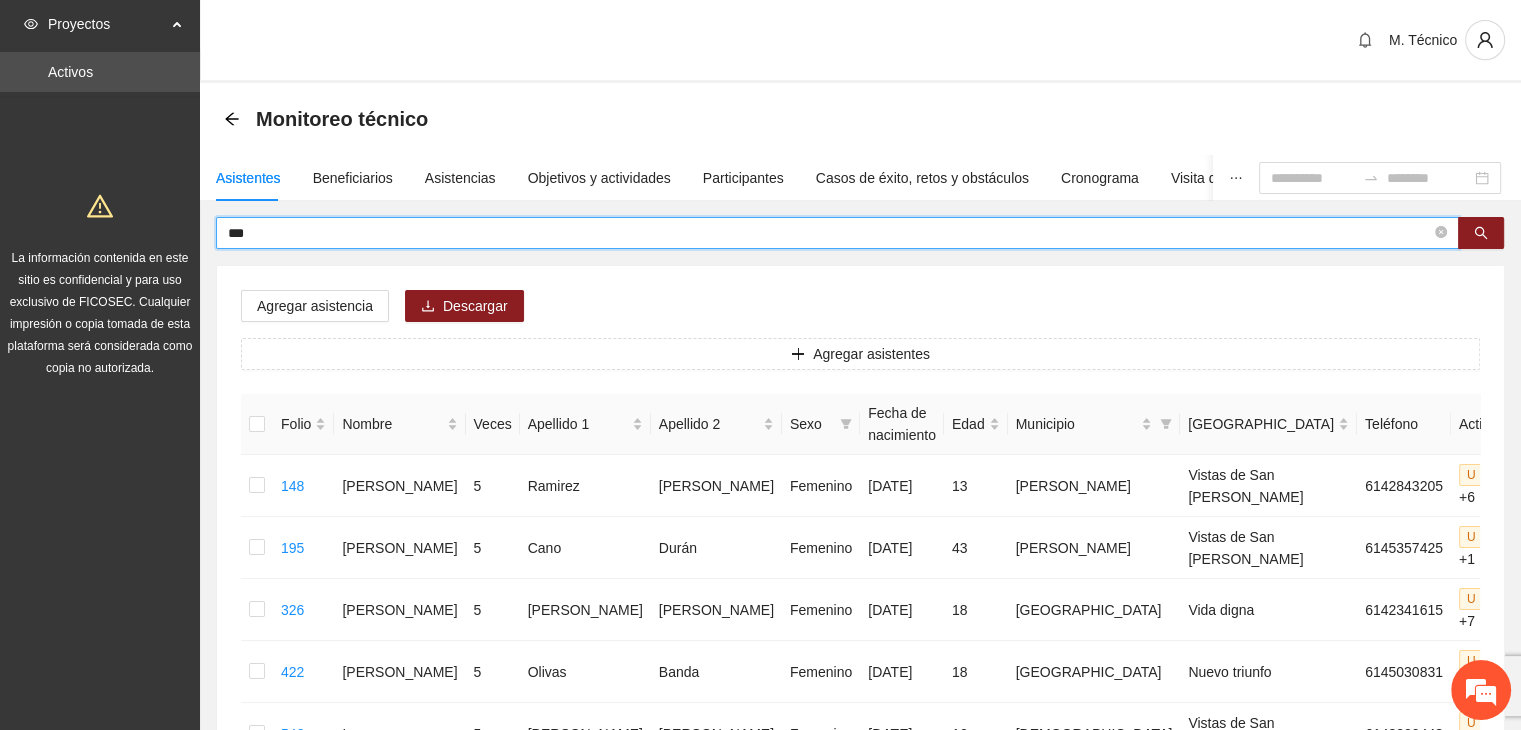 click on "***" at bounding box center (829, 233) 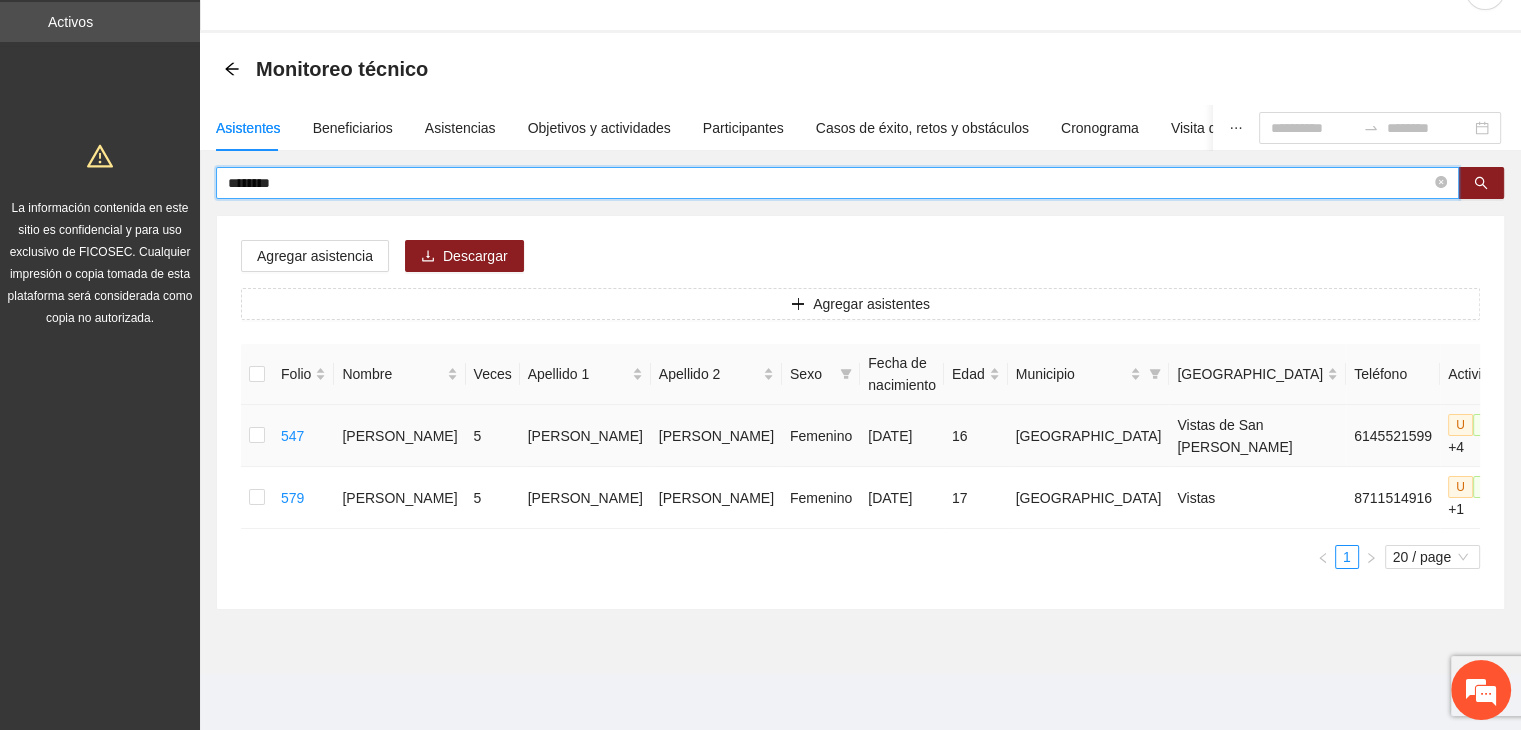 scroll, scrollTop: 68, scrollLeft: 0, axis: vertical 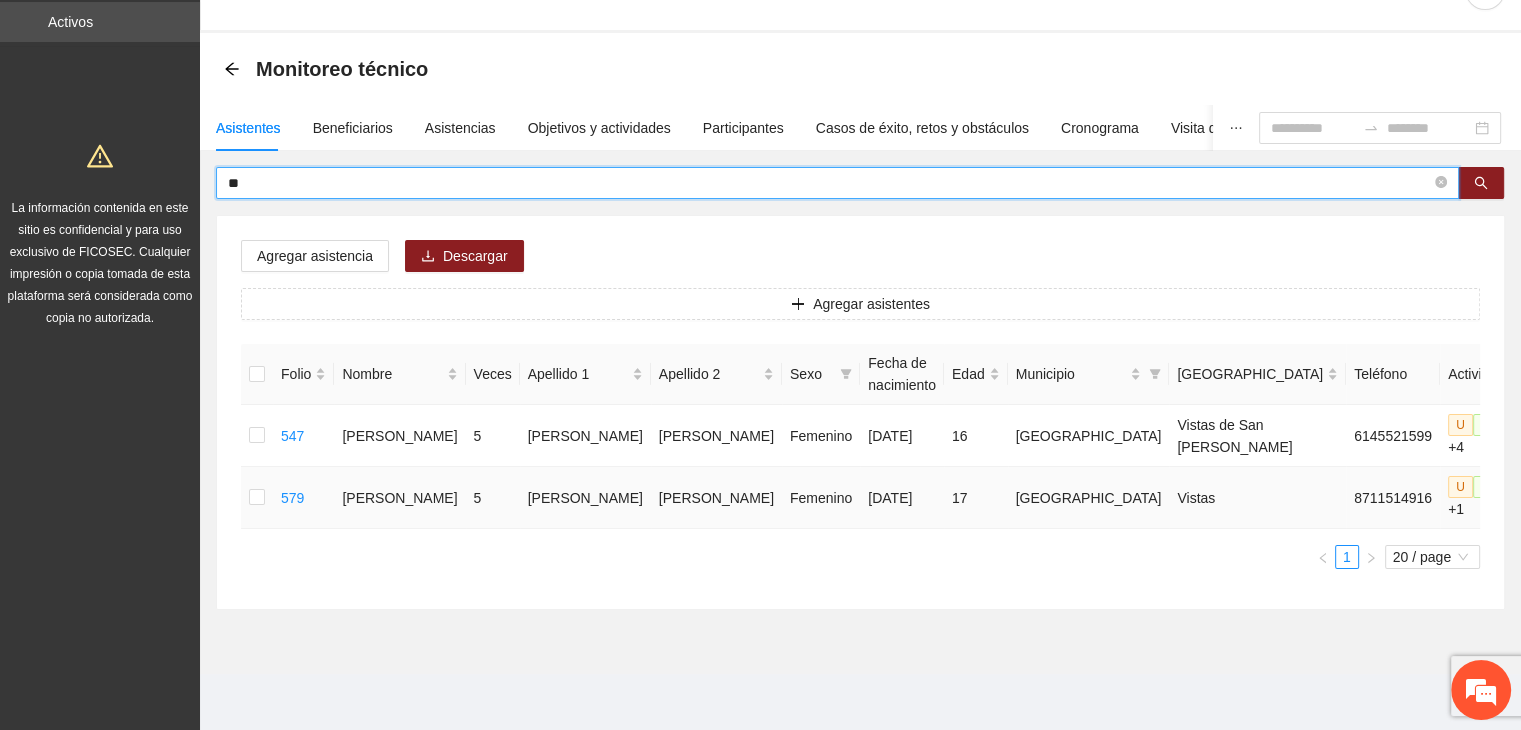 type on "*" 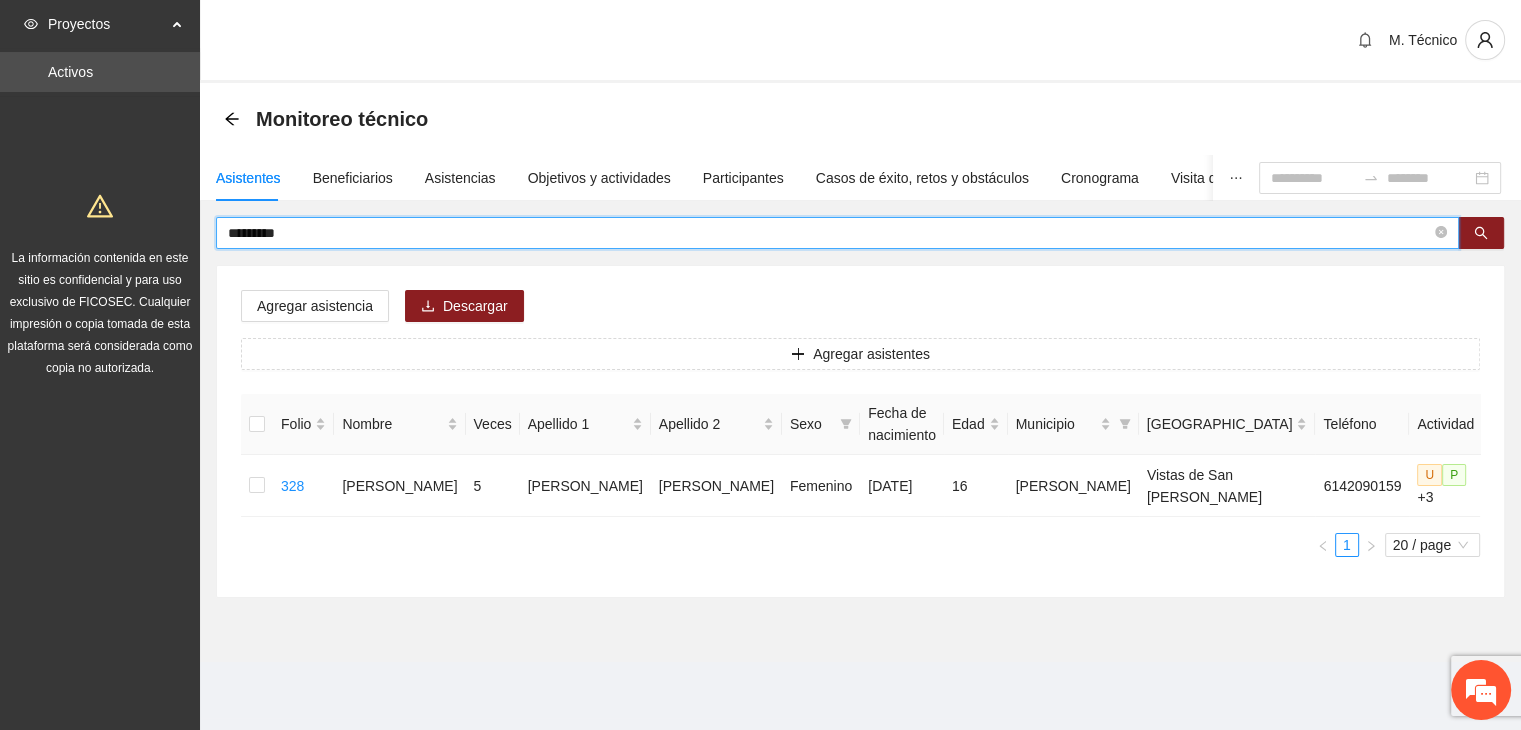 scroll, scrollTop: 8, scrollLeft: 0, axis: vertical 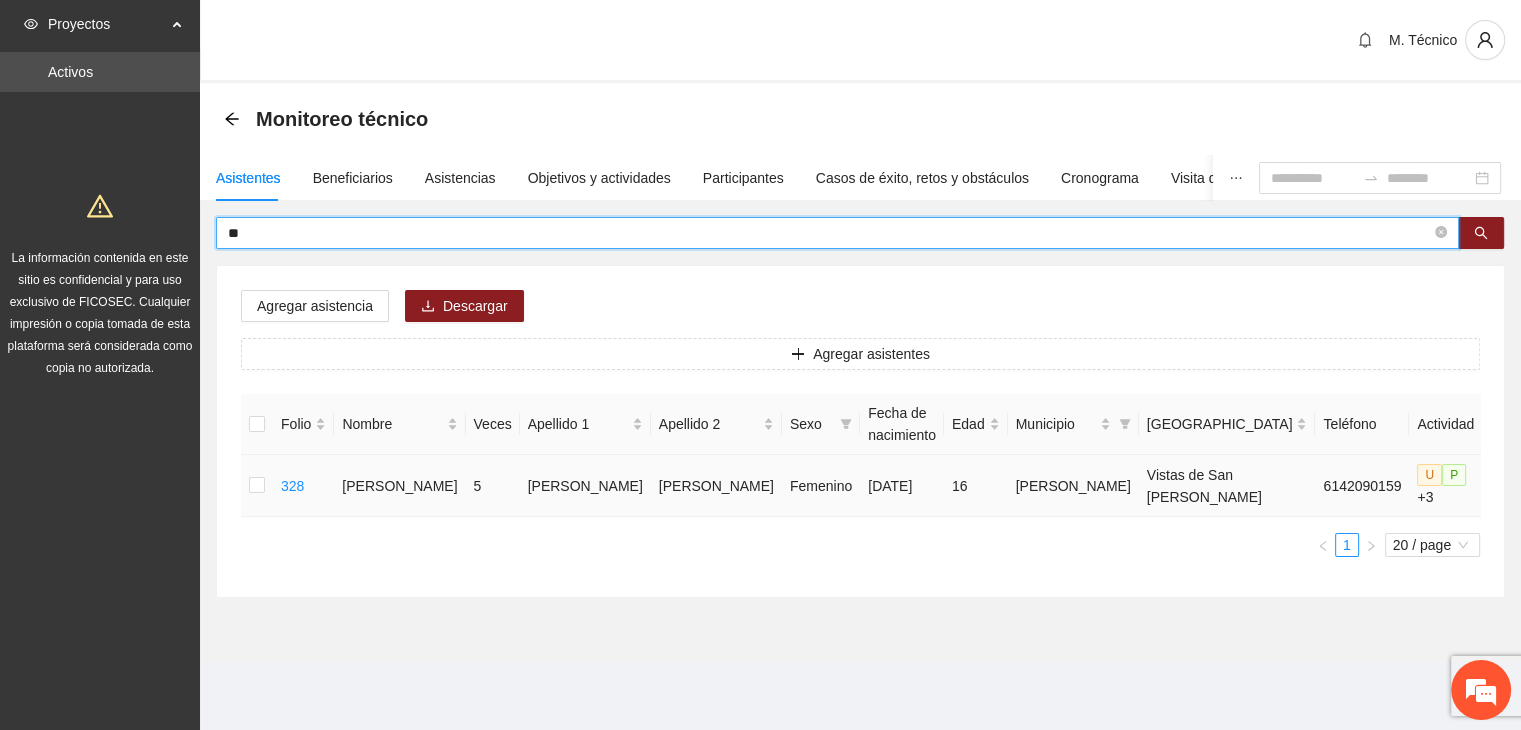 type on "*" 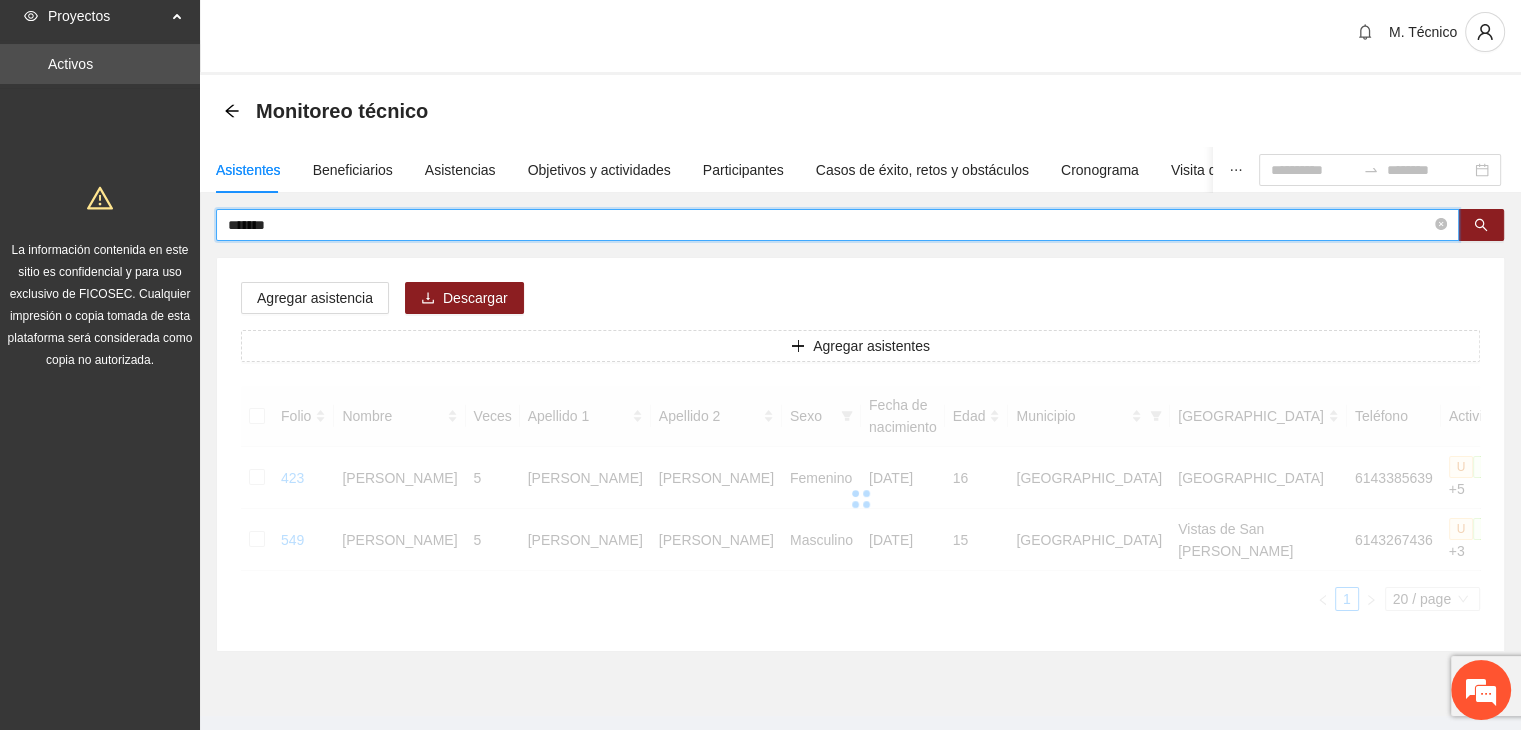 scroll, scrollTop: 68, scrollLeft: 0, axis: vertical 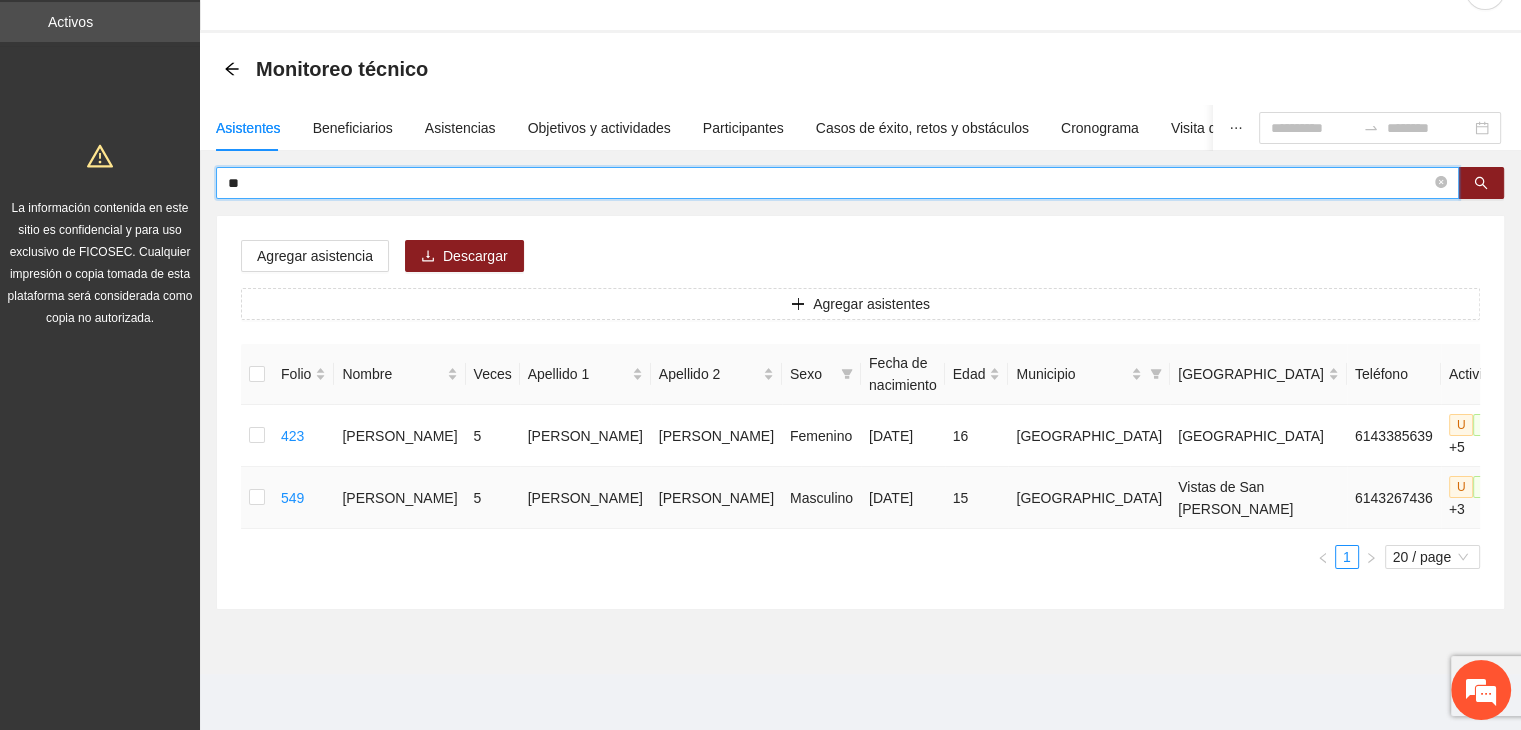 type on "*" 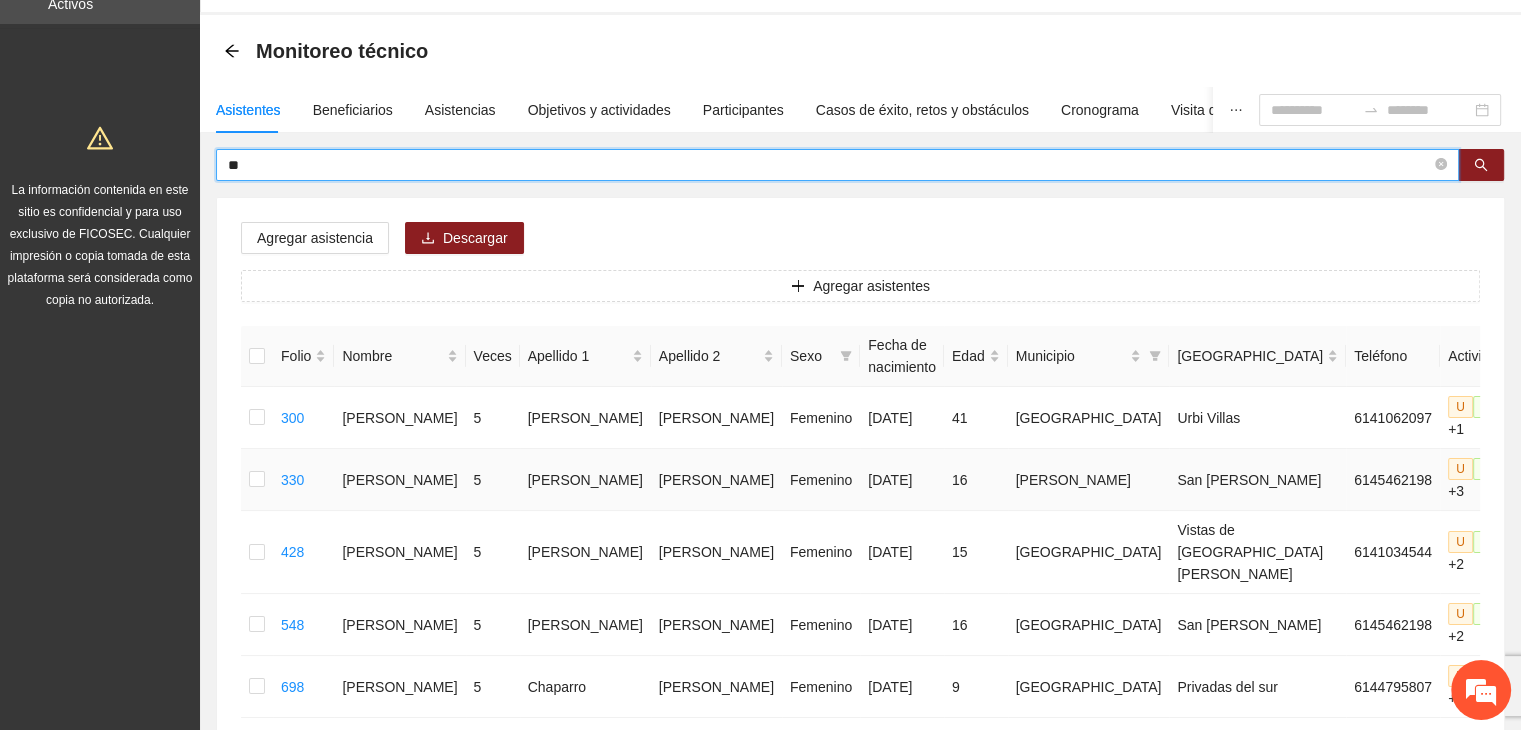 type on "*" 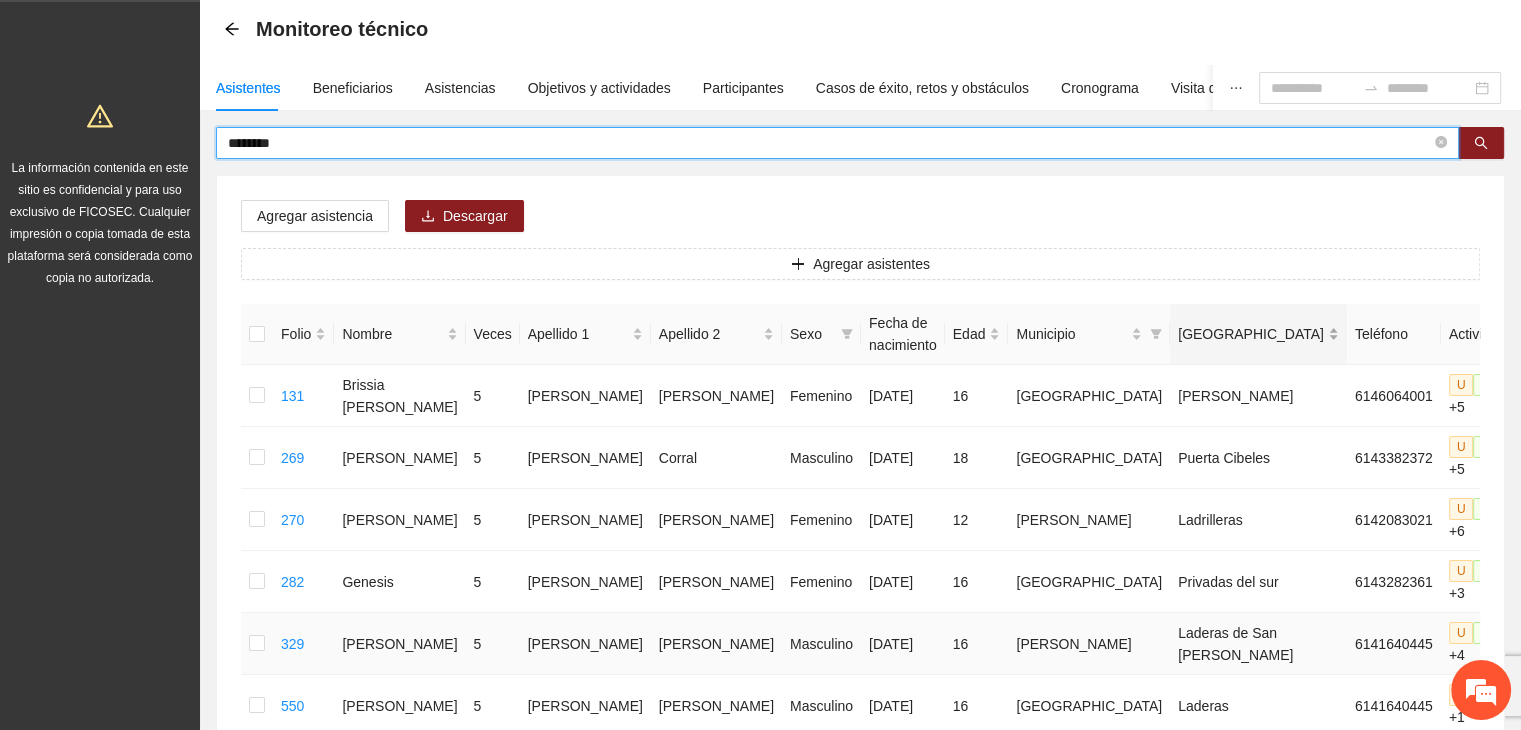 scroll, scrollTop: 0, scrollLeft: 0, axis: both 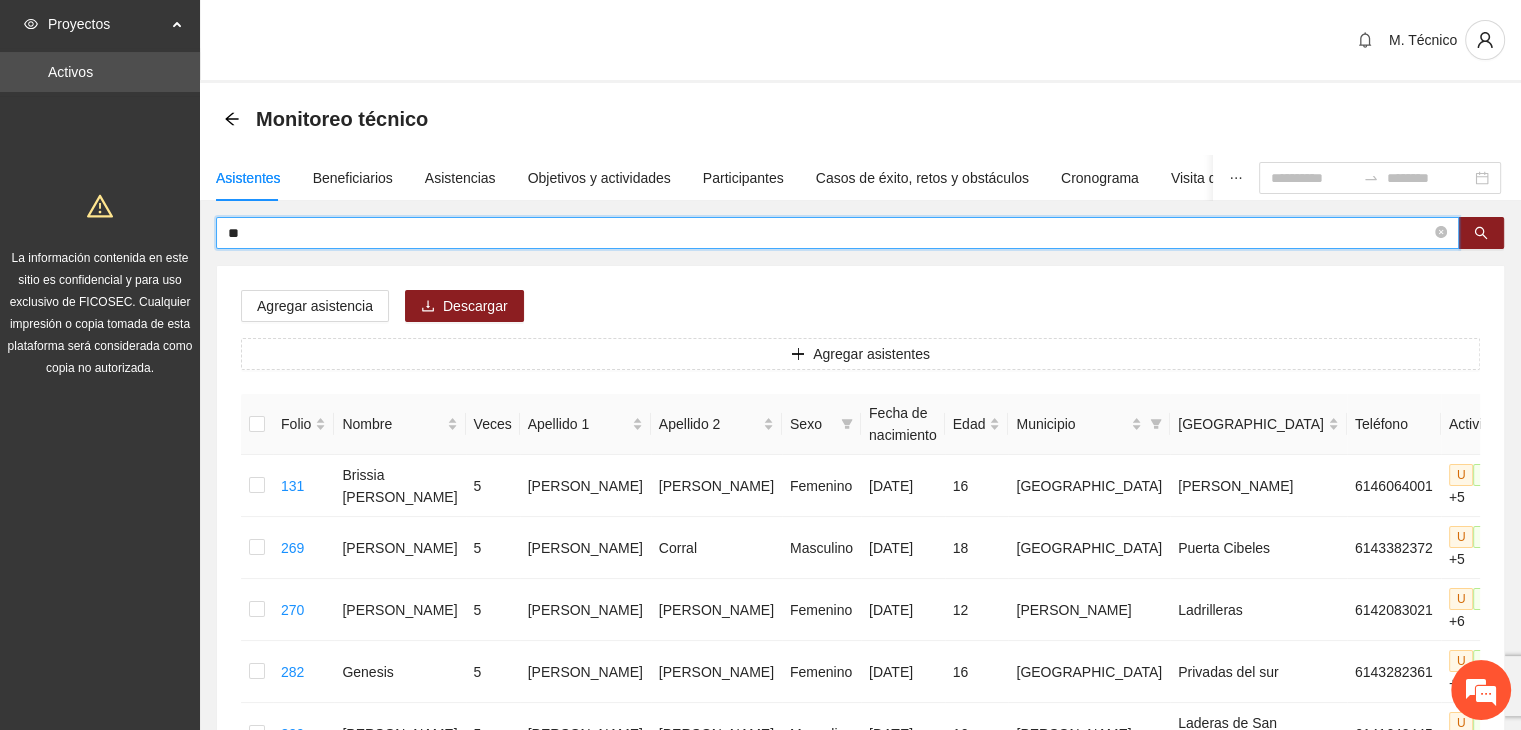 type on "*" 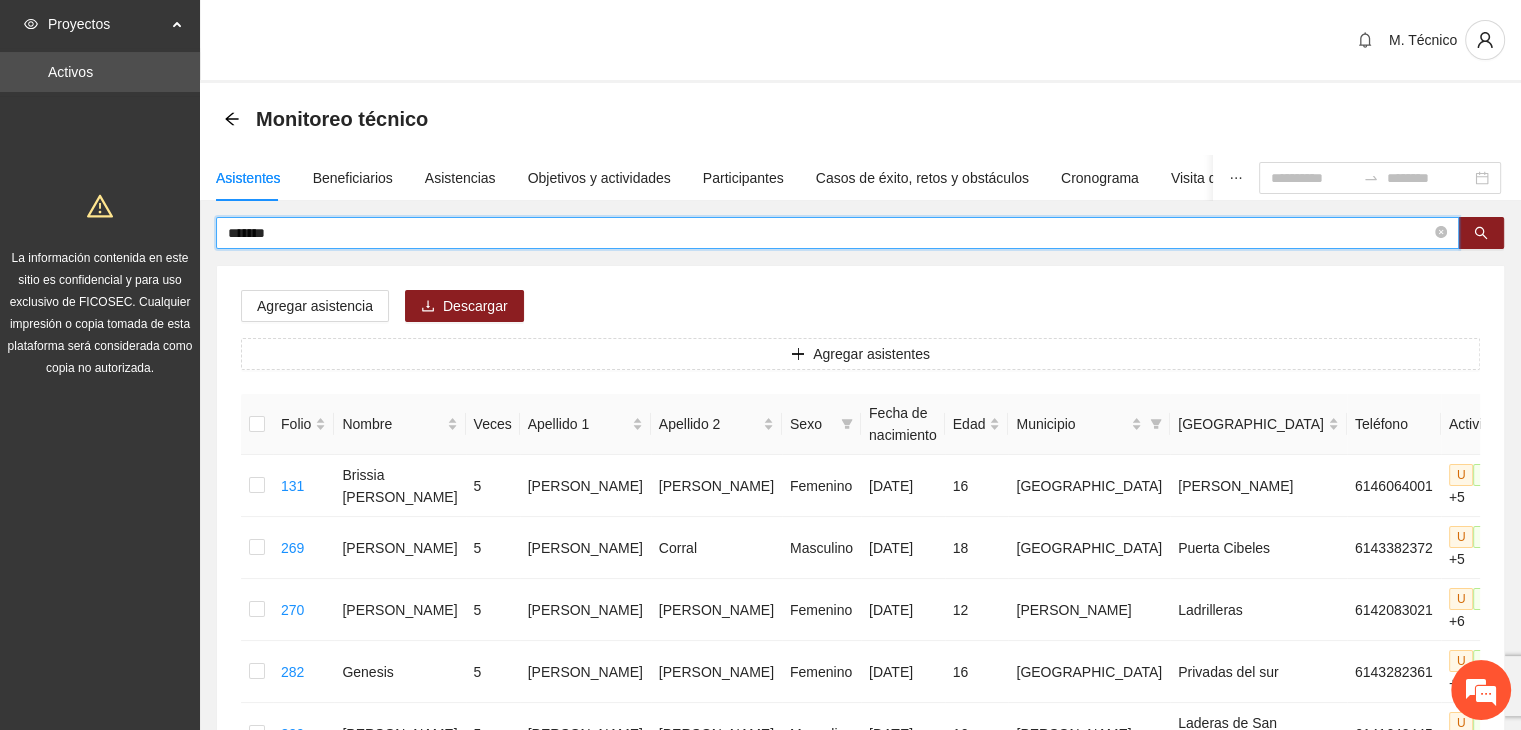 type on "*******" 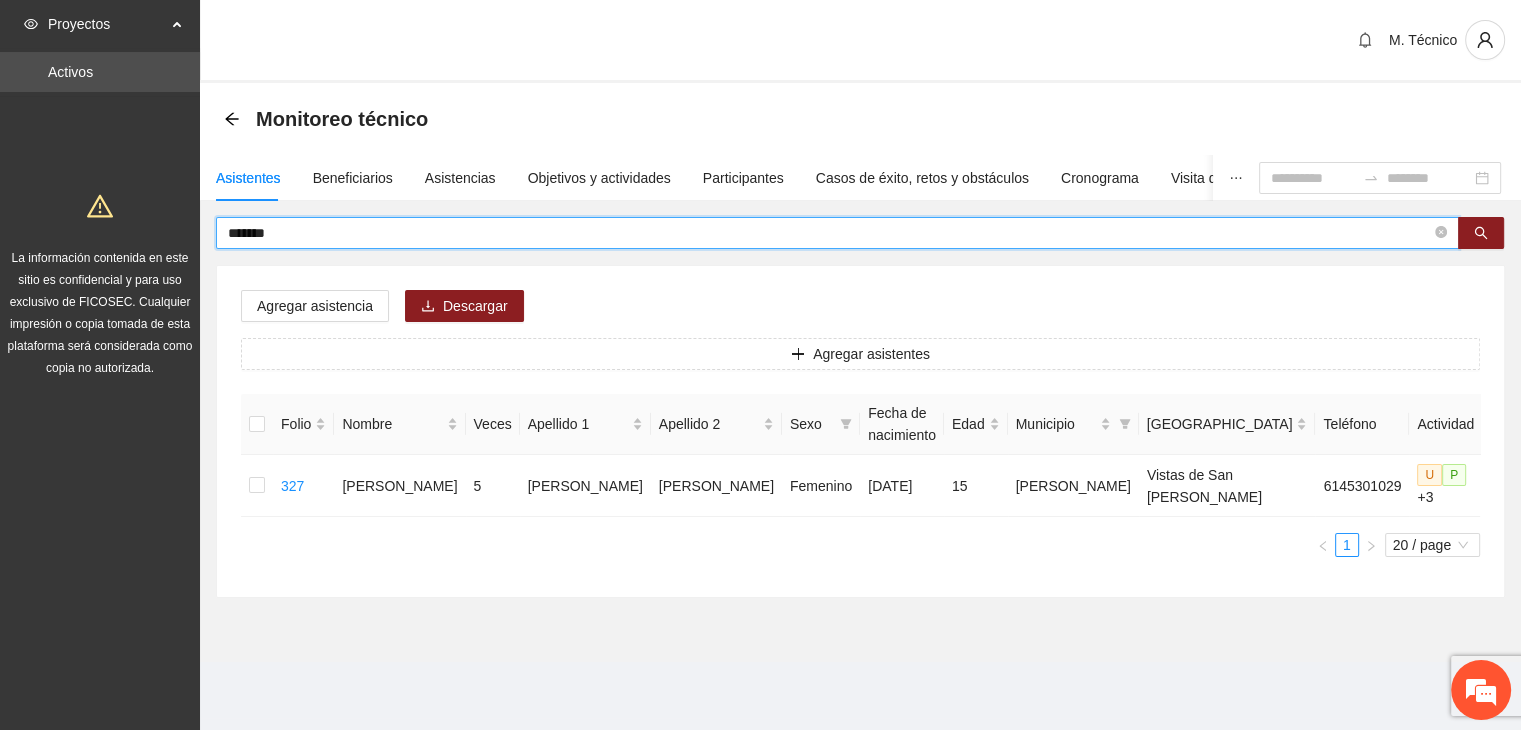 click on "*******" at bounding box center (829, 233) 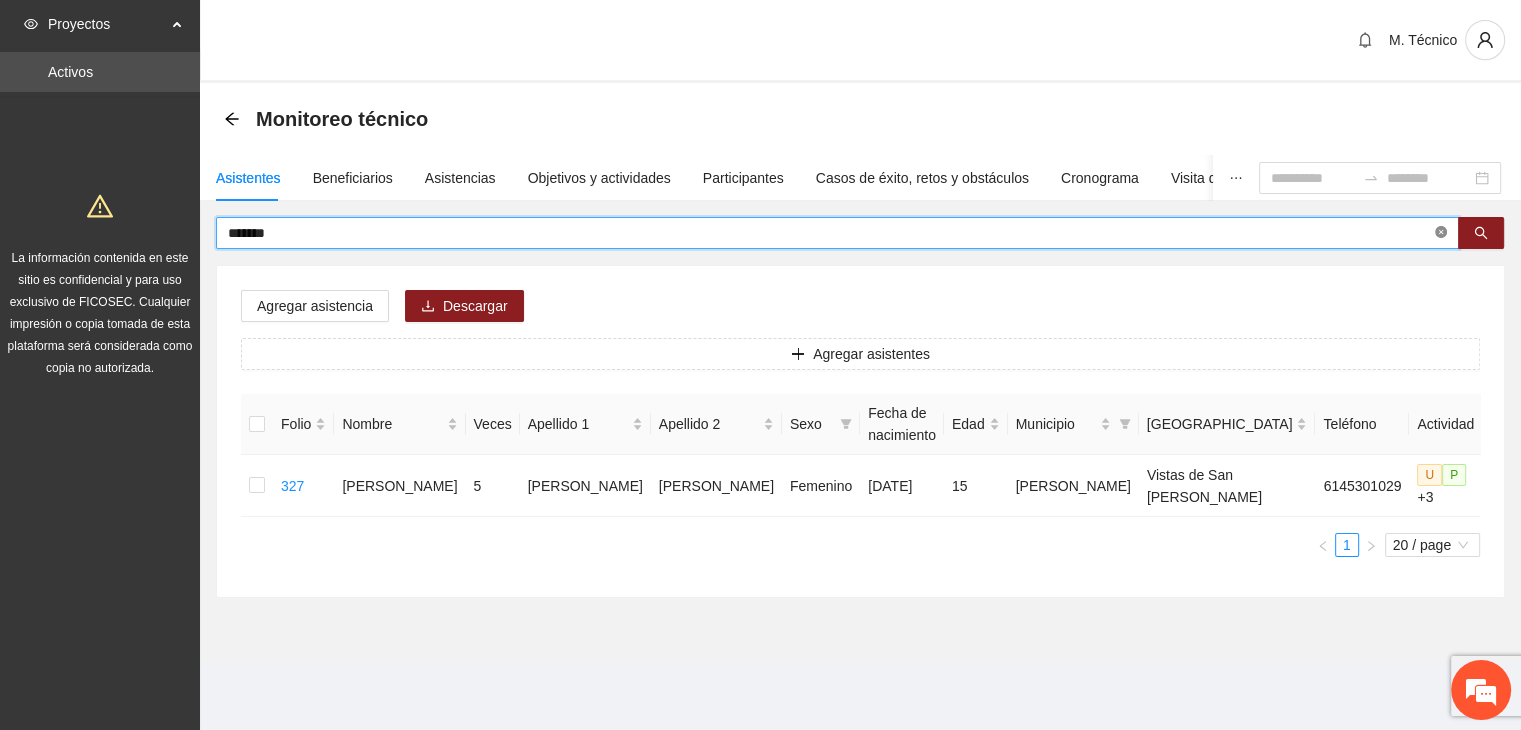 click at bounding box center (1441, 233) 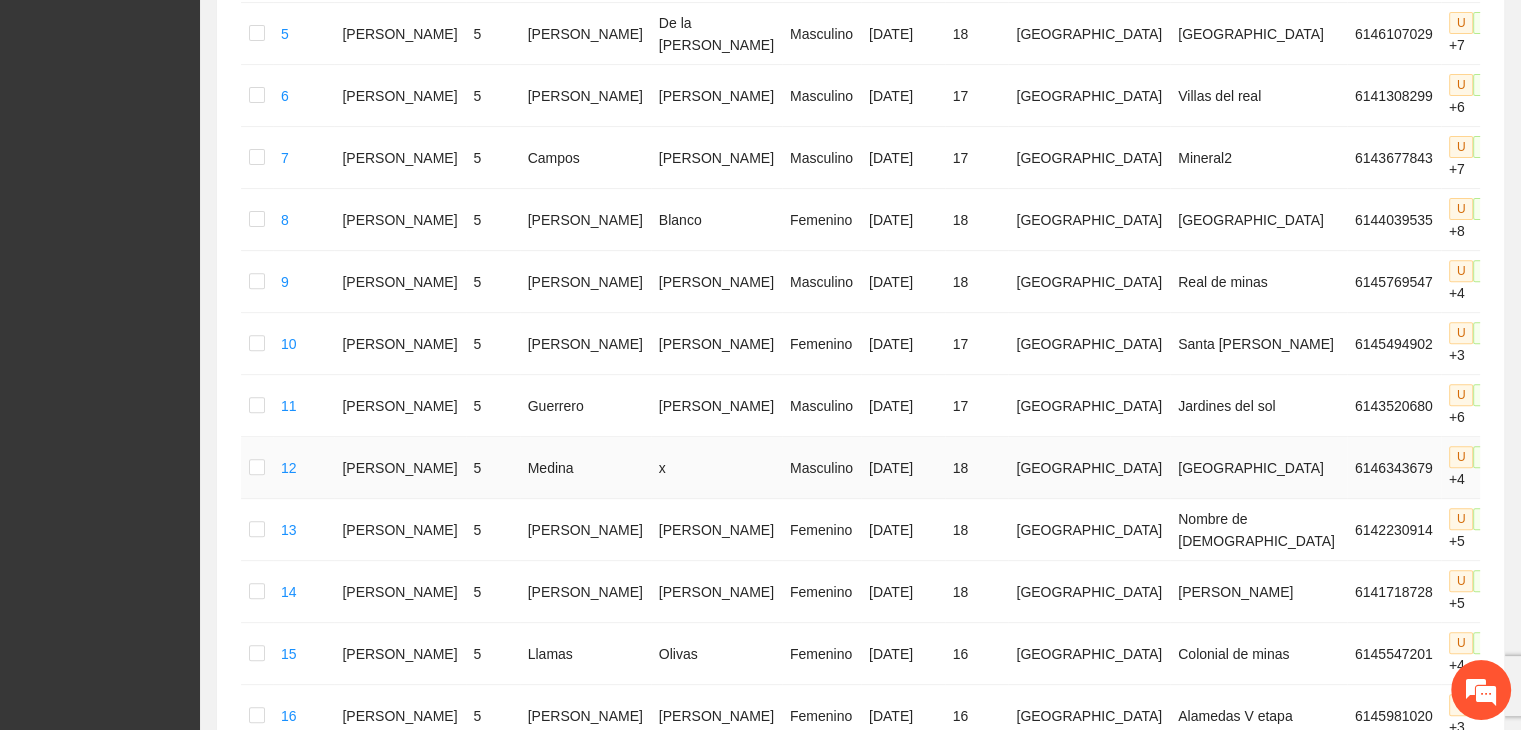 scroll, scrollTop: 1165, scrollLeft: 0, axis: vertical 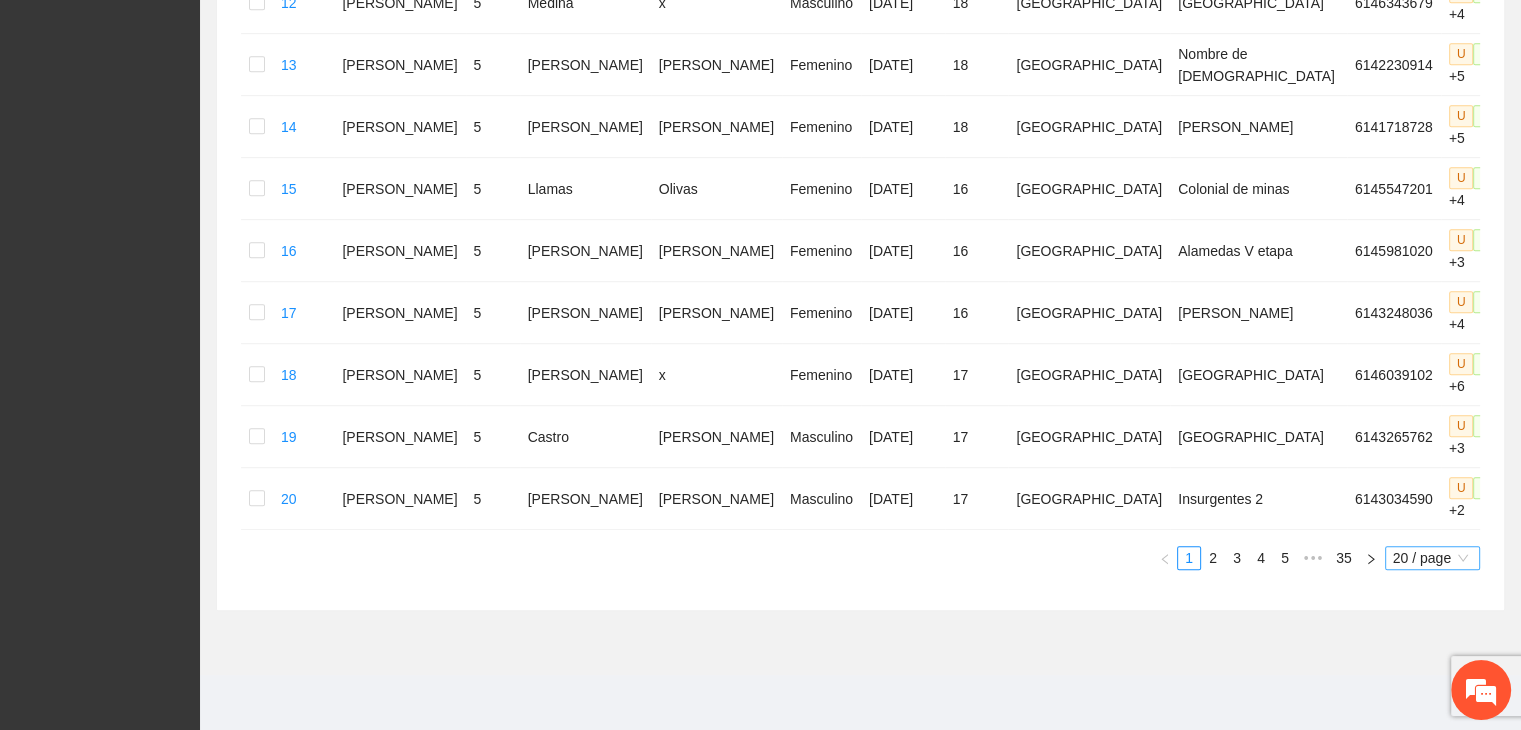 click on "20 / page" at bounding box center (1432, 558) 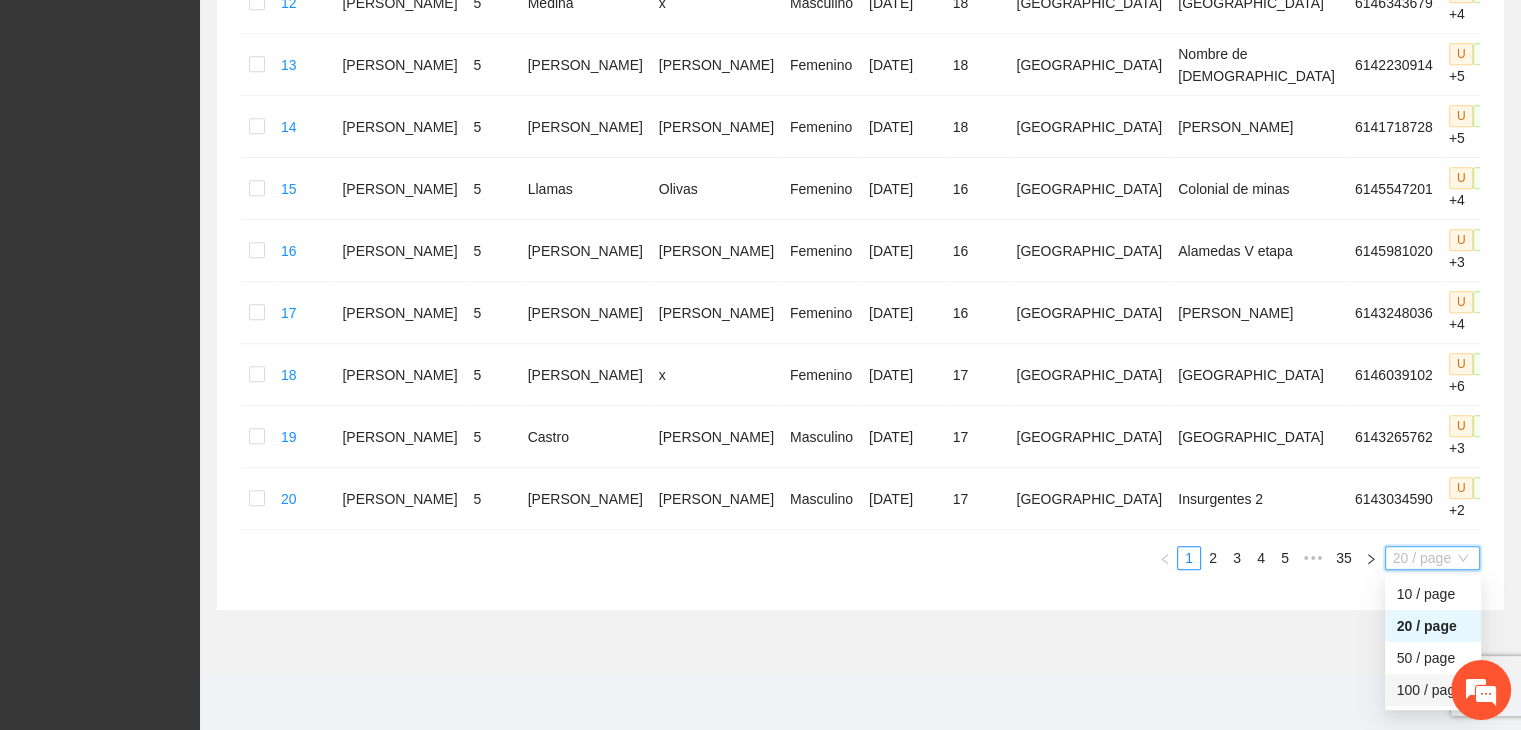 click on "100 / page" at bounding box center [1433, 690] 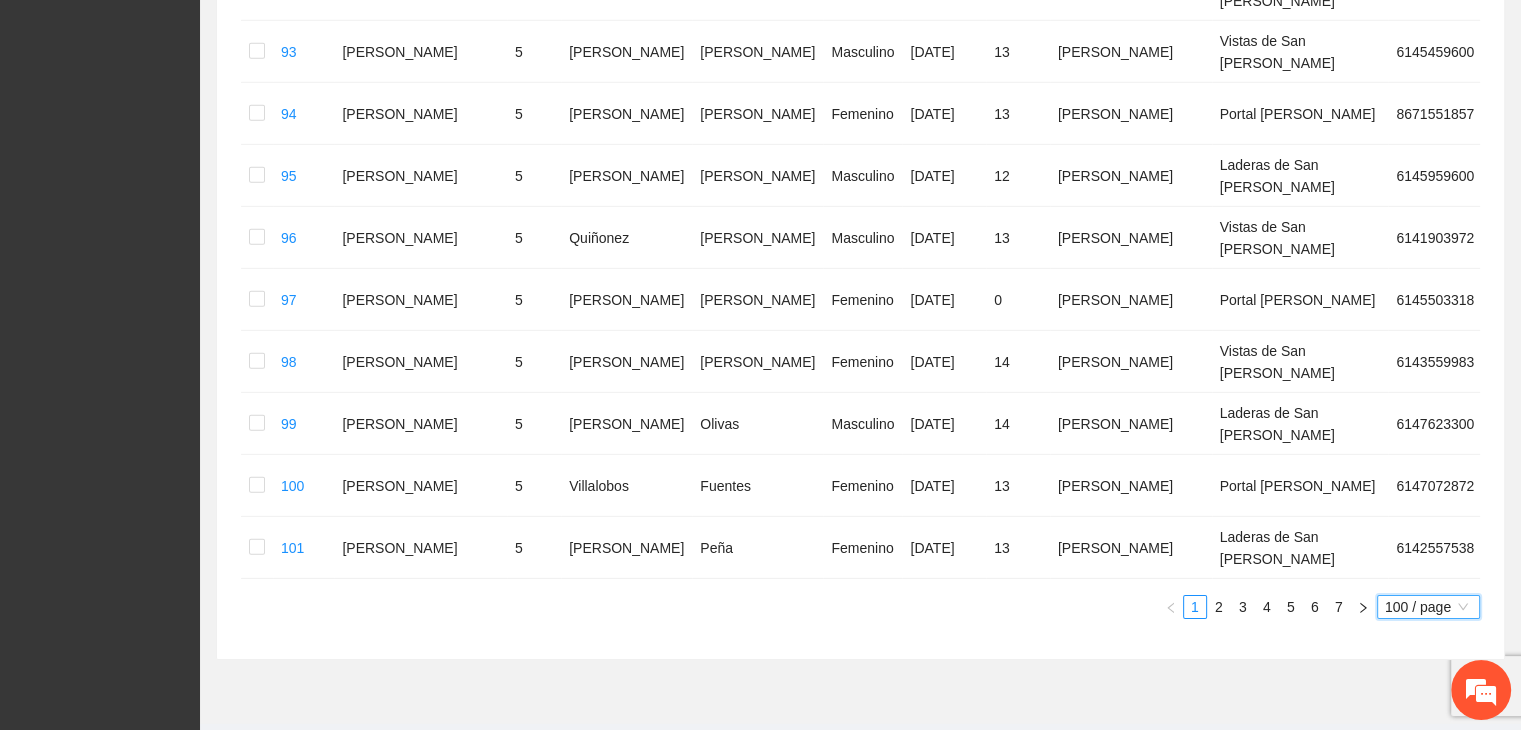 scroll, scrollTop: 6292, scrollLeft: 0, axis: vertical 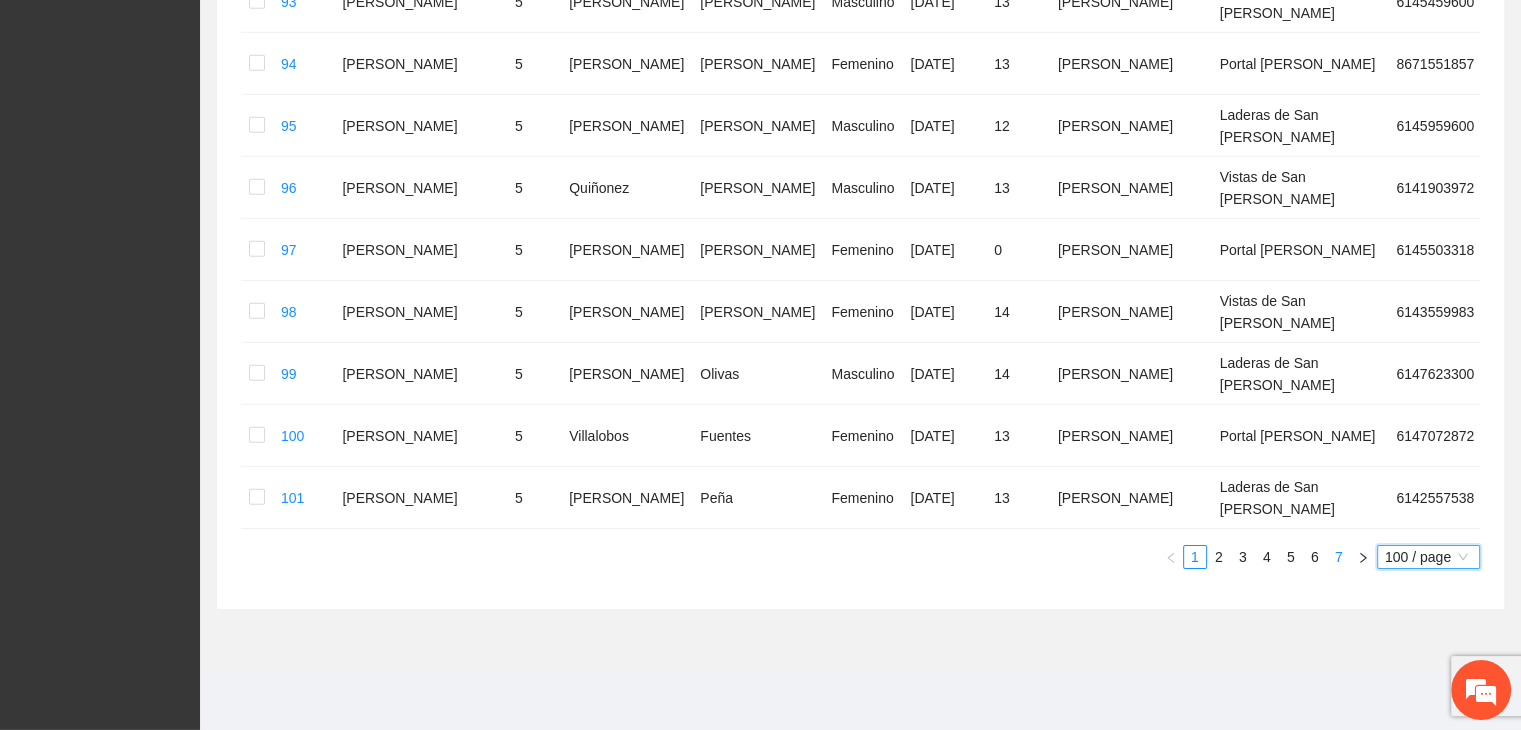 click on "7" at bounding box center [1339, 557] 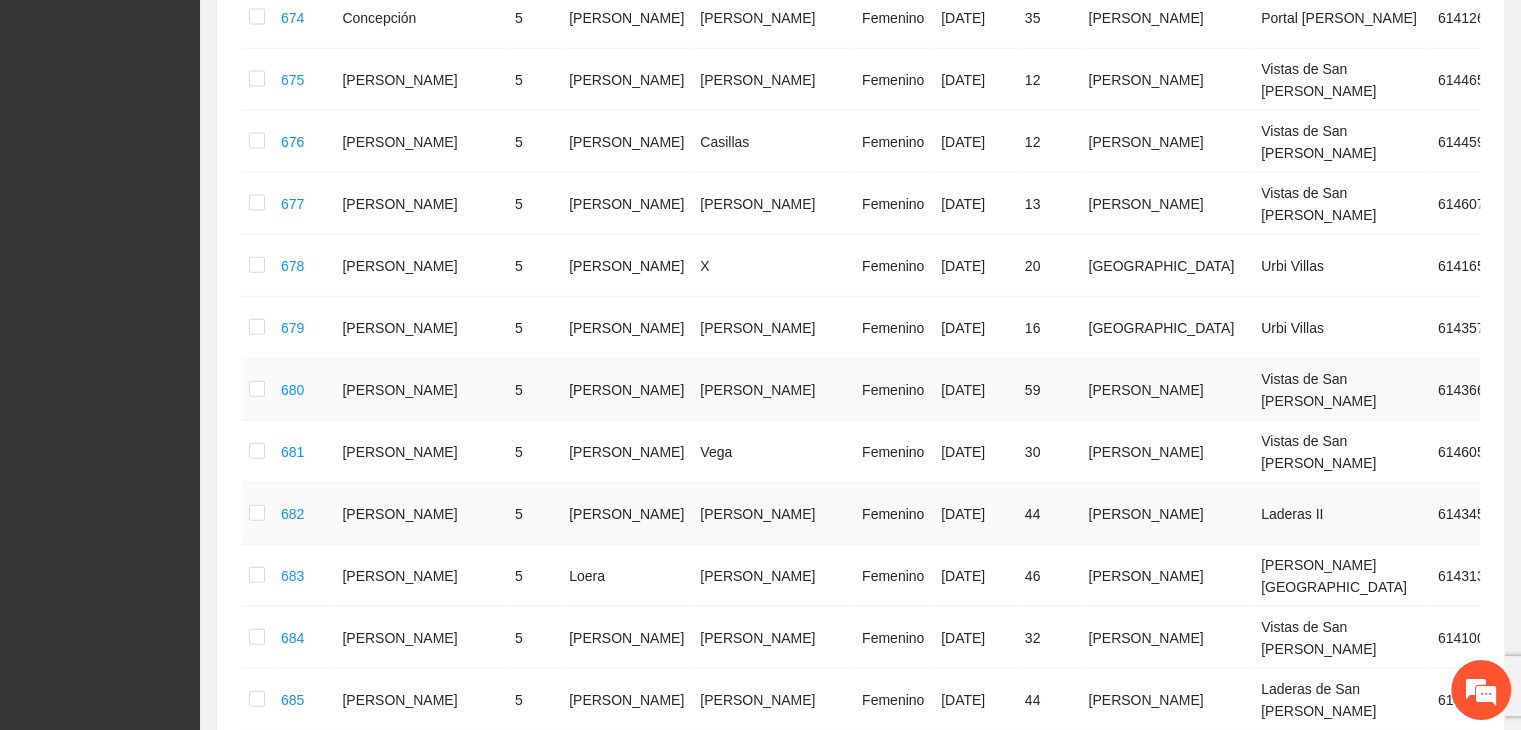 scroll, scrollTop: 4415, scrollLeft: 0, axis: vertical 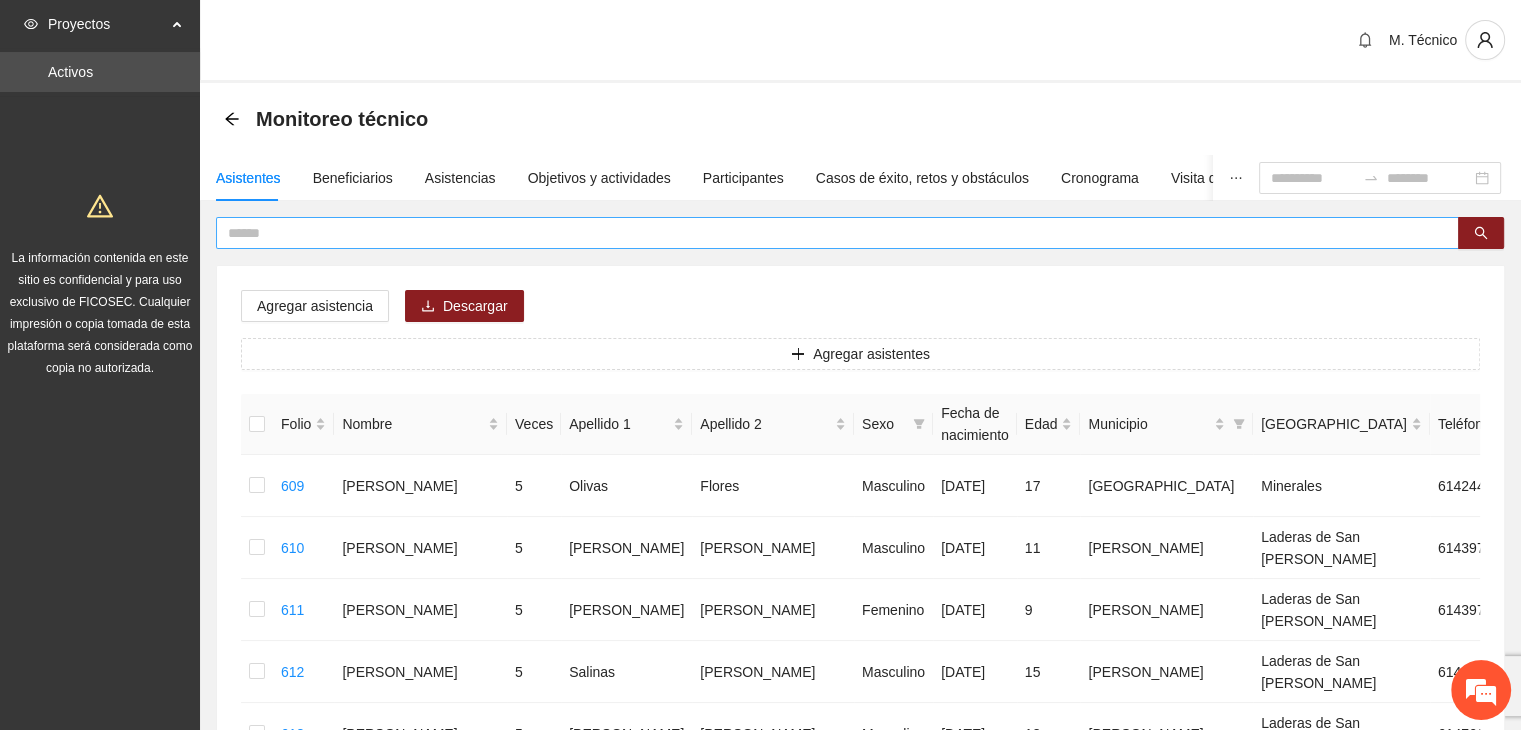 click at bounding box center (829, 233) 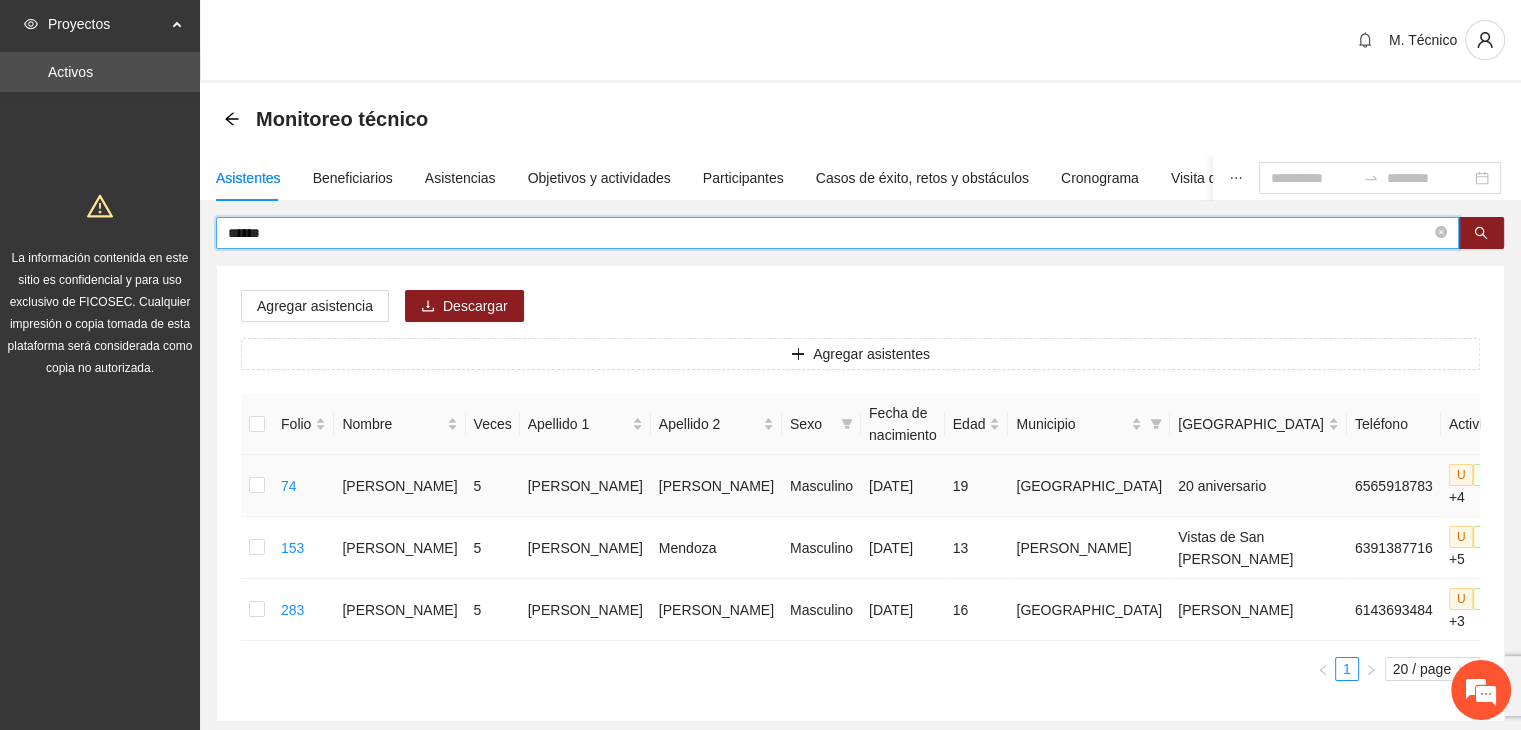 click 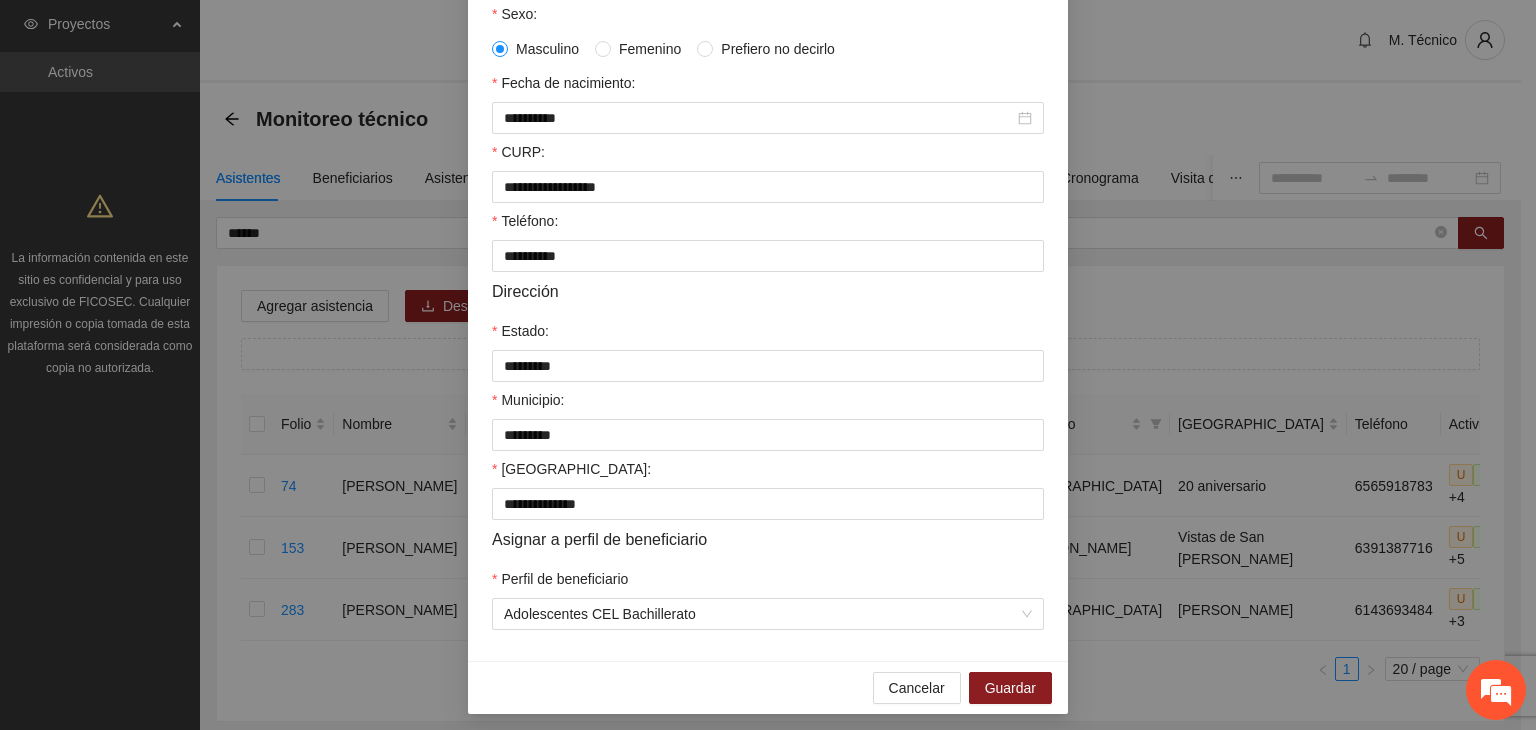scroll, scrollTop: 441, scrollLeft: 0, axis: vertical 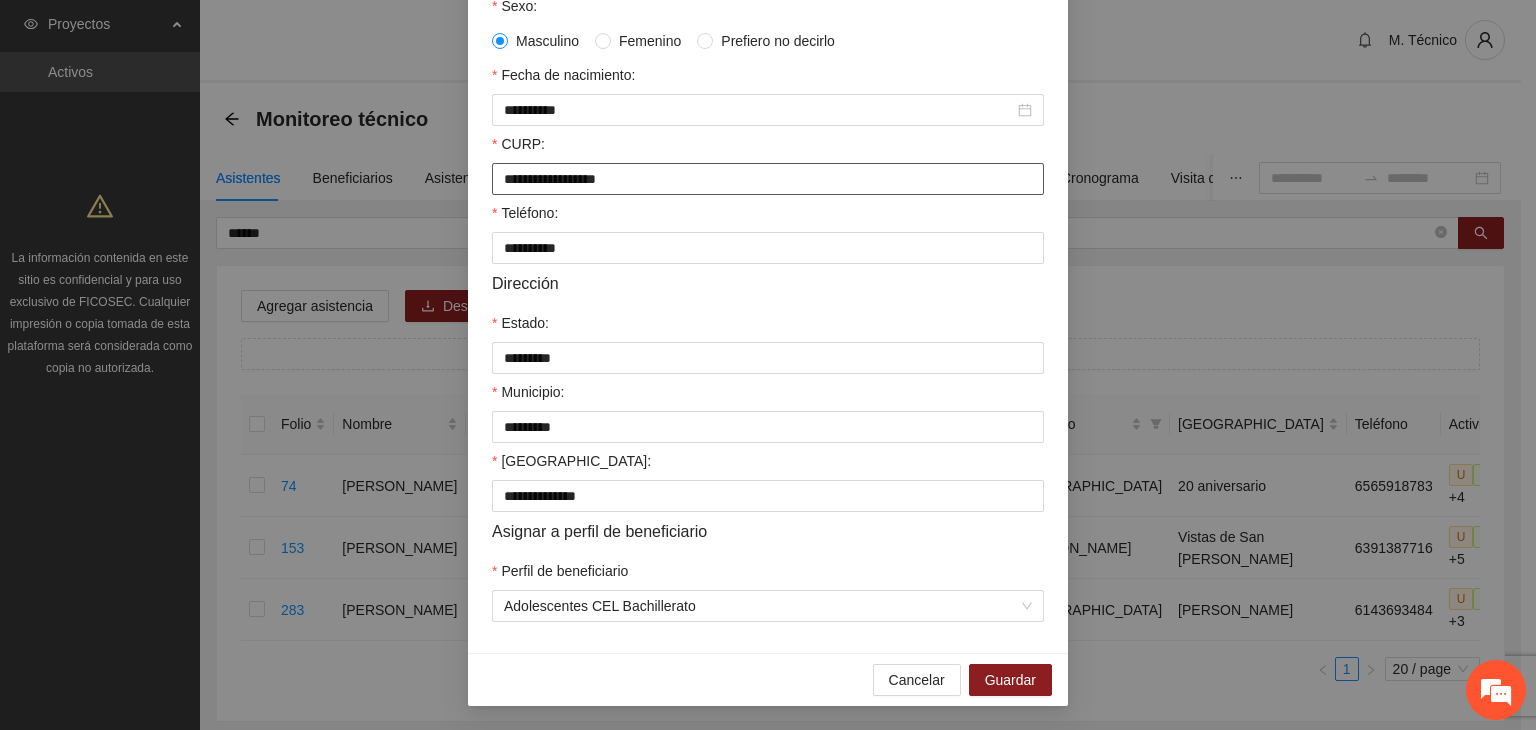 drag, startPoint x: 698, startPoint y: 178, endPoint x: 372, endPoint y: 196, distance: 326.49655 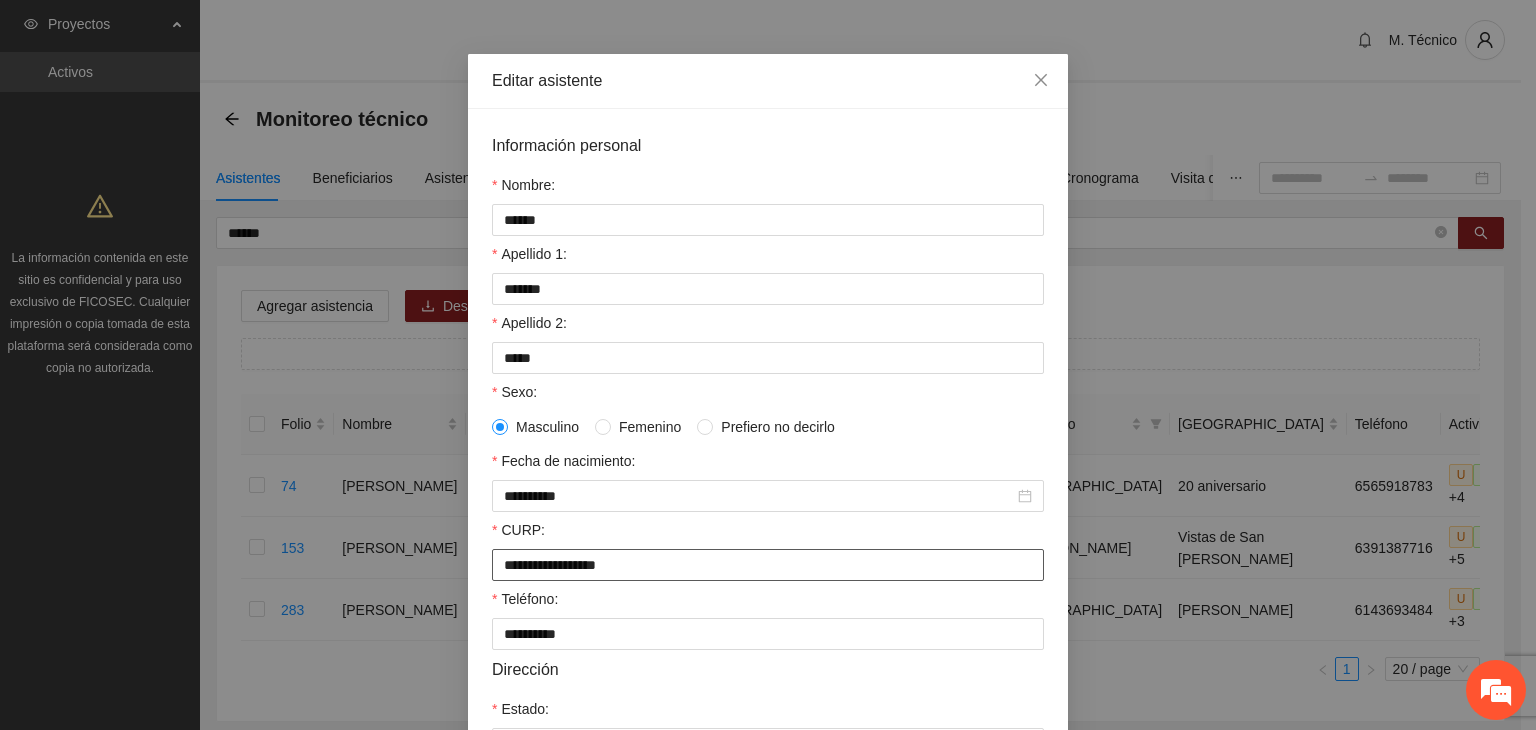 scroll, scrollTop: 0, scrollLeft: 0, axis: both 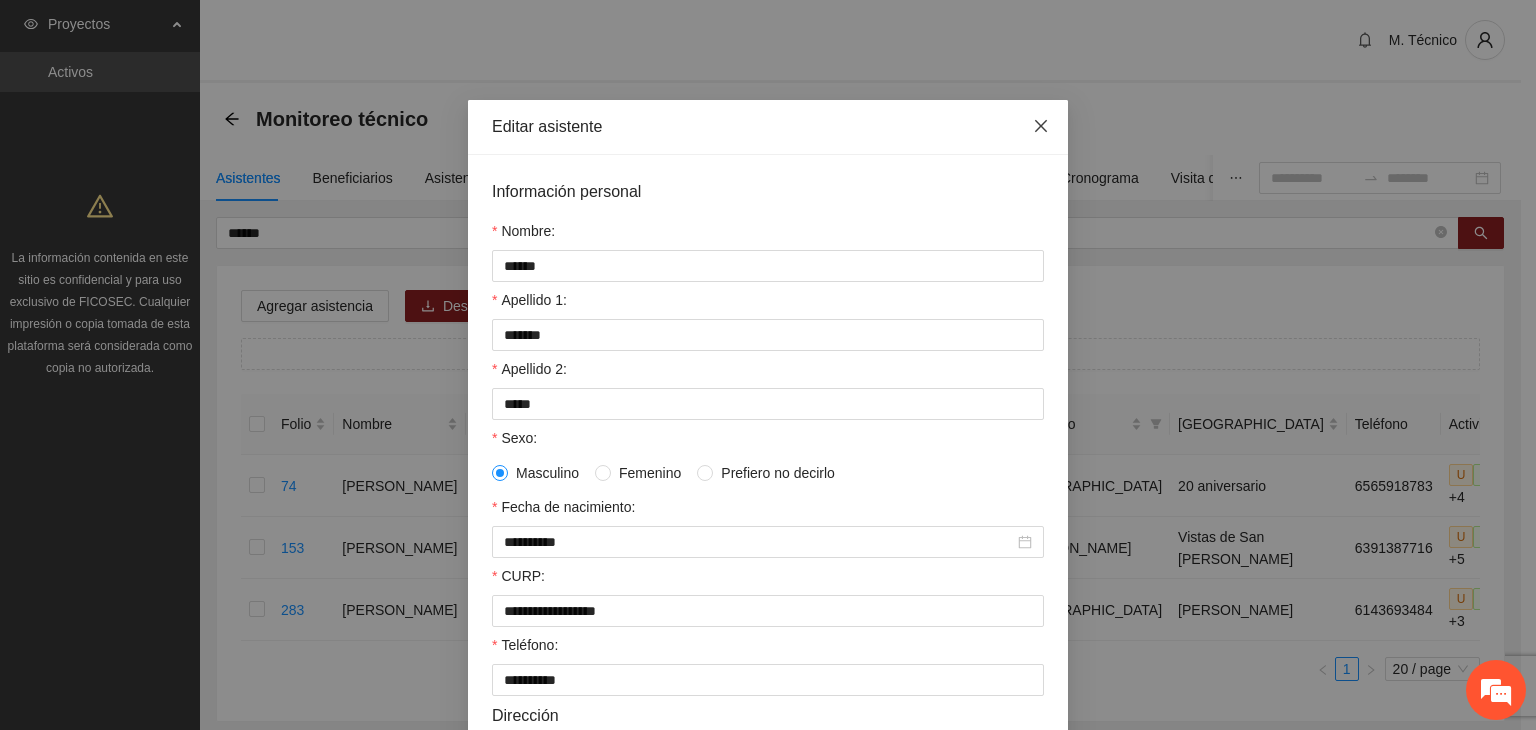drag, startPoint x: 1044, startPoint y: 128, endPoint x: 964, endPoint y: 139, distance: 80.75271 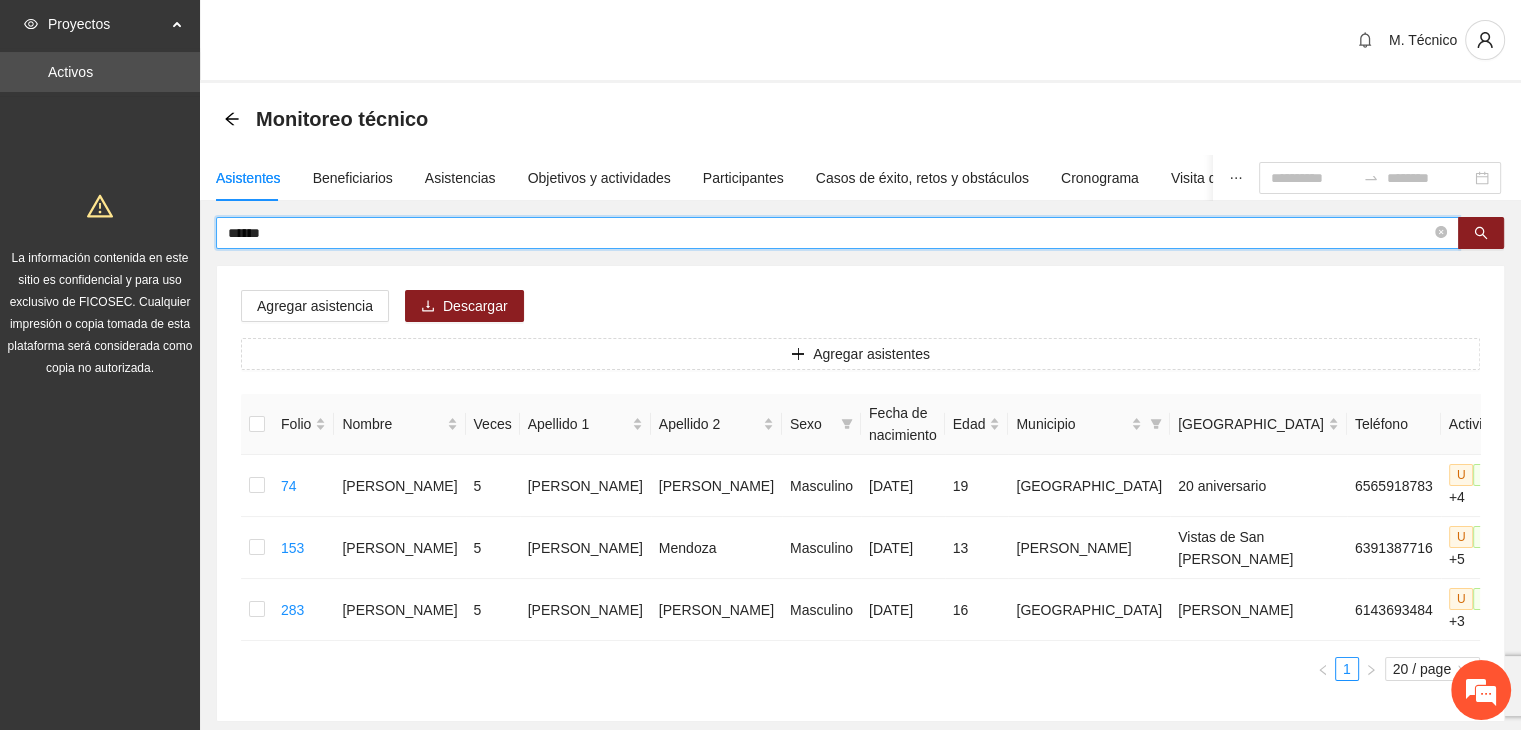 click on "******" at bounding box center (829, 233) 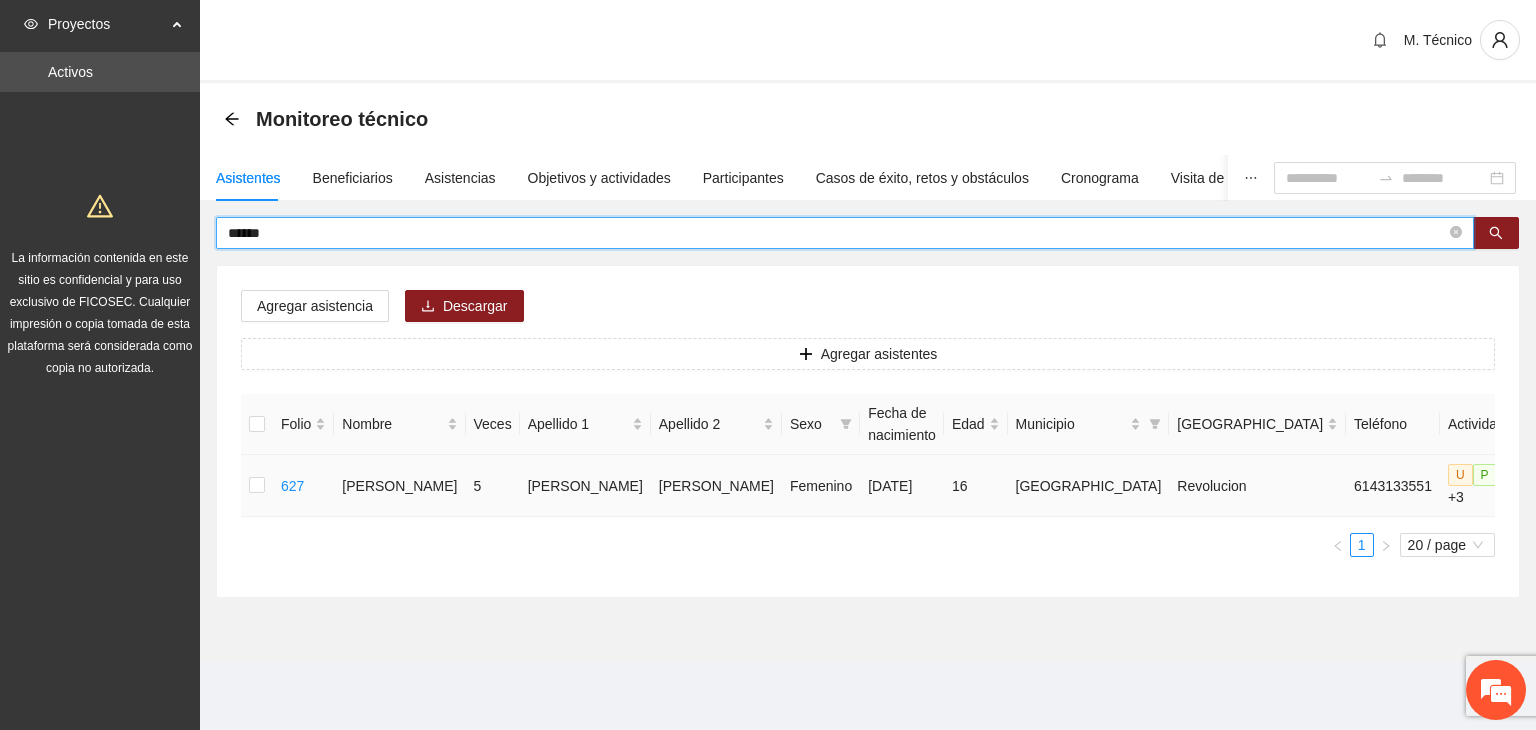 click 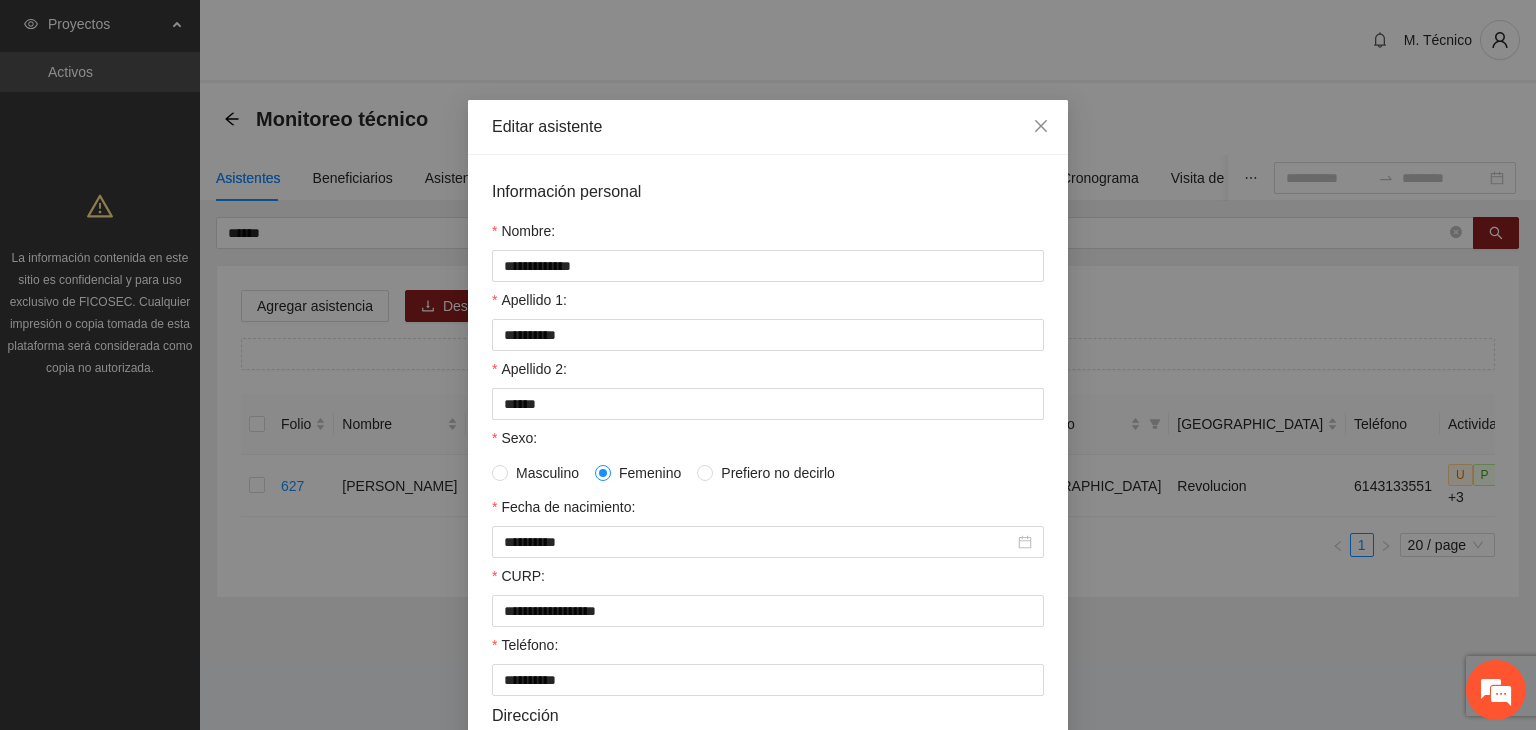 scroll, scrollTop: 100, scrollLeft: 0, axis: vertical 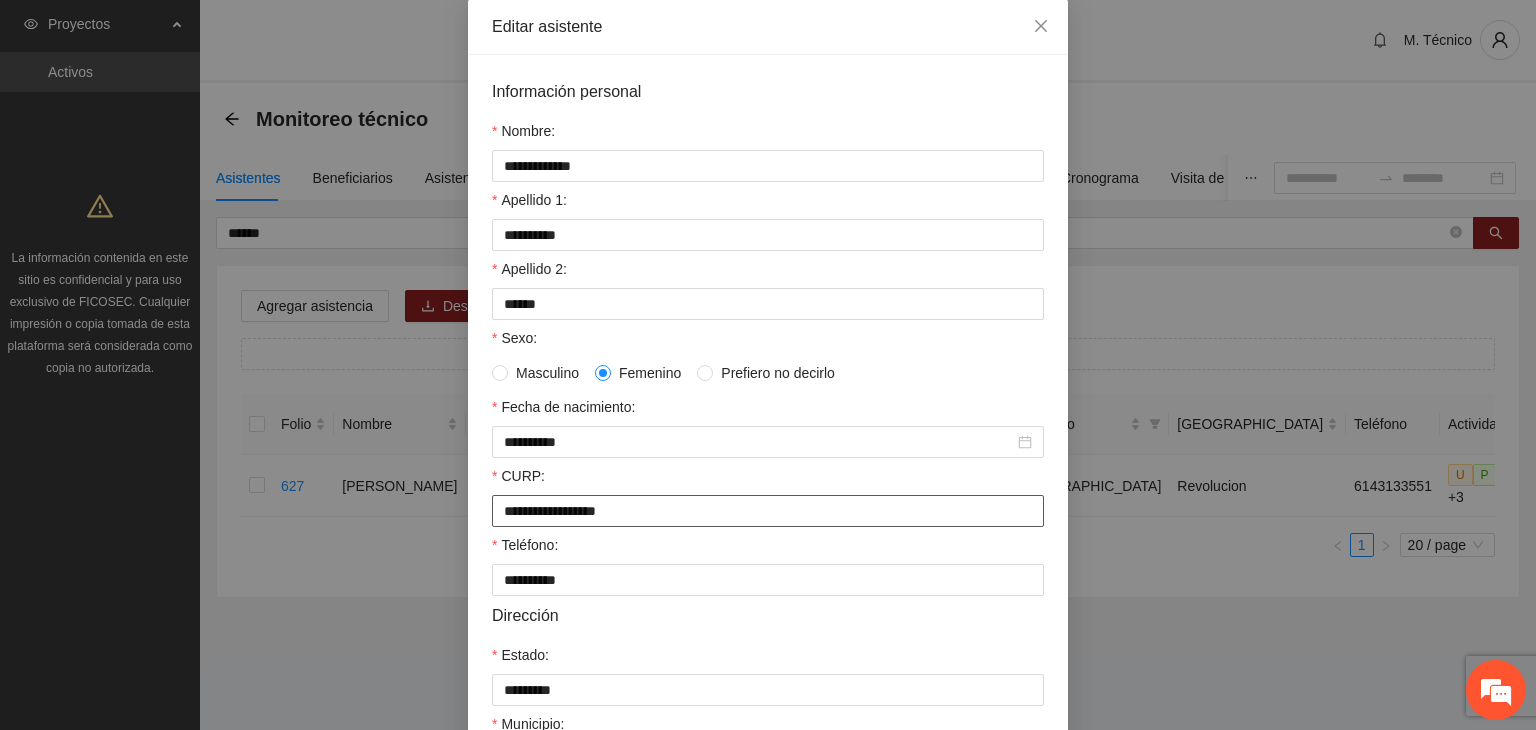 drag, startPoint x: 665, startPoint y: 520, endPoint x: 393, endPoint y: 546, distance: 273.2398 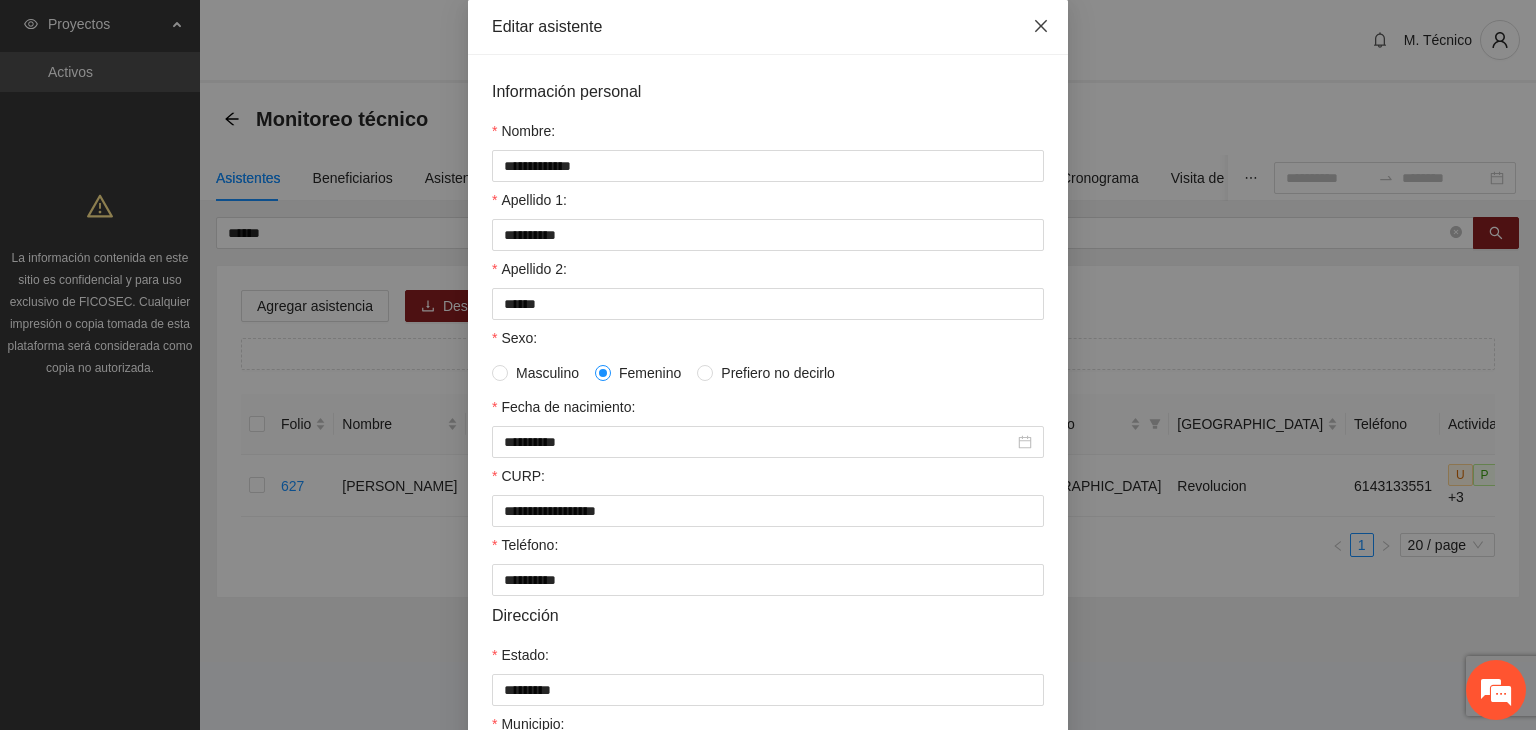 click at bounding box center (1041, 27) 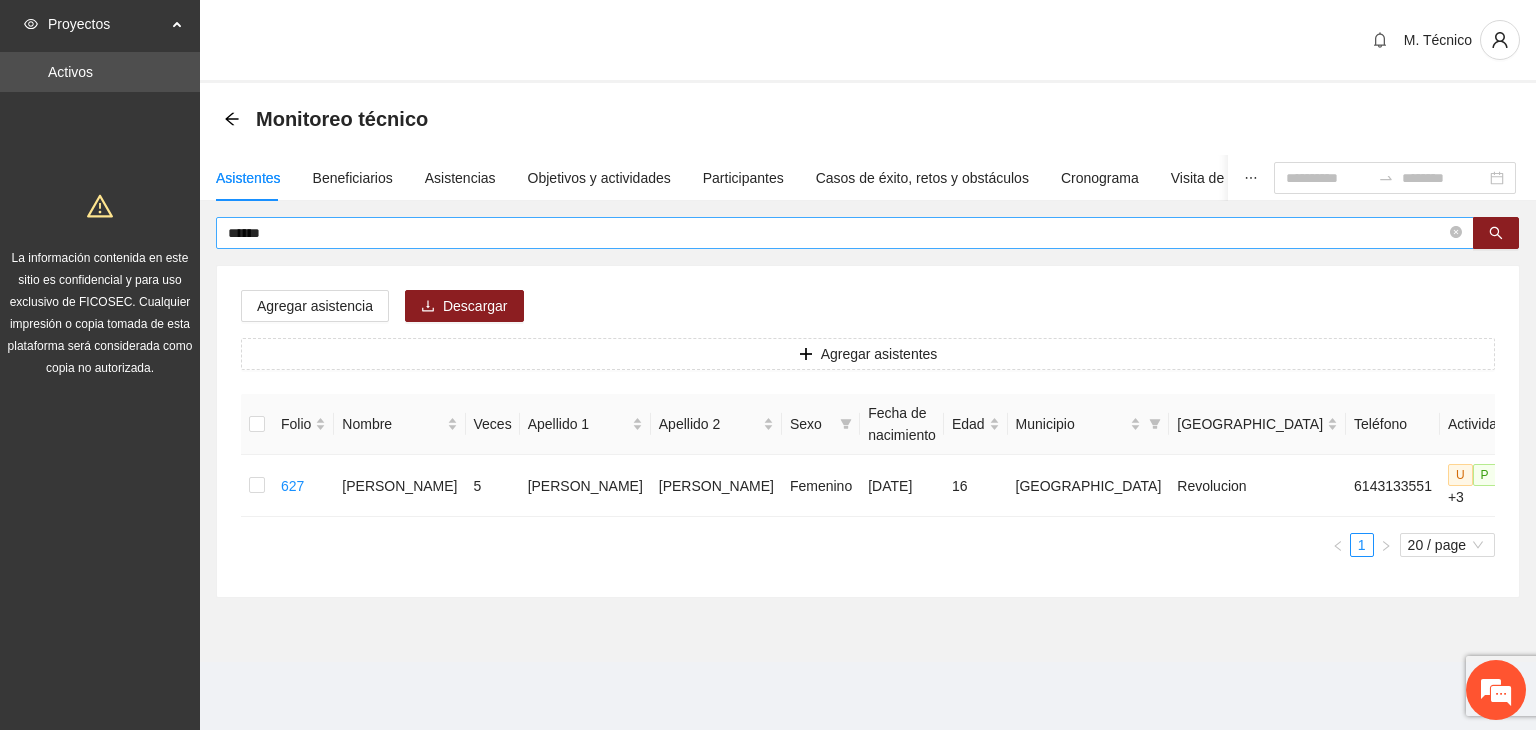 click on "******" at bounding box center [837, 233] 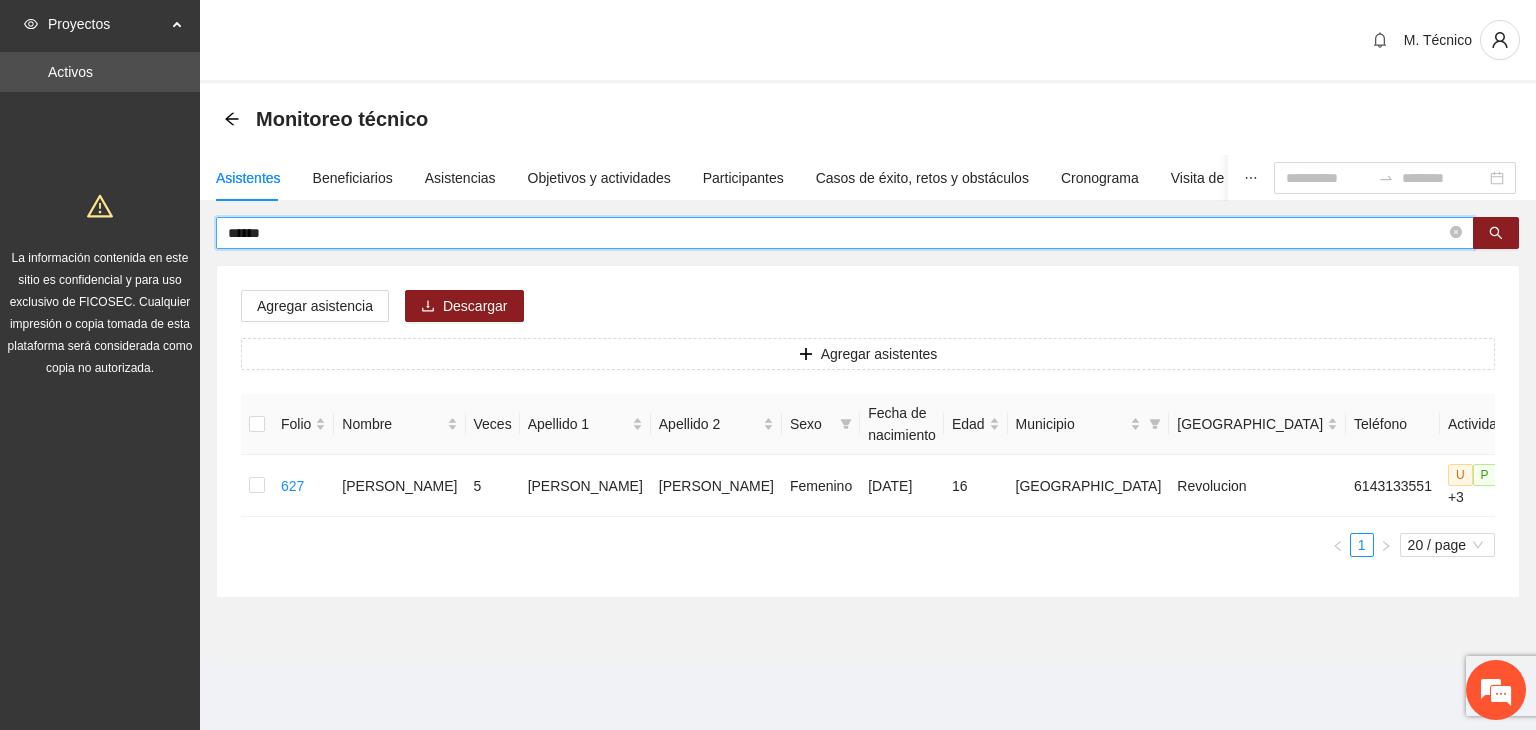 click on "******" at bounding box center (837, 233) 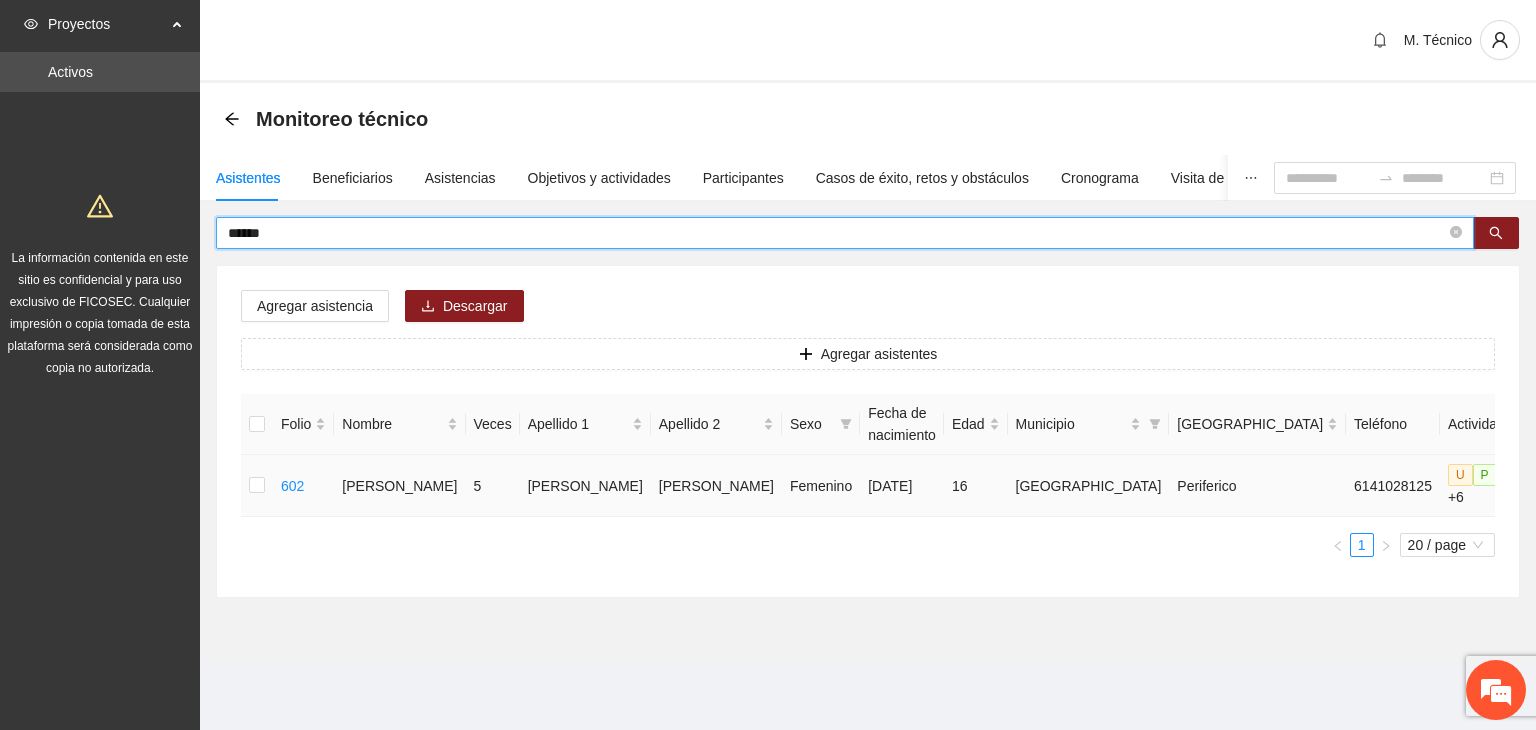 click 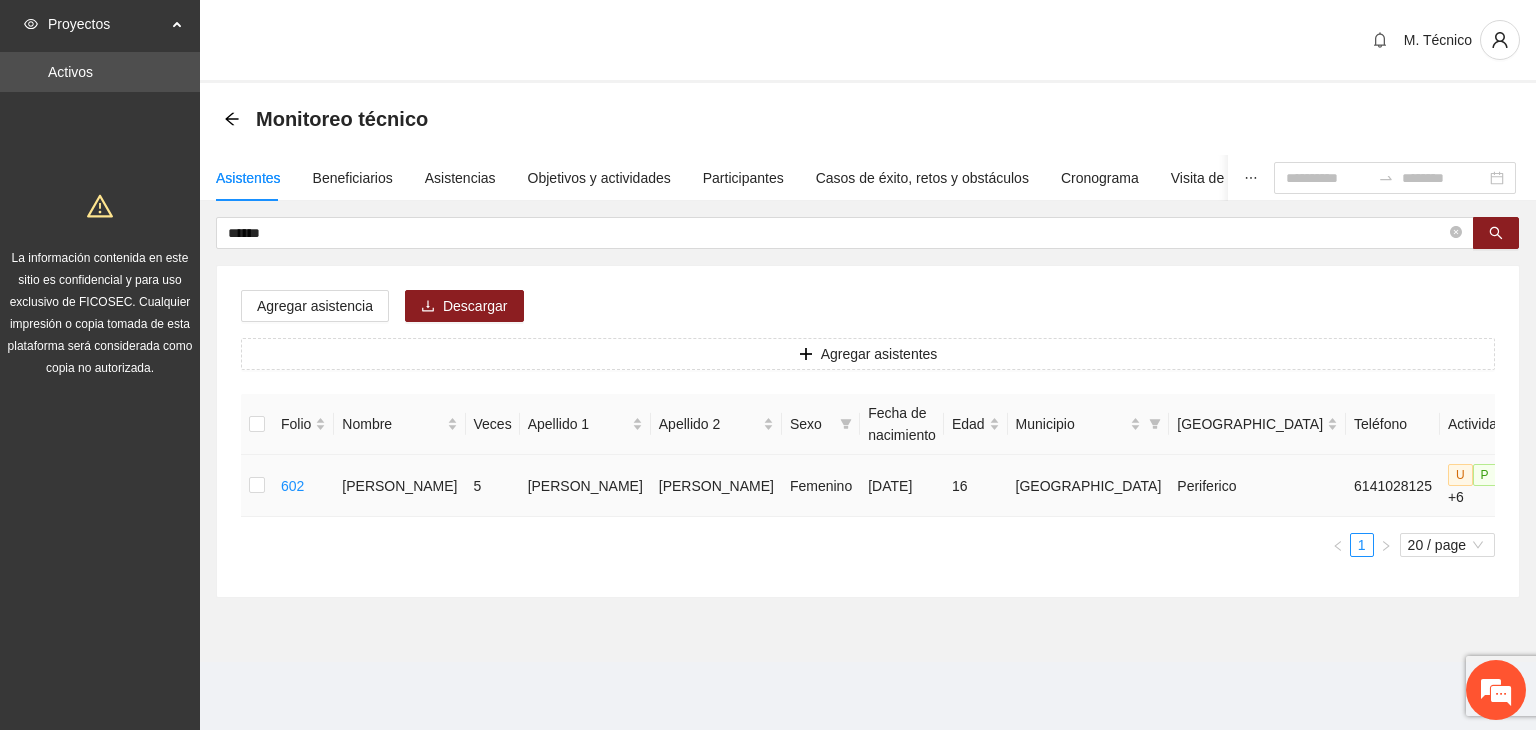 type on "**********" 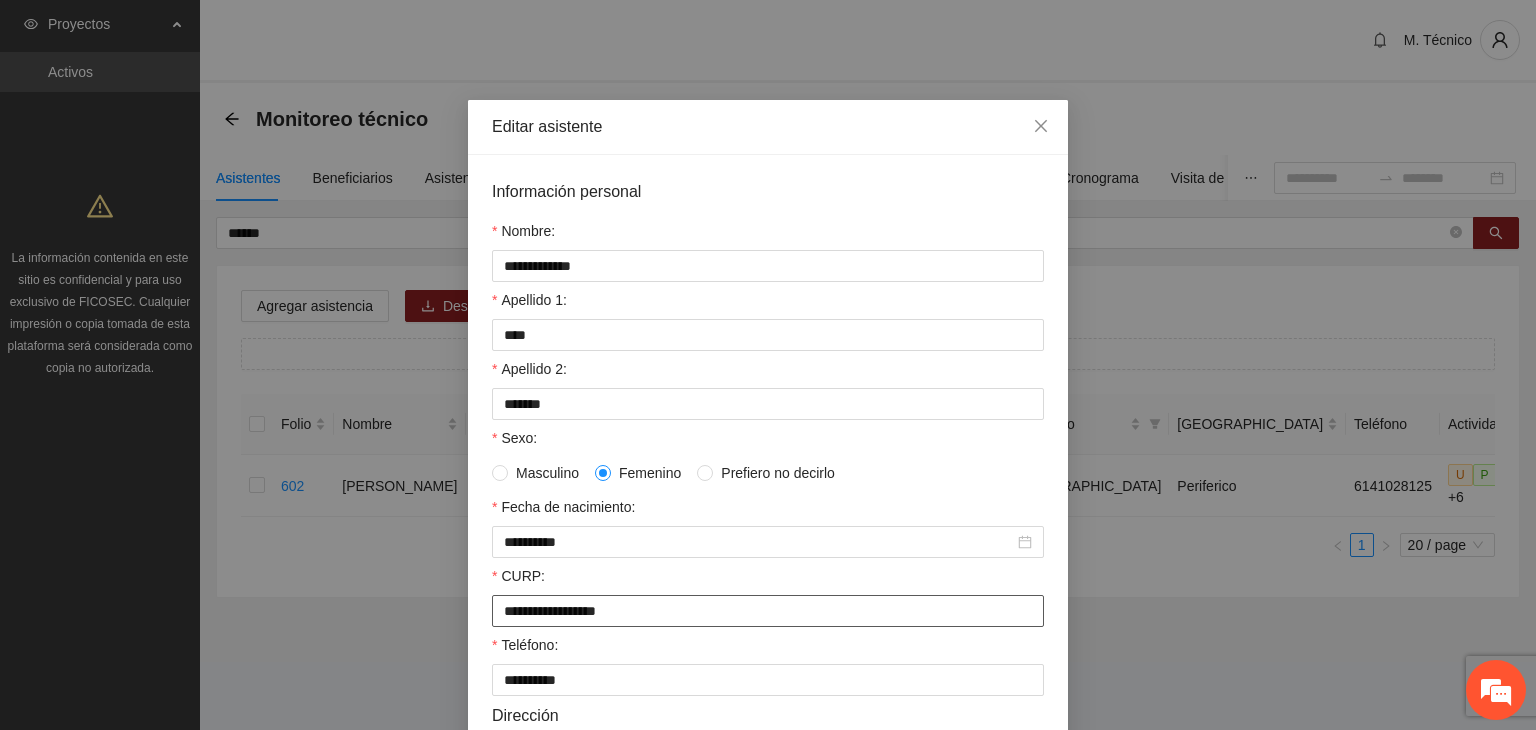 drag, startPoint x: 668, startPoint y: 615, endPoint x: 228, endPoint y: 585, distance: 441.02155 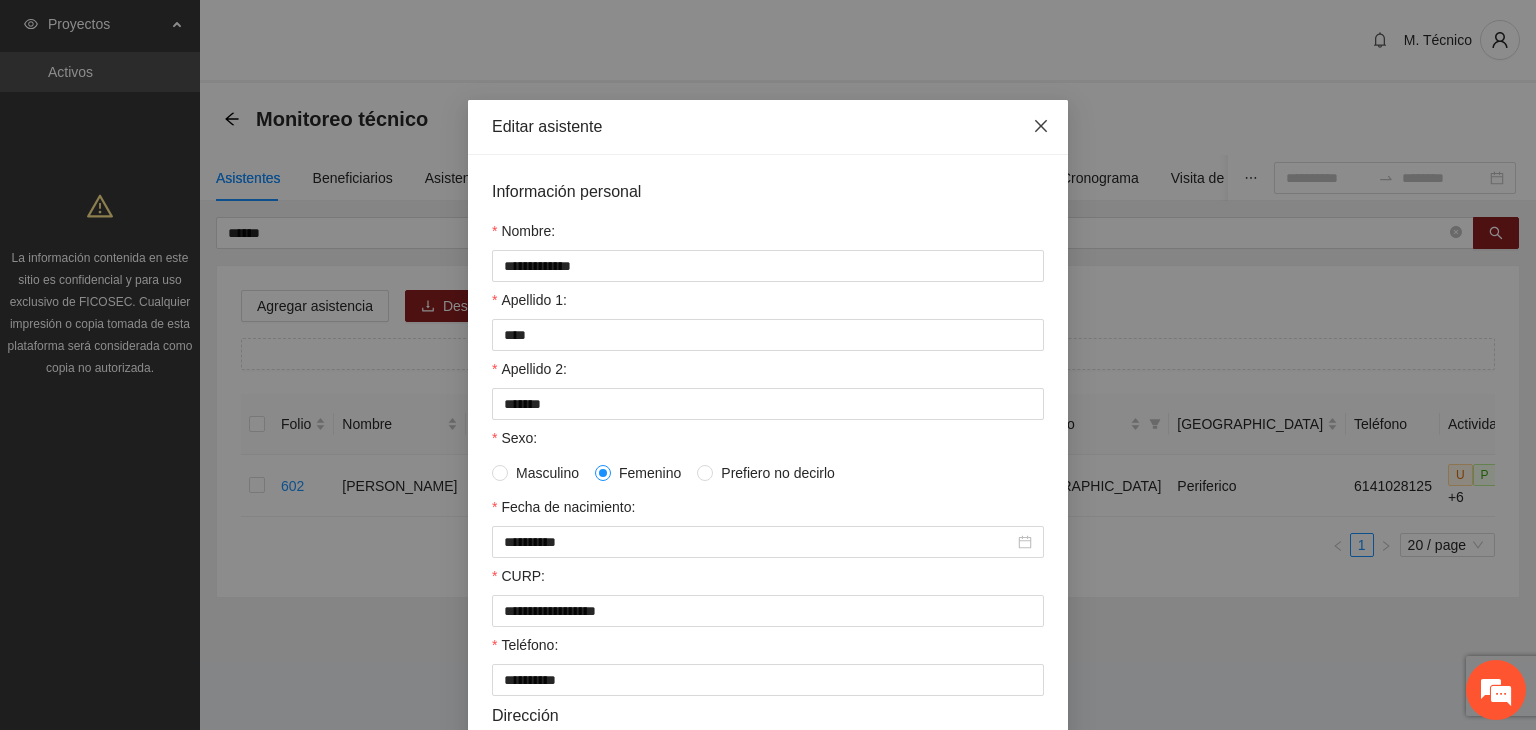 click 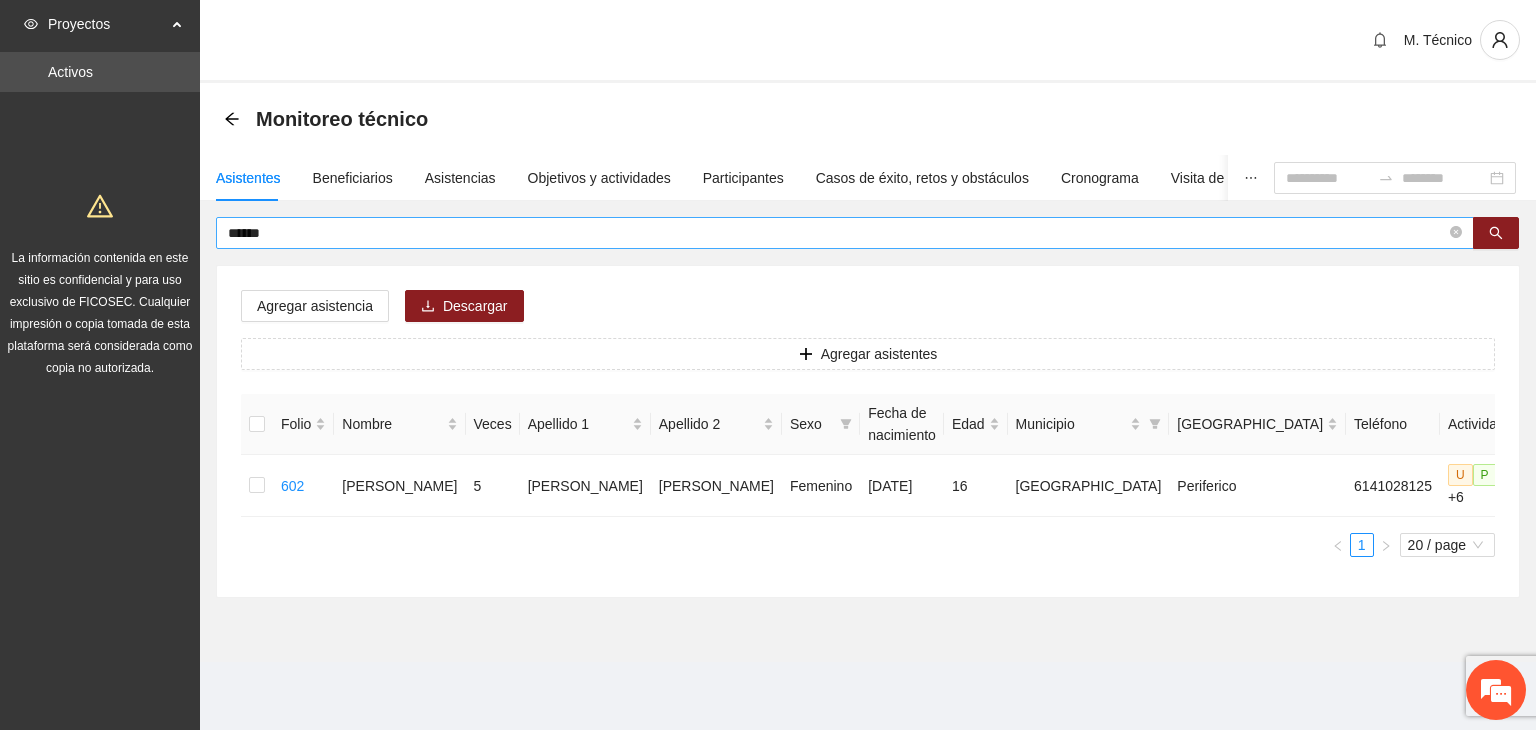 click on "******" at bounding box center [837, 233] 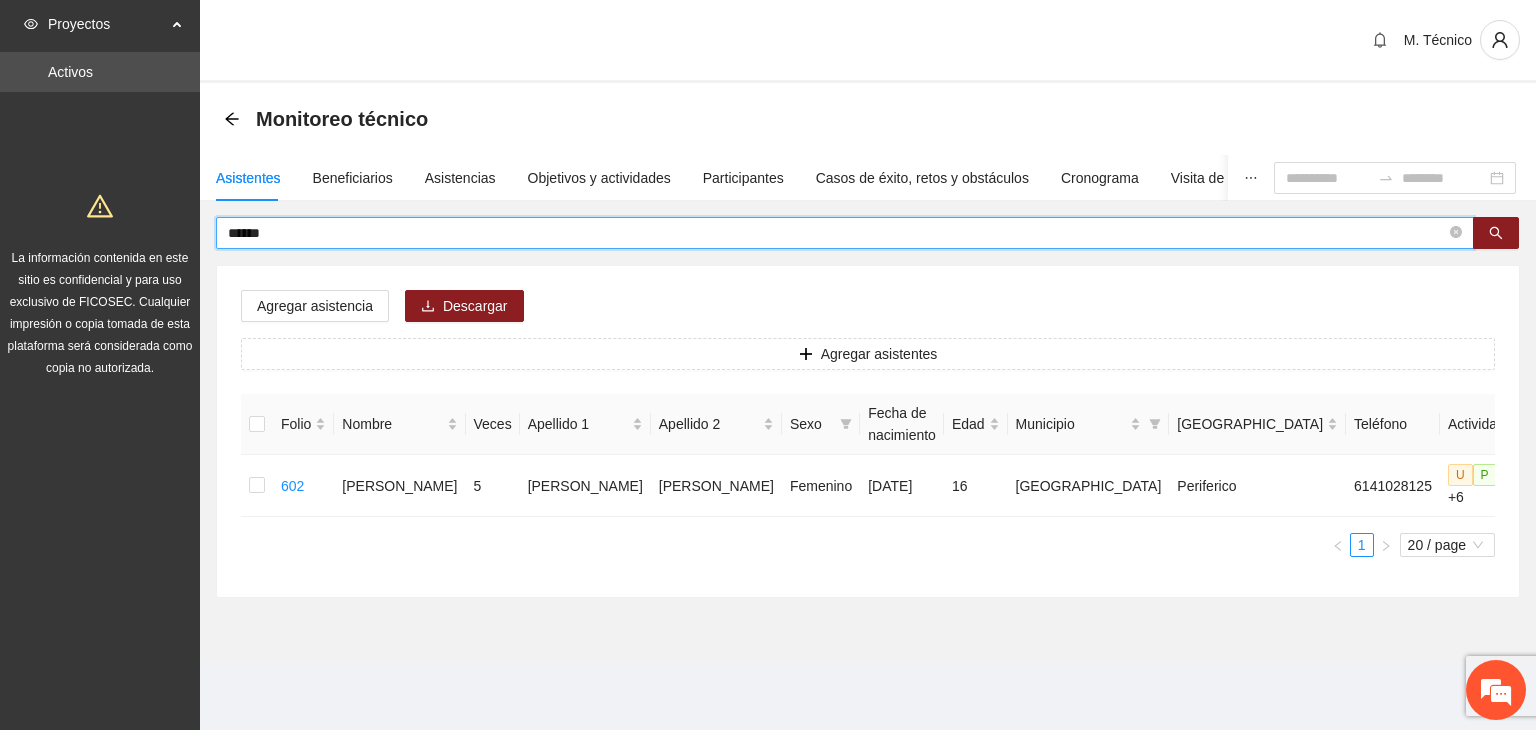click on "******" at bounding box center [837, 233] 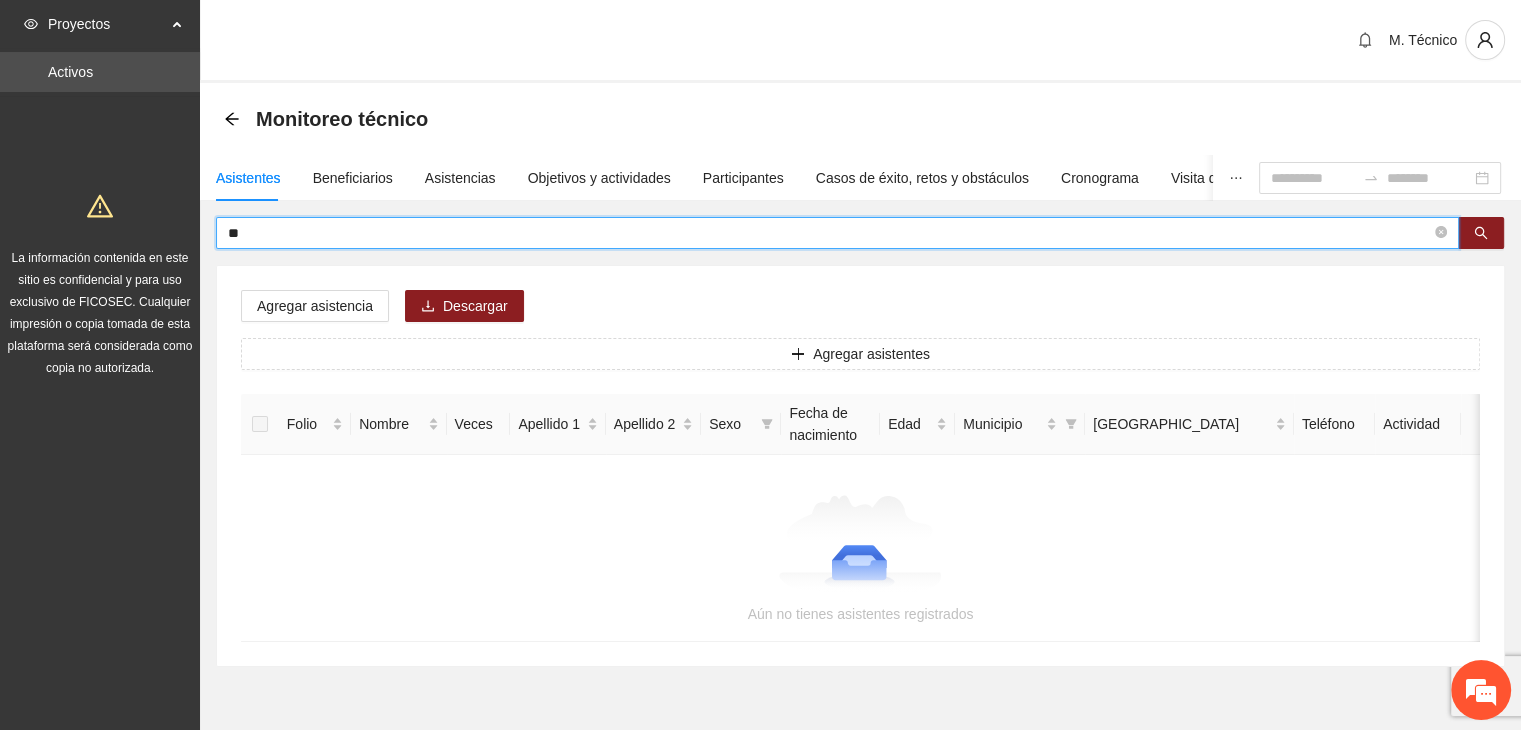 type on "*" 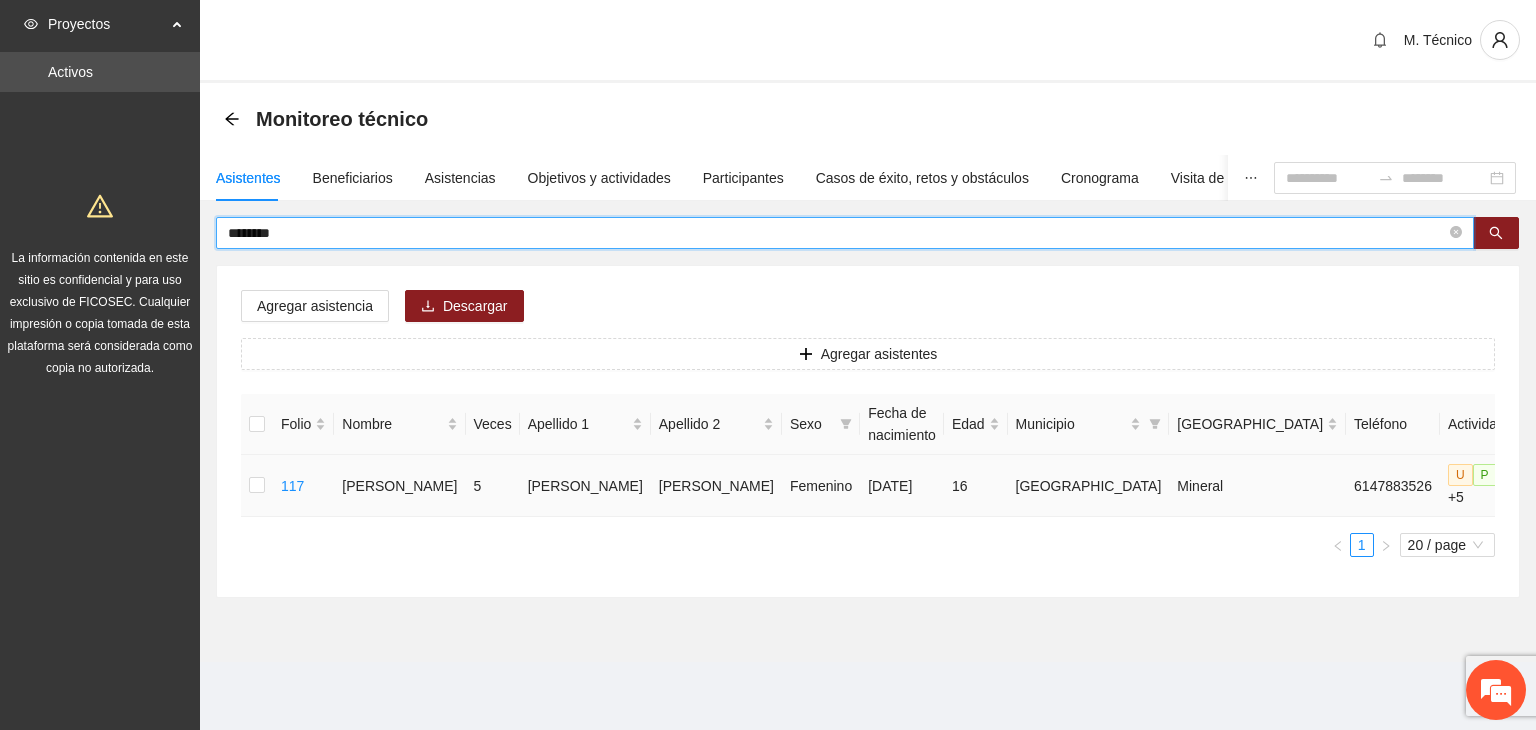 click 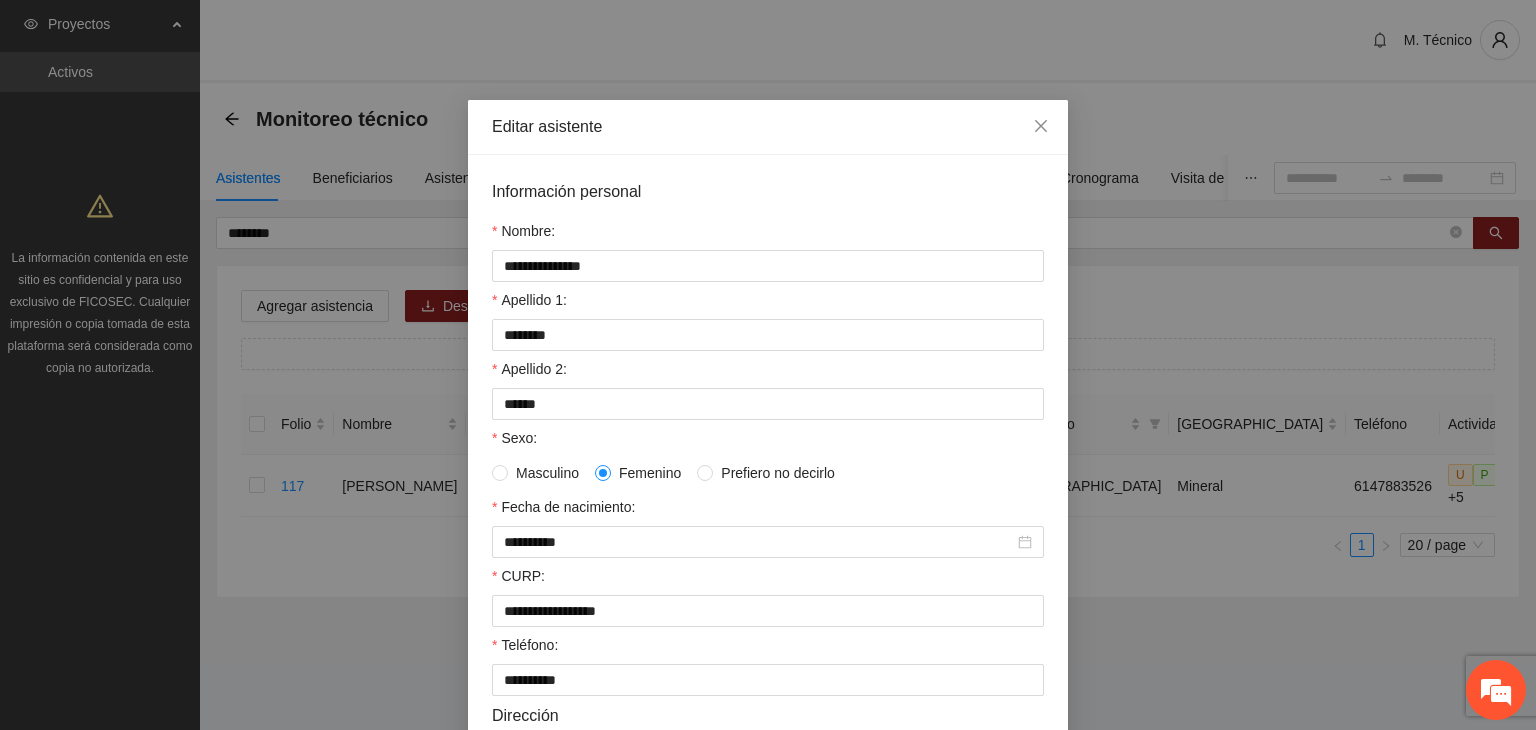 scroll, scrollTop: 300, scrollLeft: 0, axis: vertical 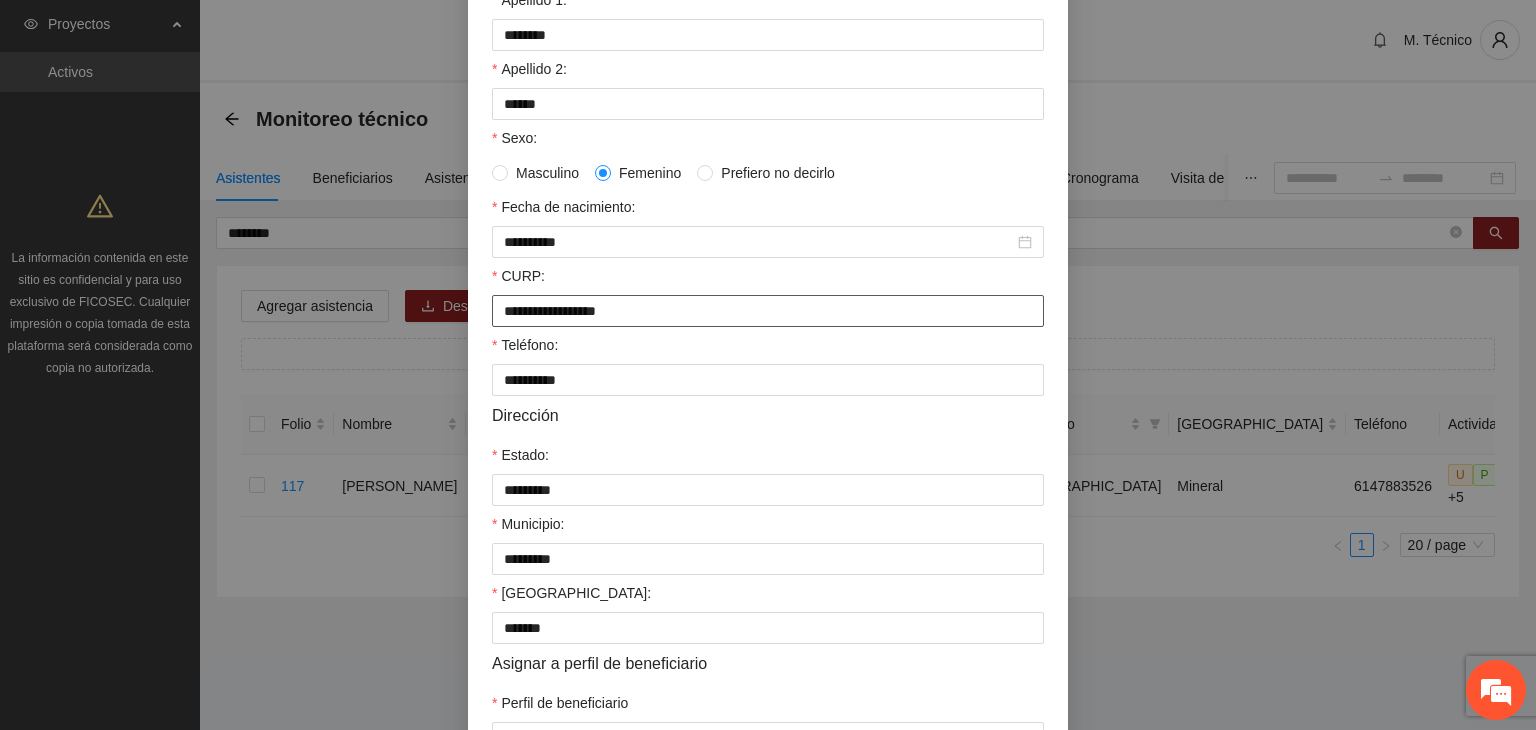 drag, startPoint x: 712, startPoint y: 314, endPoint x: 428, endPoint y: 322, distance: 284.11264 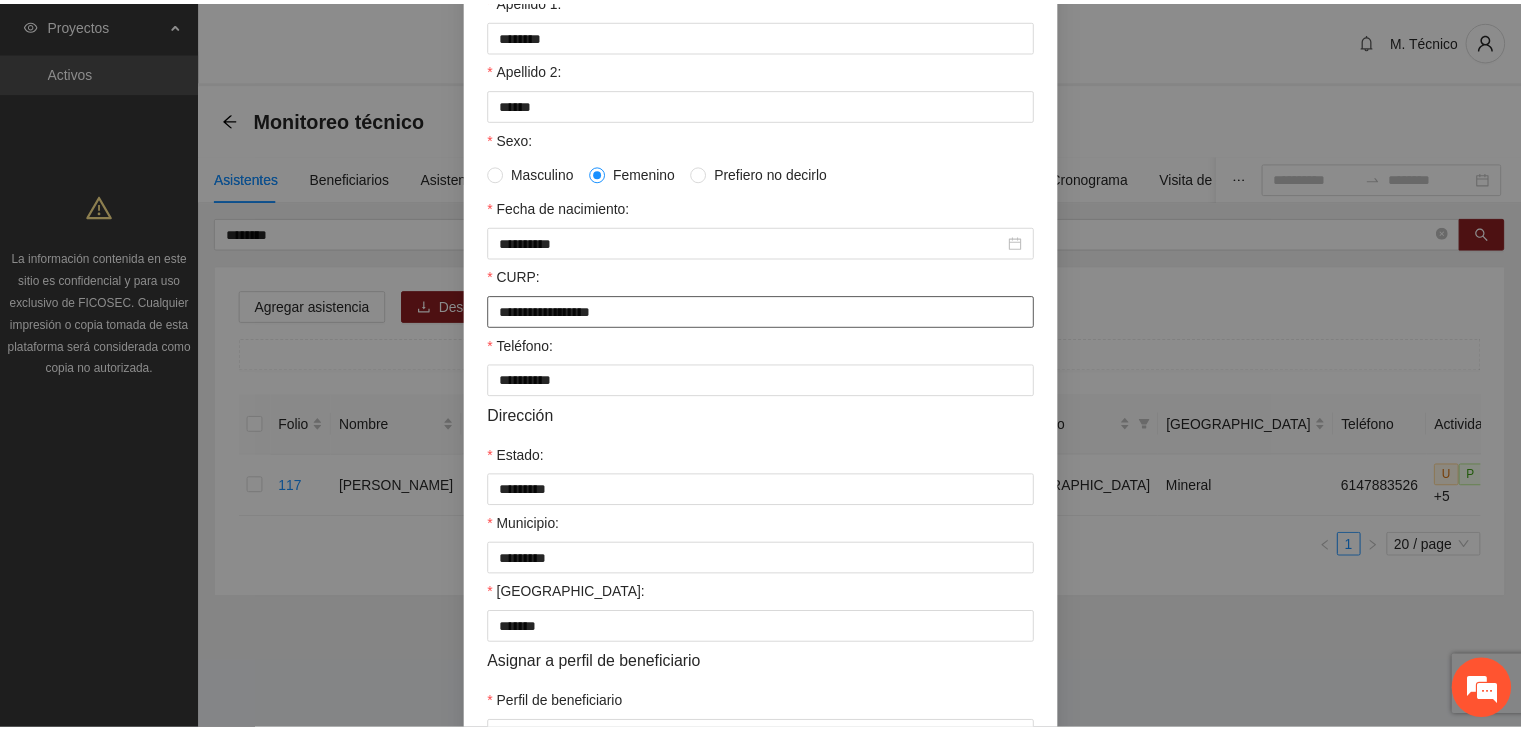 scroll, scrollTop: 0, scrollLeft: 0, axis: both 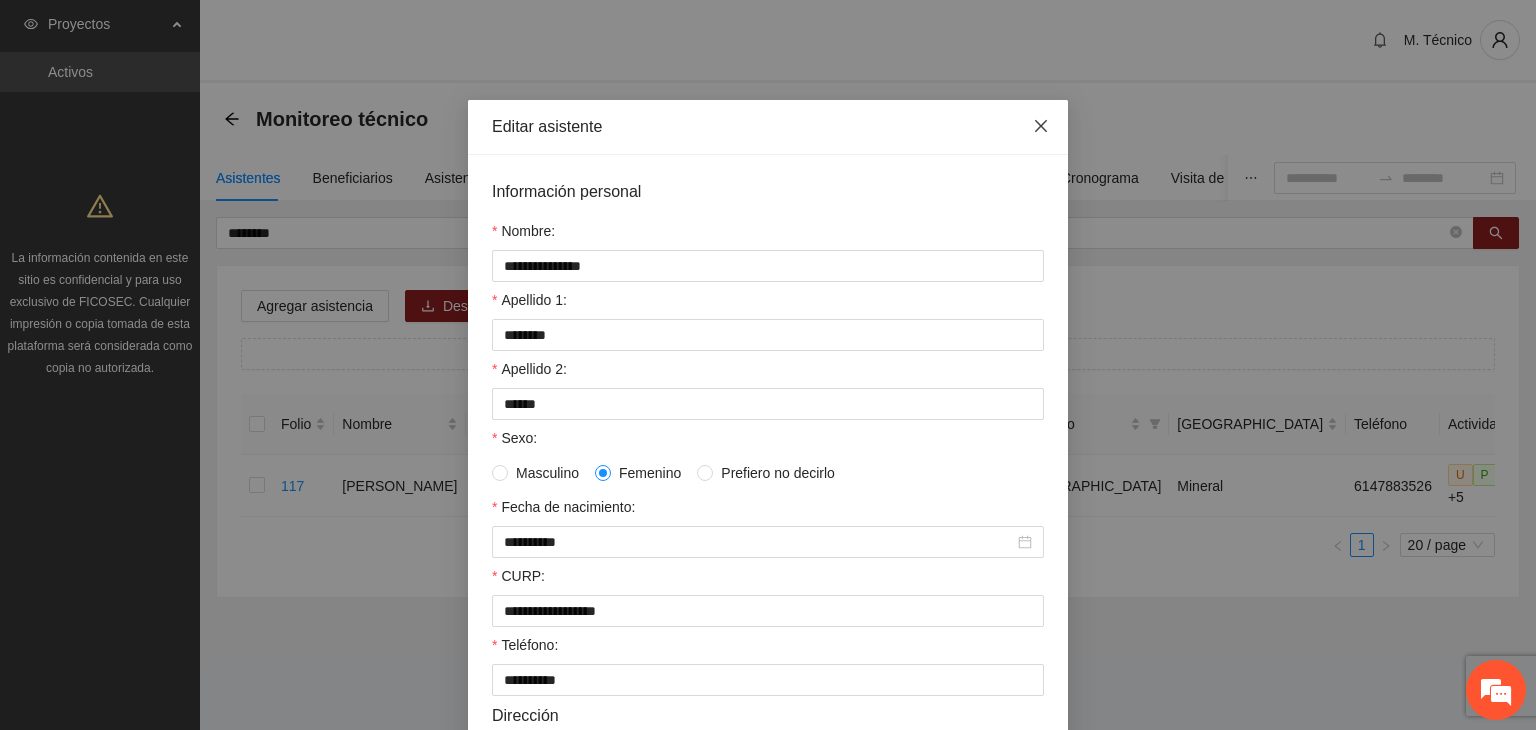 click 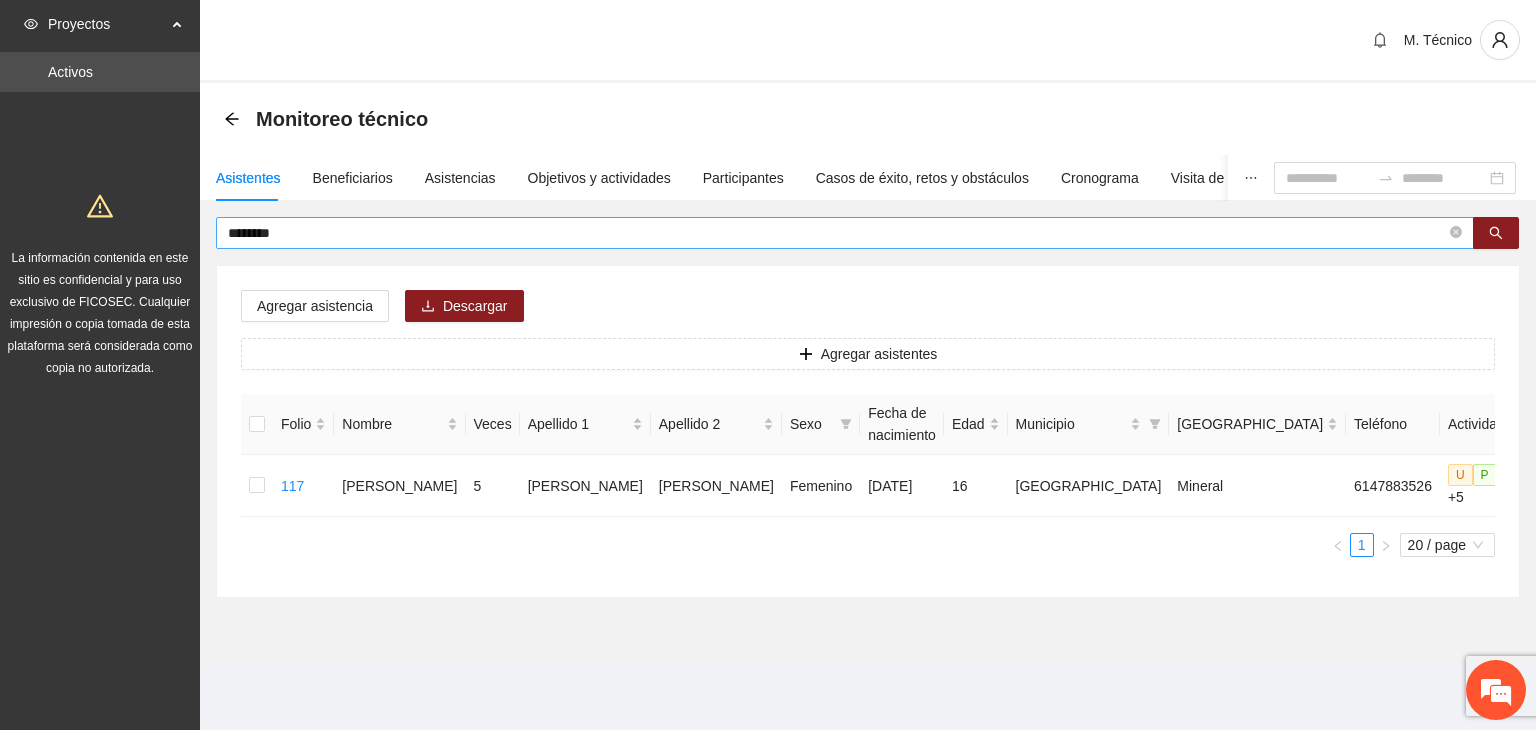 click on "********" at bounding box center (837, 233) 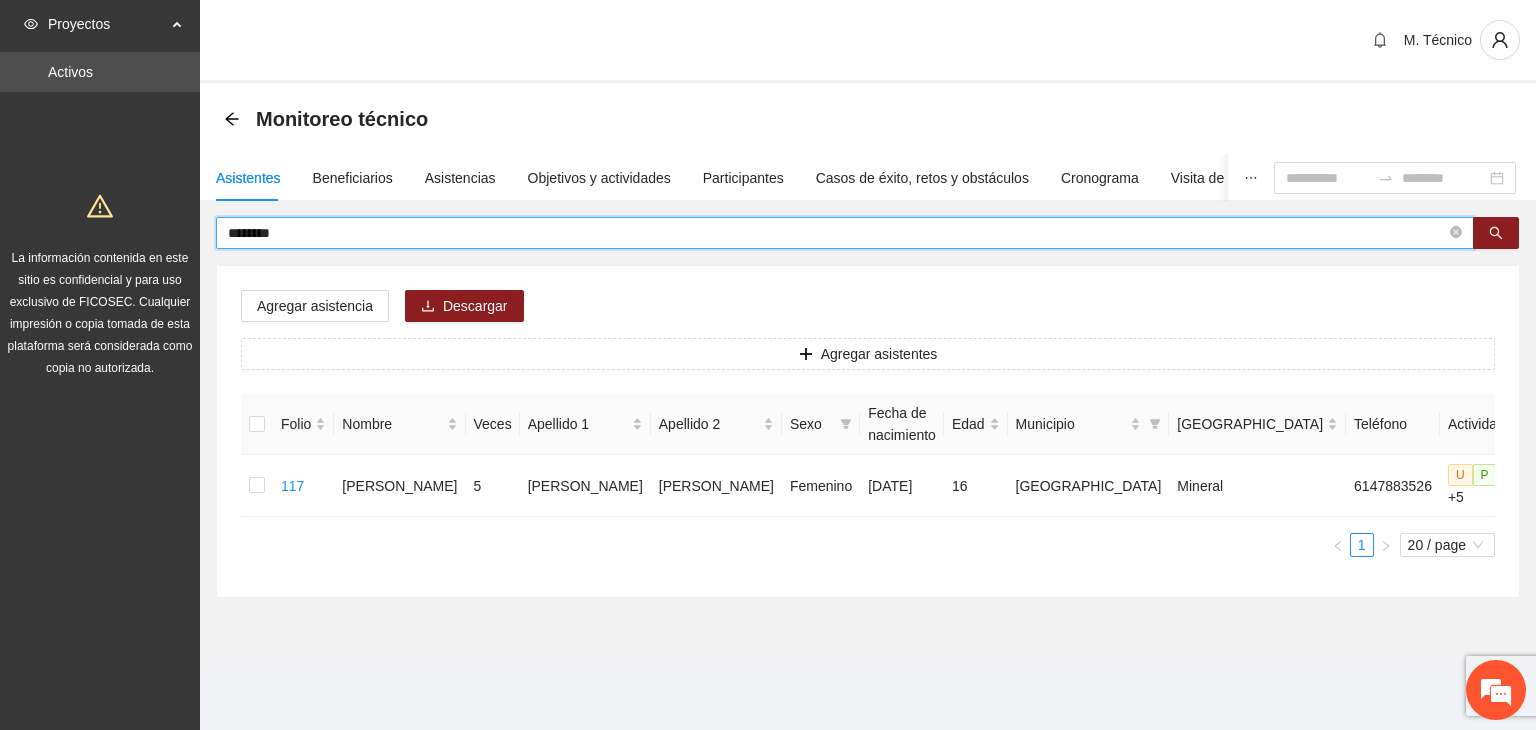 click on "********" at bounding box center (837, 233) 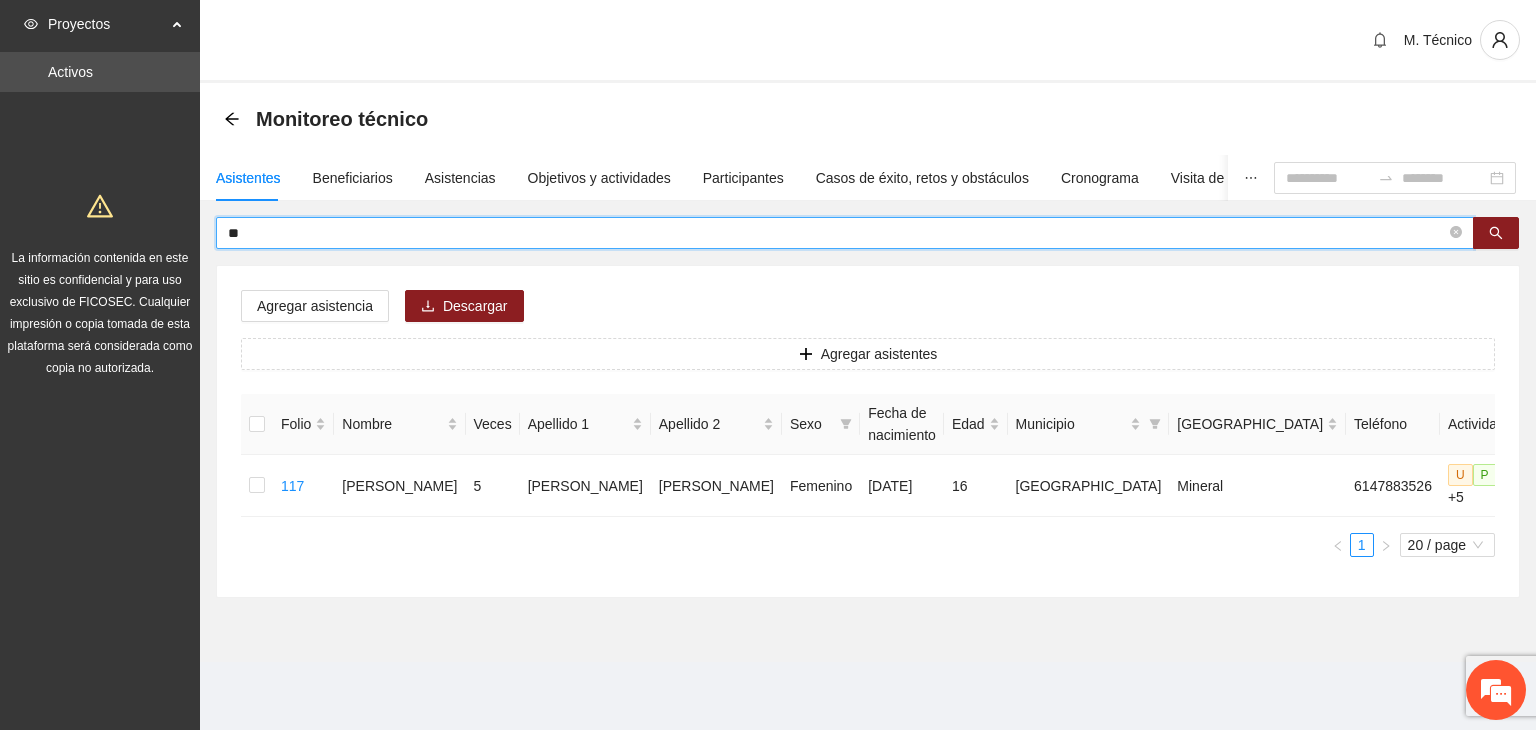 type on "*" 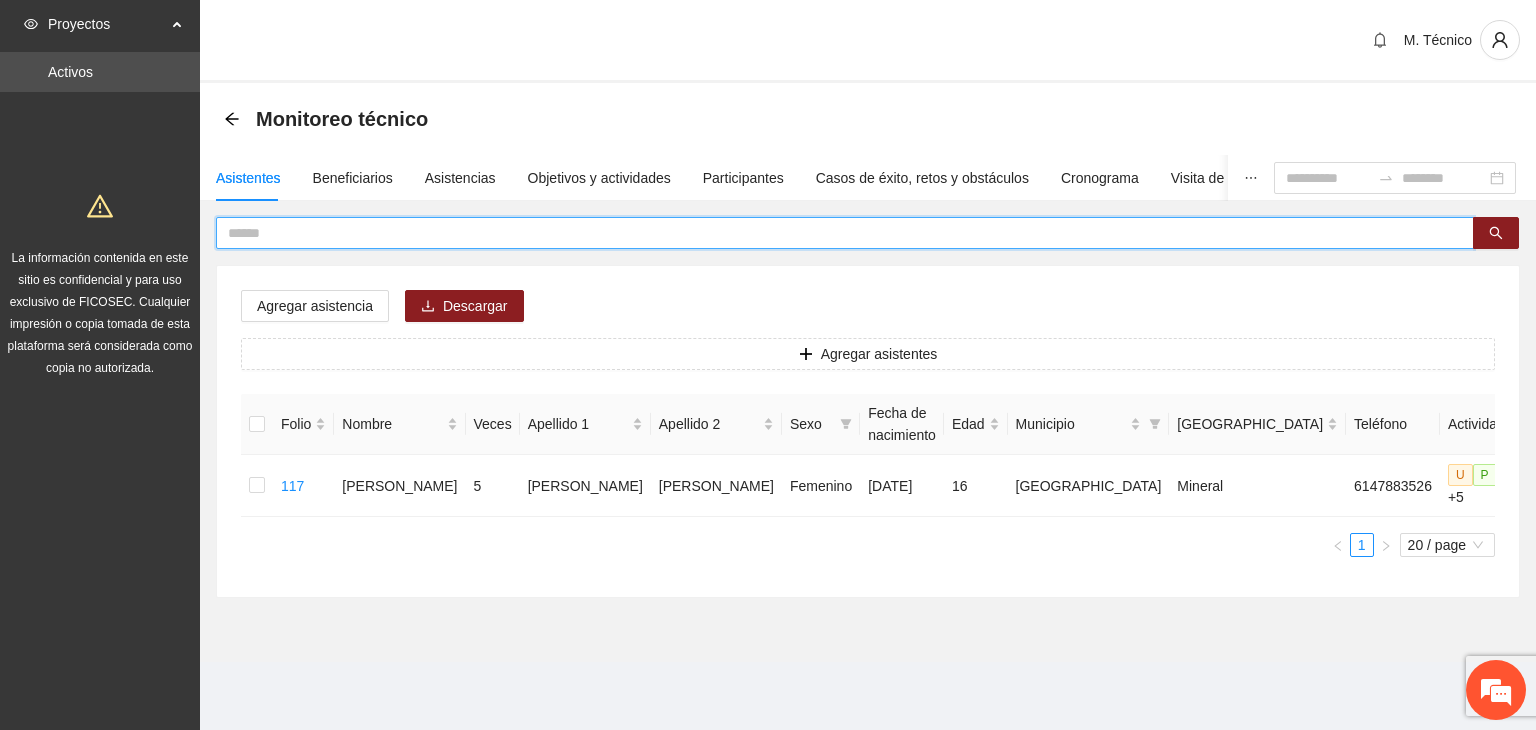 type on "*" 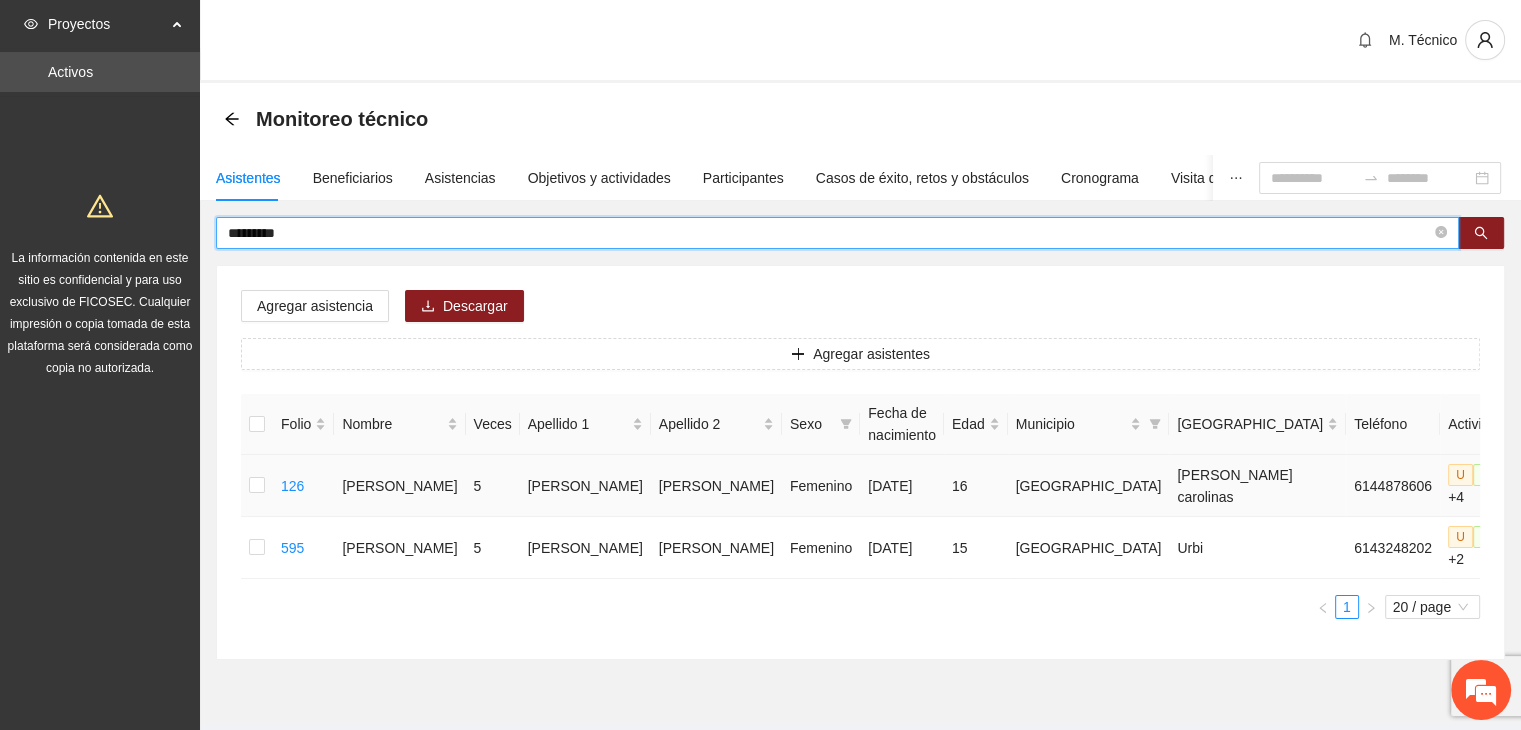 click 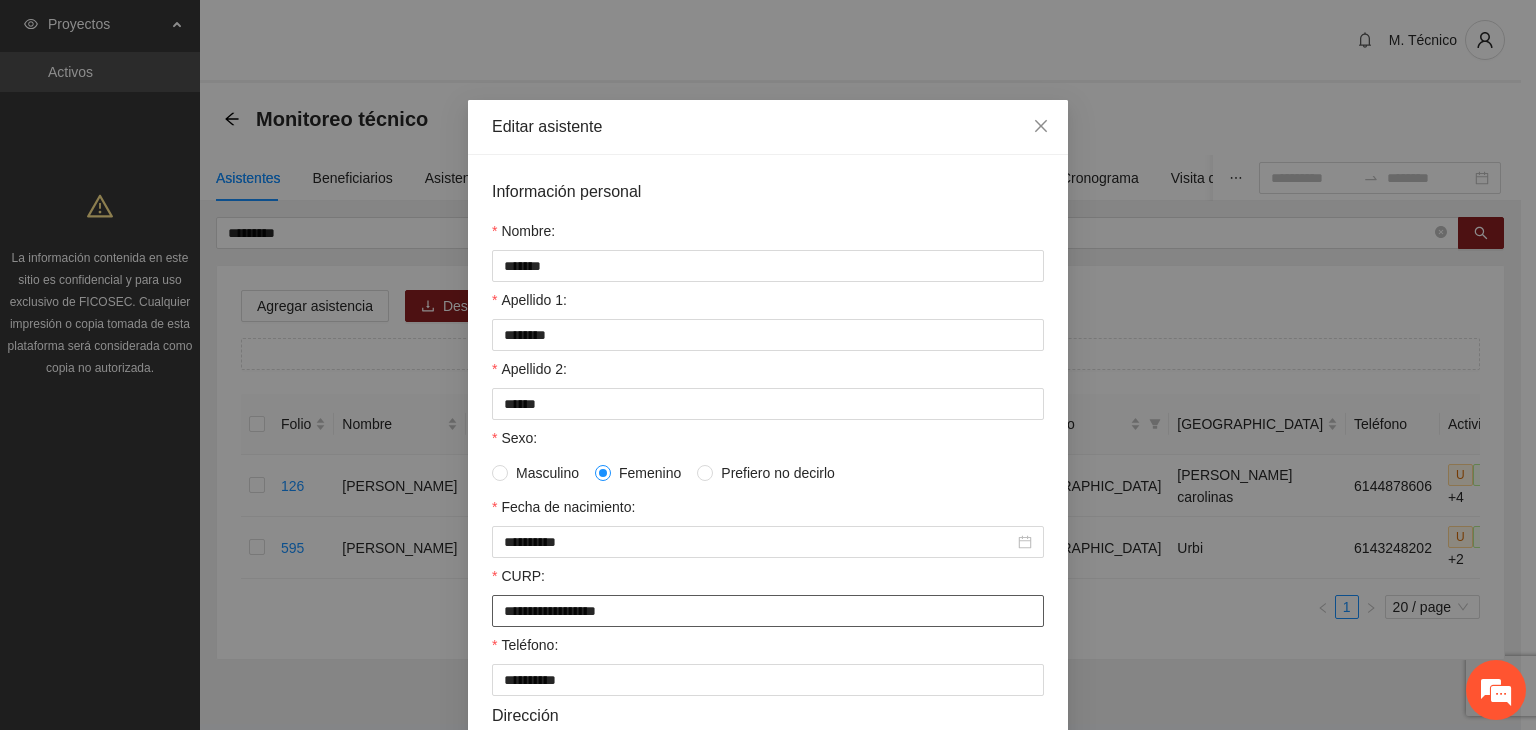 drag, startPoint x: 640, startPoint y: 620, endPoint x: 304, endPoint y: 616, distance: 336.0238 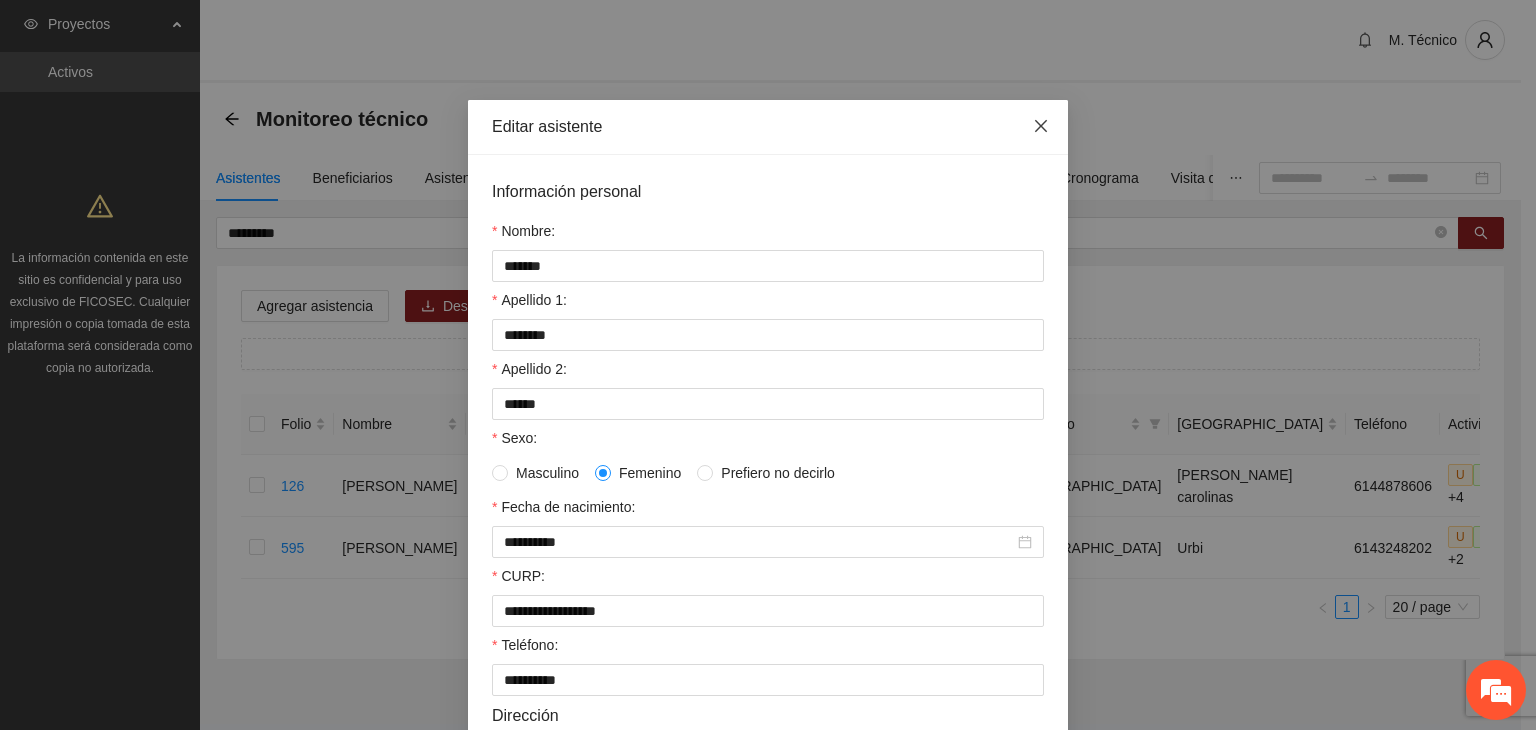 drag, startPoint x: 1029, startPoint y: 125, endPoint x: 1030, endPoint y: 157, distance: 32.01562 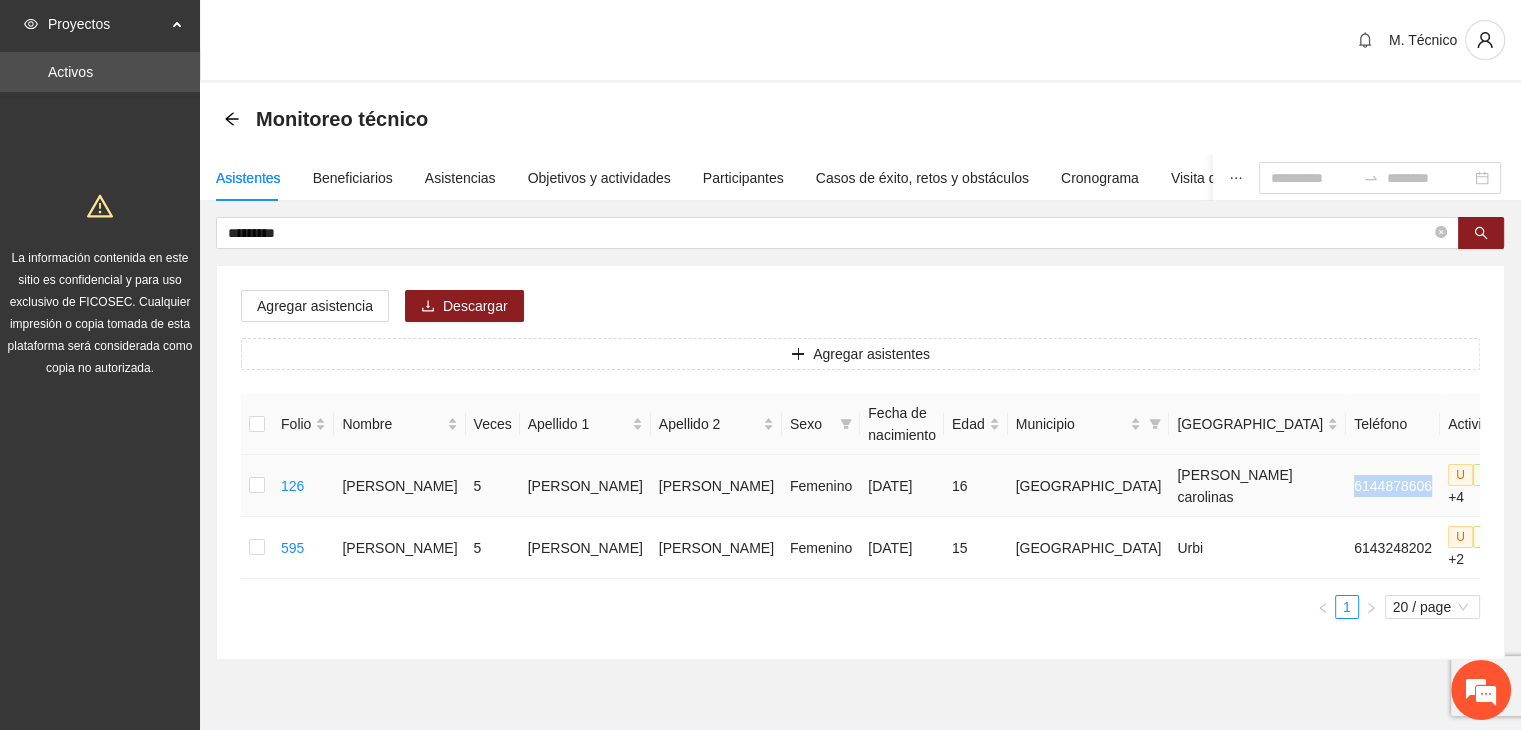 drag, startPoint x: 1267, startPoint y: 479, endPoint x: 1185, endPoint y: 492, distance: 83.02409 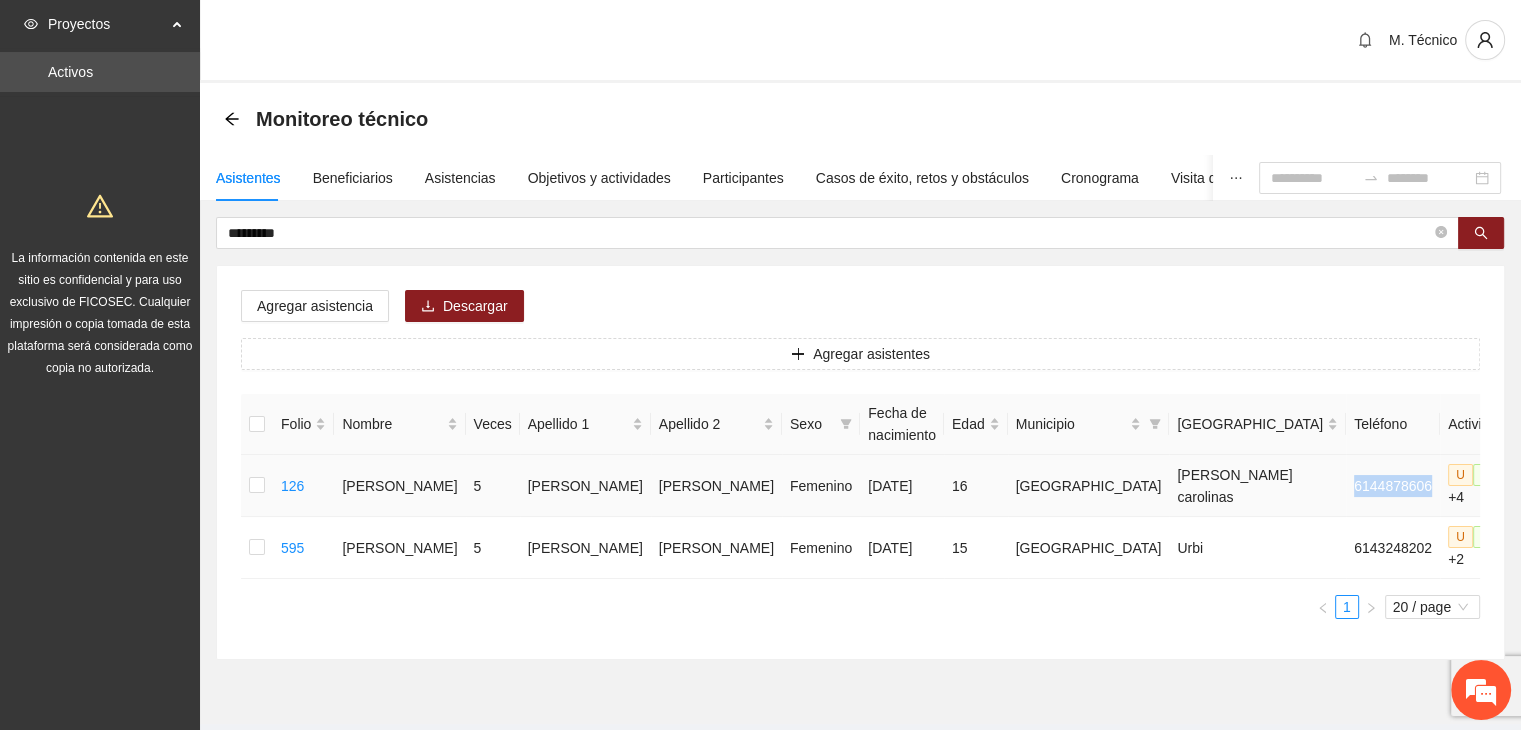copy on "6144878606" 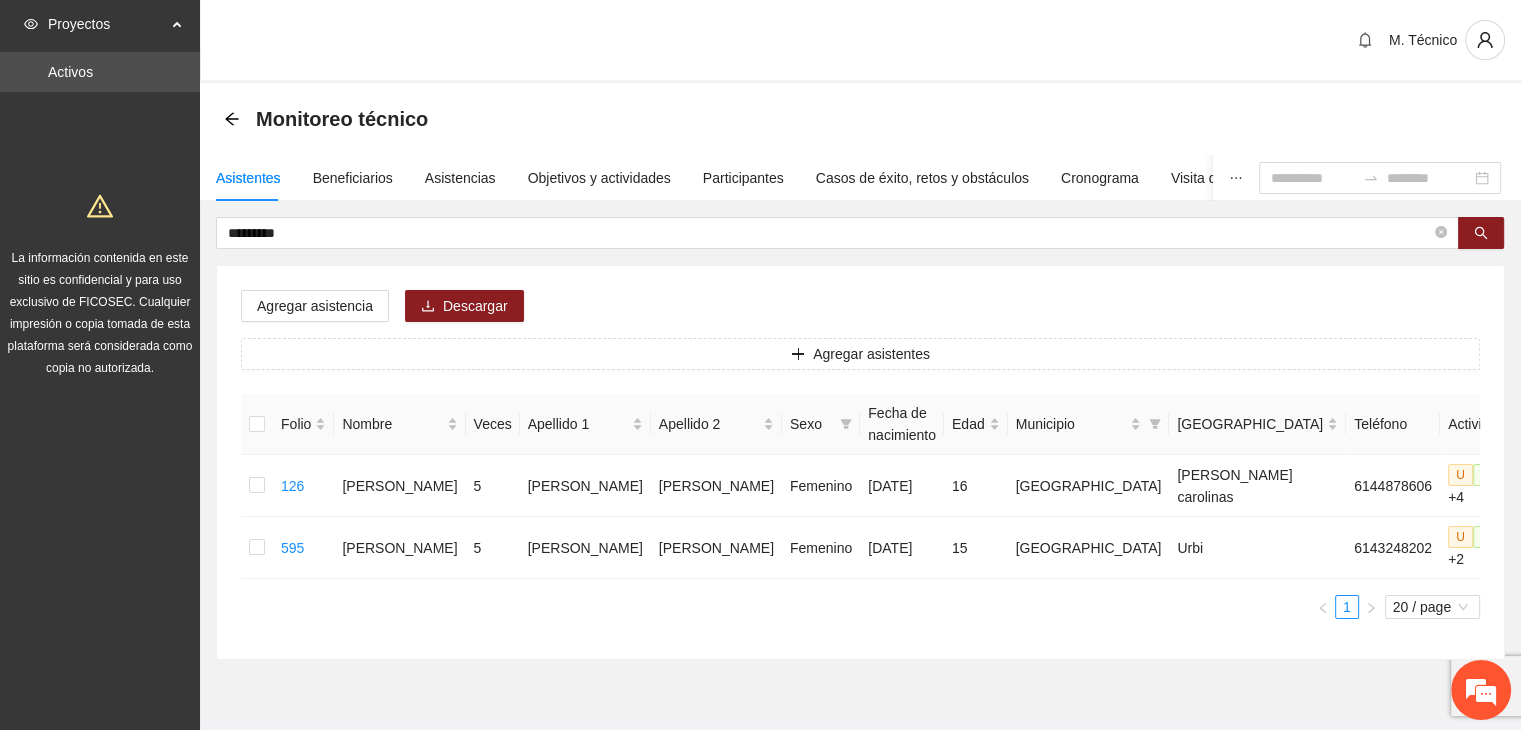 click on "Asistentes Beneficiarios Asistencias Objetivos y actividades Participantes Casos de éxito, retos y obstáculos Cronograma Visita de campo y entregables ********* Agregar asistencia Descargar Agregar asistentes Folio Nombre Veces Apellido 1 Apellido 2 Sexo Fecha de nacimiento Edad Municipio Colonia Teléfono Actividad                             126 [PERSON_NAME] 5 [PERSON_NAME] [DATE] 16 [GEOGRAPHIC_DATA] [PERSON_NAME] carolinas 6144878606 U P +4 595 [PERSON_NAME]  5 [PERSON_NAME] [DATE] 15 Chihuahua Urbi 6143248202 U P +2 1 20 / page" at bounding box center [860, 407] 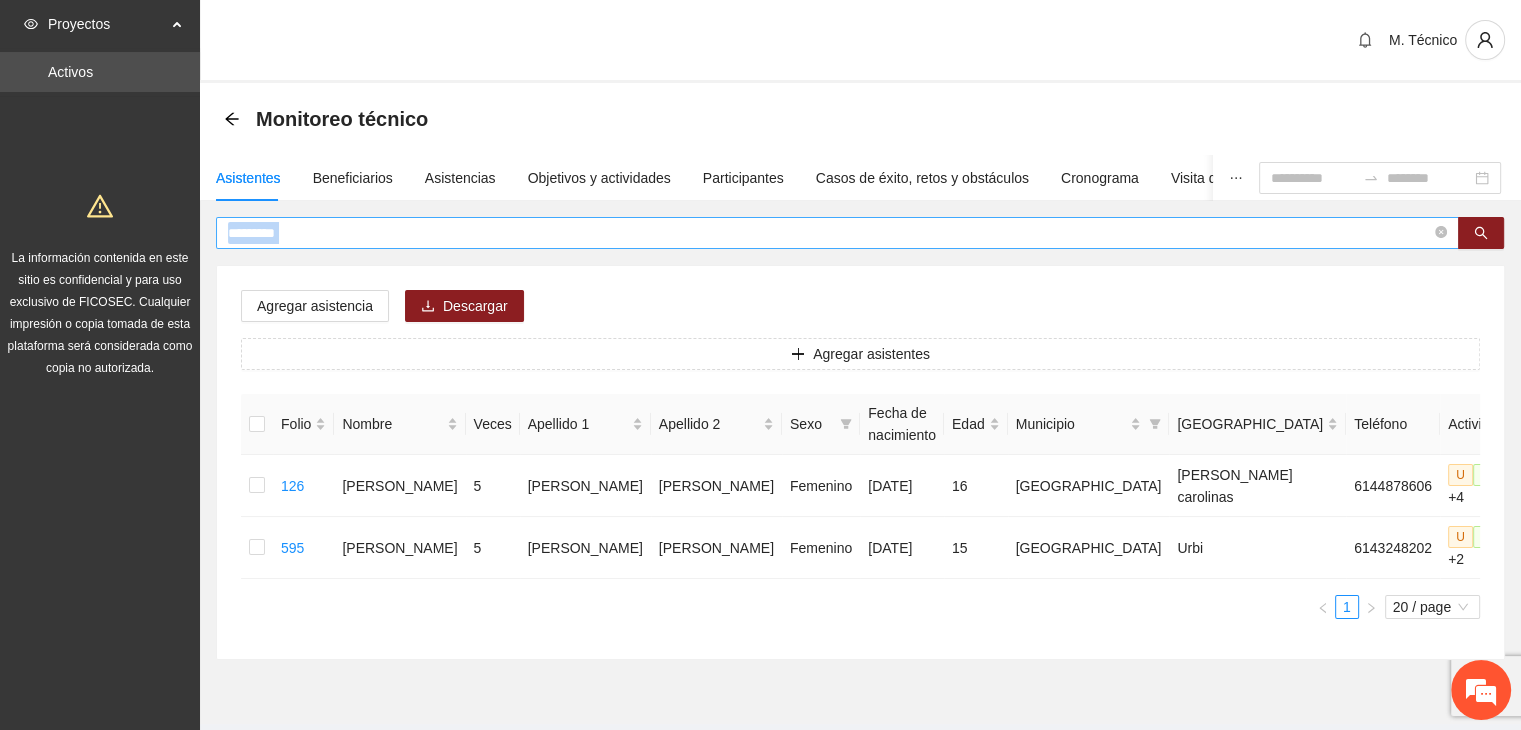 click on "Asistentes Beneficiarios Asistencias Objetivos y actividades Participantes Casos de éxito, retos y obstáculos Cronograma Visita de campo y entregables ********* Agregar asistencia Descargar Agregar asistentes Folio Nombre Veces Apellido 1 Apellido 2 Sexo Fecha de nacimiento Edad Municipio Colonia Teléfono Actividad                             126 [PERSON_NAME] 5 [PERSON_NAME] [DATE] 16 [GEOGRAPHIC_DATA] [PERSON_NAME] carolinas 6144878606 U P +4 595 [PERSON_NAME]  5 [PERSON_NAME] [DATE] 15 Chihuahua Urbi 6143248202 U P +2 1 20 / page" at bounding box center (860, 407) 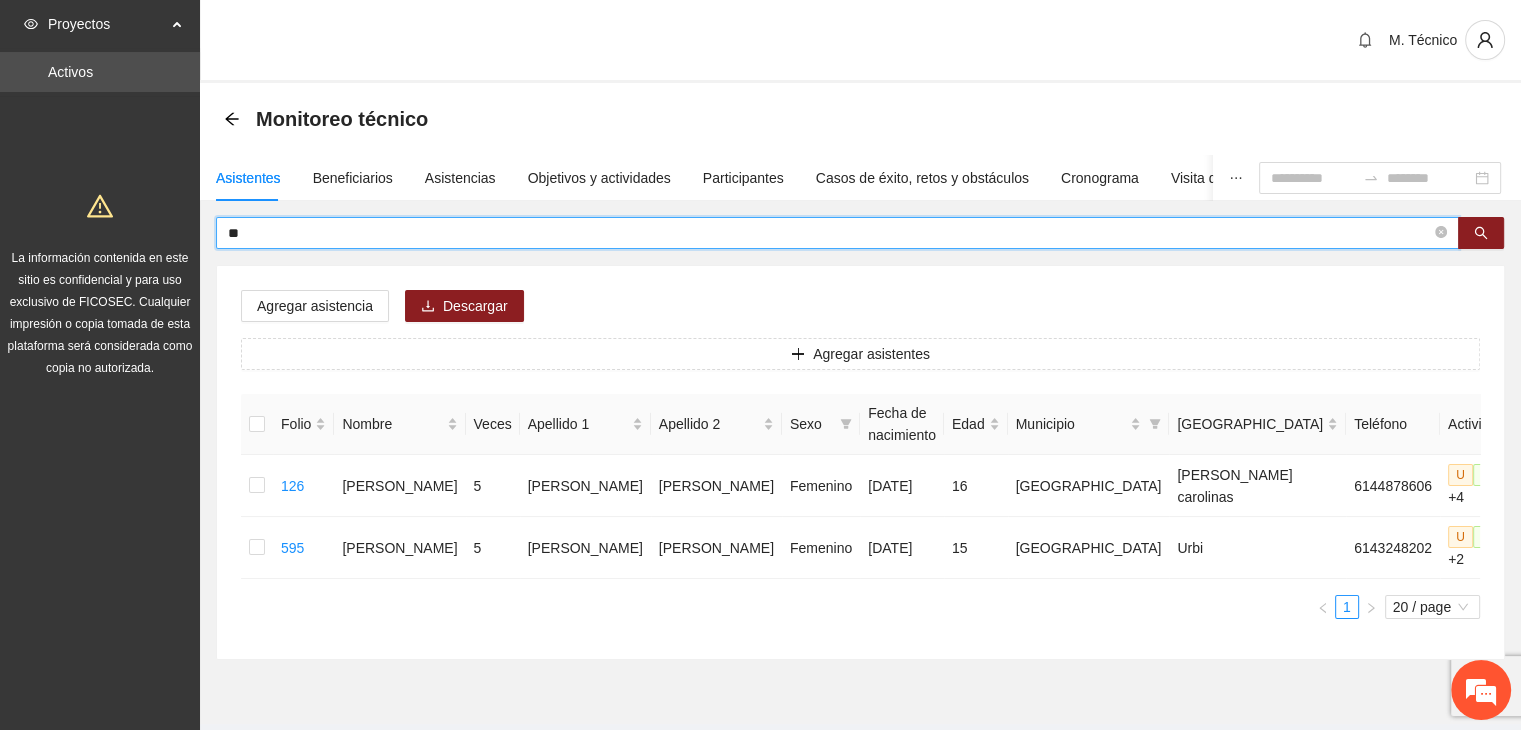 type on "*" 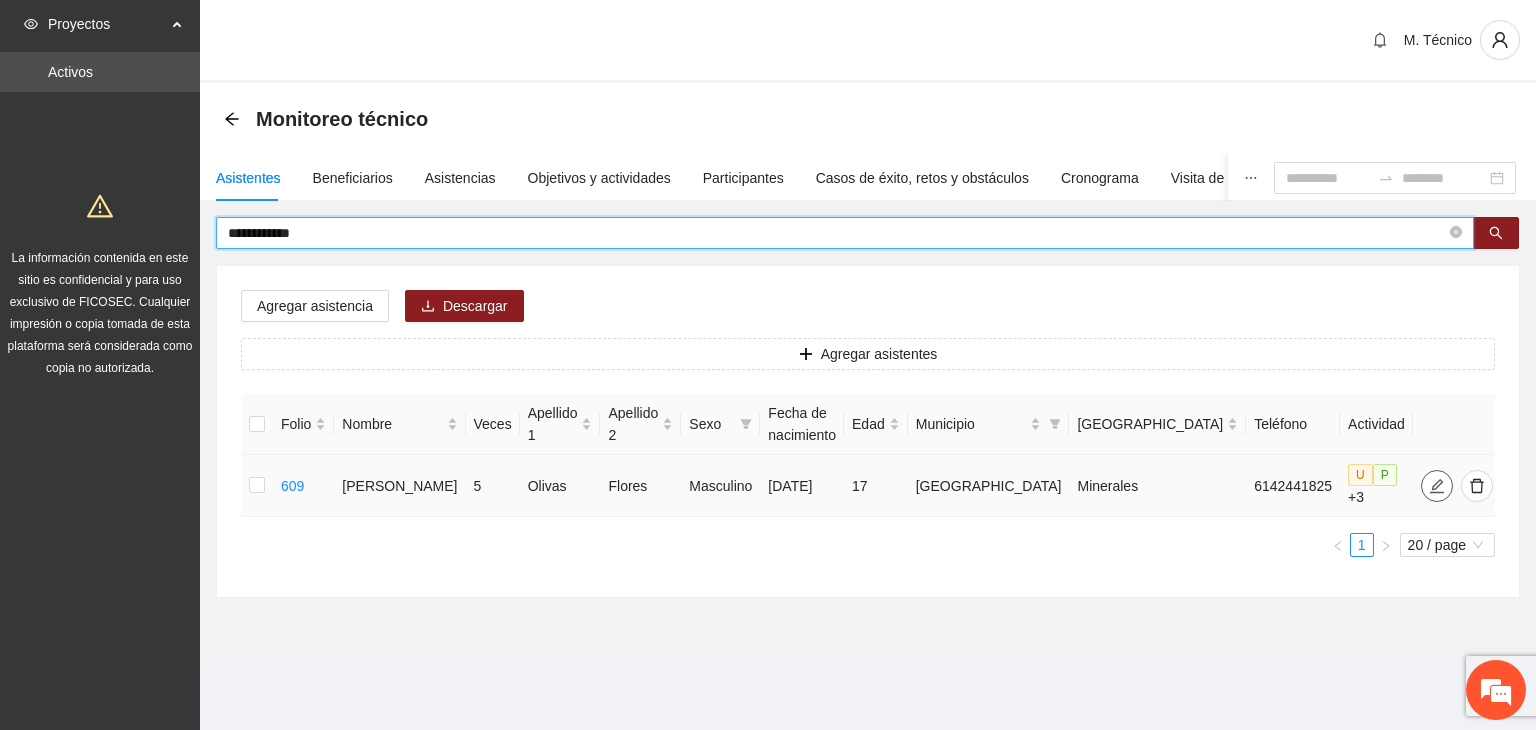 click 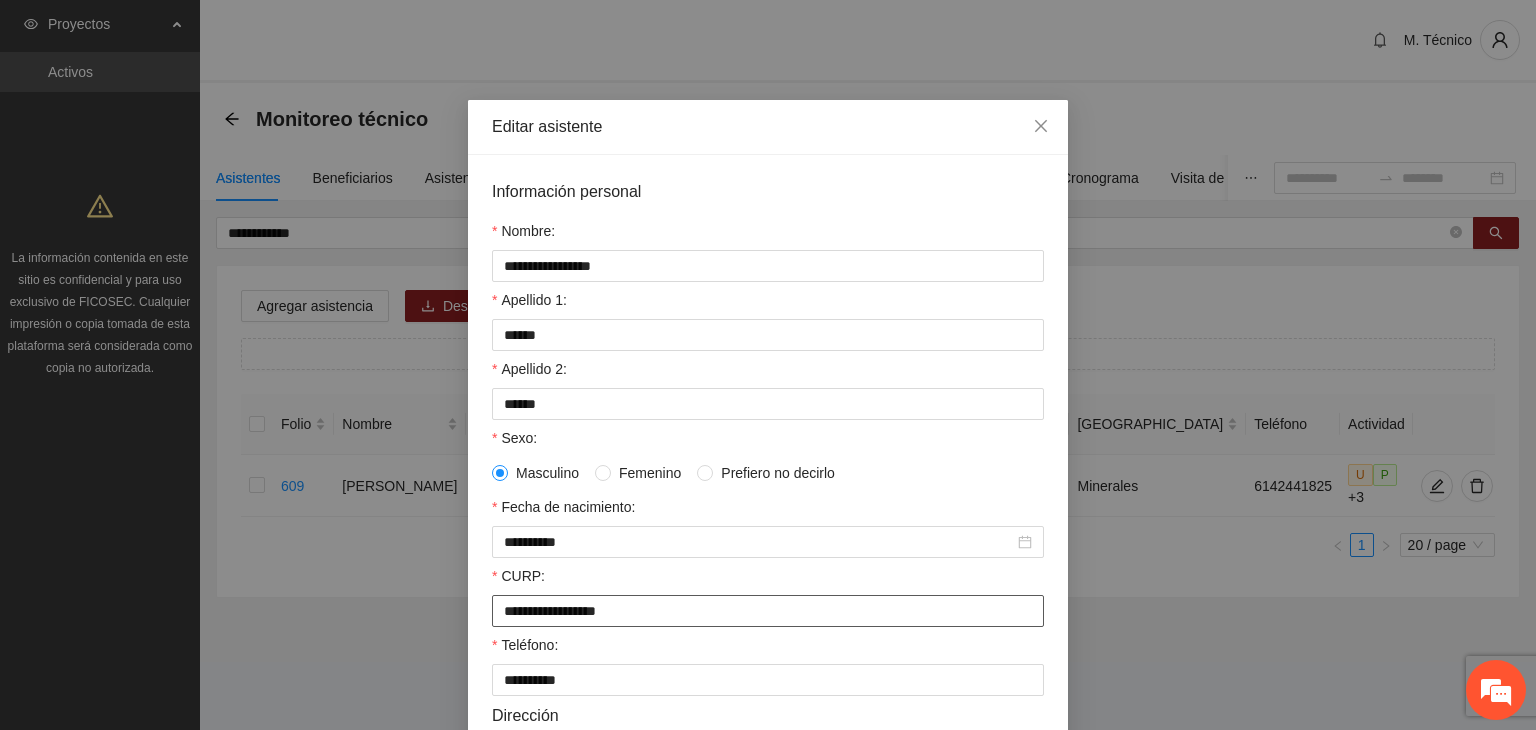 drag, startPoint x: 685, startPoint y: 620, endPoint x: 255, endPoint y: 585, distance: 431.42206 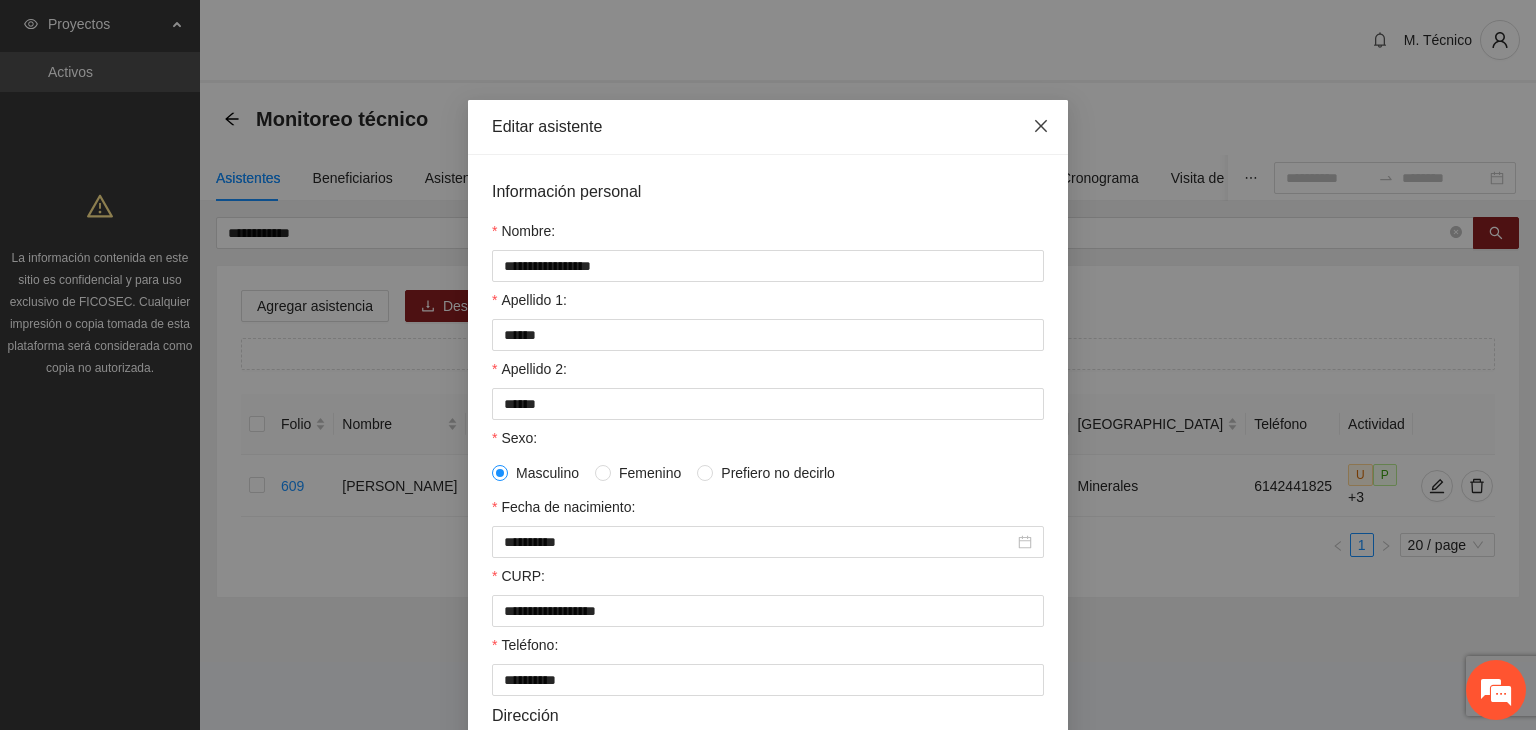 click 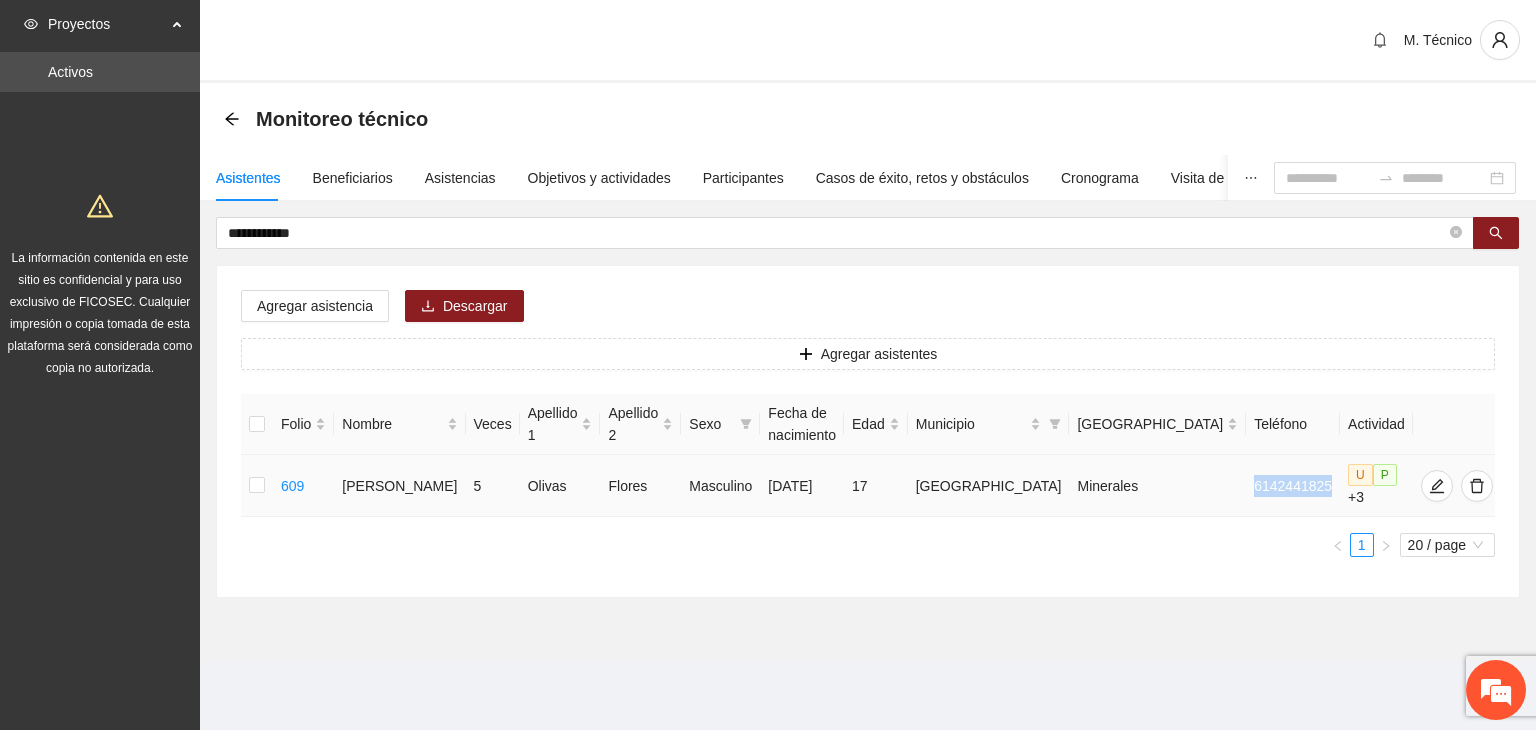 drag, startPoint x: 1278, startPoint y: 478, endPoint x: 1190, endPoint y: 487, distance: 88.45903 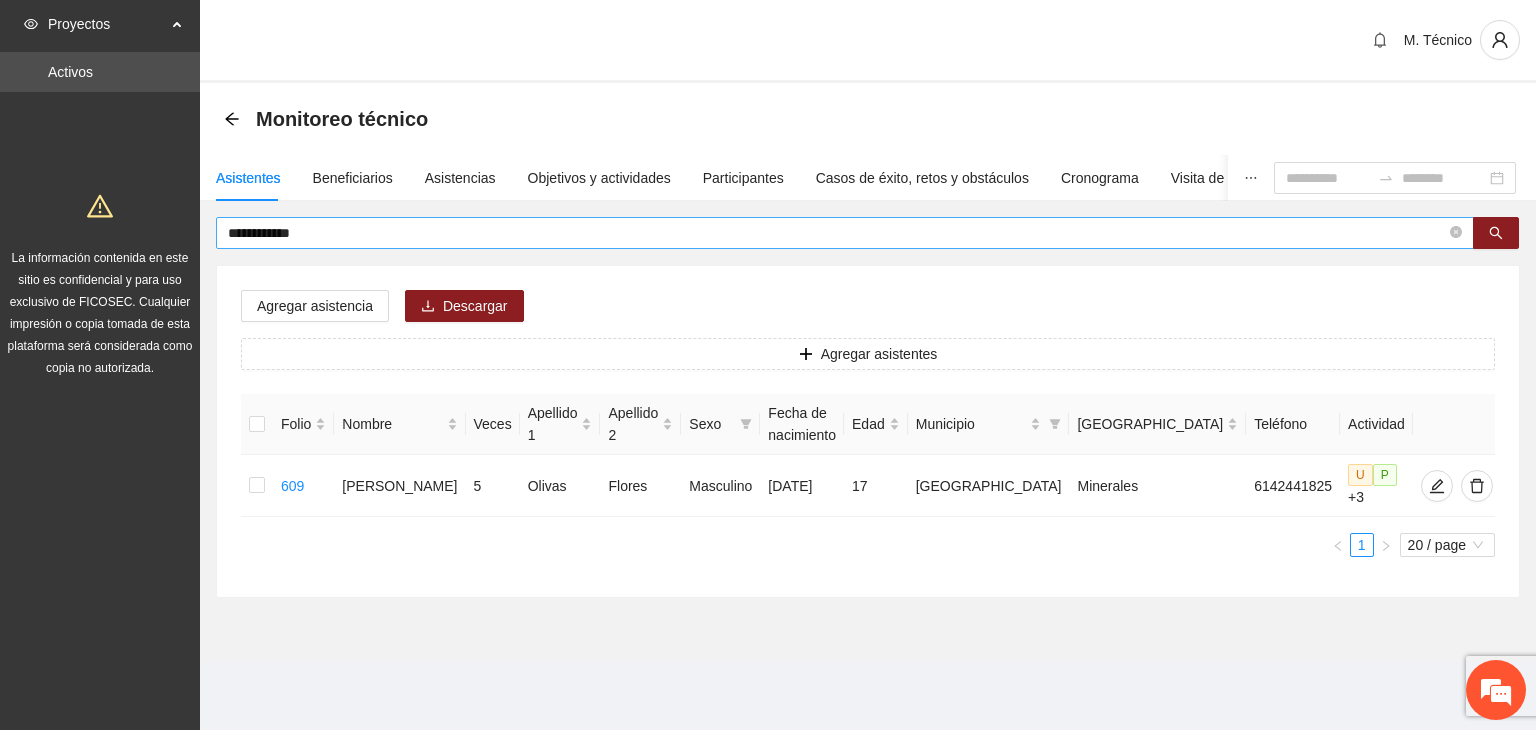 click on "**********" at bounding box center (837, 233) 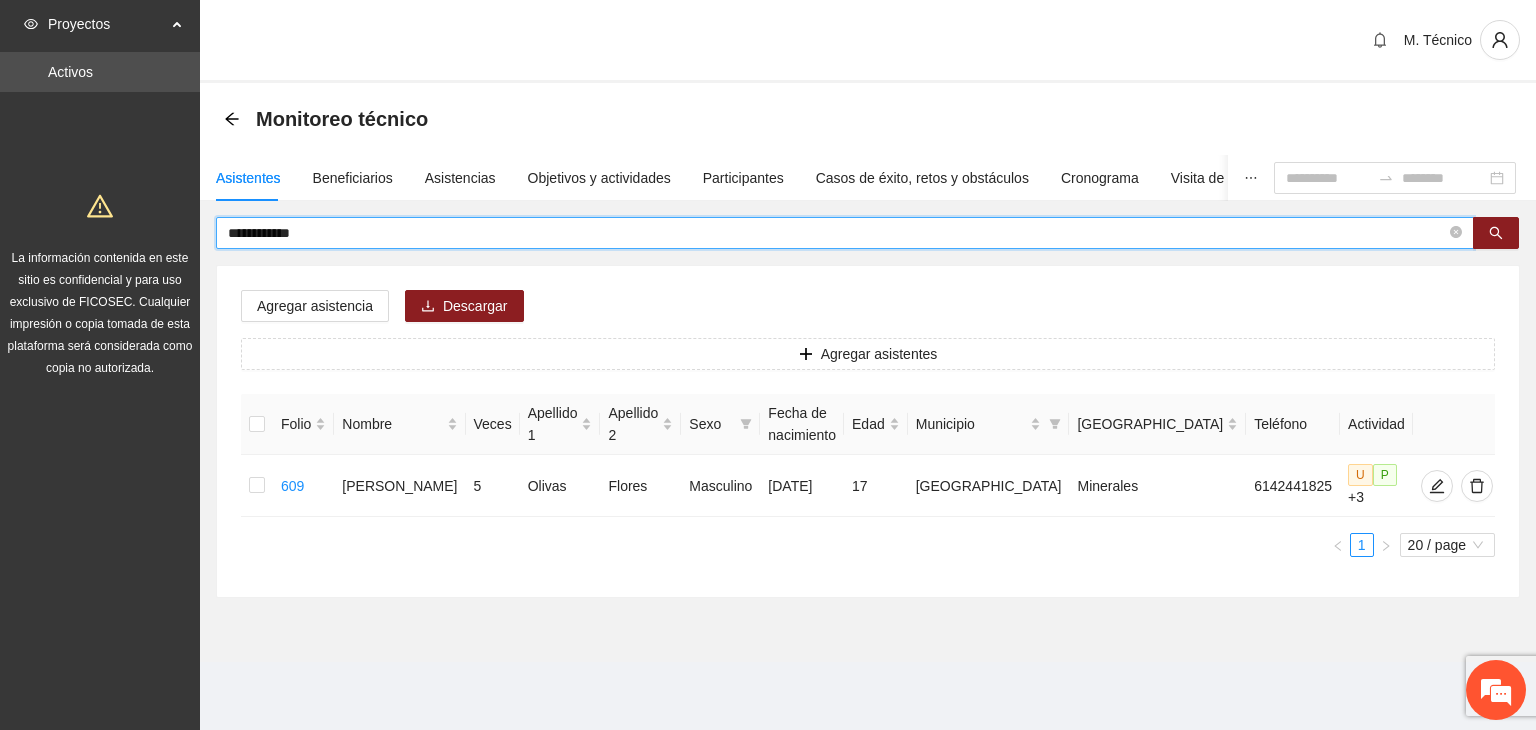 click on "**********" at bounding box center [837, 233] 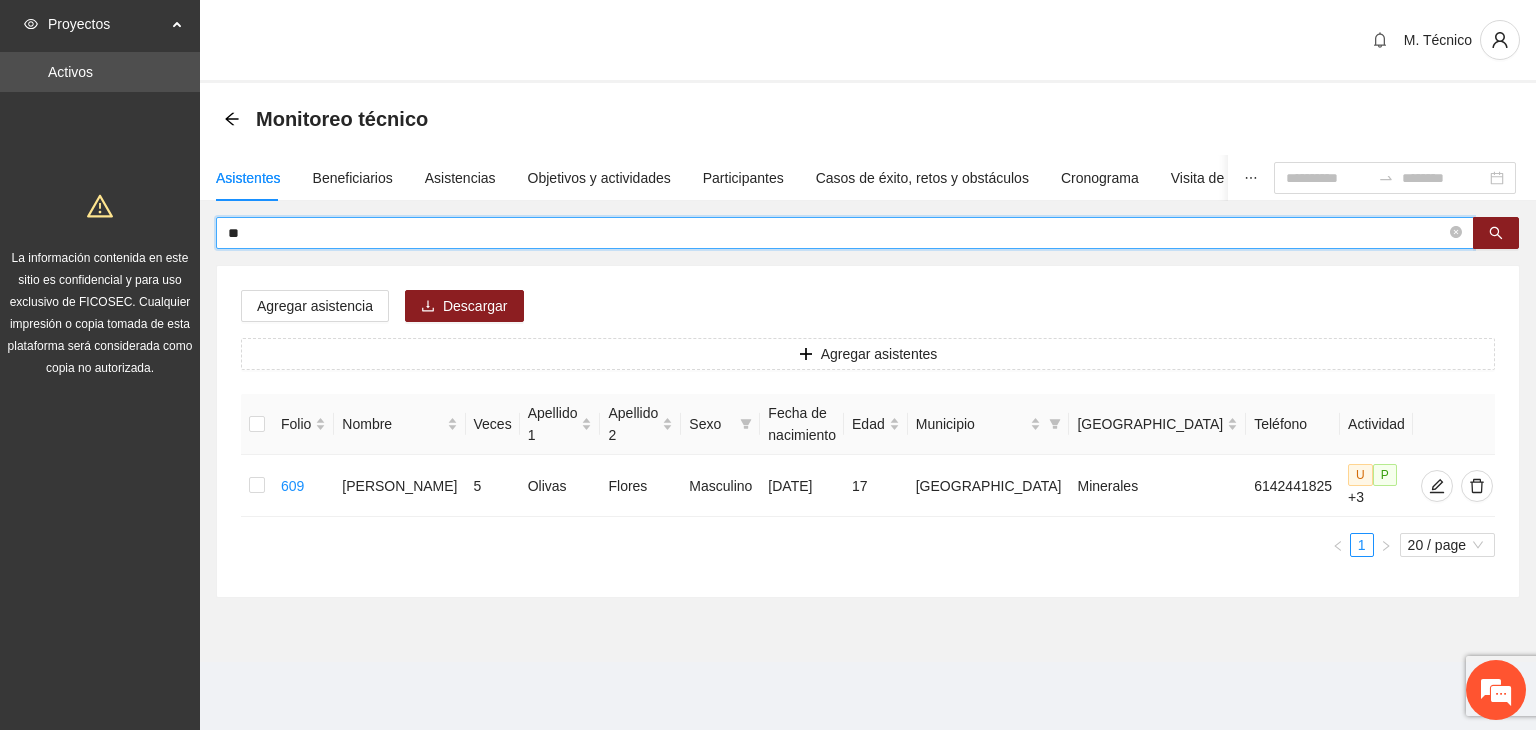 type on "*" 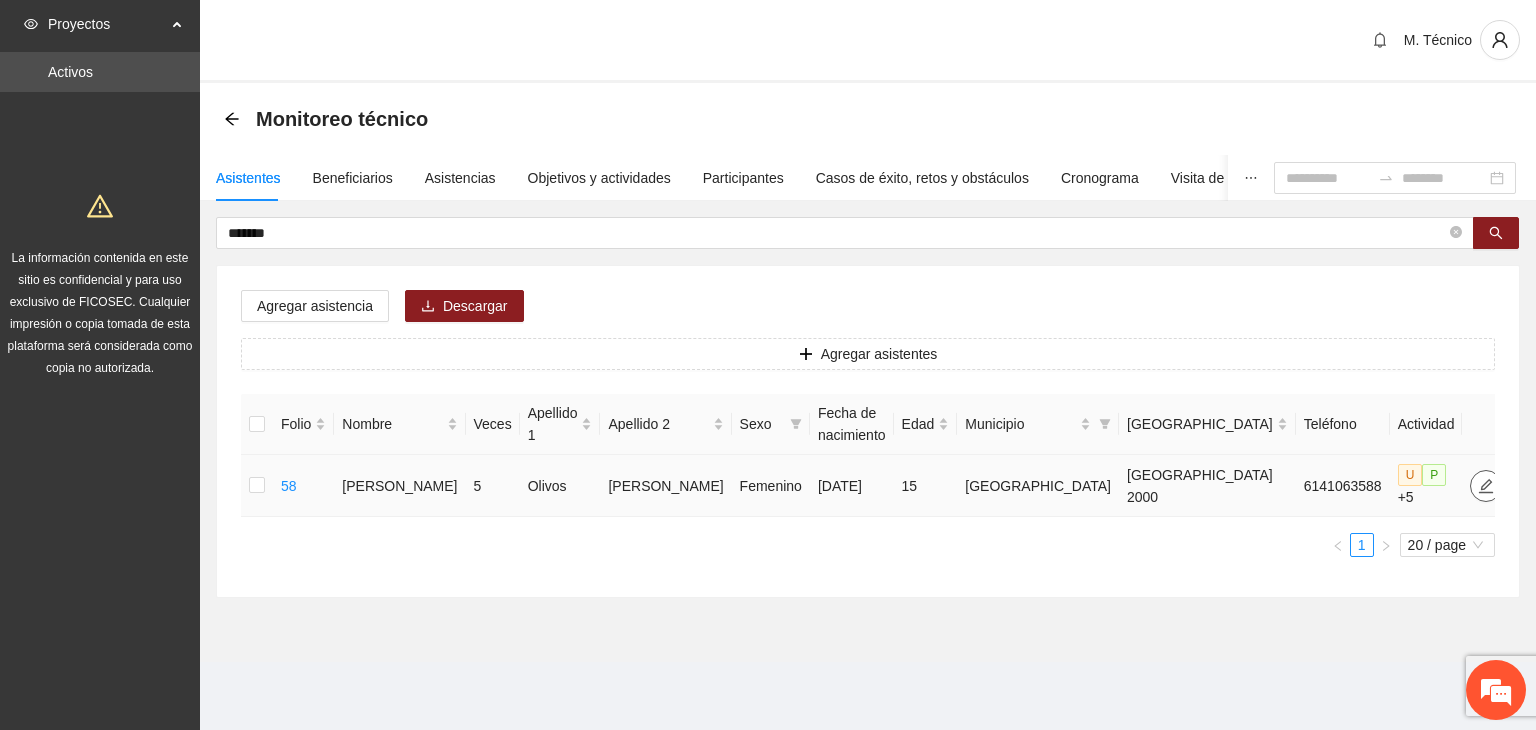 click 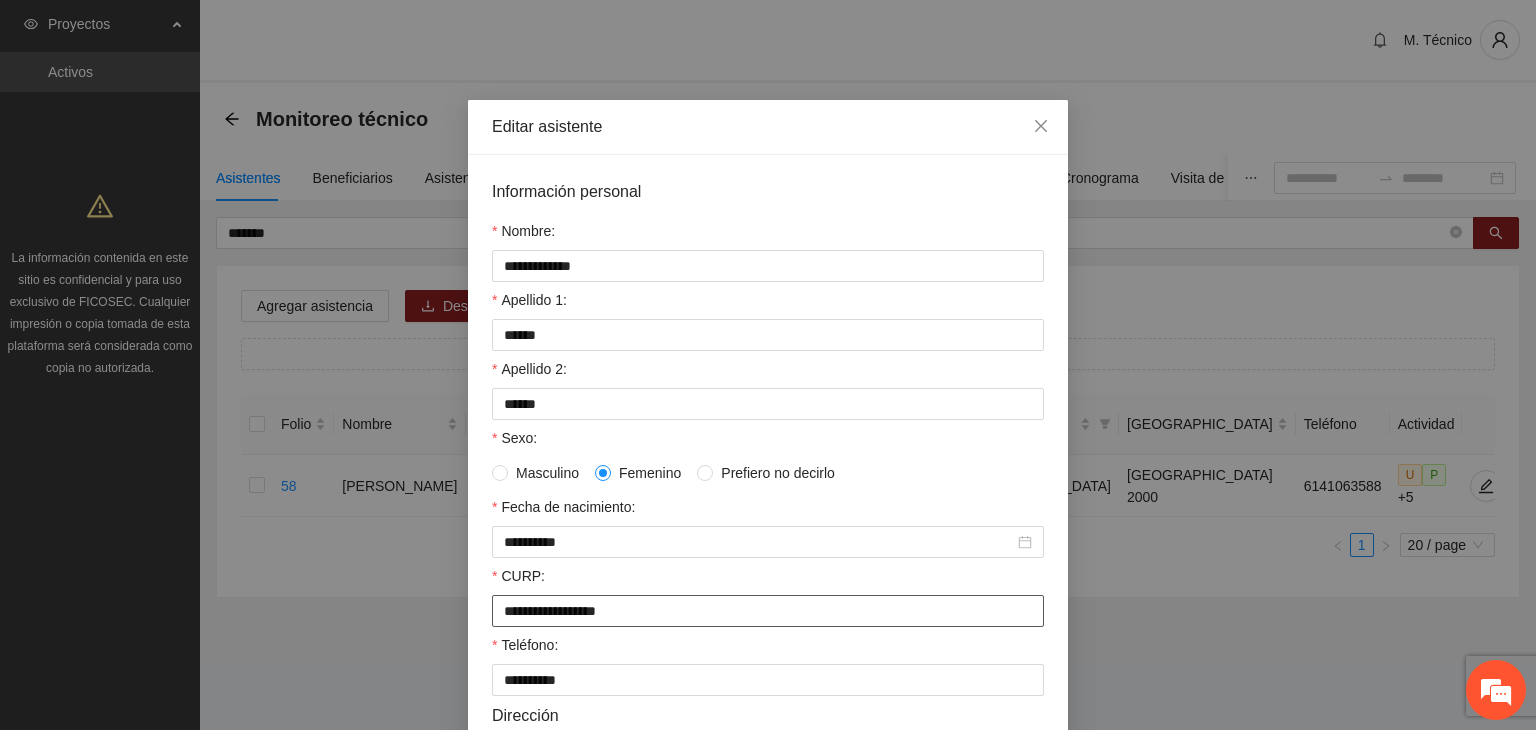 drag, startPoint x: 660, startPoint y: 609, endPoint x: 70, endPoint y: 593, distance: 590.2169 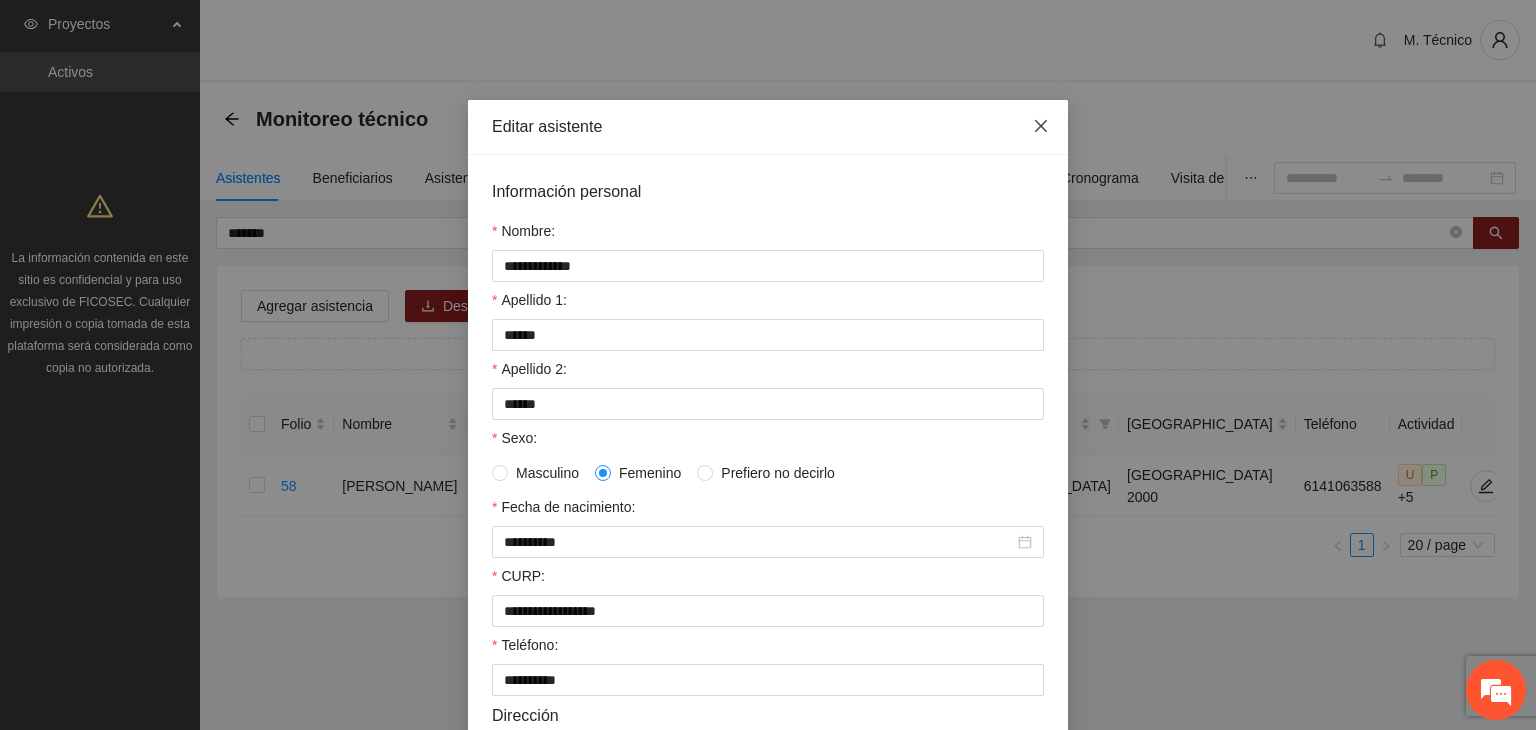 drag, startPoint x: 1040, startPoint y: 111, endPoint x: 1021, endPoint y: 112, distance: 19.026299 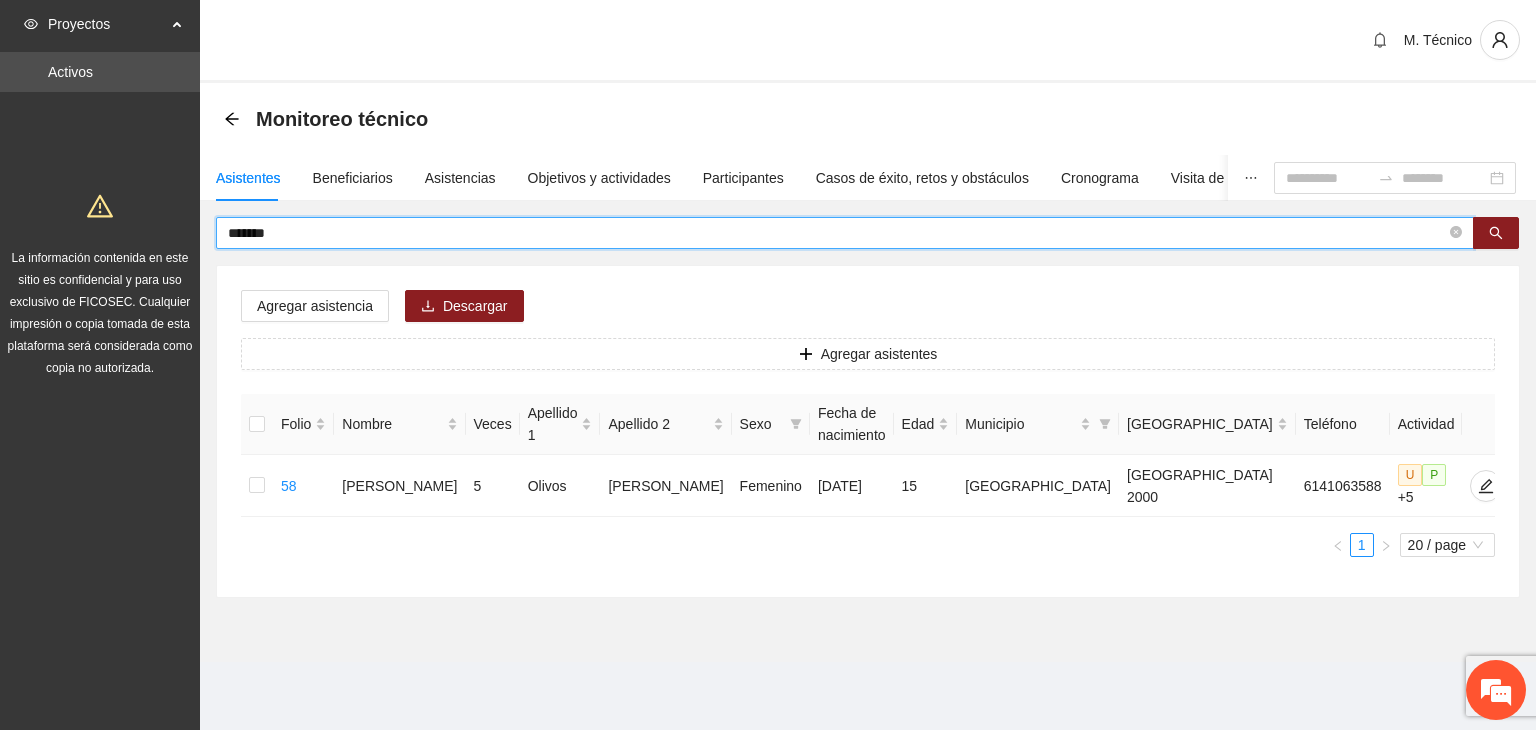 click on "*******" at bounding box center [837, 233] 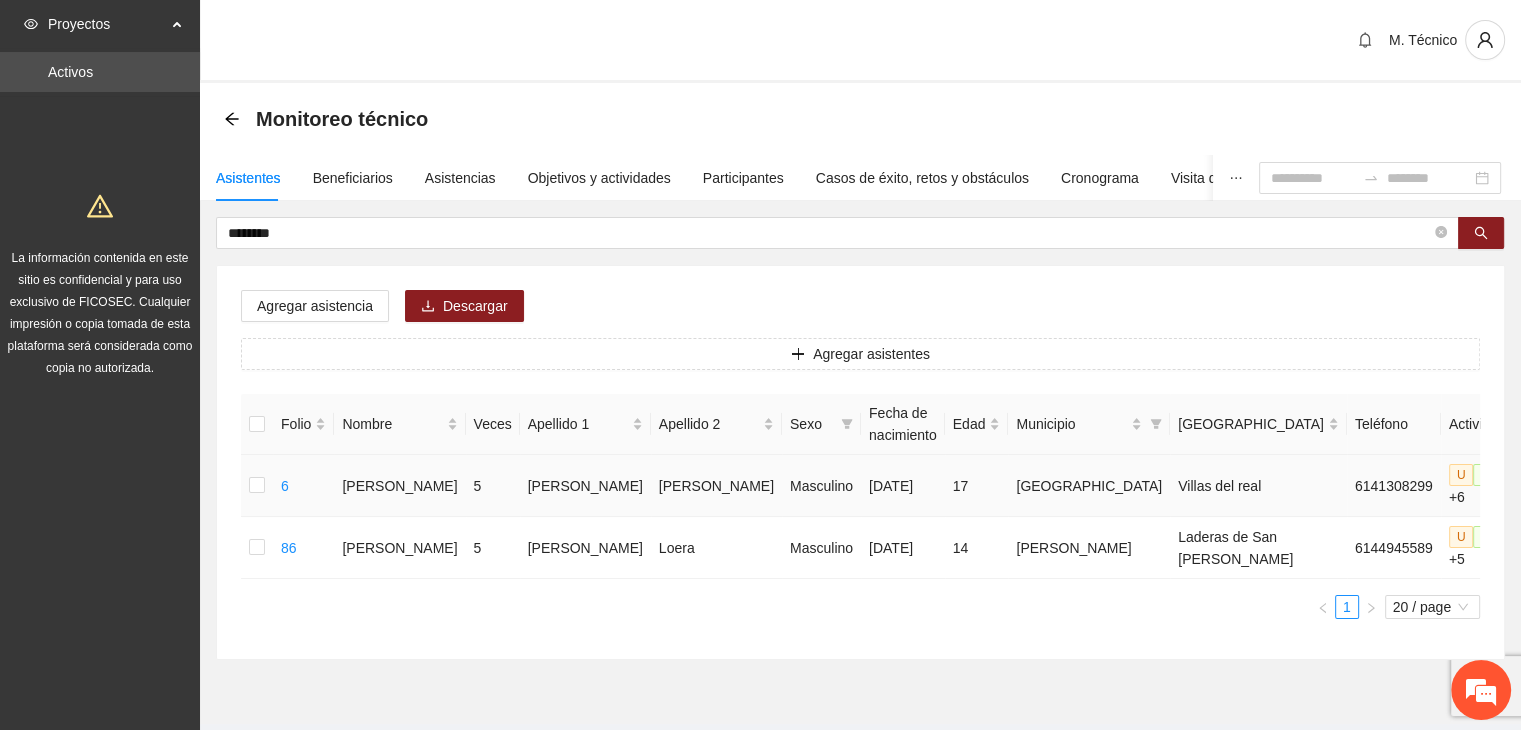 click at bounding box center [1538, 486] 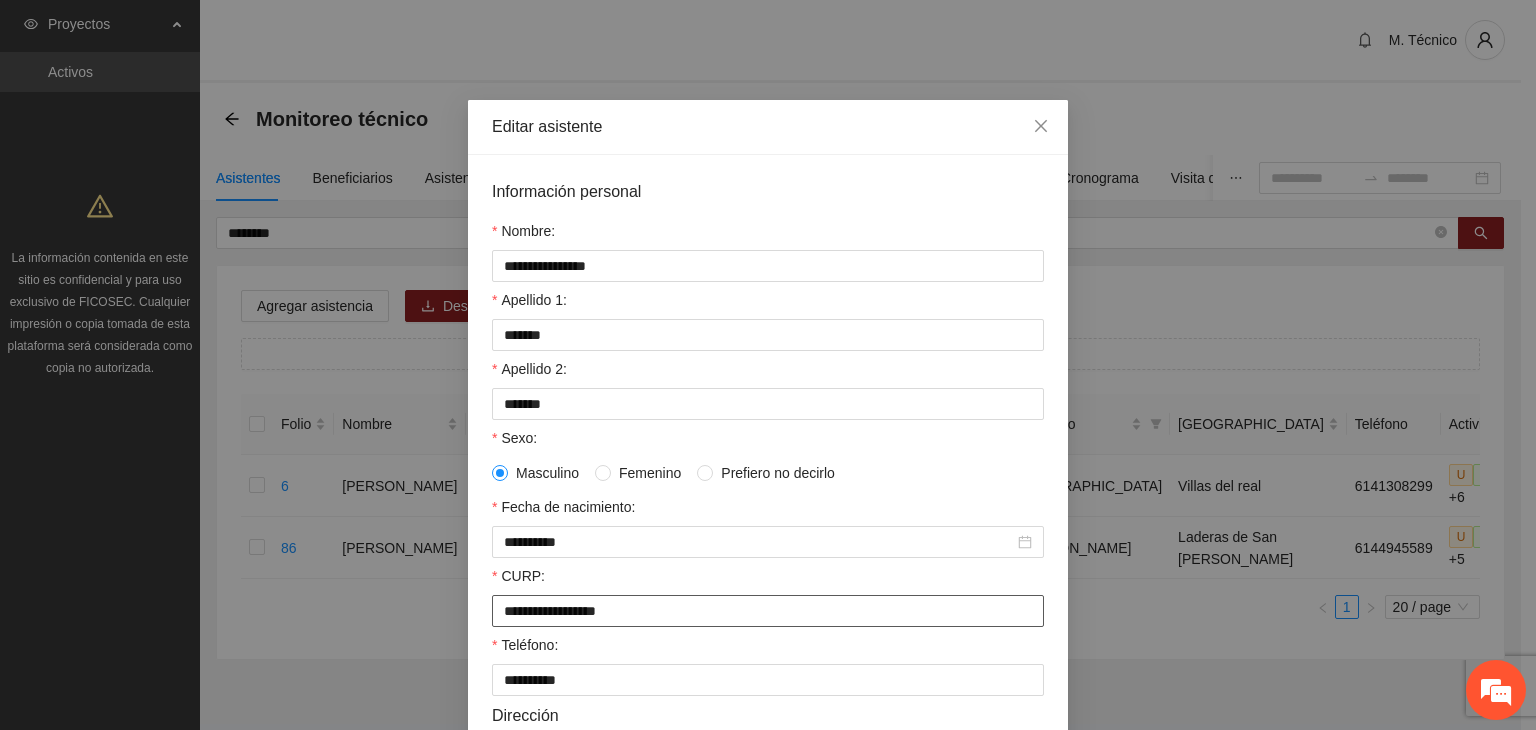 drag, startPoint x: 687, startPoint y: 609, endPoint x: 219, endPoint y: 584, distance: 468.66727 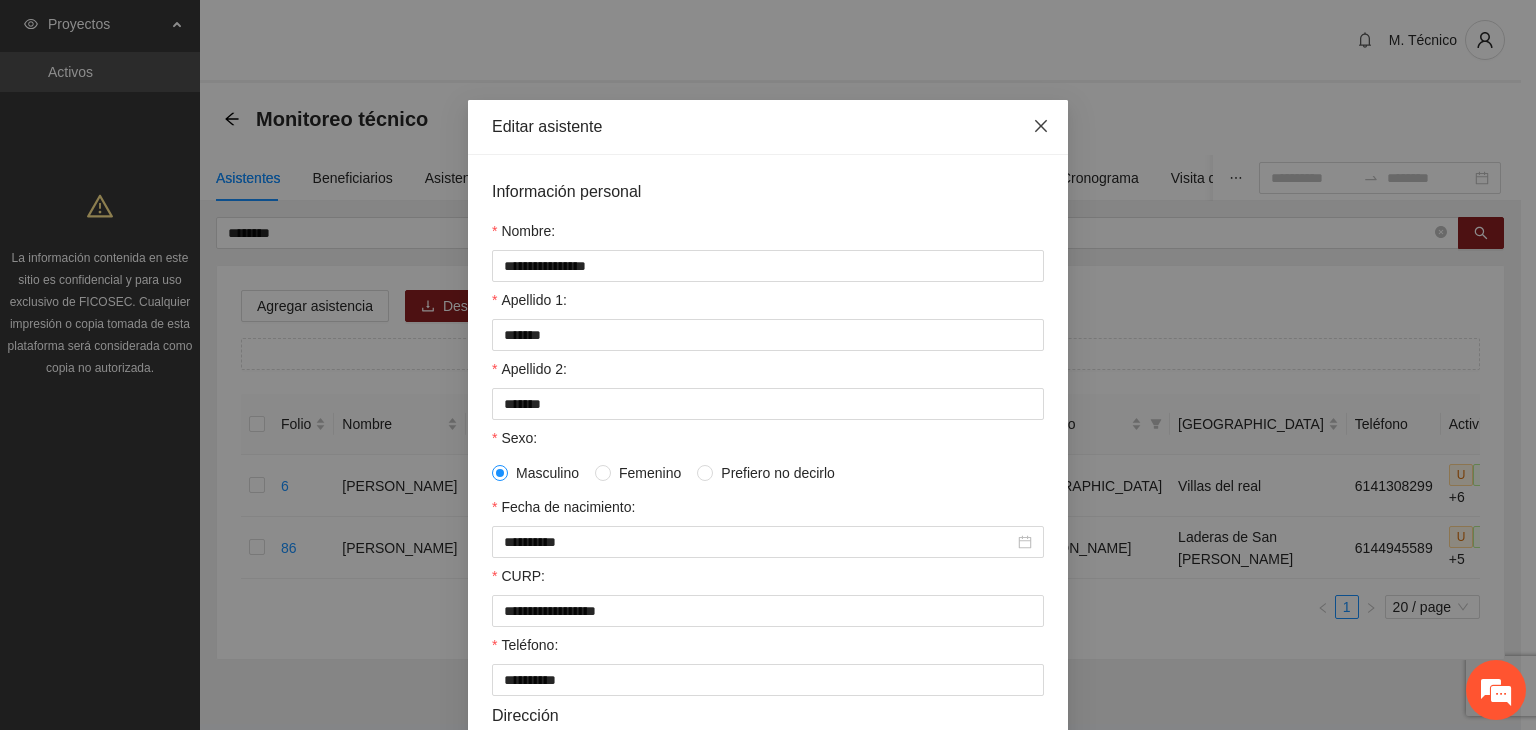 click 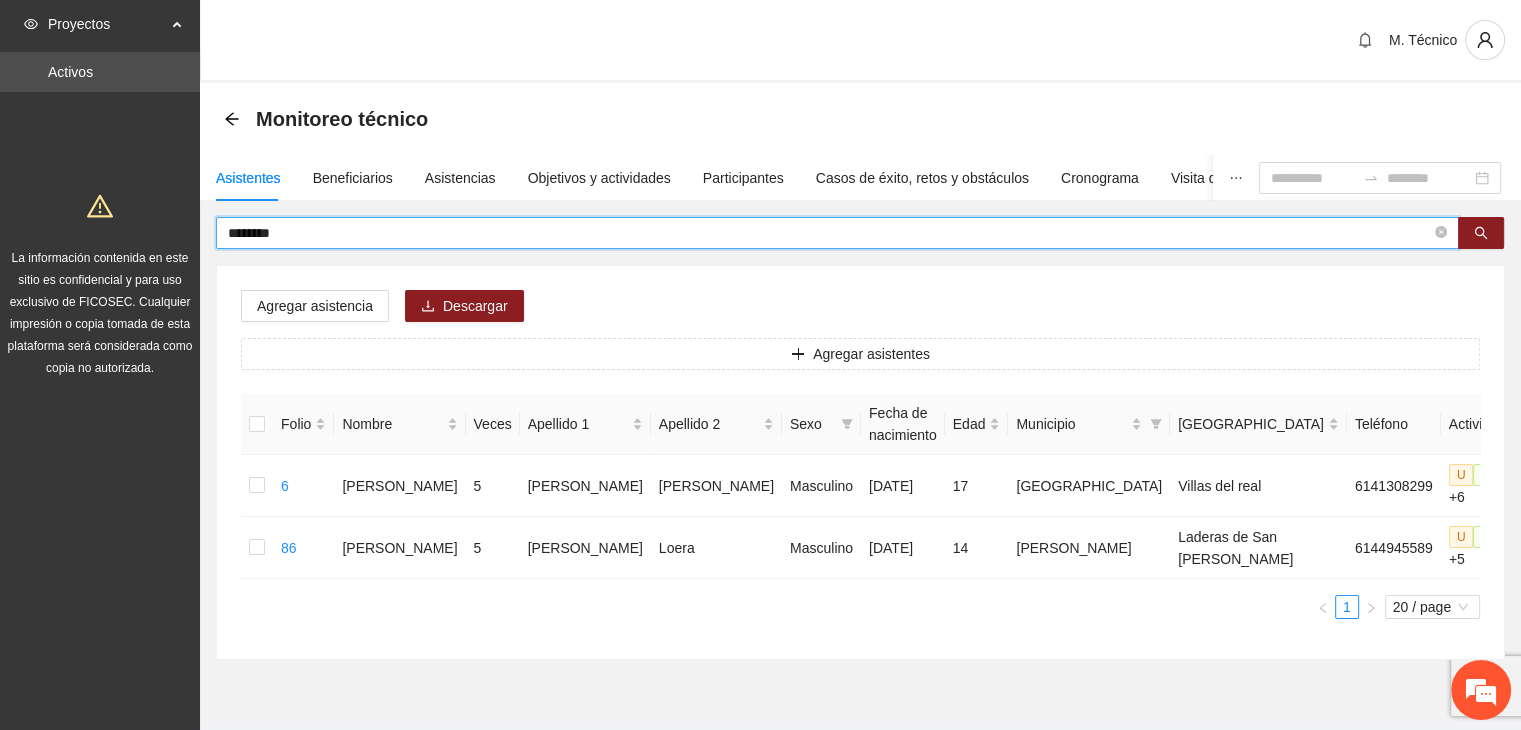 click on "********" at bounding box center [829, 233] 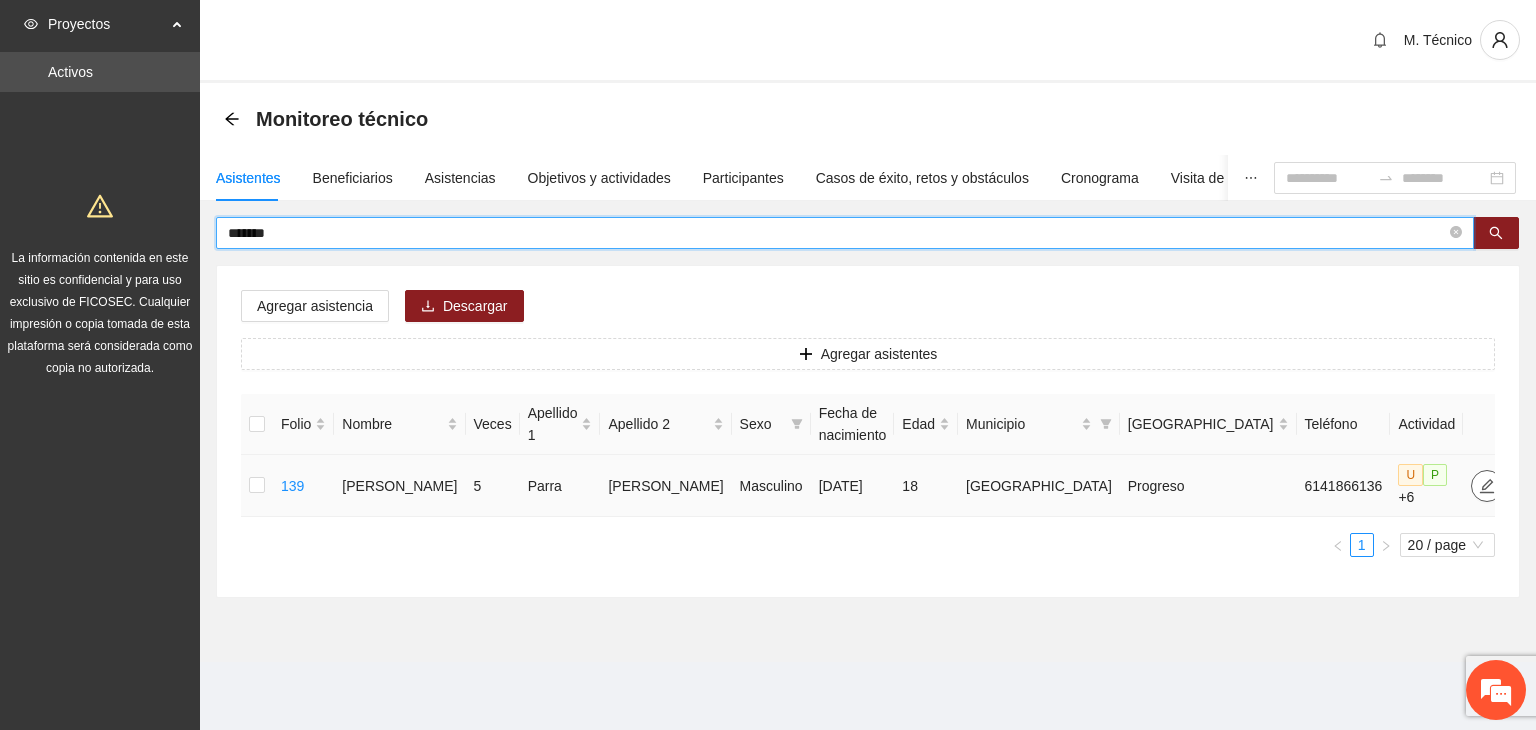 click 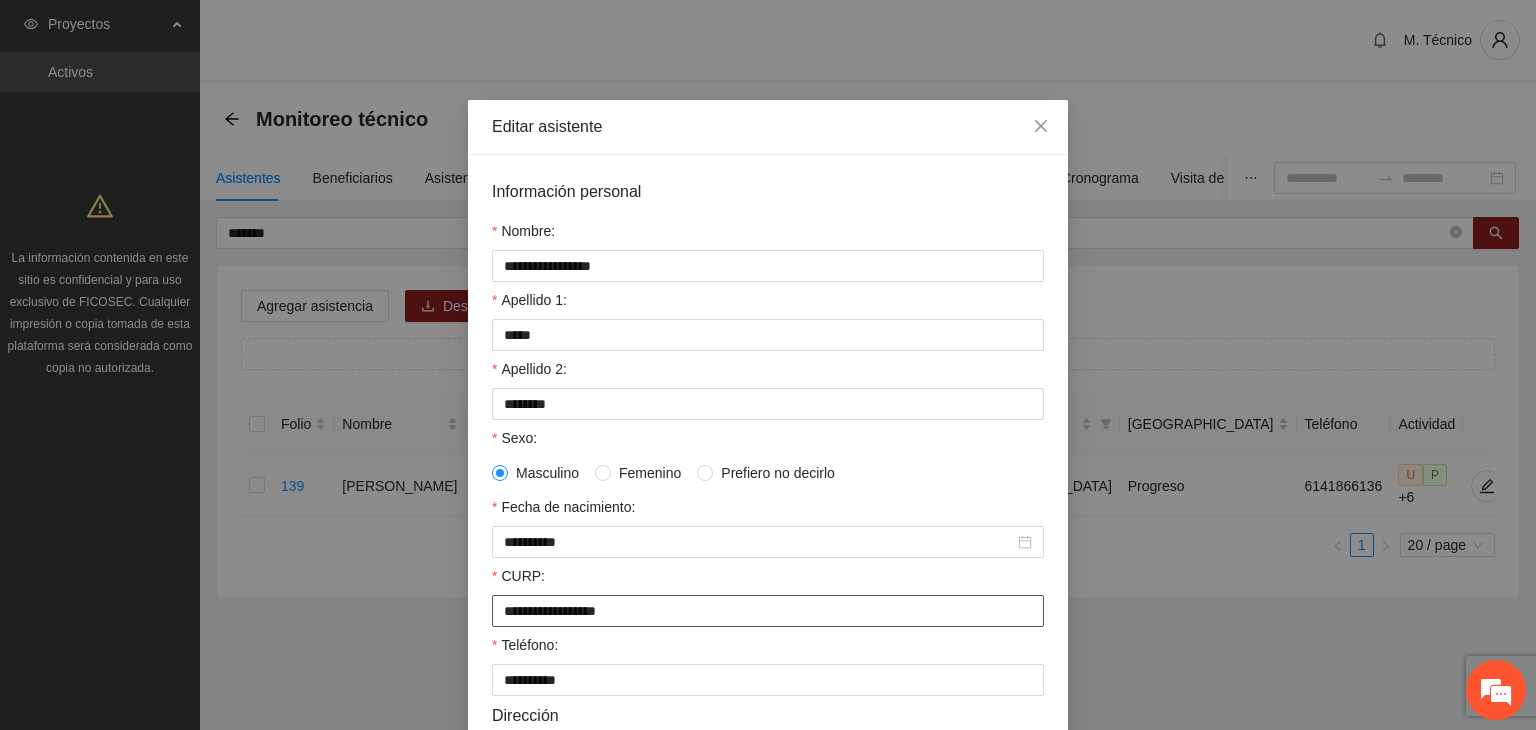 drag, startPoint x: 712, startPoint y: 616, endPoint x: 163, endPoint y: 609, distance: 549.0446 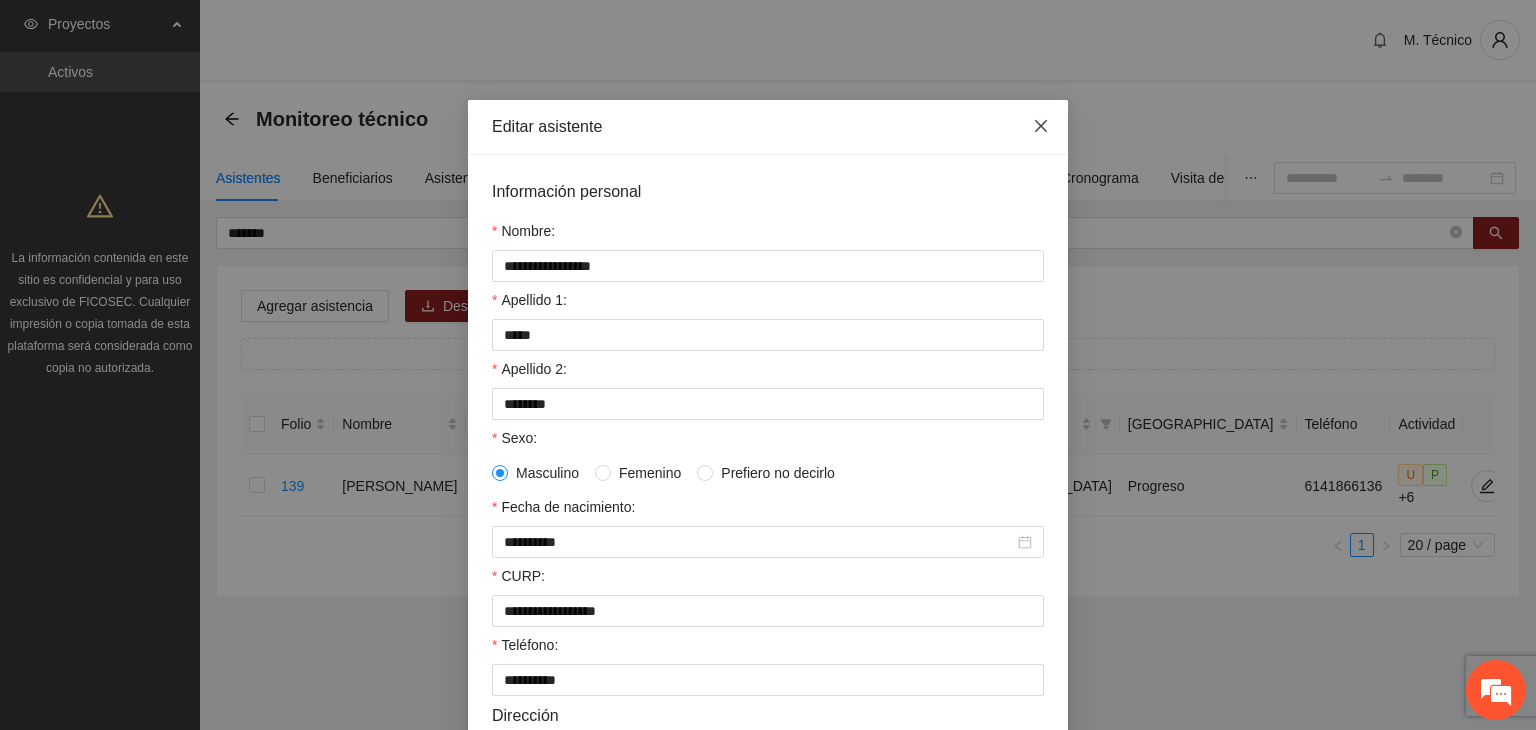click 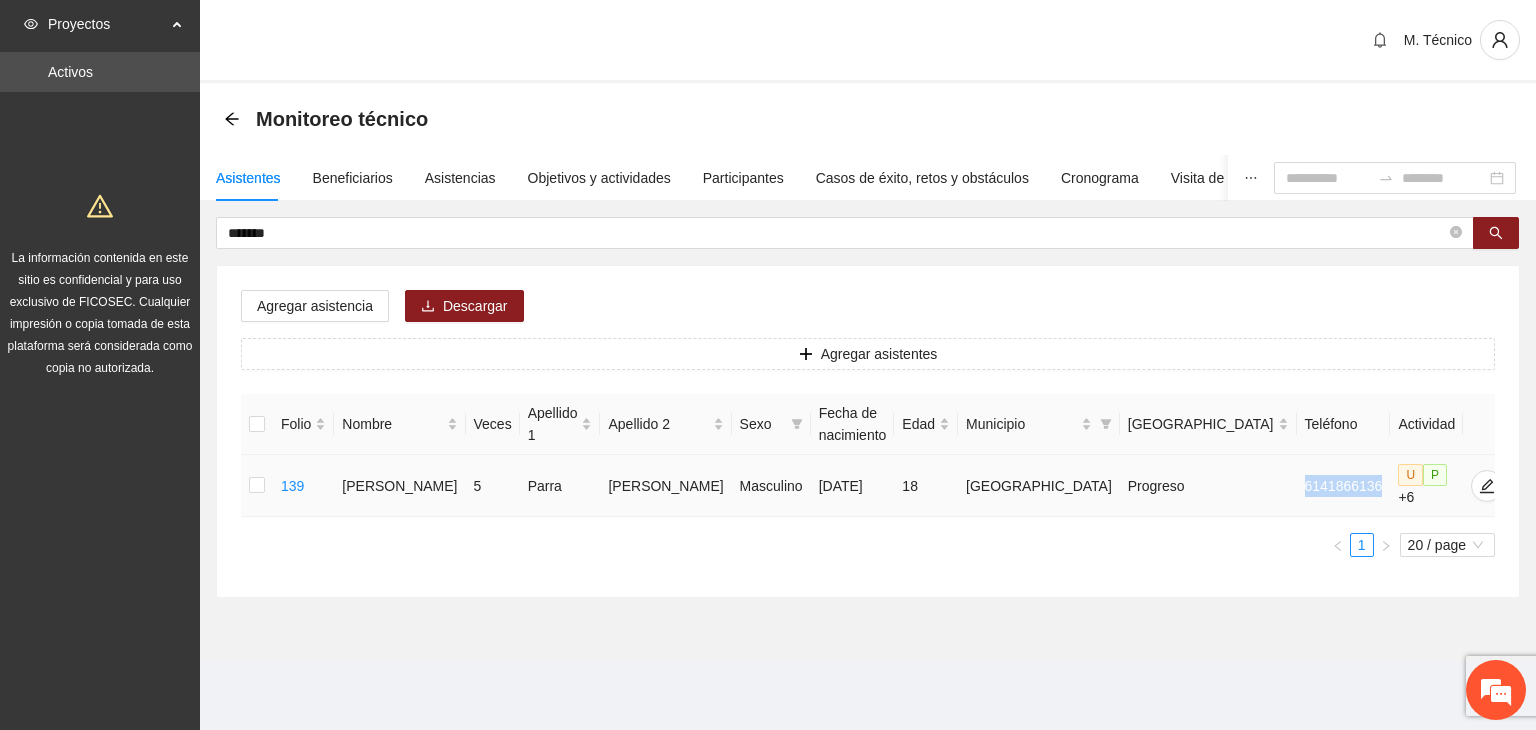 drag, startPoint x: 1279, startPoint y: 479, endPoint x: 1166, endPoint y: 485, distance: 113.15918 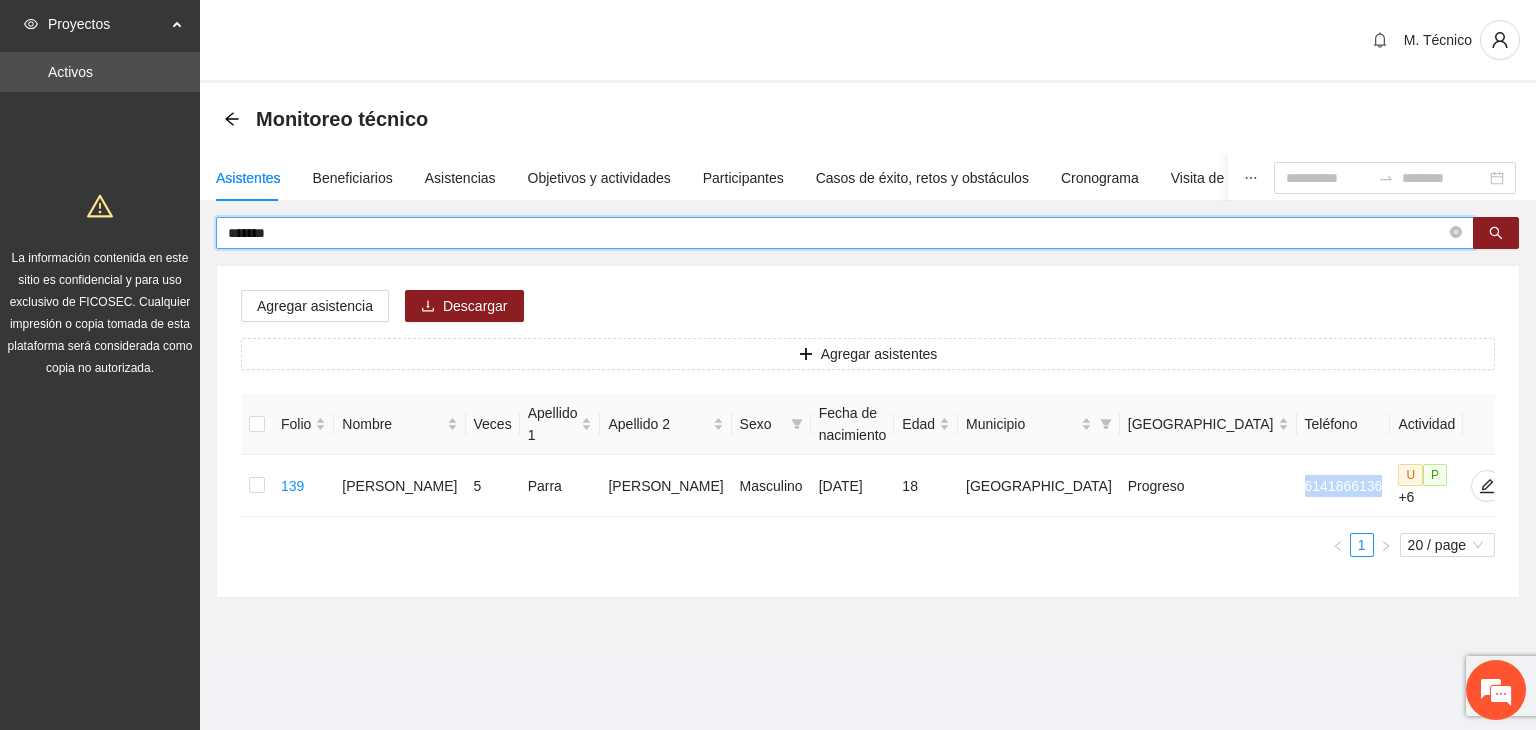 click on "*******" at bounding box center [837, 233] 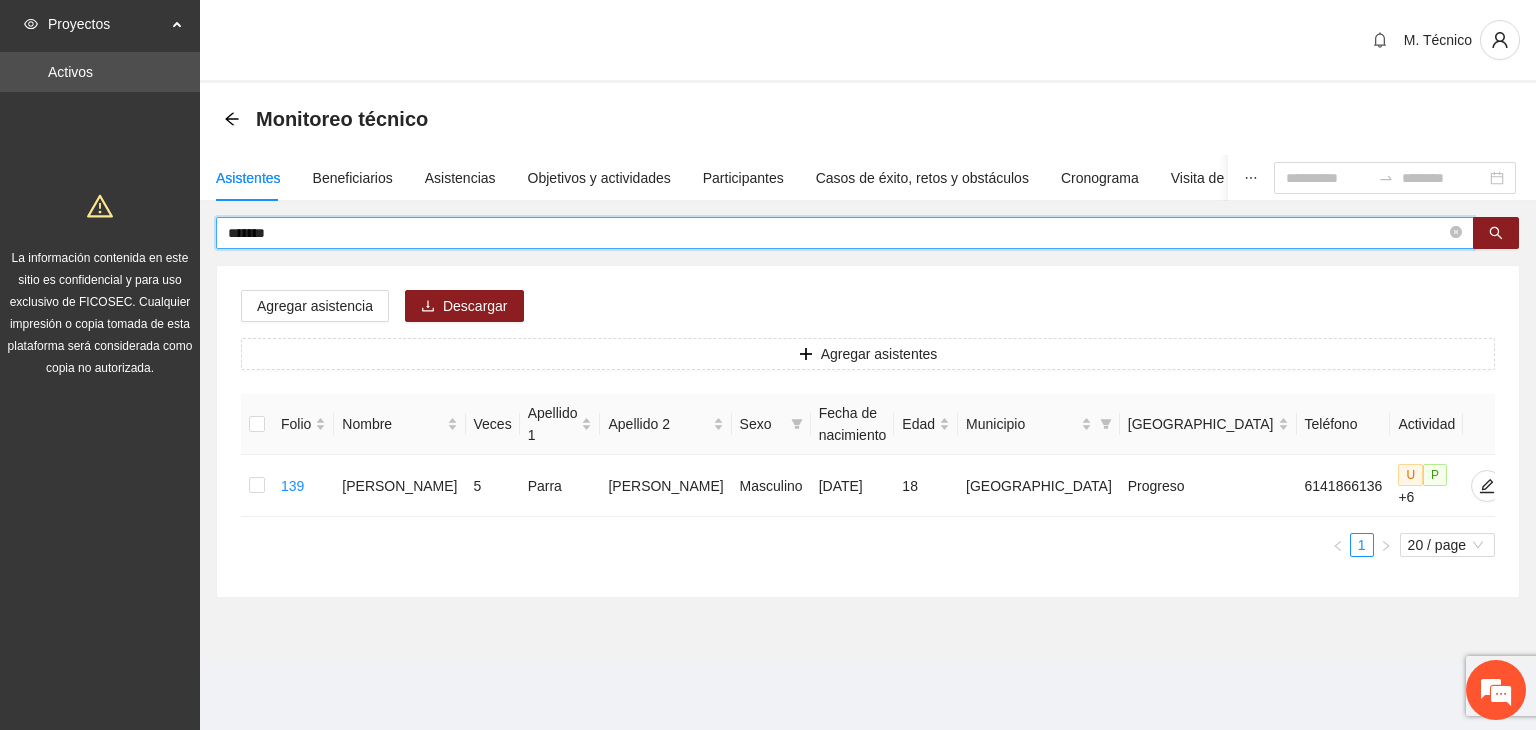 click on "*******" at bounding box center (837, 233) 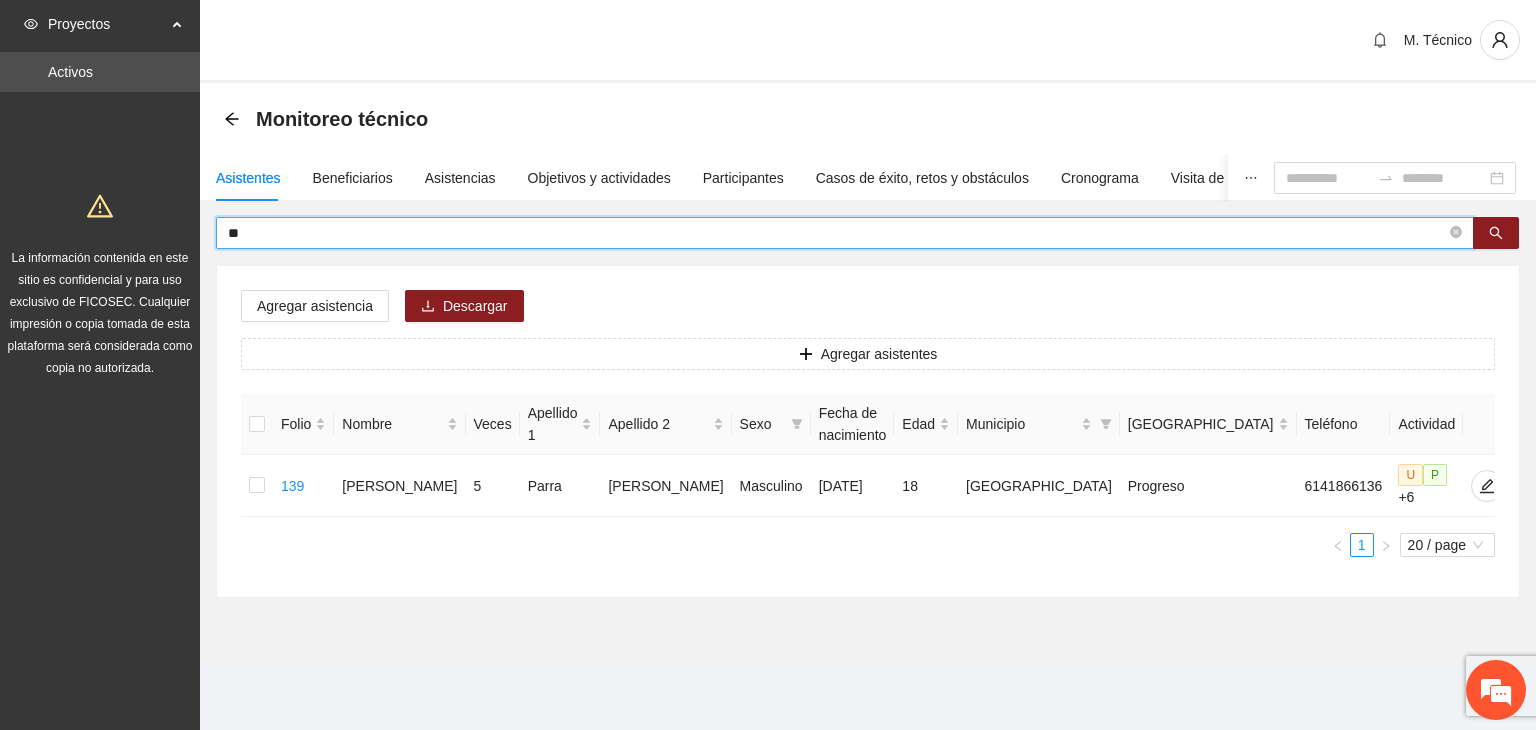 type on "*" 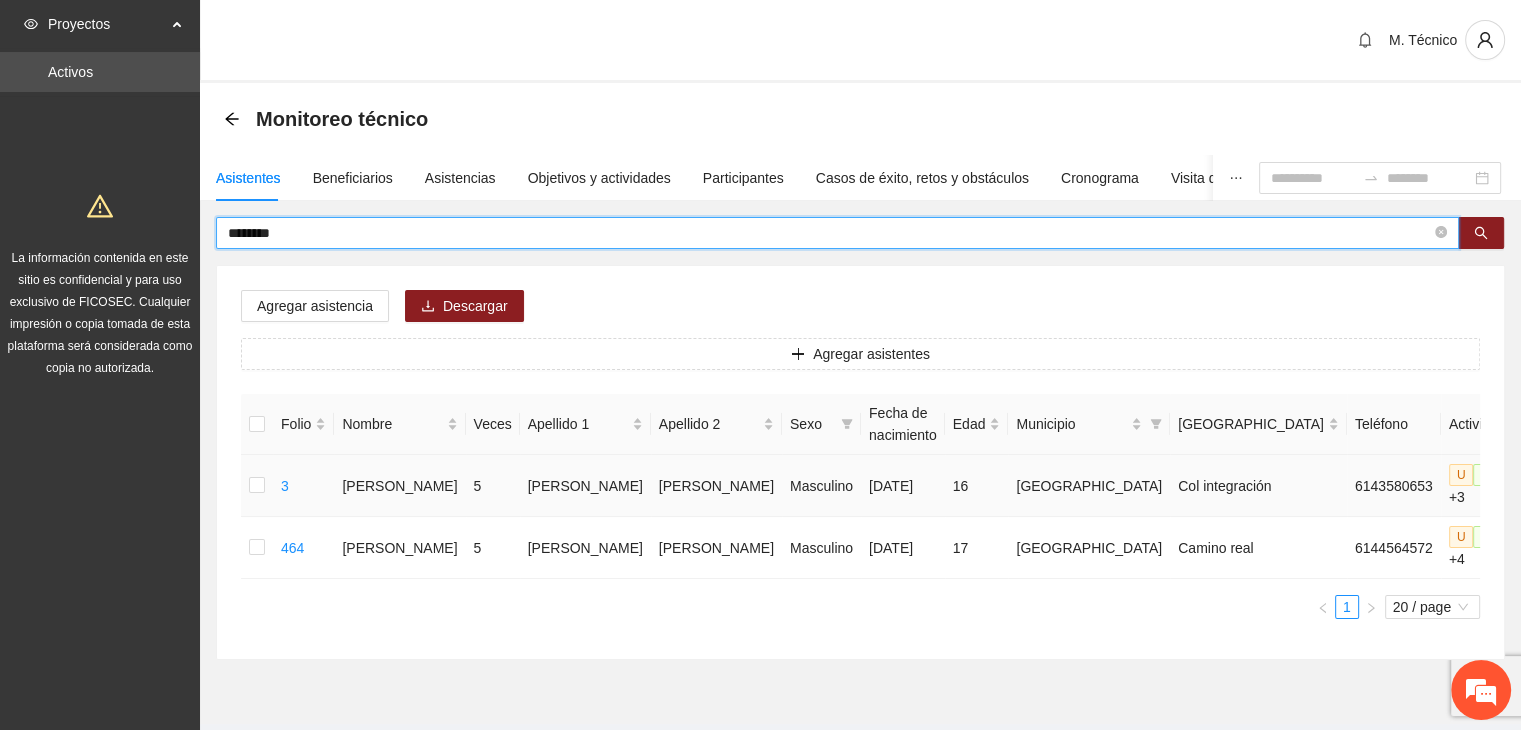 click at bounding box center (1538, 486) 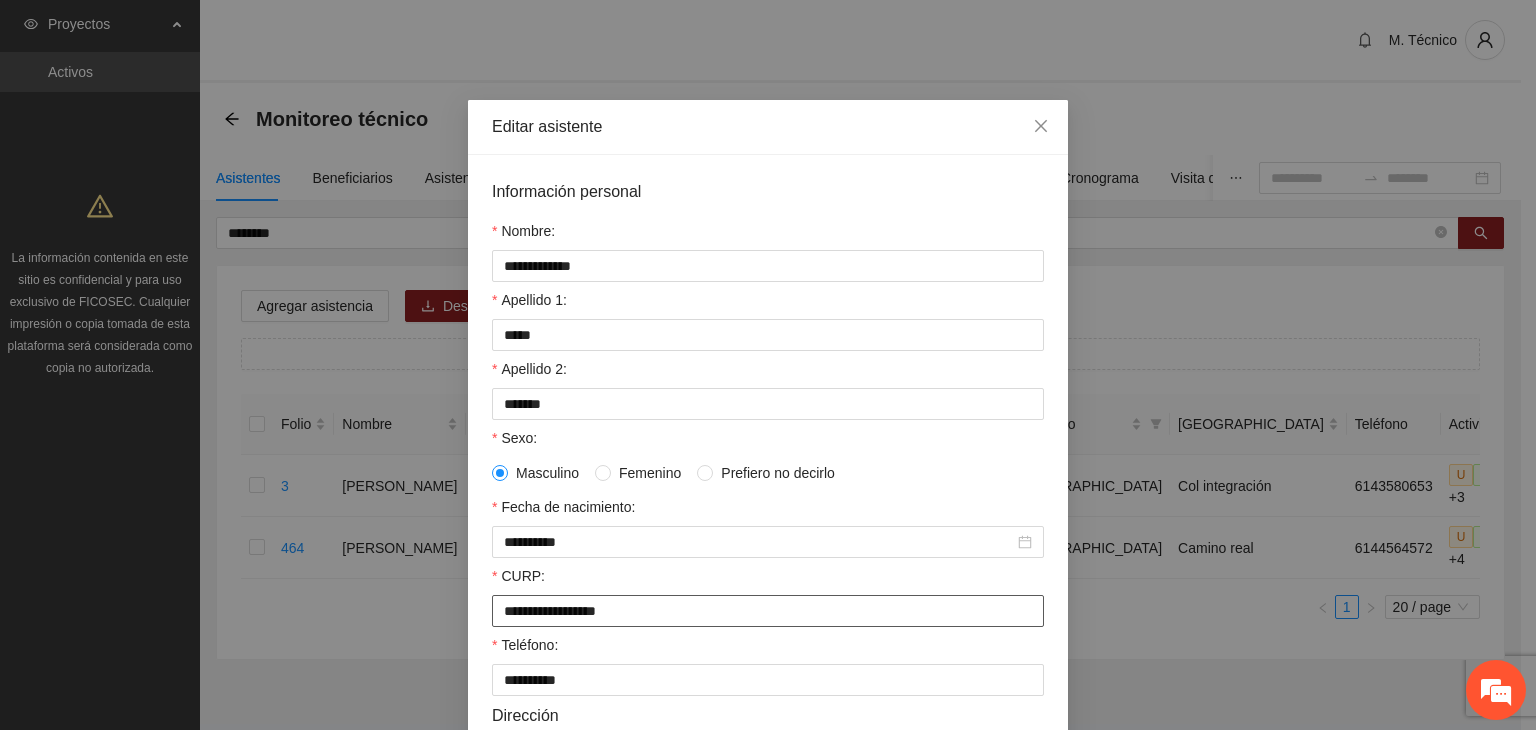 drag, startPoint x: 673, startPoint y: 609, endPoint x: 239, endPoint y: 602, distance: 434.05646 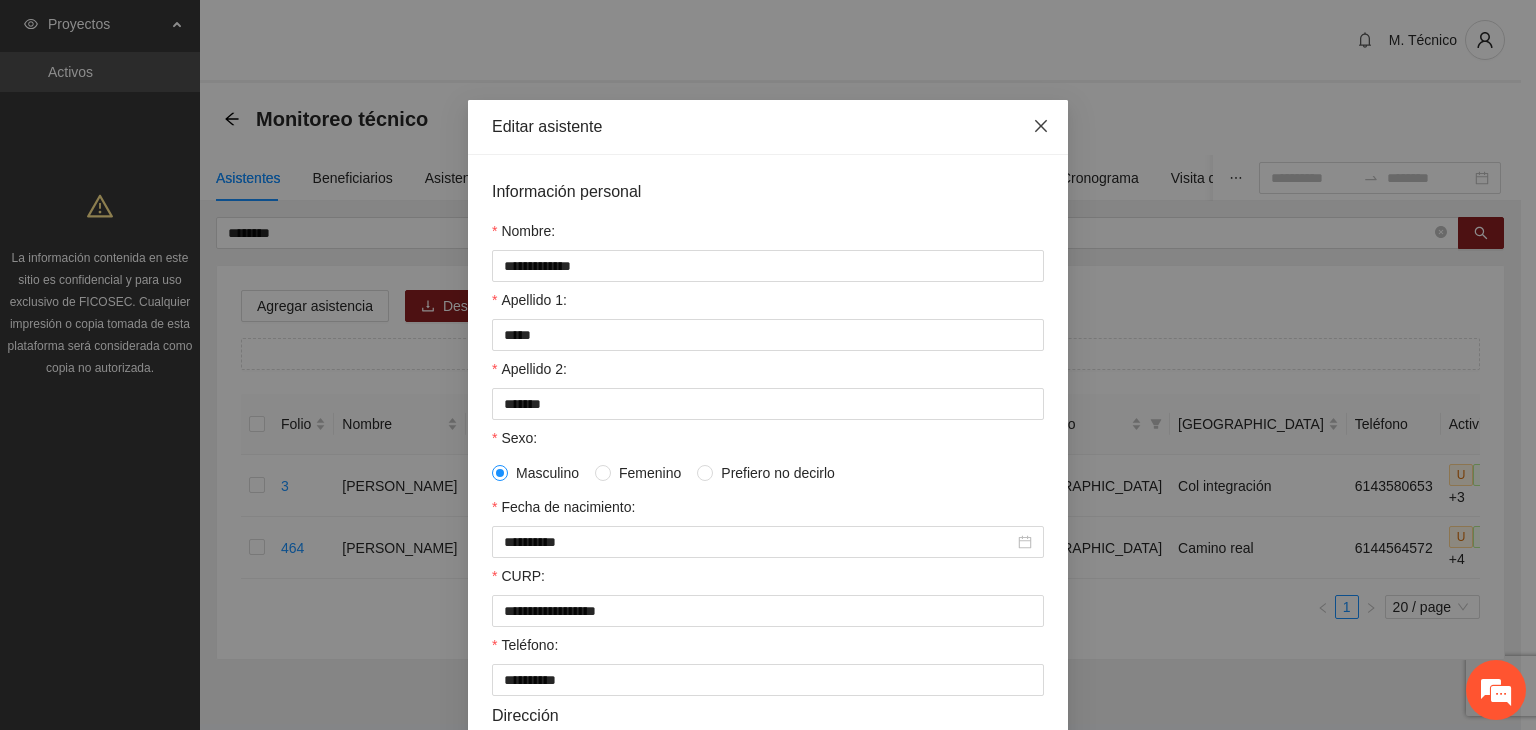 click 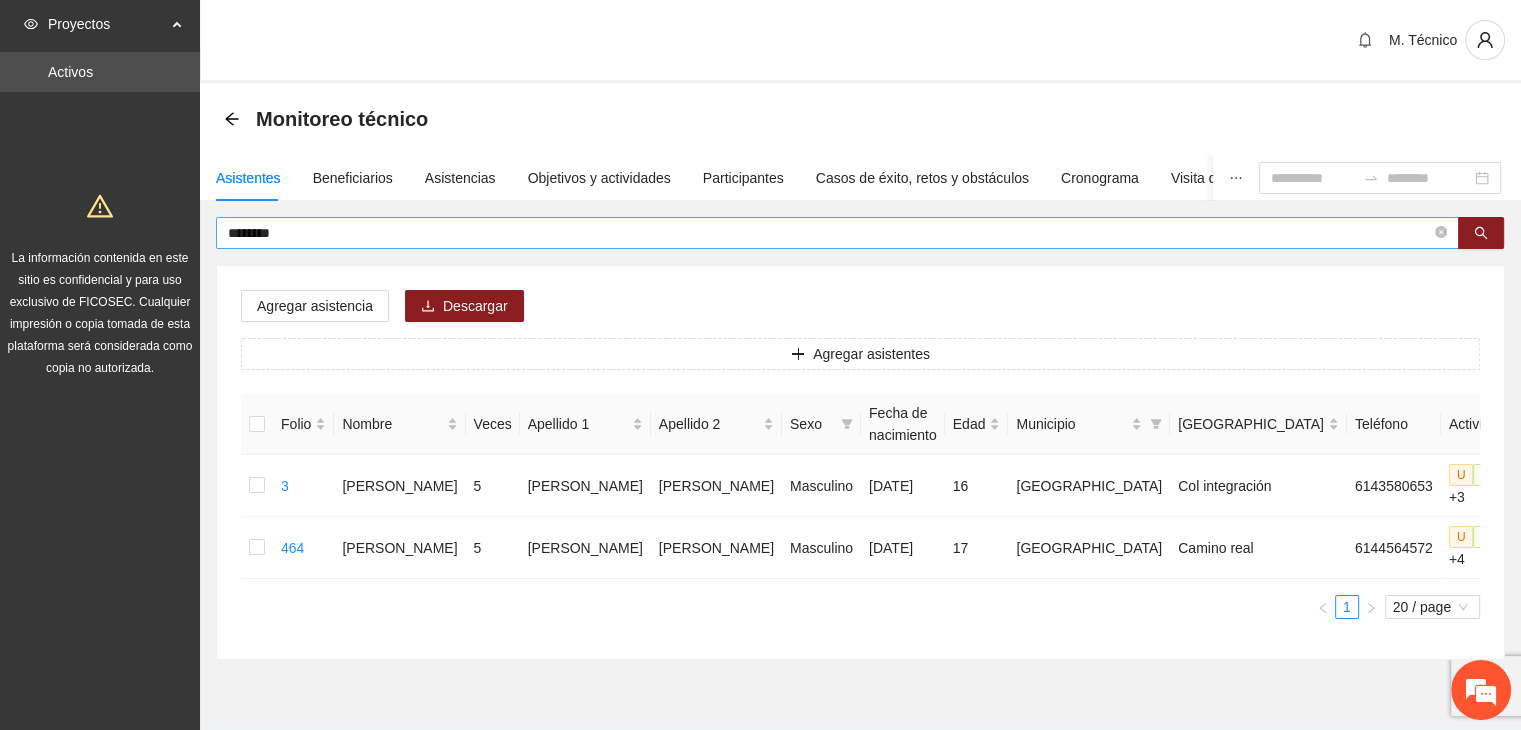 click on "********" at bounding box center [829, 233] 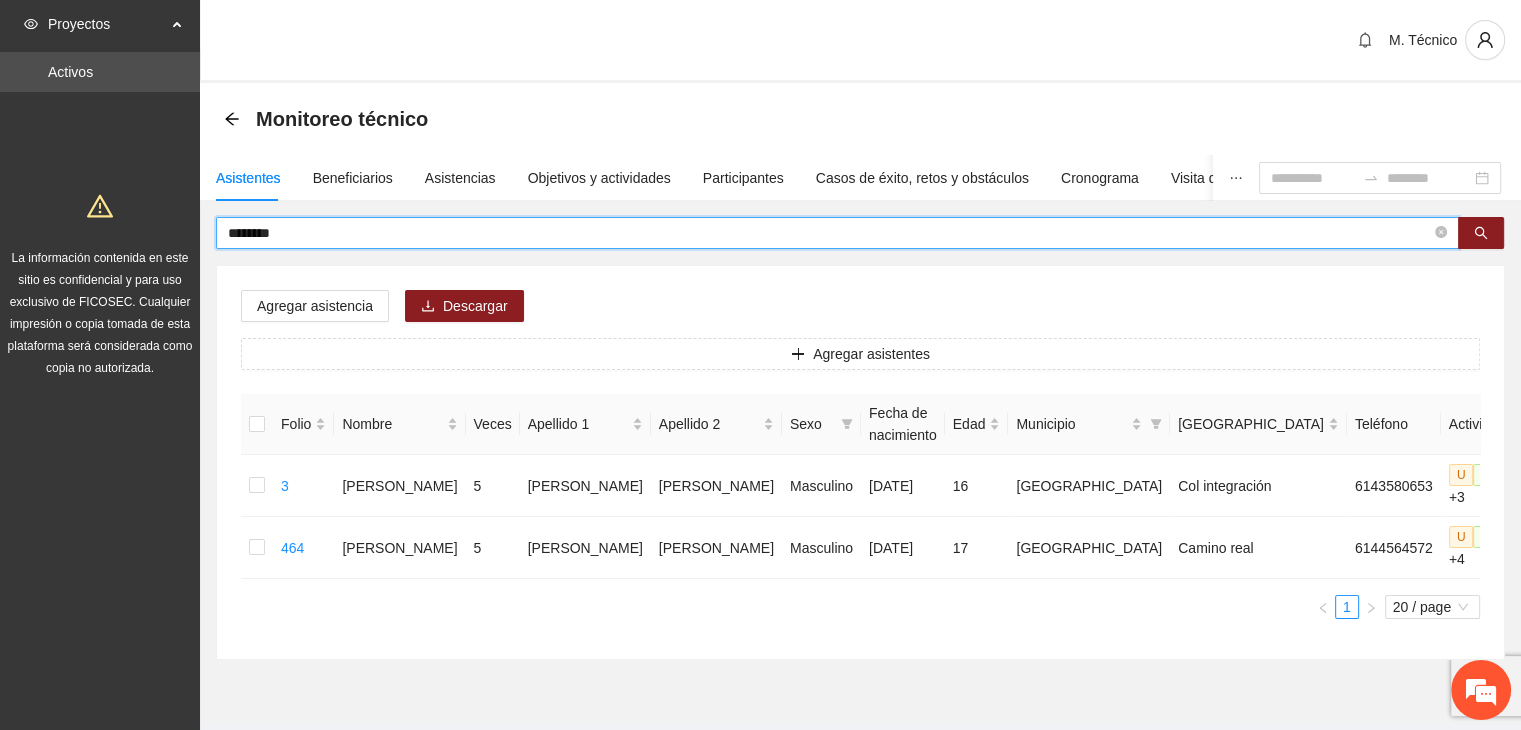 click on "********" at bounding box center (829, 233) 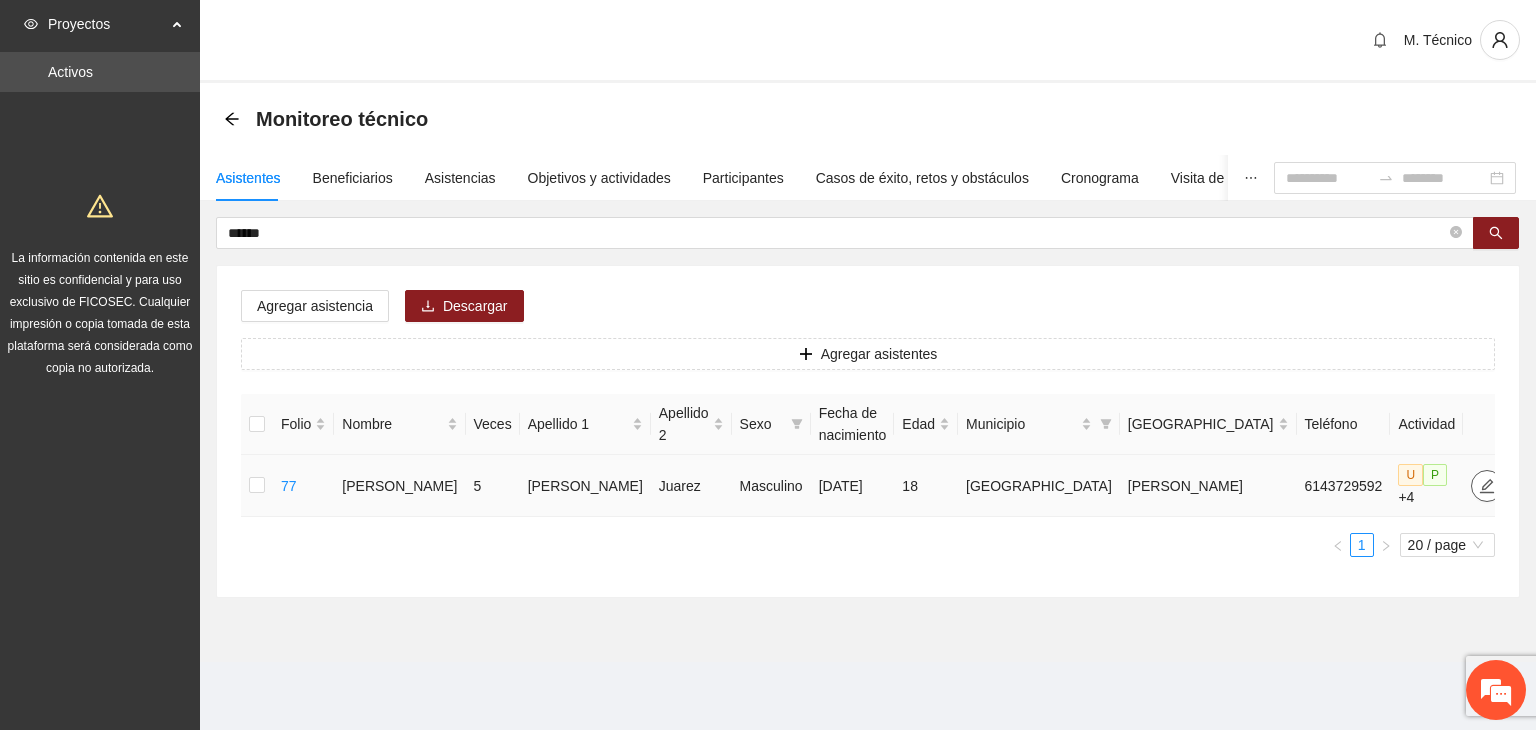 click 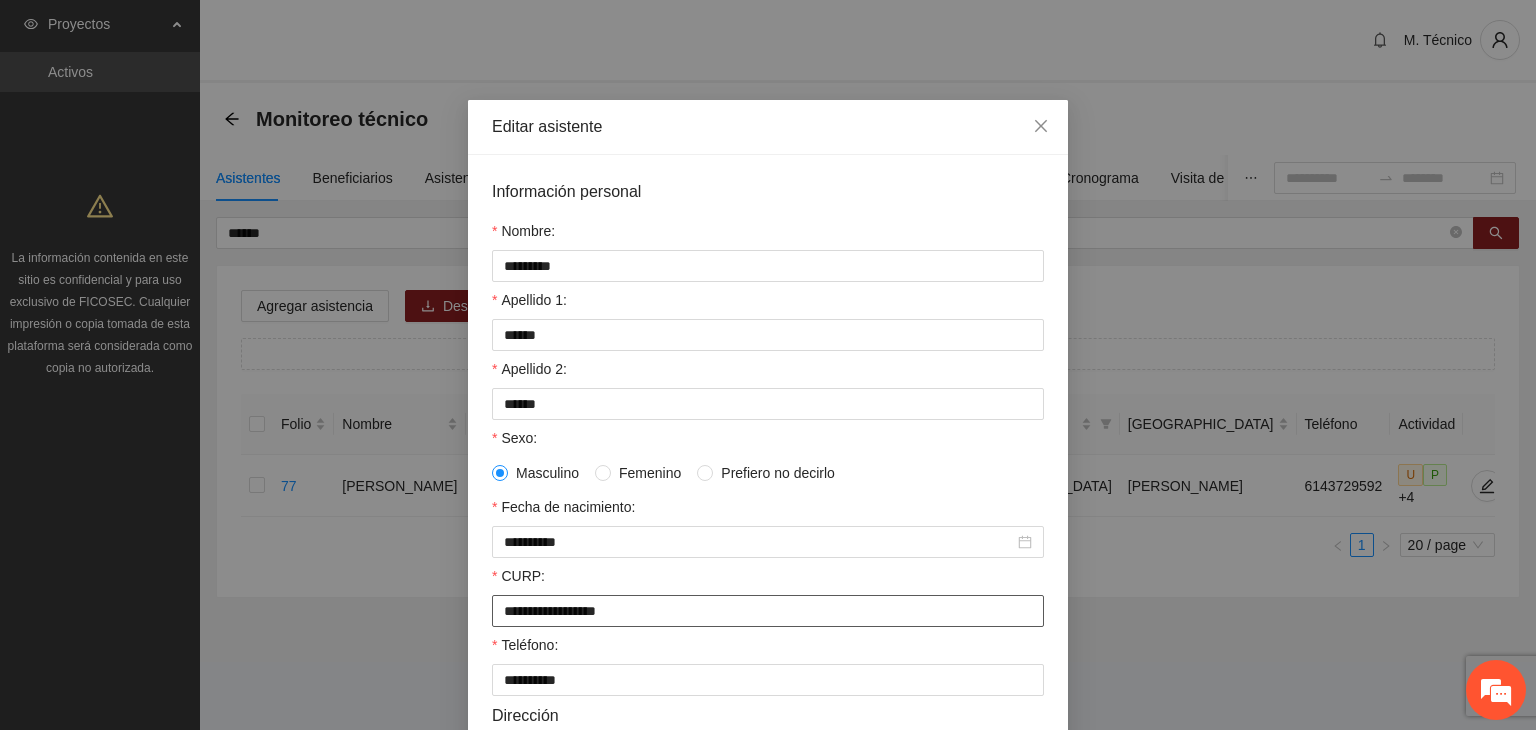 drag, startPoint x: 459, startPoint y: 617, endPoint x: 268, endPoint y: 655, distance: 194.74342 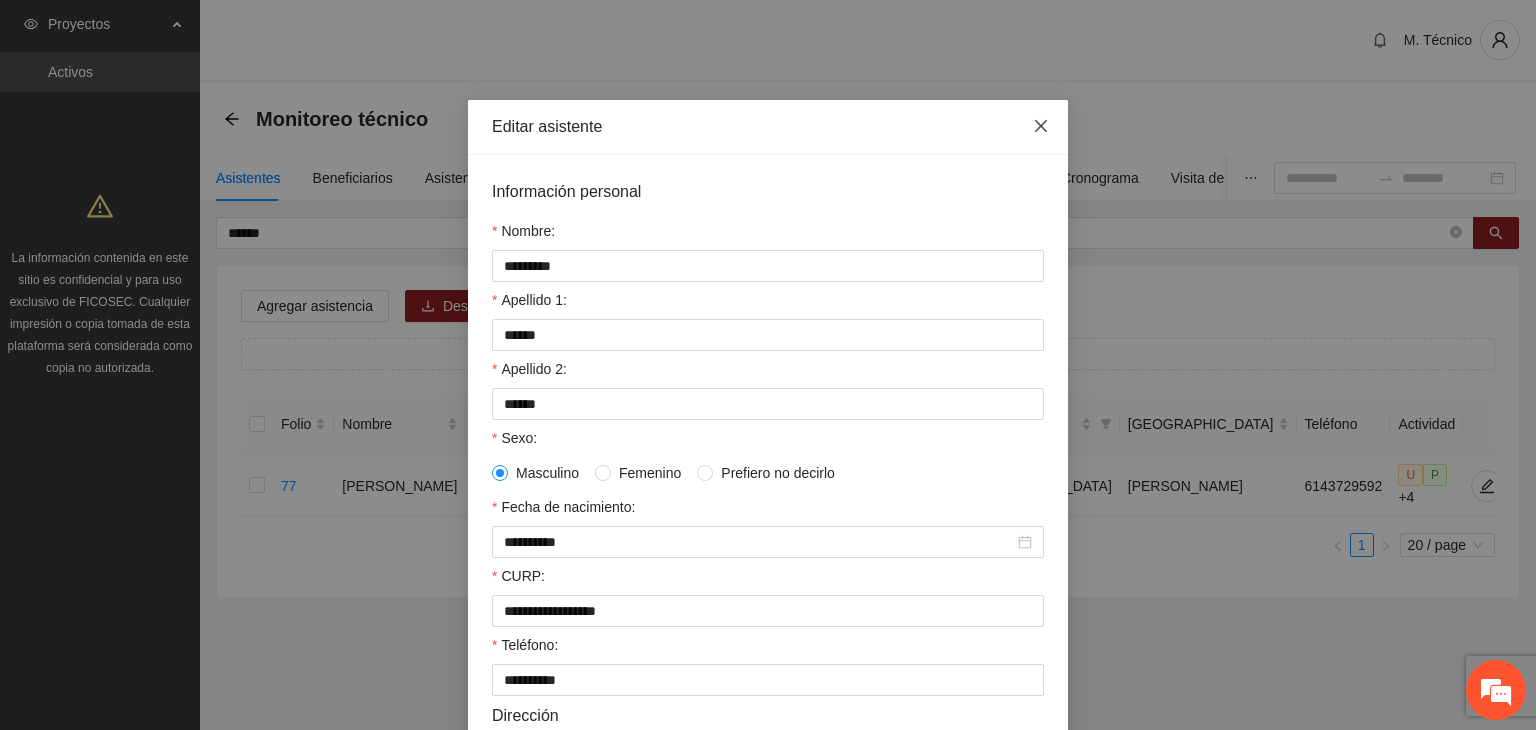 click at bounding box center [1041, 127] 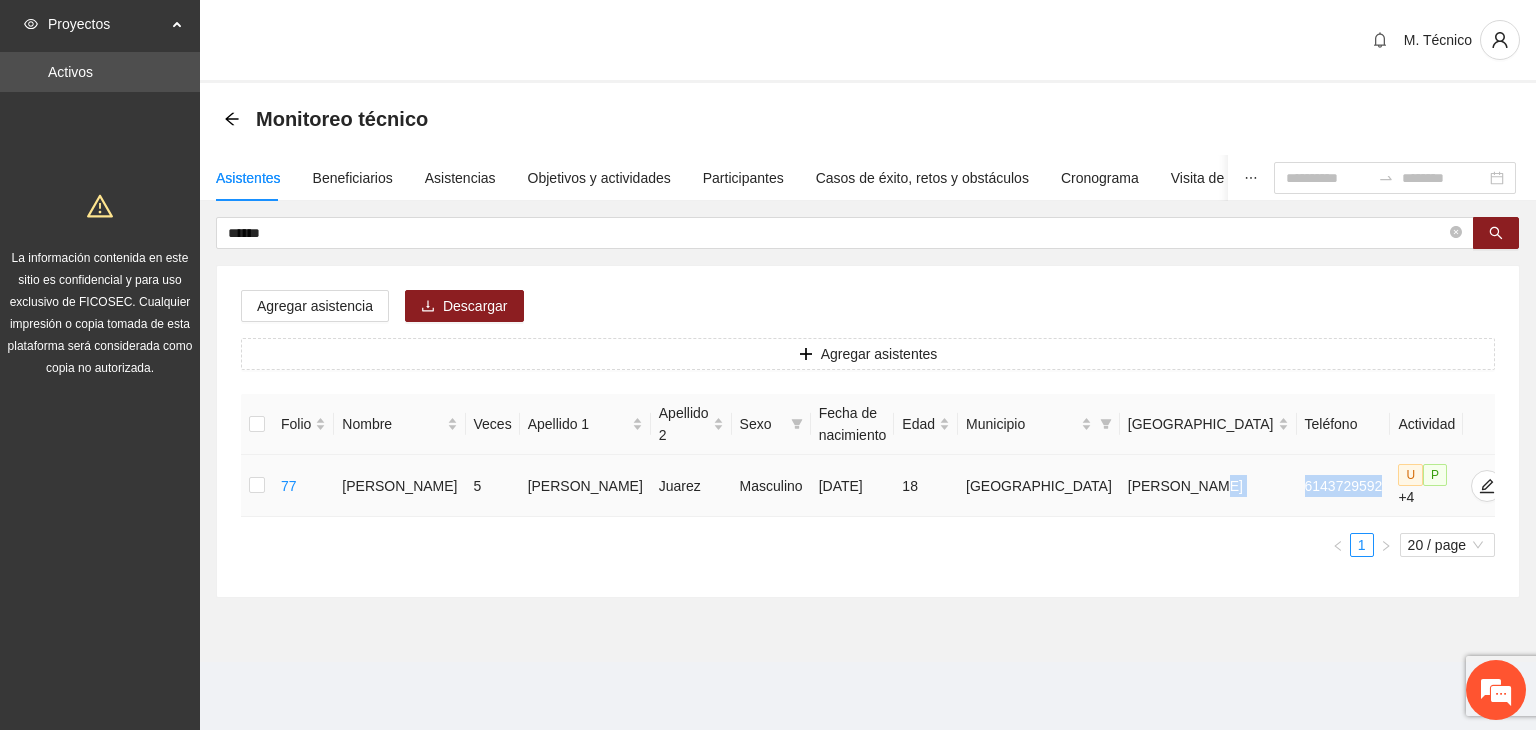 drag, startPoint x: 1279, startPoint y: 485, endPoint x: 1155, endPoint y: 506, distance: 125.765656 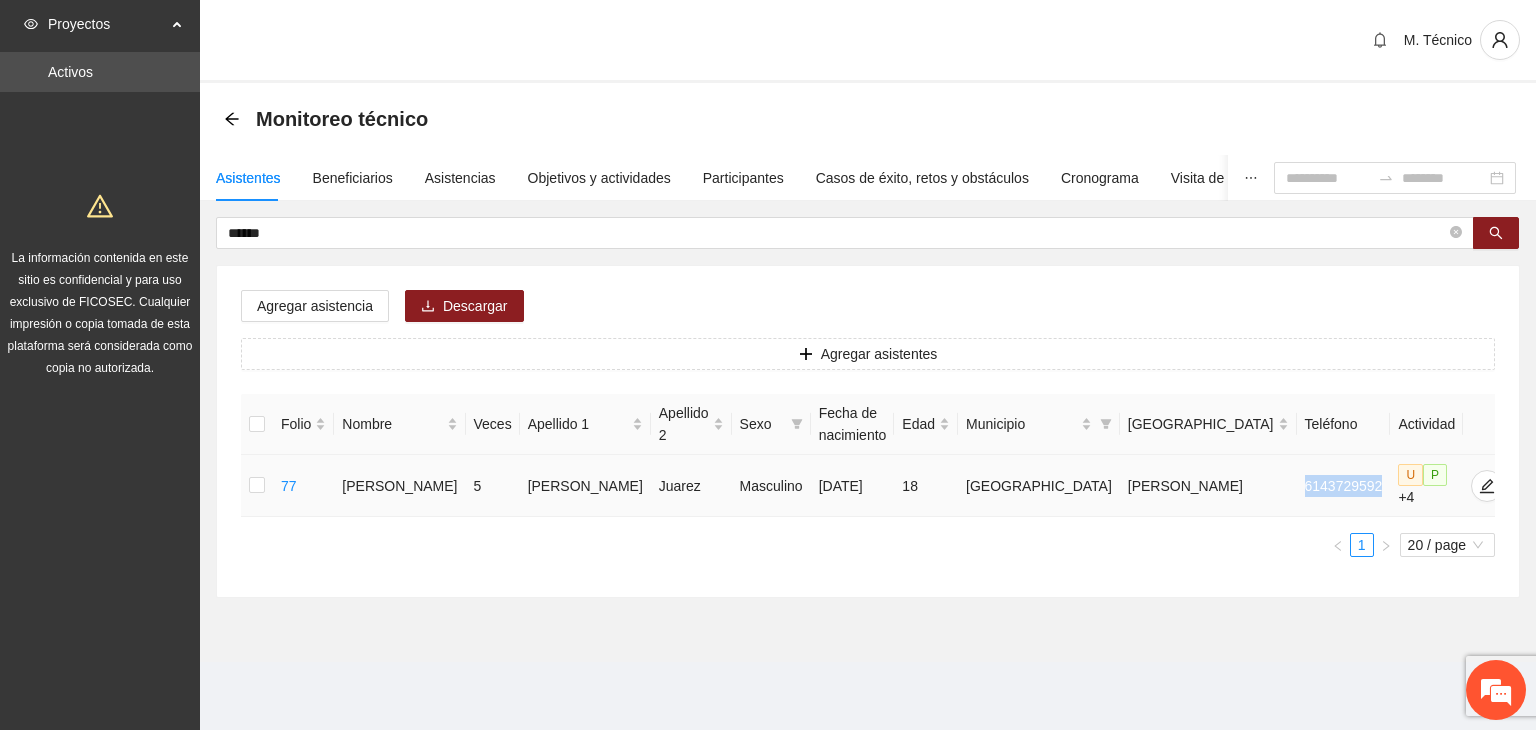 drag, startPoint x: 1208, startPoint y: 482, endPoint x: 1280, endPoint y: 485, distance: 72.06247 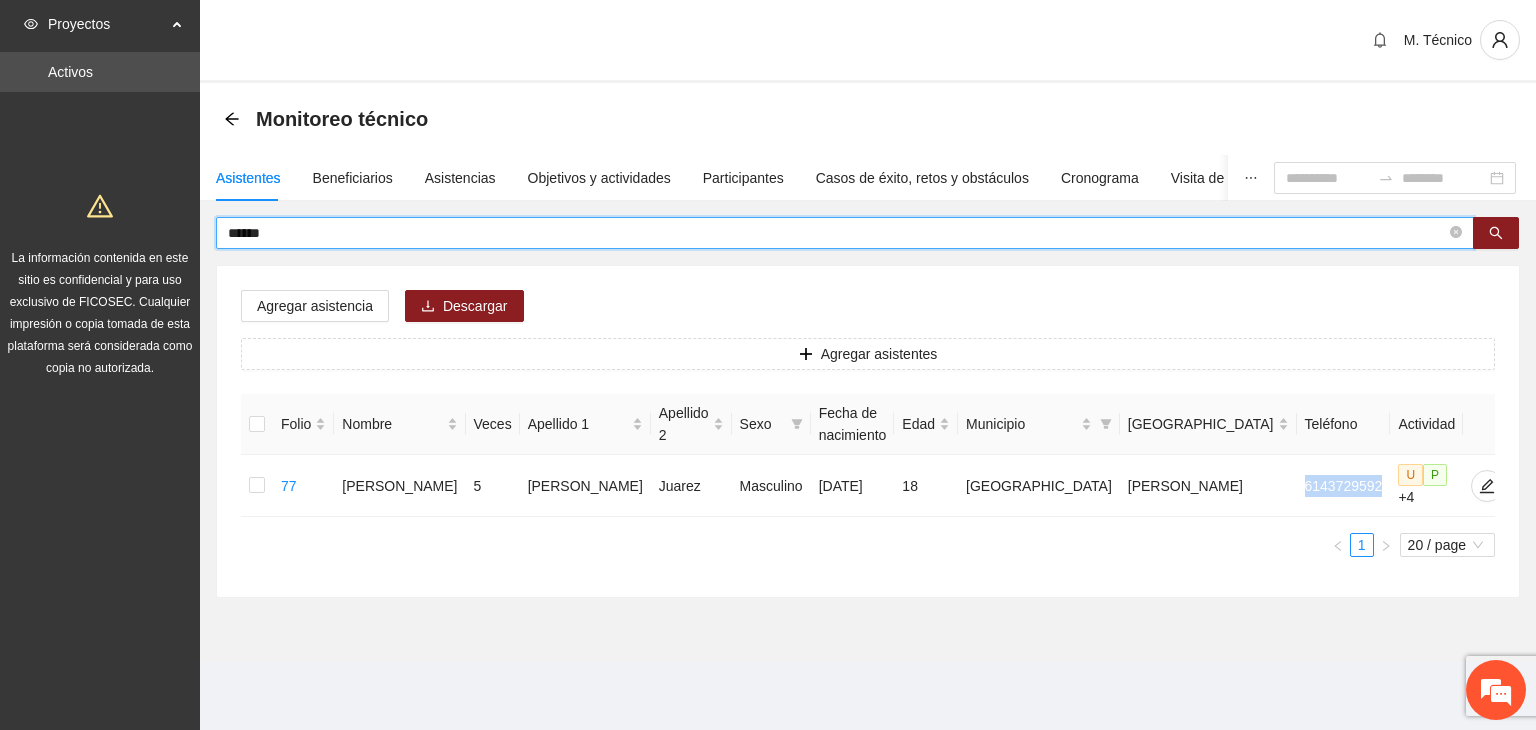 click on "******" at bounding box center [837, 233] 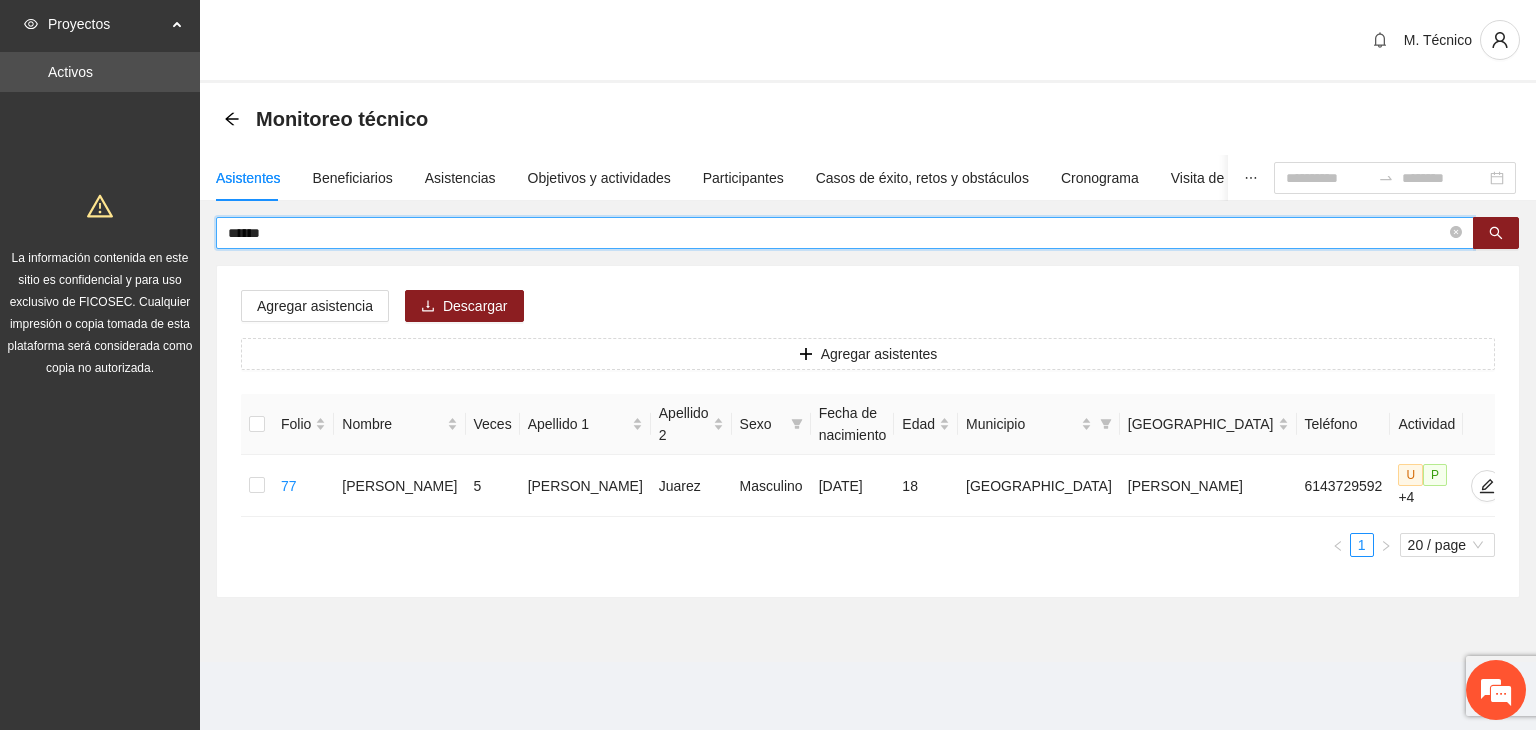 click on "******" at bounding box center [837, 233] 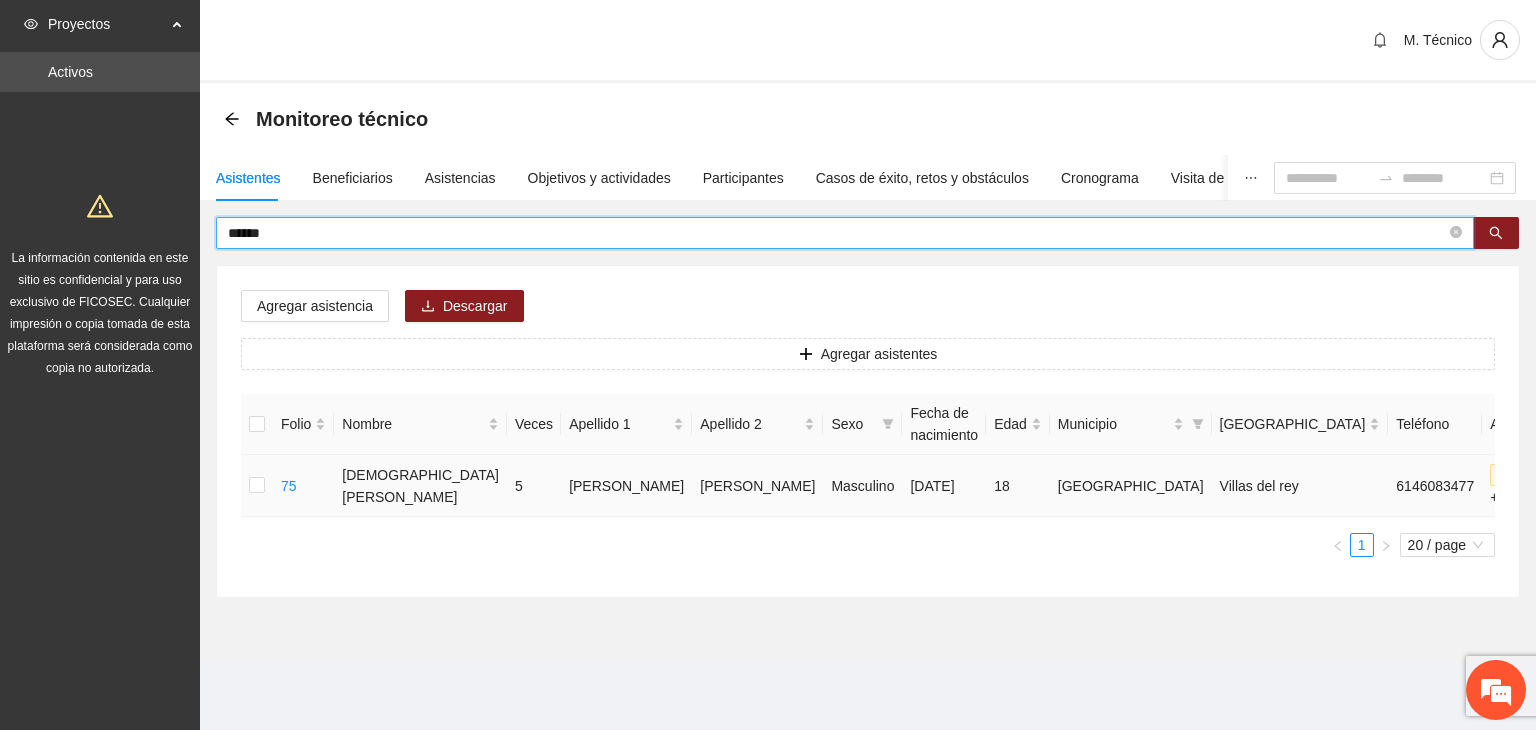 click 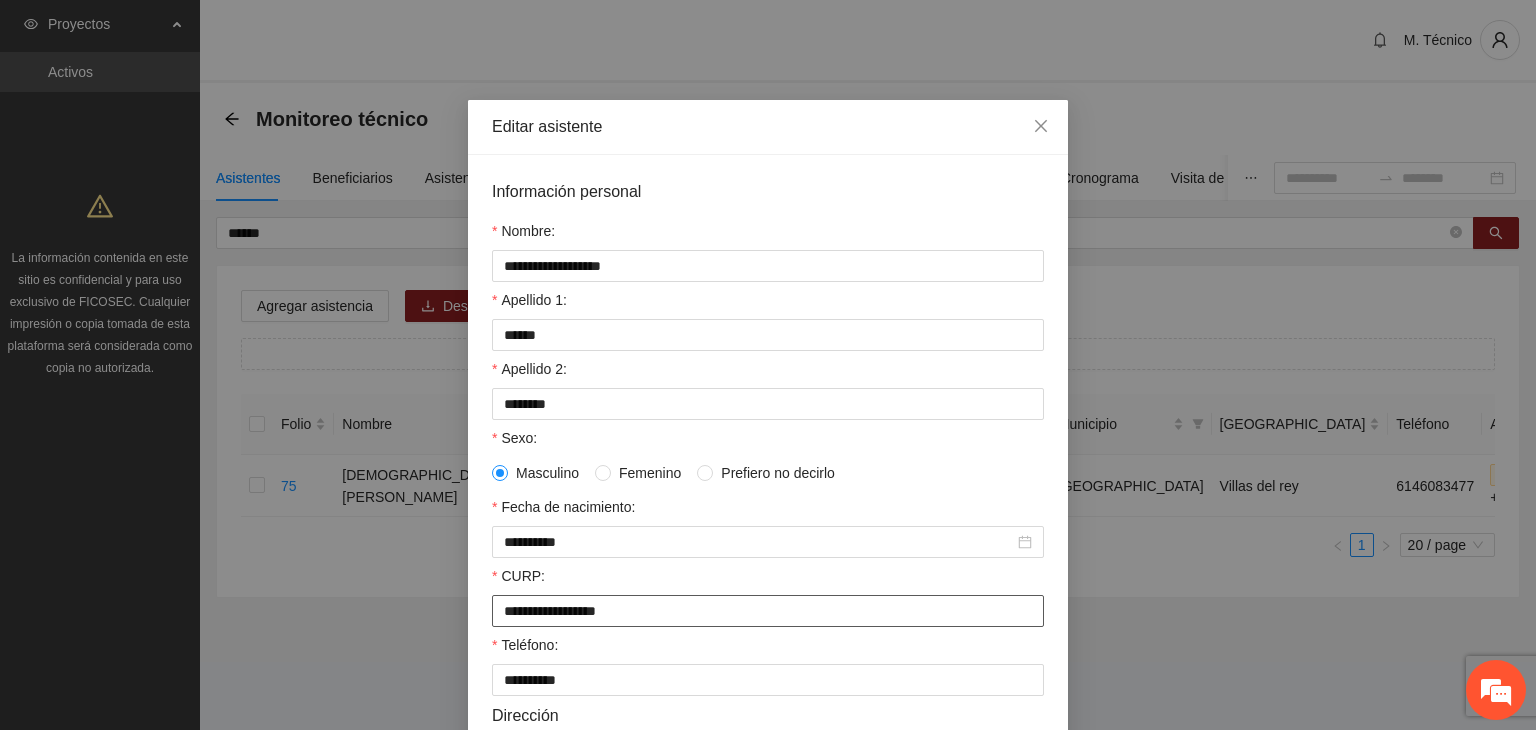 drag, startPoint x: 668, startPoint y: 617, endPoint x: 214, endPoint y: 543, distance: 459.9913 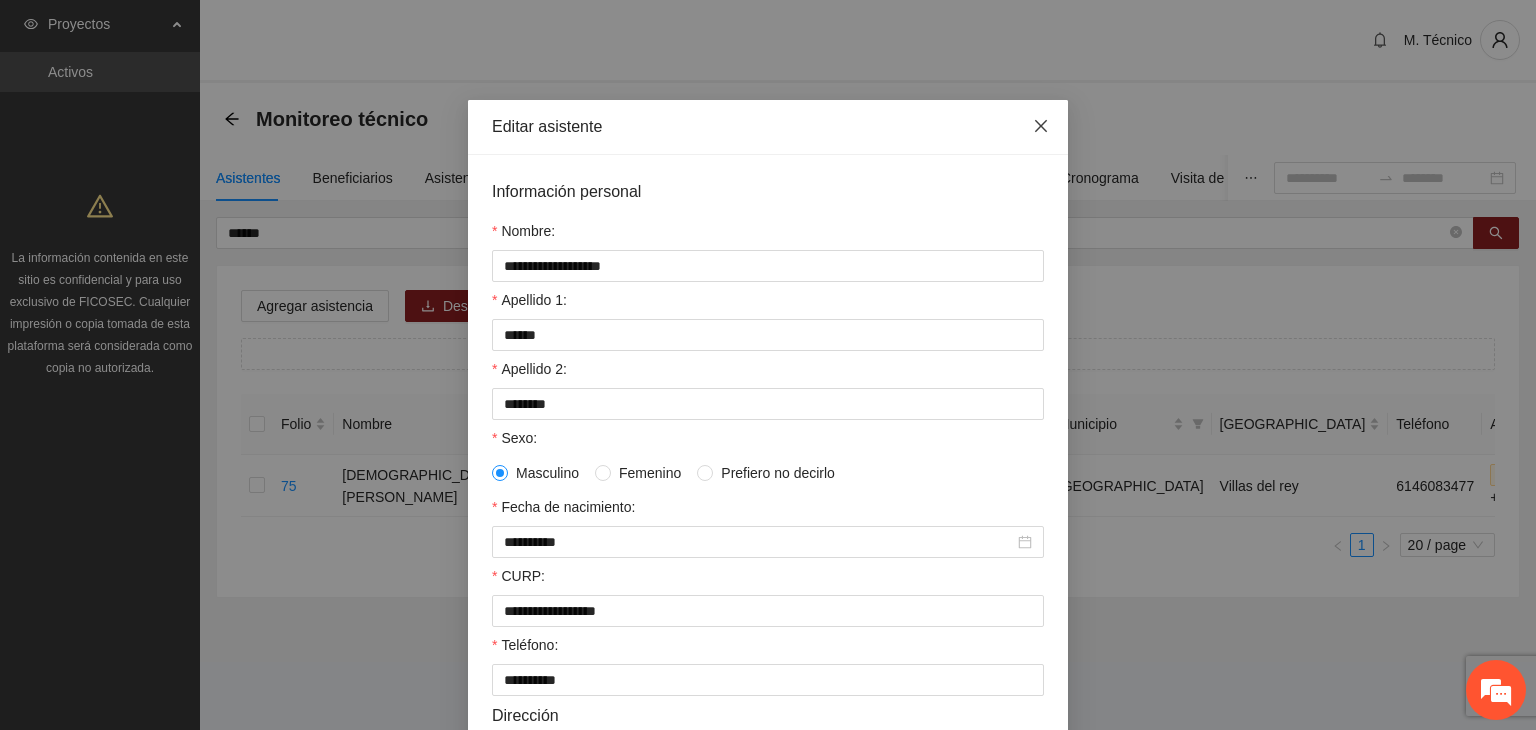 click 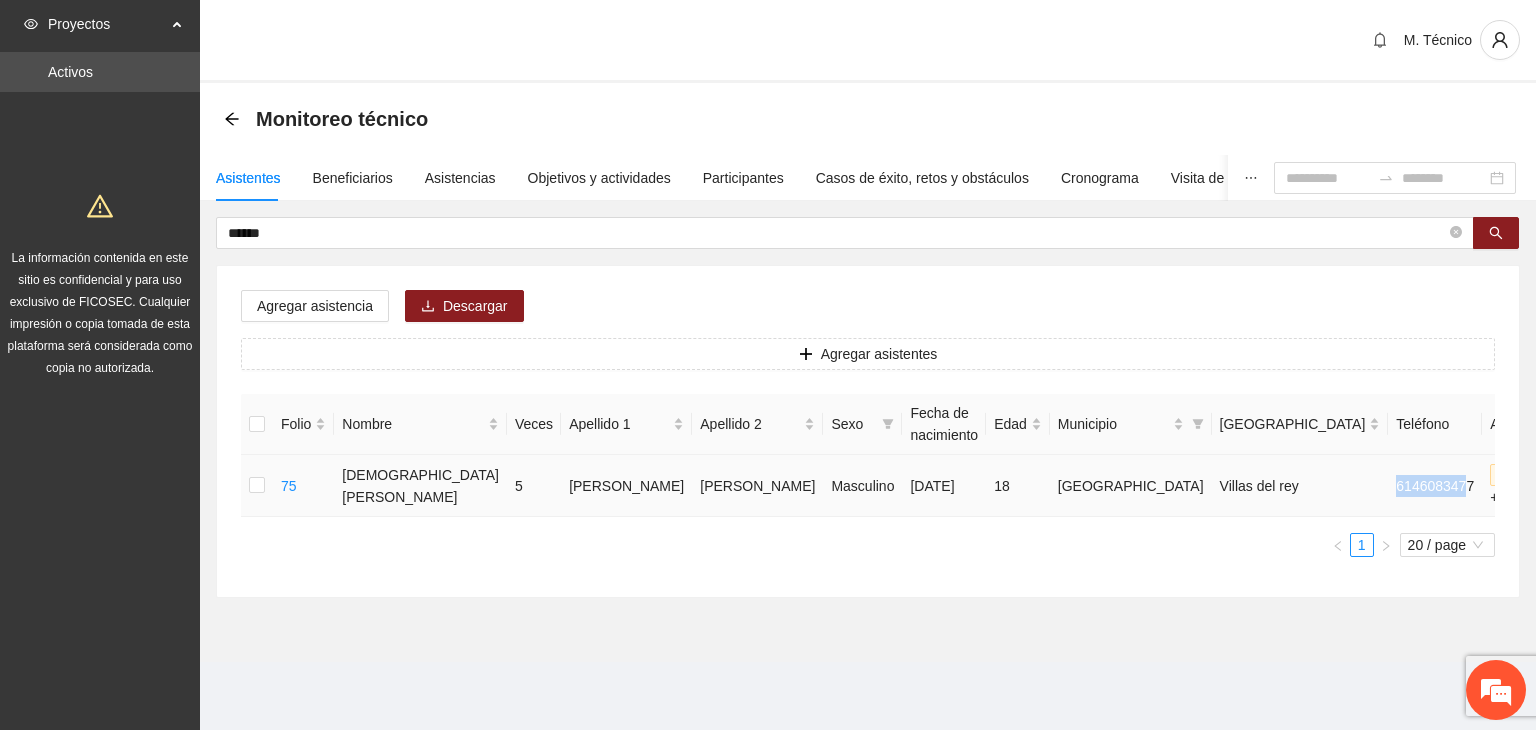 drag, startPoint x: 1276, startPoint y: 482, endPoint x: 1206, endPoint y: 474, distance: 70.45566 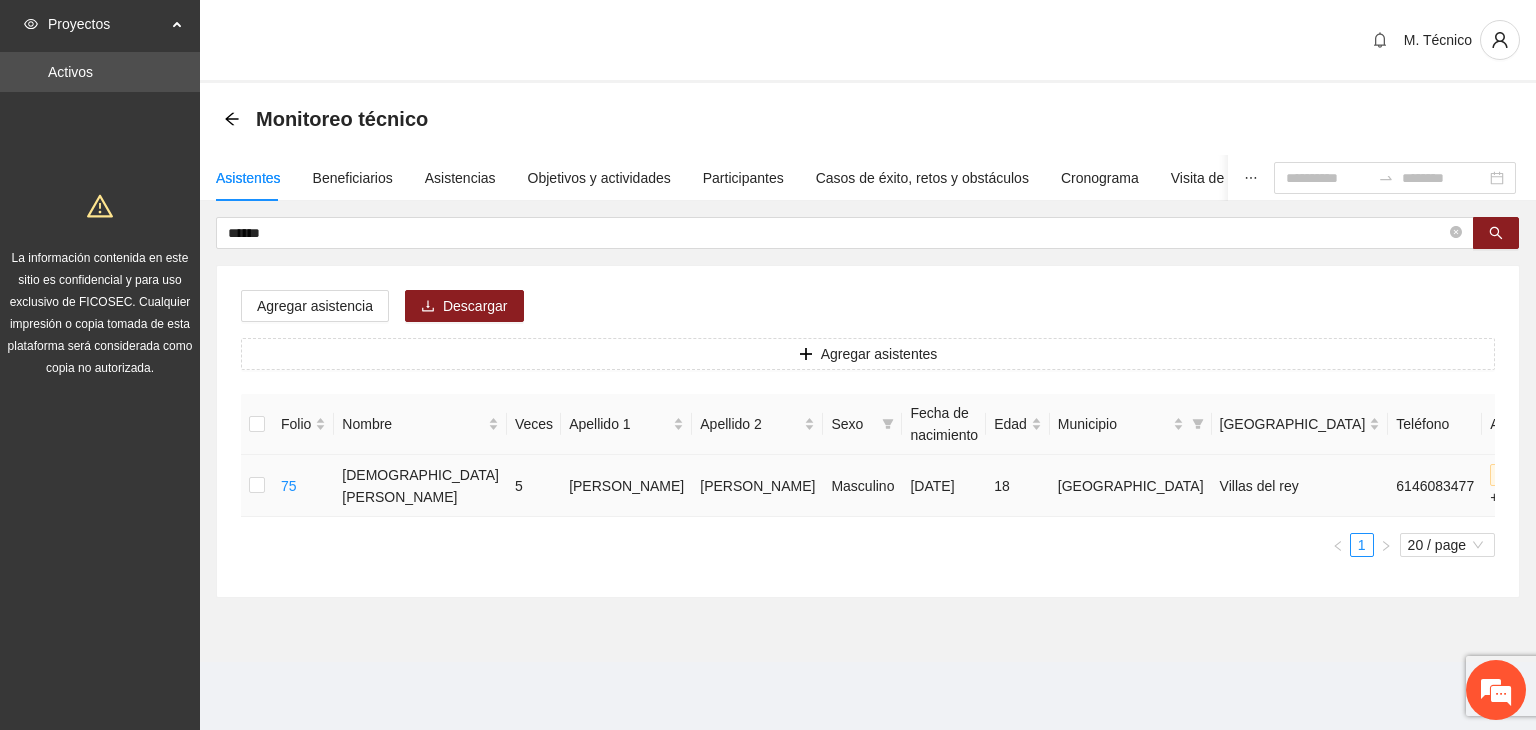 click on "Folio Nombre Veces Apellido 1 Apellido 2 Sexo Fecha de nacimiento Edad Municipio Colonia Teléfono Actividad                             75 [PERSON_NAME] 5 [PERSON_NAME] Masculino [DATE] 18 Chihuahua Villas [PERSON_NAME] 6146083477 U P +4 1 20 / page" at bounding box center [868, 475] 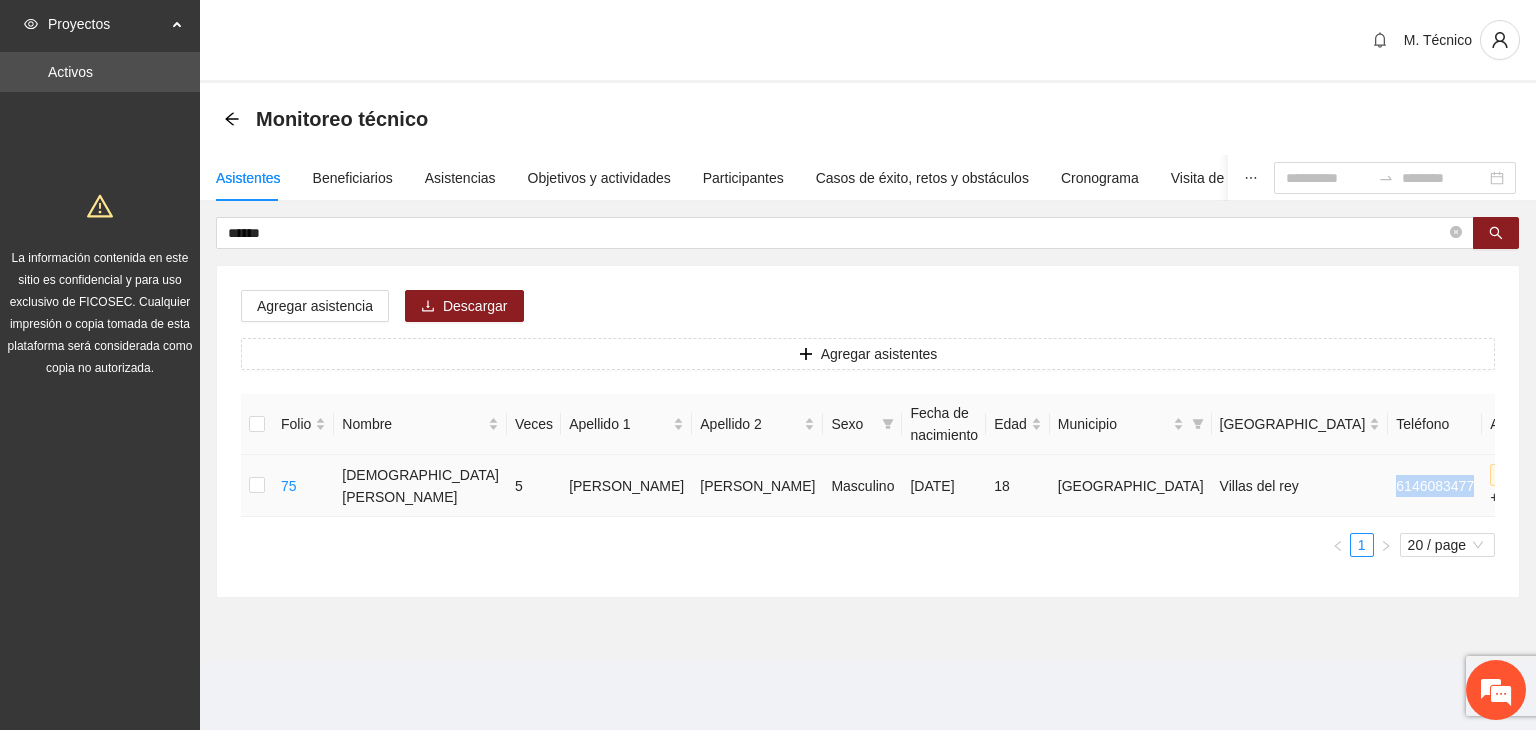 drag, startPoint x: 1207, startPoint y: 485, endPoint x: 1280, endPoint y: 490, distance: 73.171036 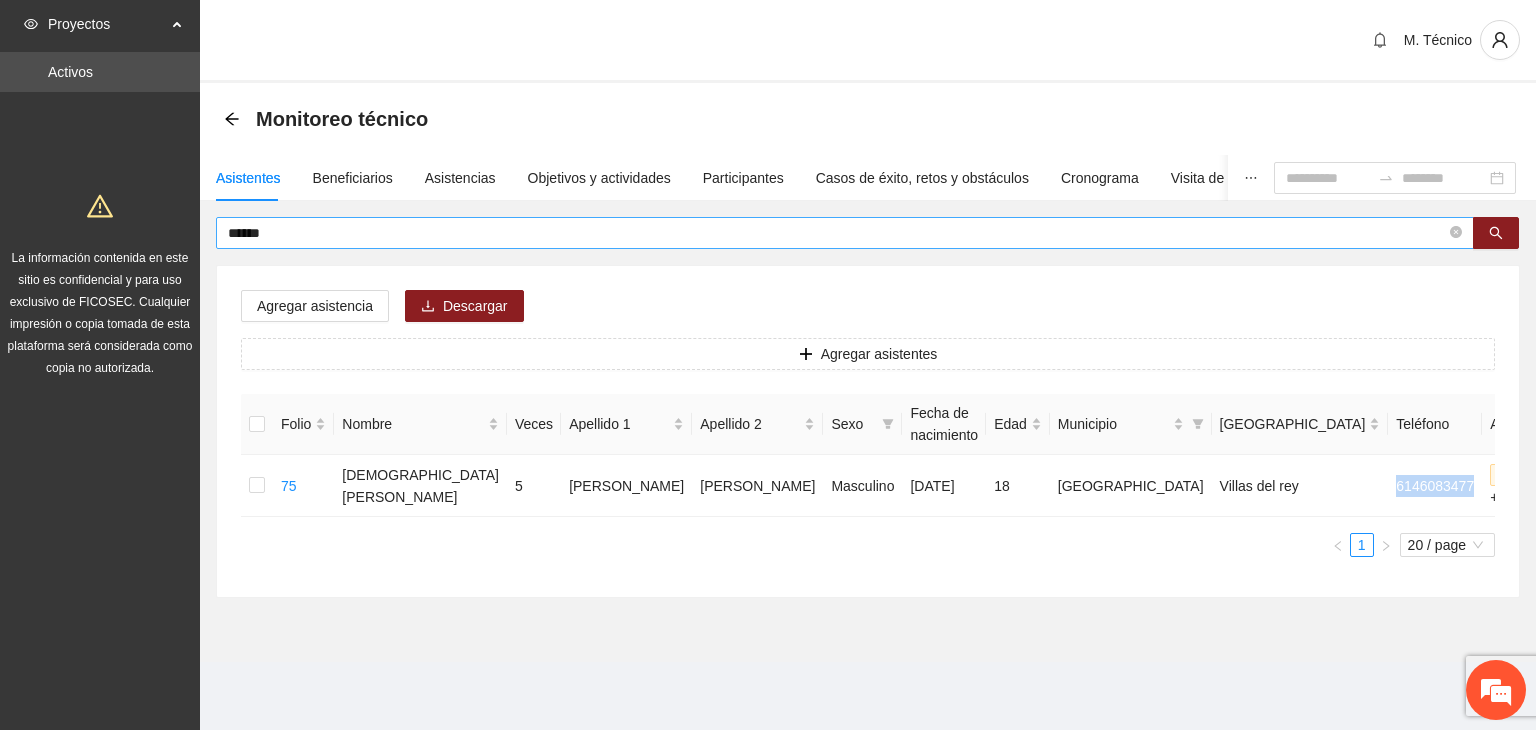 click on "******" at bounding box center (837, 233) 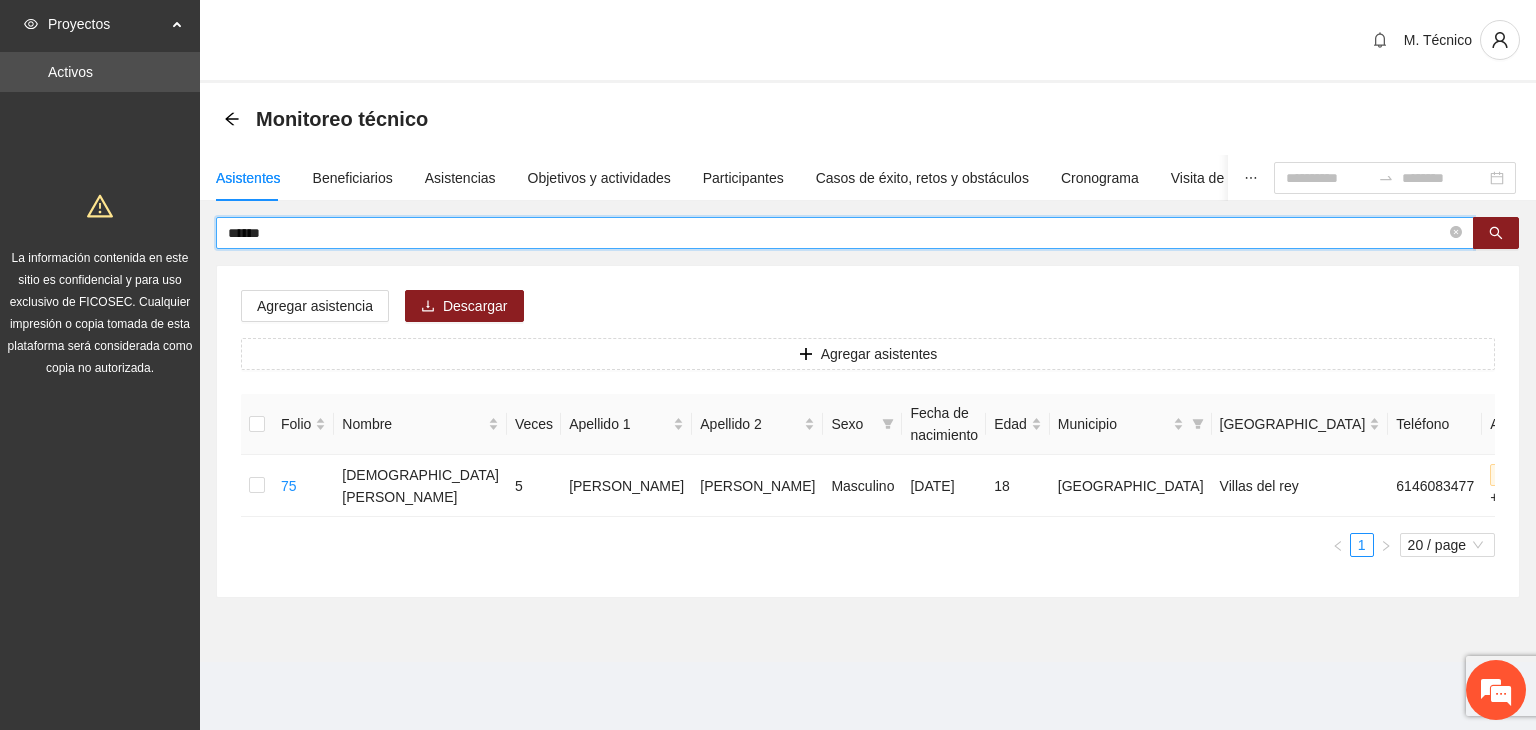 click on "******" at bounding box center (837, 233) 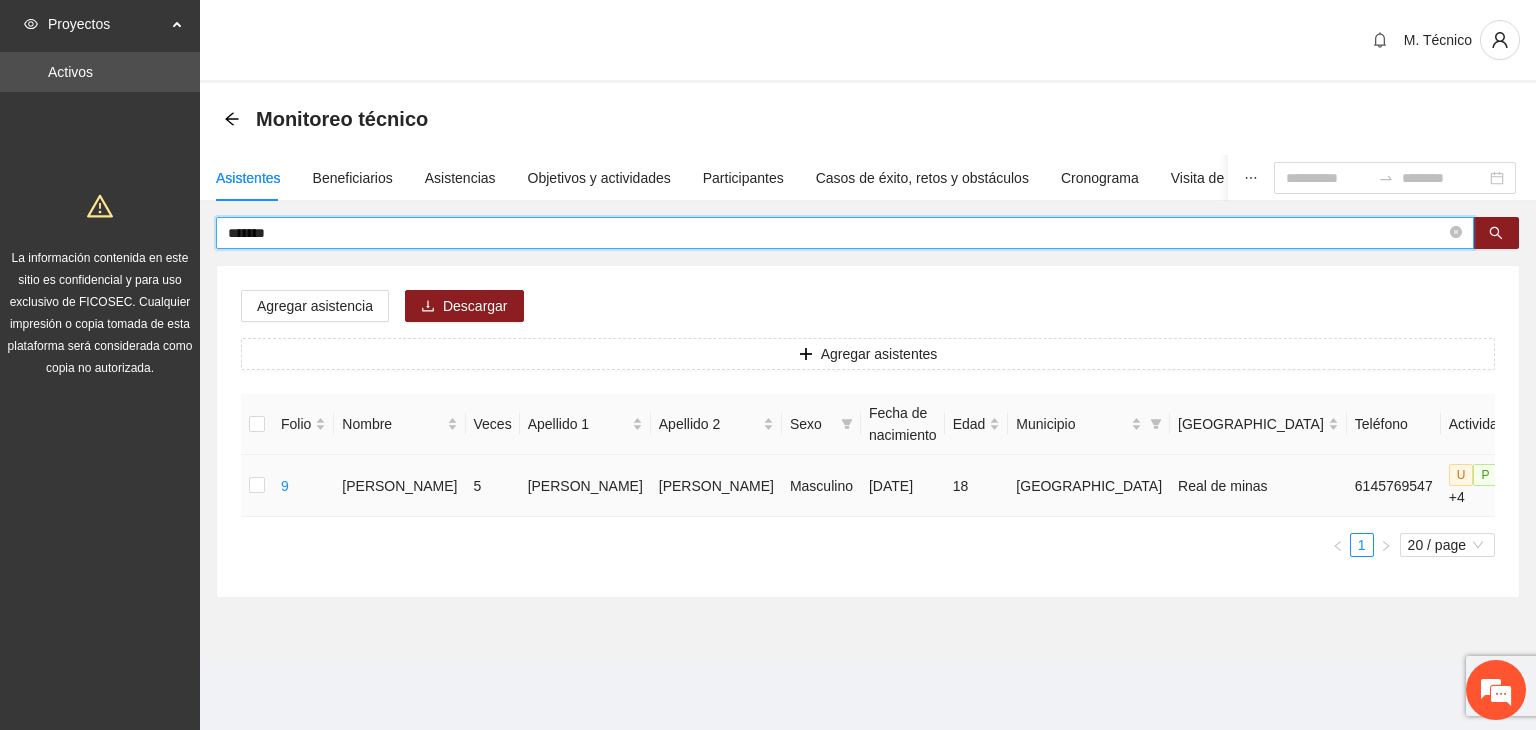 click 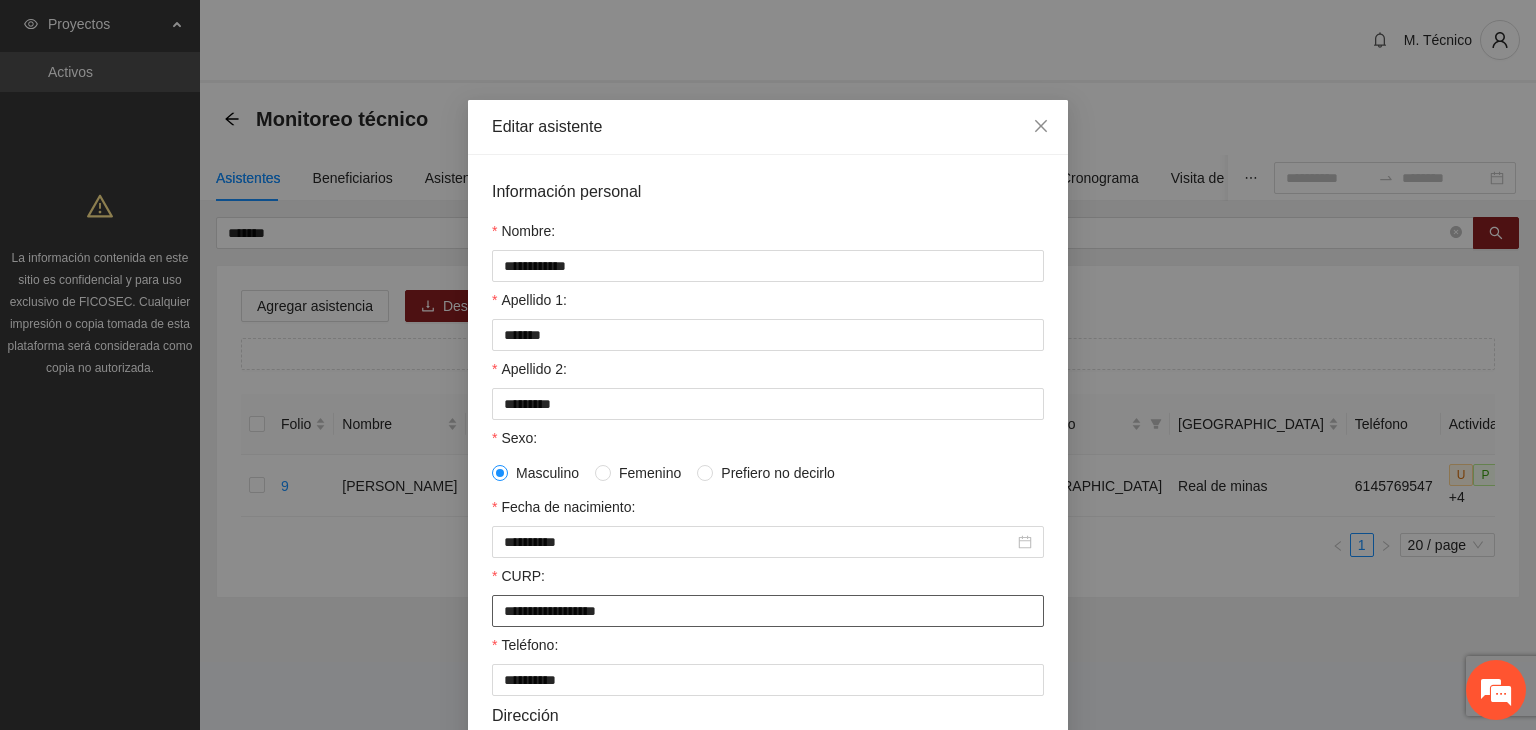 drag, startPoint x: 670, startPoint y: 621, endPoint x: 261, endPoint y: 609, distance: 409.176 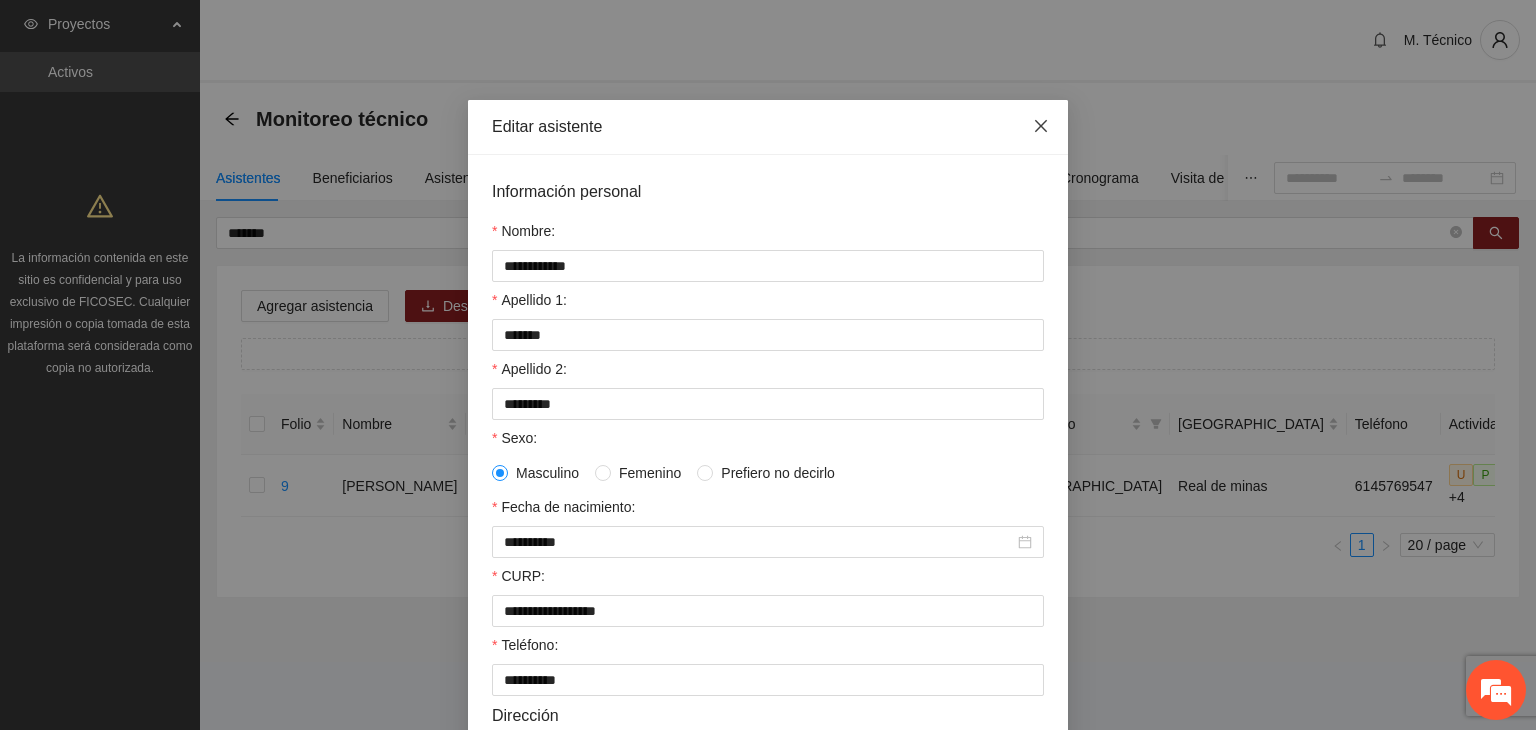 drag, startPoint x: 1048, startPoint y: 126, endPoint x: 1034, endPoint y: 134, distance: 16.124516 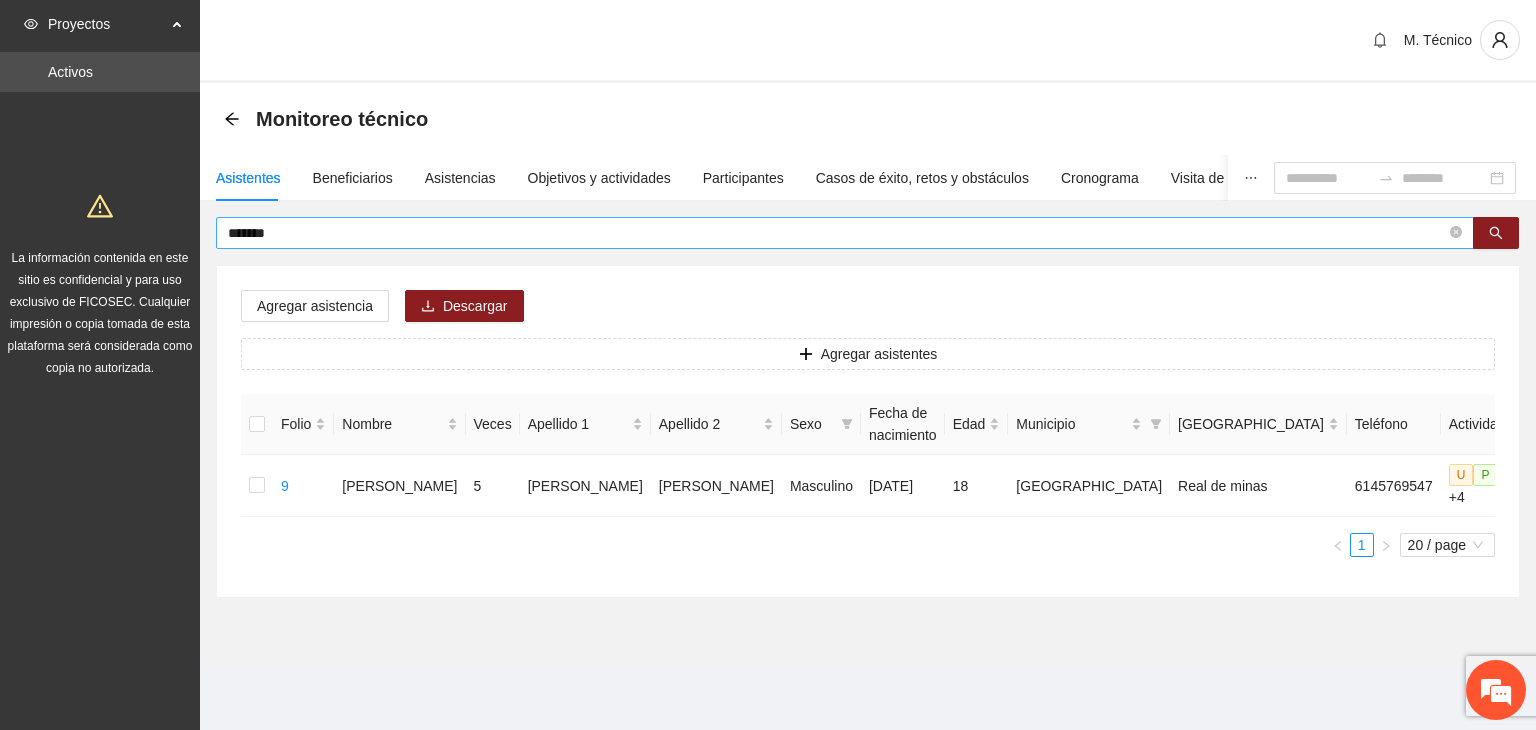 click on "*******" at bounding box center [837, 233] 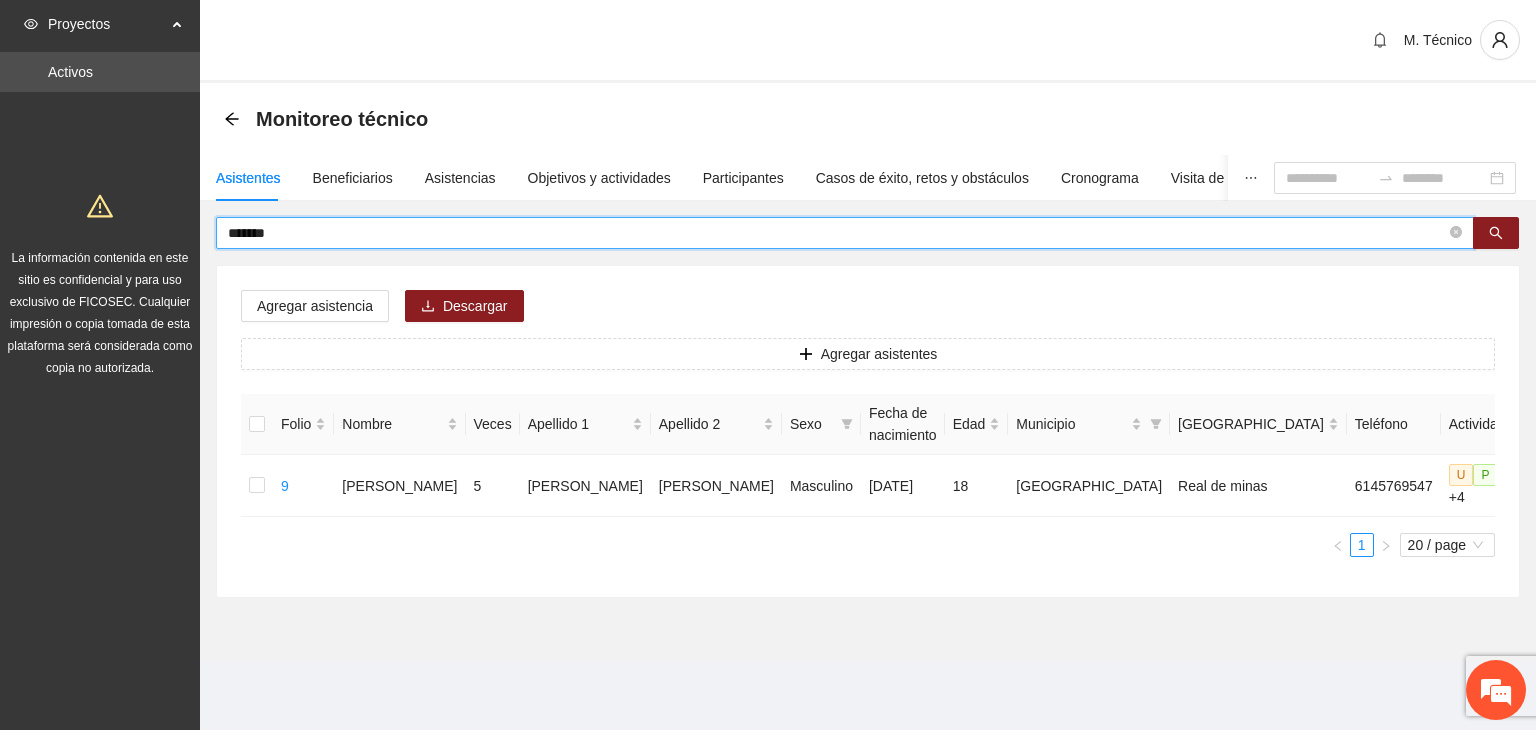 click on "*******" at bounding box center [837, 233] 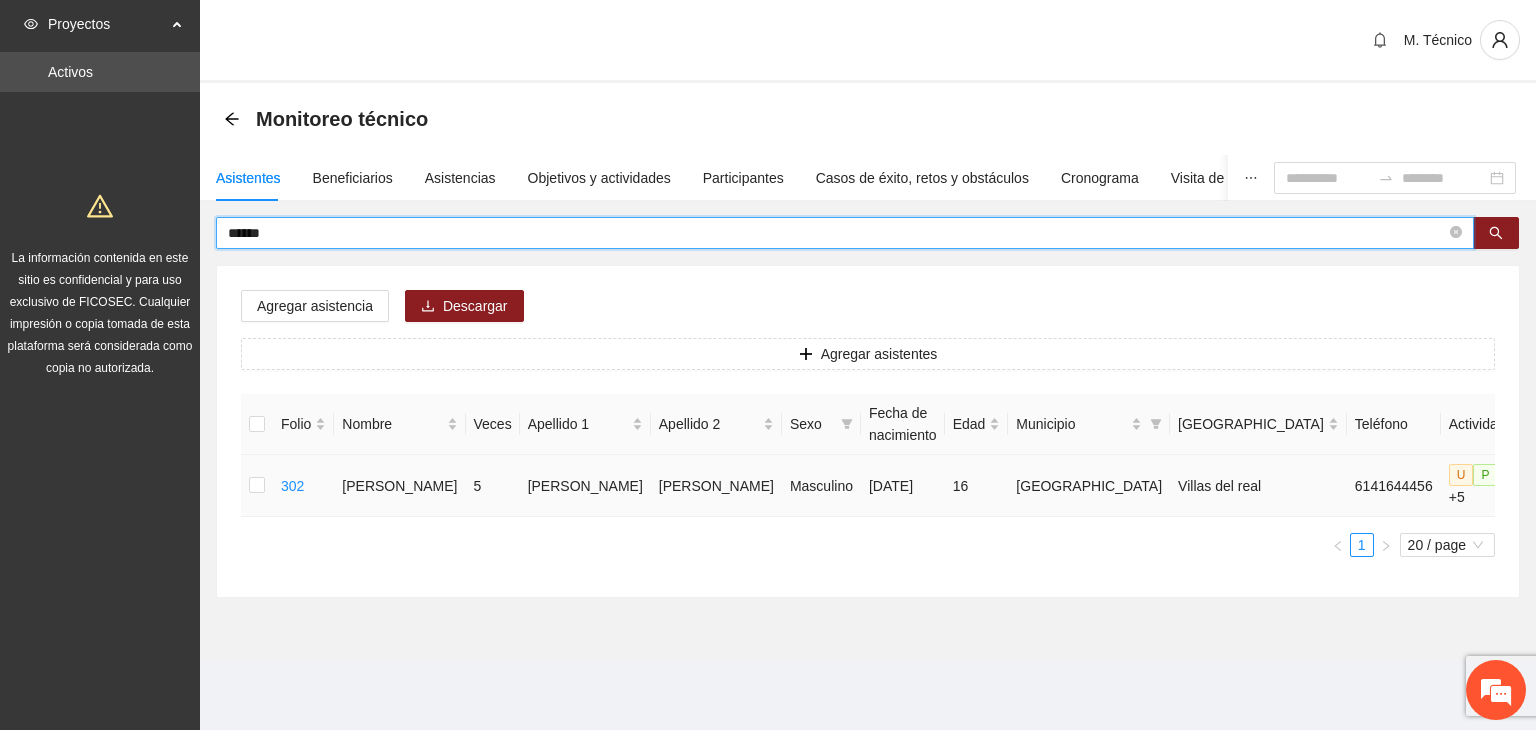 click 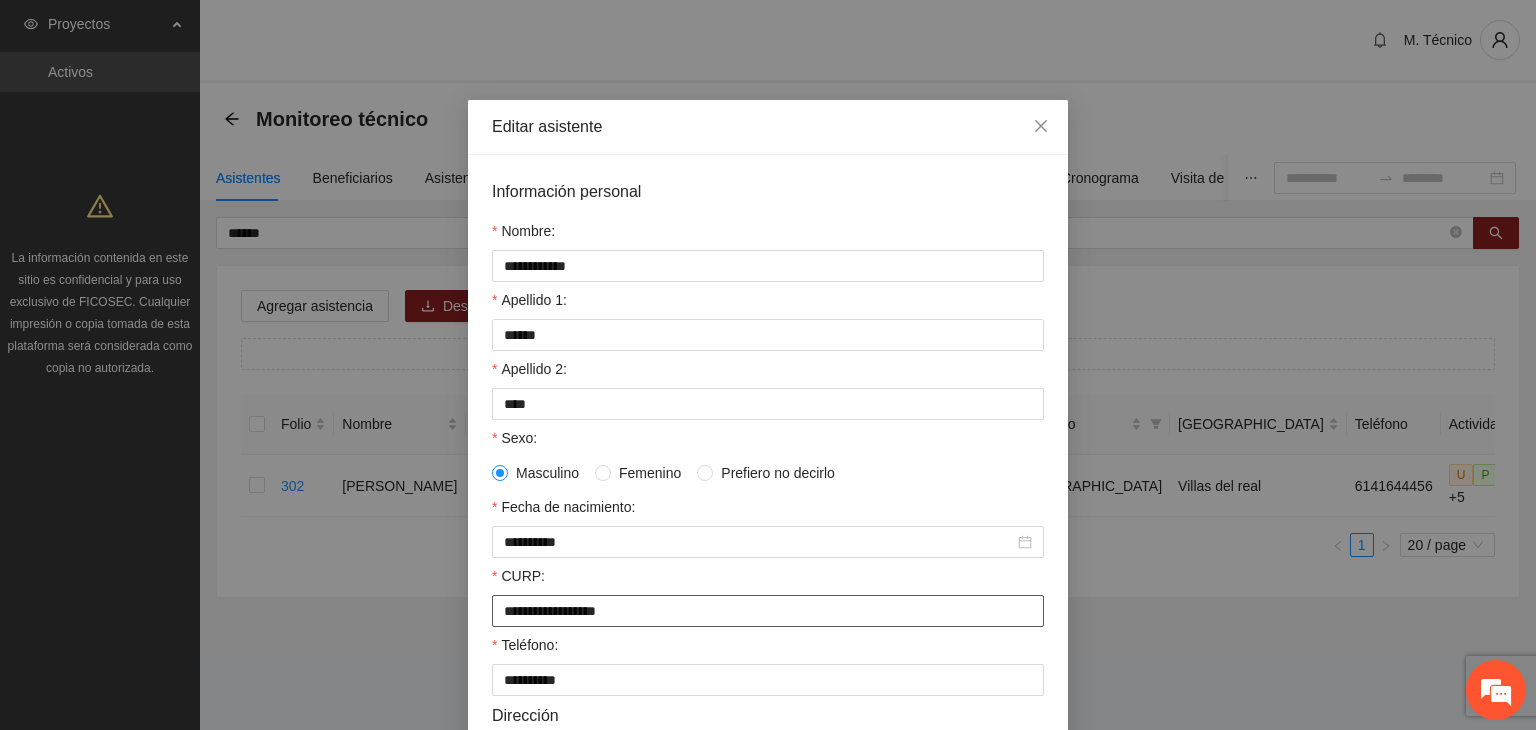 drag, startPoint x: 686, startPoint y: 619, endPoint x: 0, endPoint y: 541, distance: 690.42017 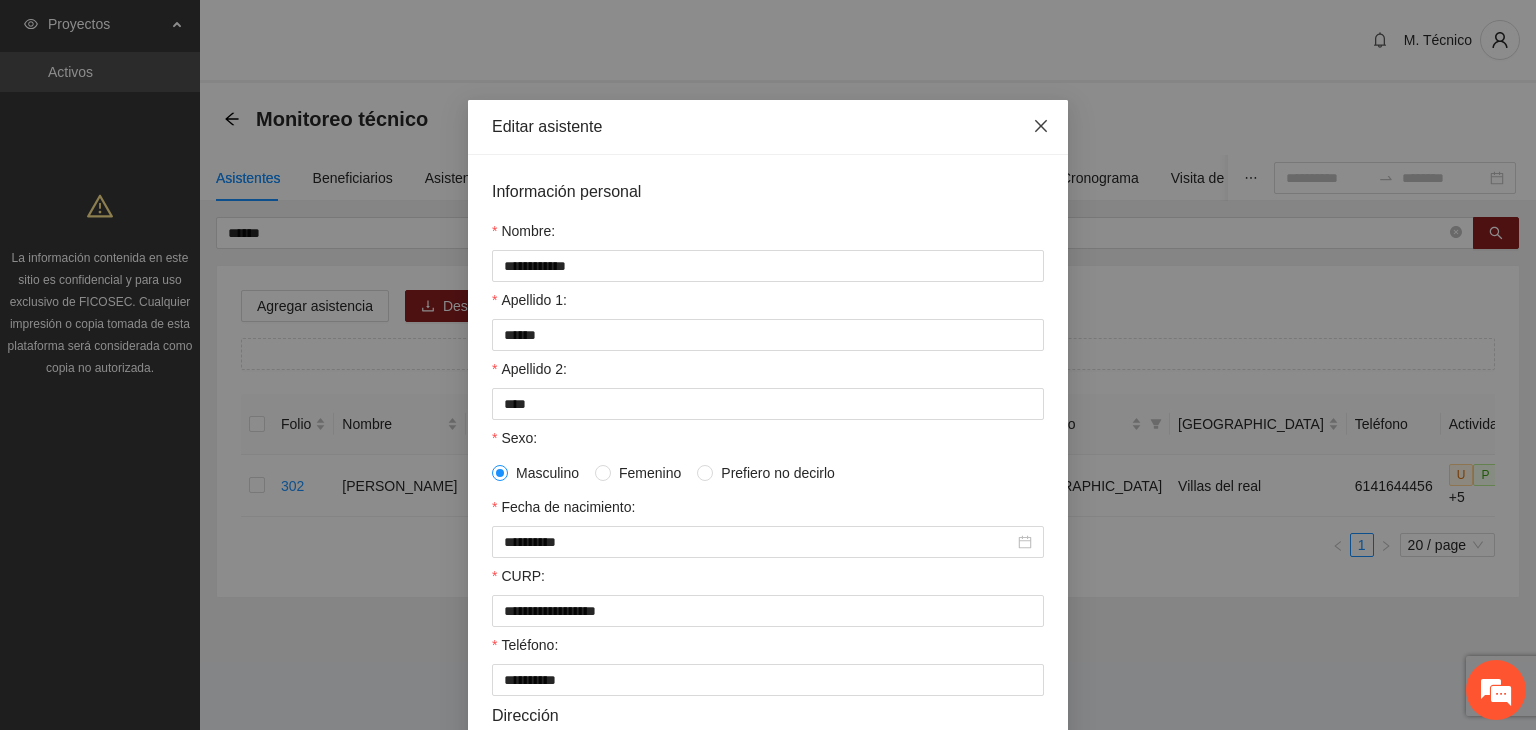 click 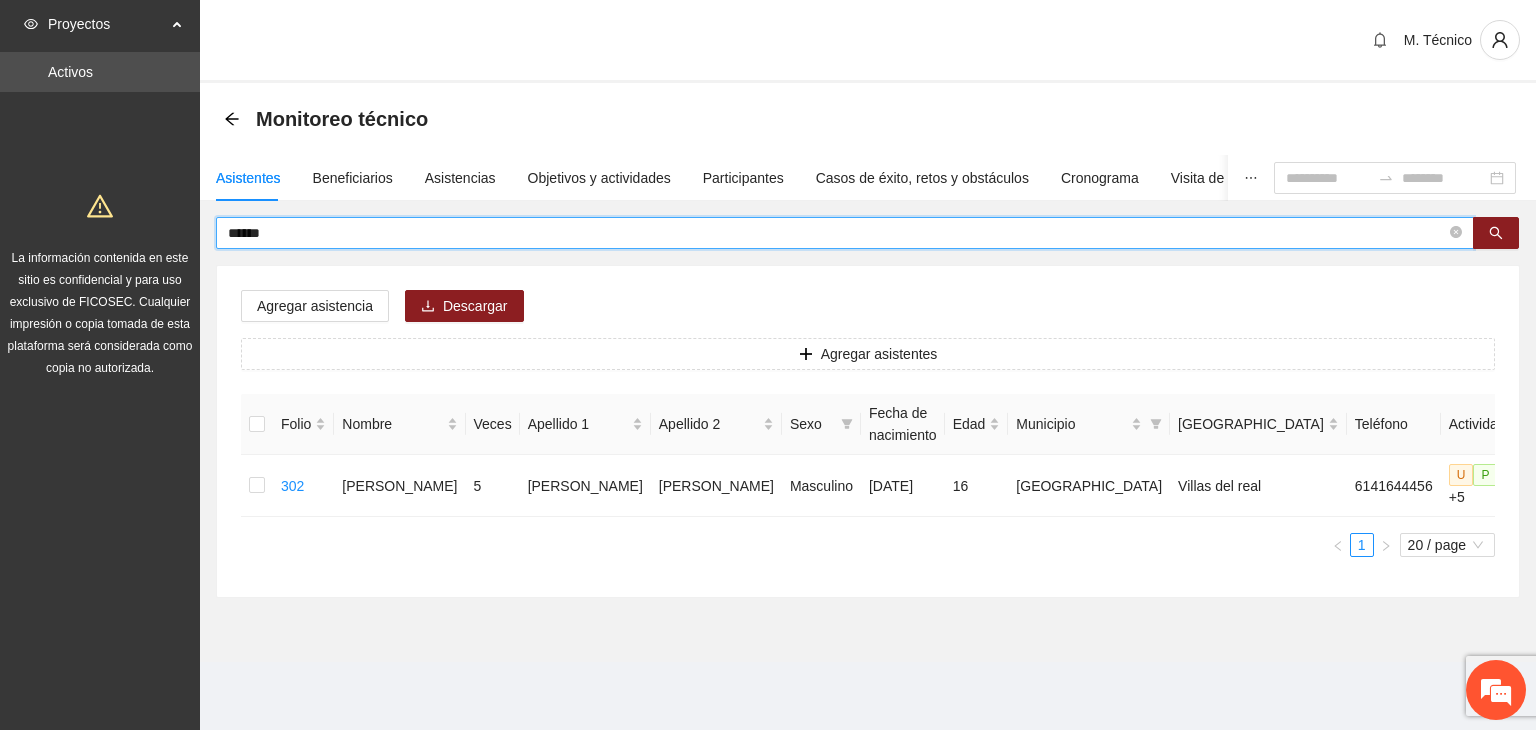 click on "******" at bounding box center [837, 233] 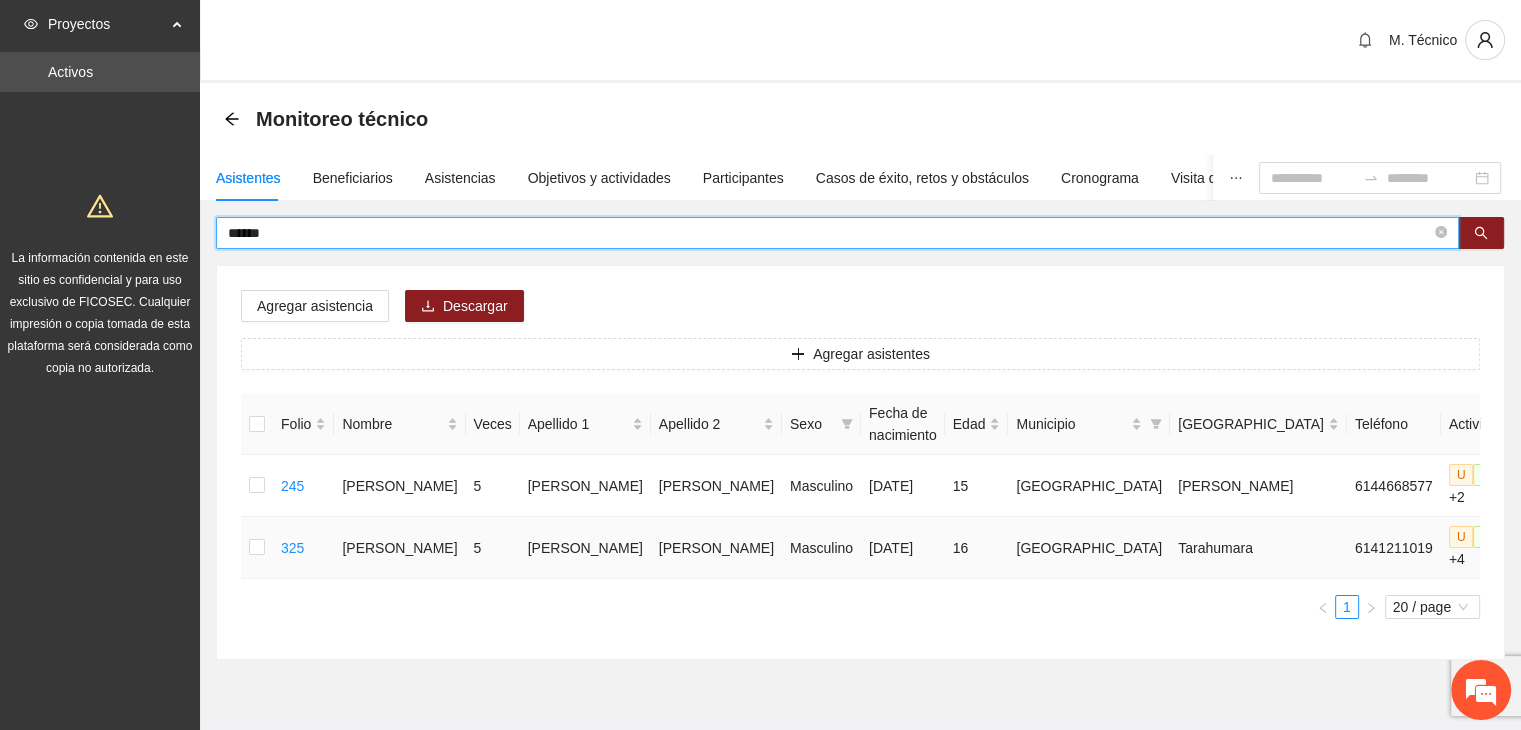 click 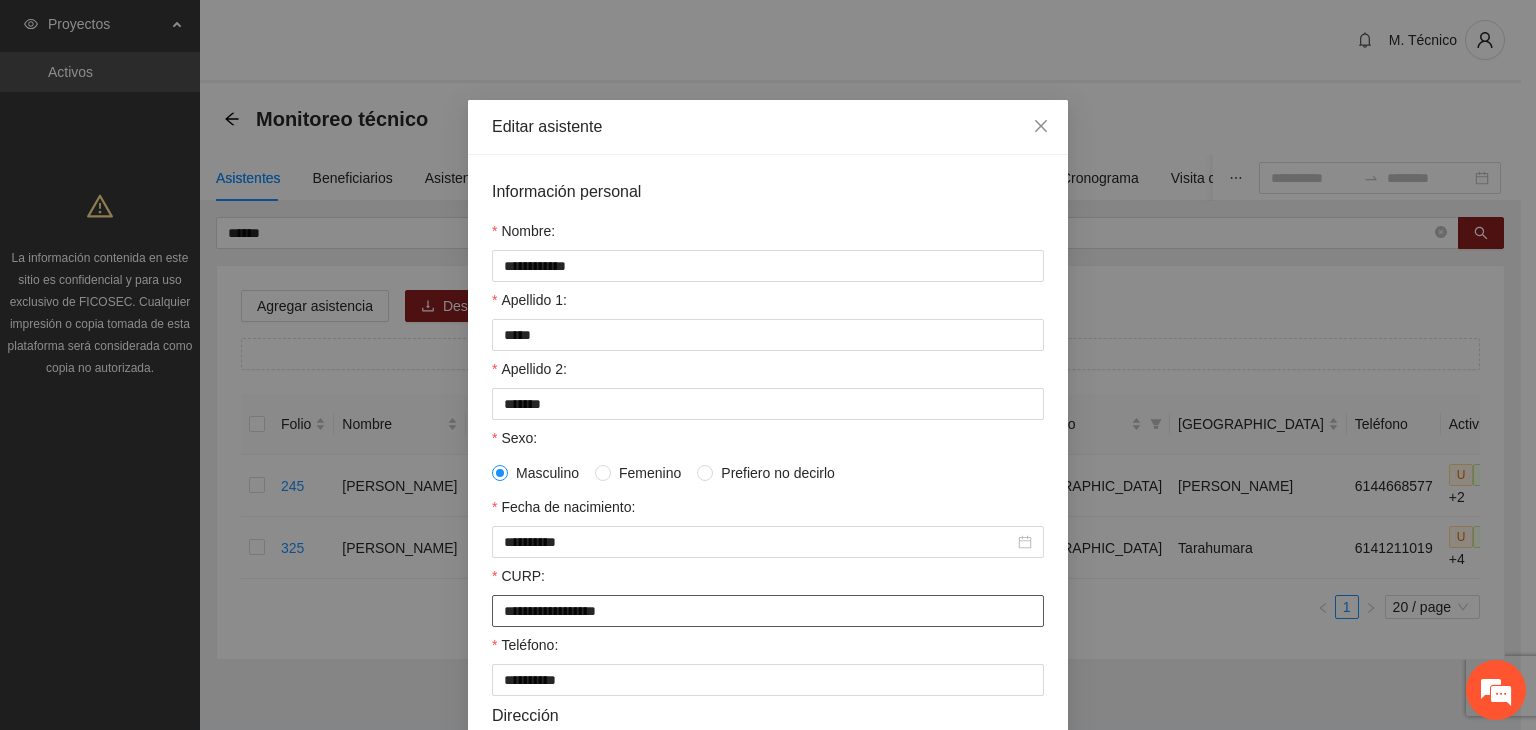 drag, startPoint x: 665, startPoint y: 622, endPoint x: 215, endPoint y: 603, distance: 450.40094 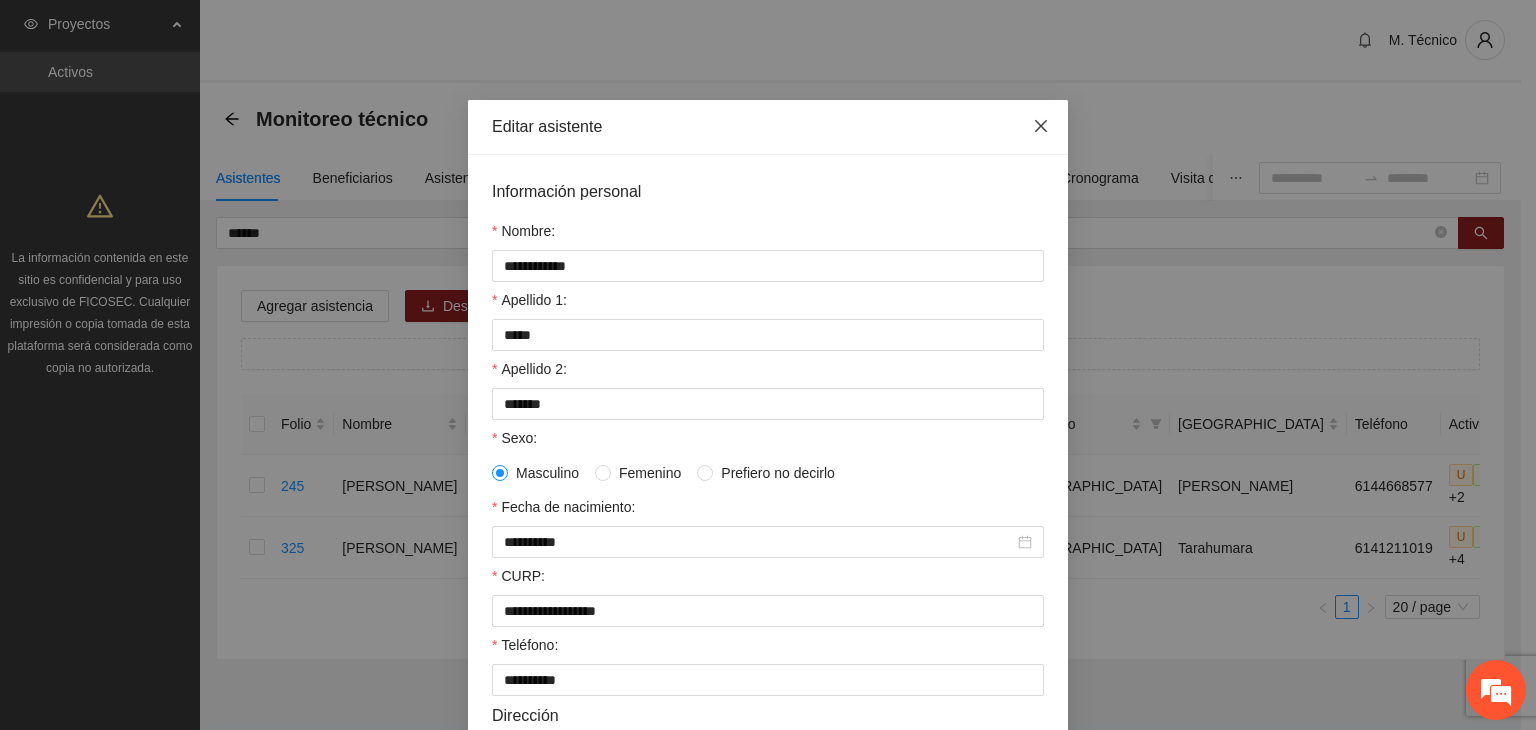 click 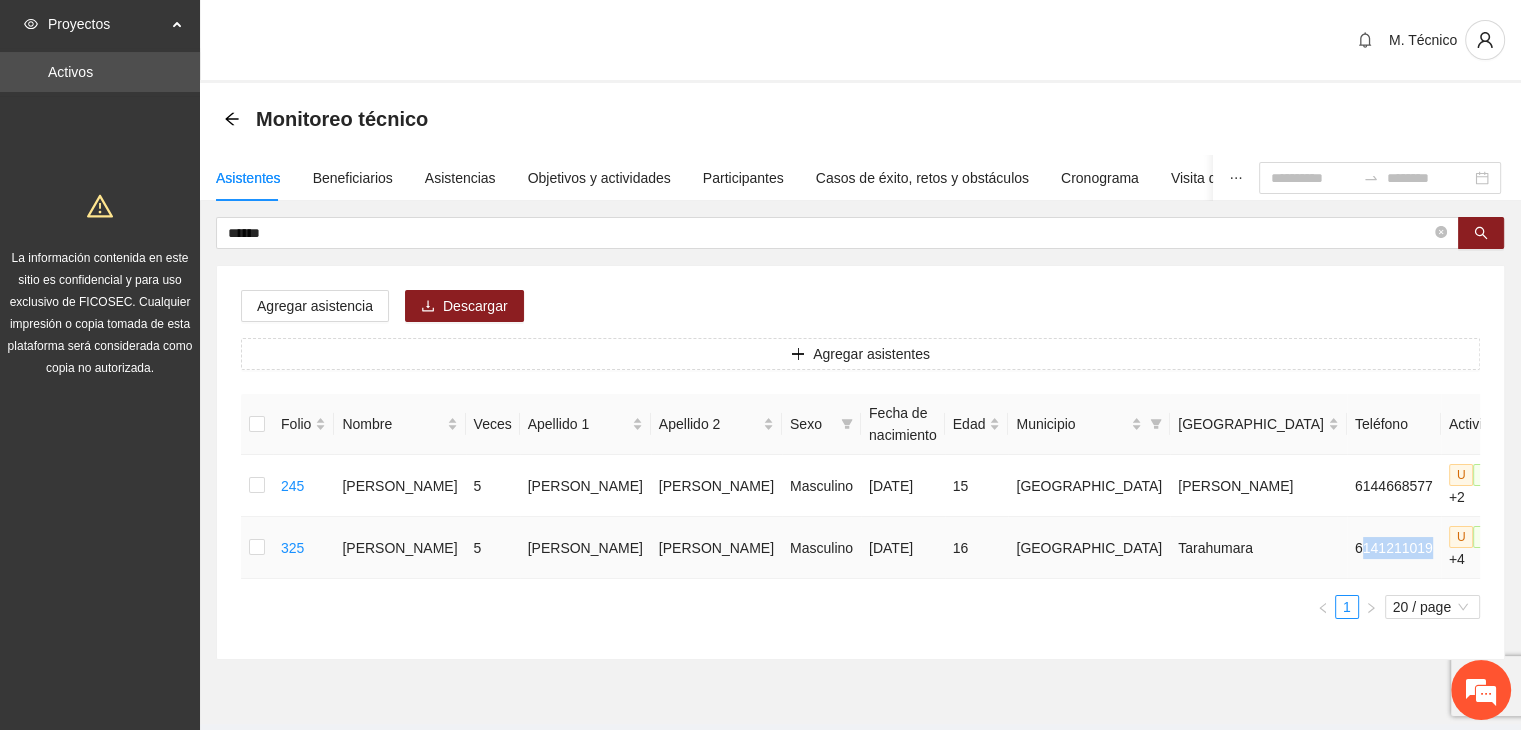 drag, startPoint x: 1269, startPoint y: 547, endPoint x: 1201, endPoint y: 550, distance: 68.06615 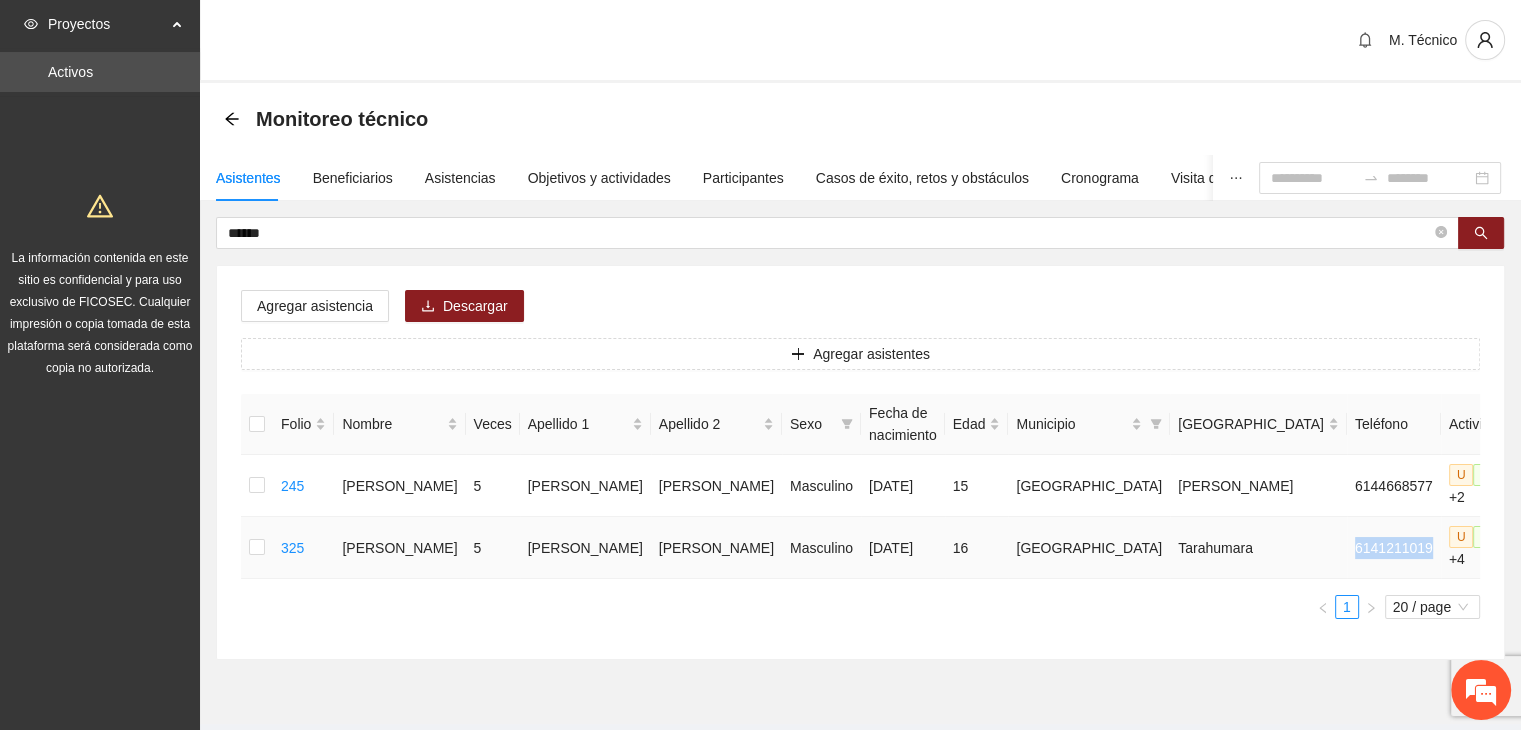 drag, startPoint x: 1197, startPoint y: 549, endPoint x: 1269, endPoint y: 549, distance: 72 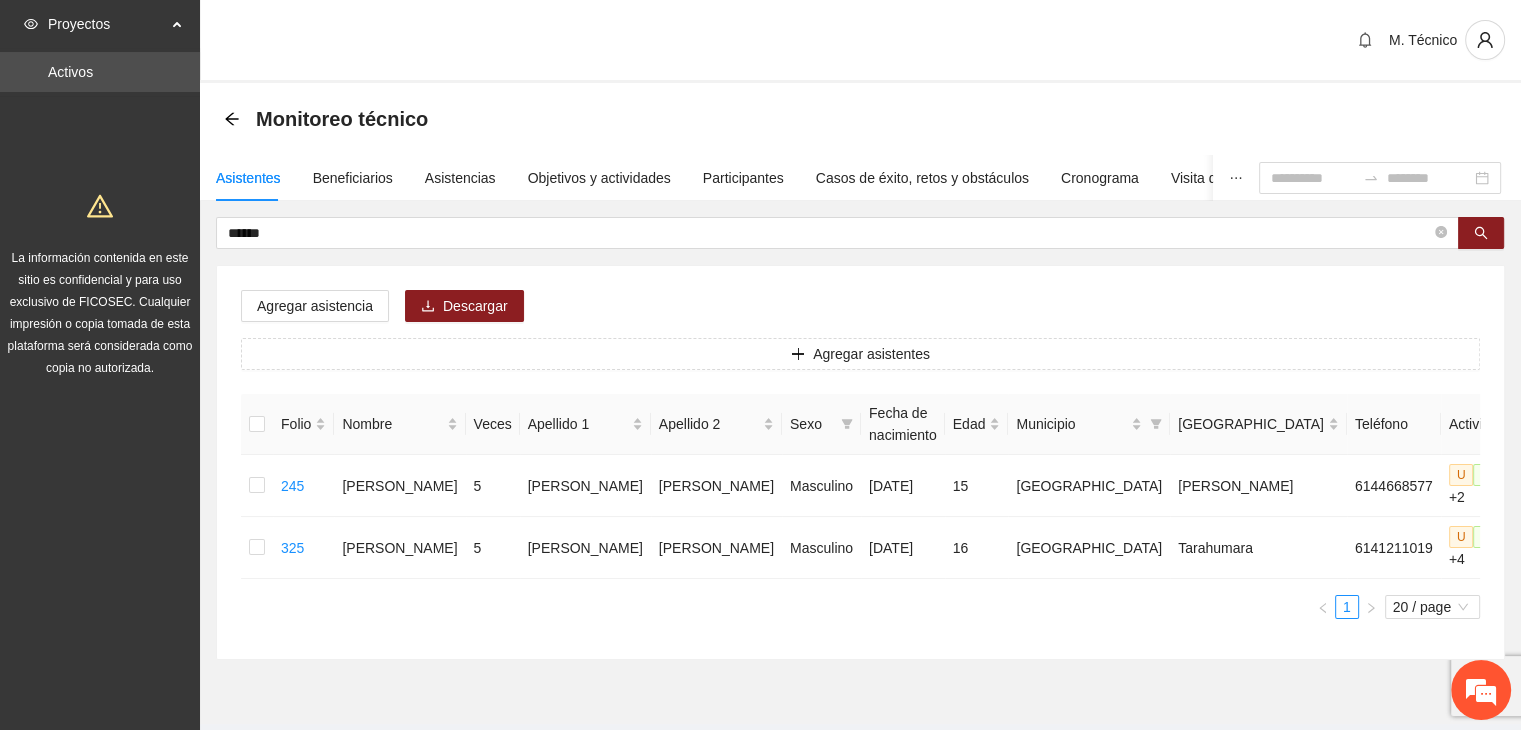 click on "Asistentes Beneficiarios Asistencias Objetivos y actividades Participantes Casos de éxito, retos y obstáculos Cronograma Visita de campo y entregables ****** Agregar asistencia Descargar Agregar asistentes Folio Nombre Veces Apellido 1 Apellido 2 Sexo Fecha de nacimiento Edad Municipio Colonia Teléfono Actividad                             245 [PERSON_NAME] 5 [PERSON_NAME] [DATE] 15 Chihuahua [PERSON_NAME] 6144668577 U P +2 325 [PERSON_NAME] 5 [PERSON_NAME] Masculino [DATE] 16 Chihuahua Tarahumara 6141211019 U P +4 1 20 / page" at bounding box center [860, 407] 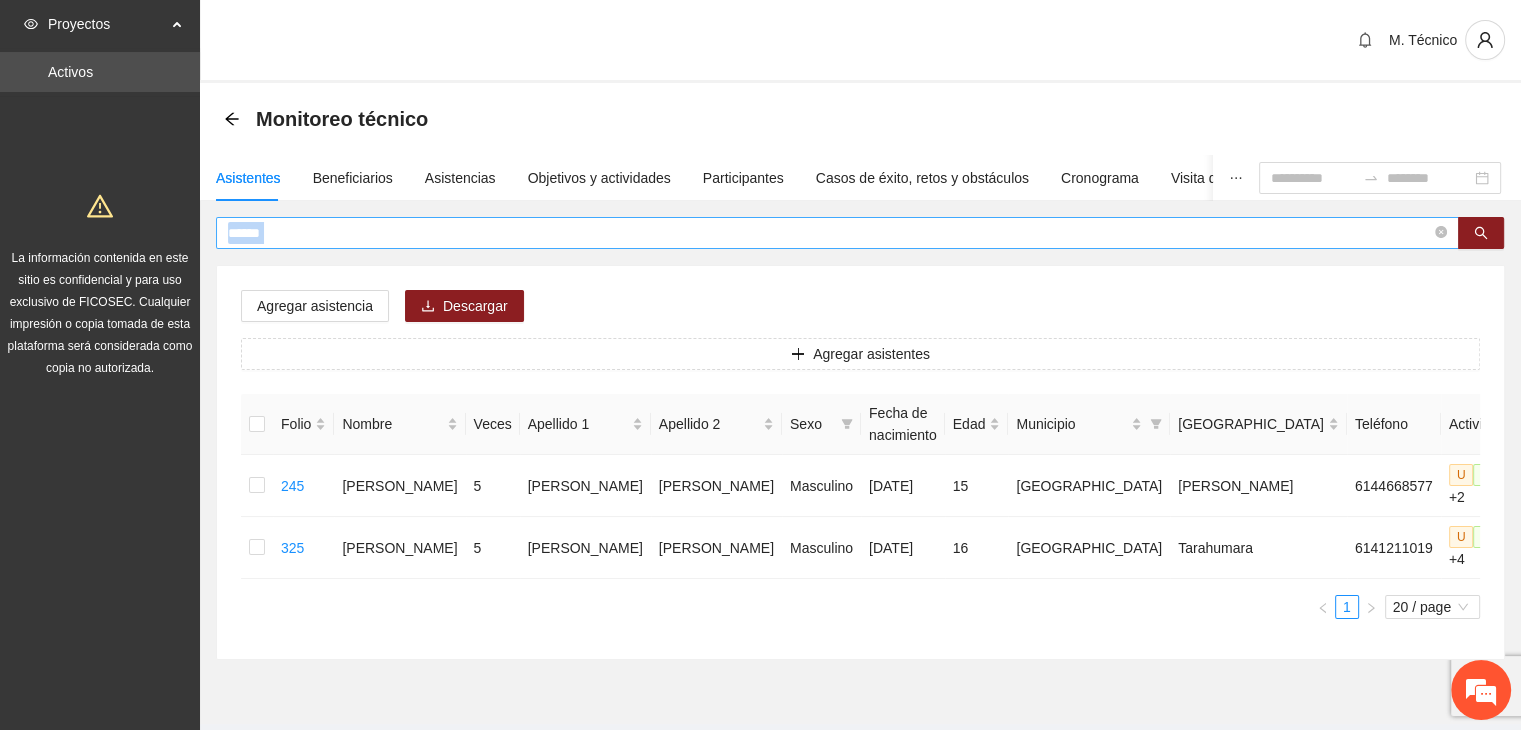 click on "Asistentes Beneficiarios Asistencias Objetivos y actividades Participantes Casos de éxito, retos y obstáculos Cronograma Visita de campo y entregables ****** Agregar asistencia Descargar Agregar asistentes Folio Nombre Veces Apellido 1 Apellido 2 Sexo Fecha de nacimiento Edad Municipio Colonia Teléfono Actividad                             245 [PERSON_NAME] 5 [PERSON_NAME] [DATE] 15 Chihuahua [PERSON_NAME] 6144668577 U P +2 325 [PERSON_NAME] 5 [PERSON_NAME] Masculino [DATE] 16 Chihuahua Tarahumara 6141211019 U P +4 1 20 / page" at bounding box center [860, 407] 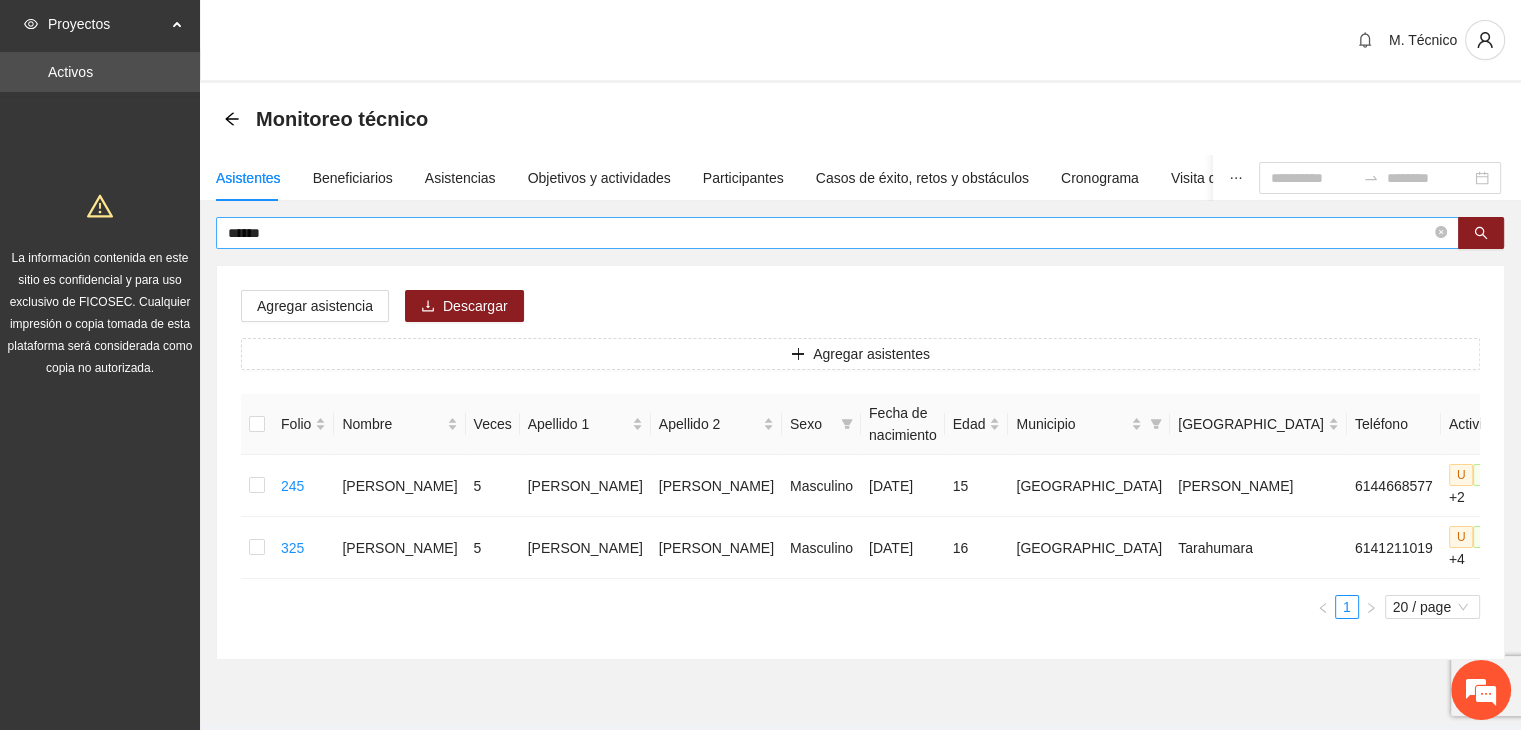 click on "******" at bounding box center [829, 233] 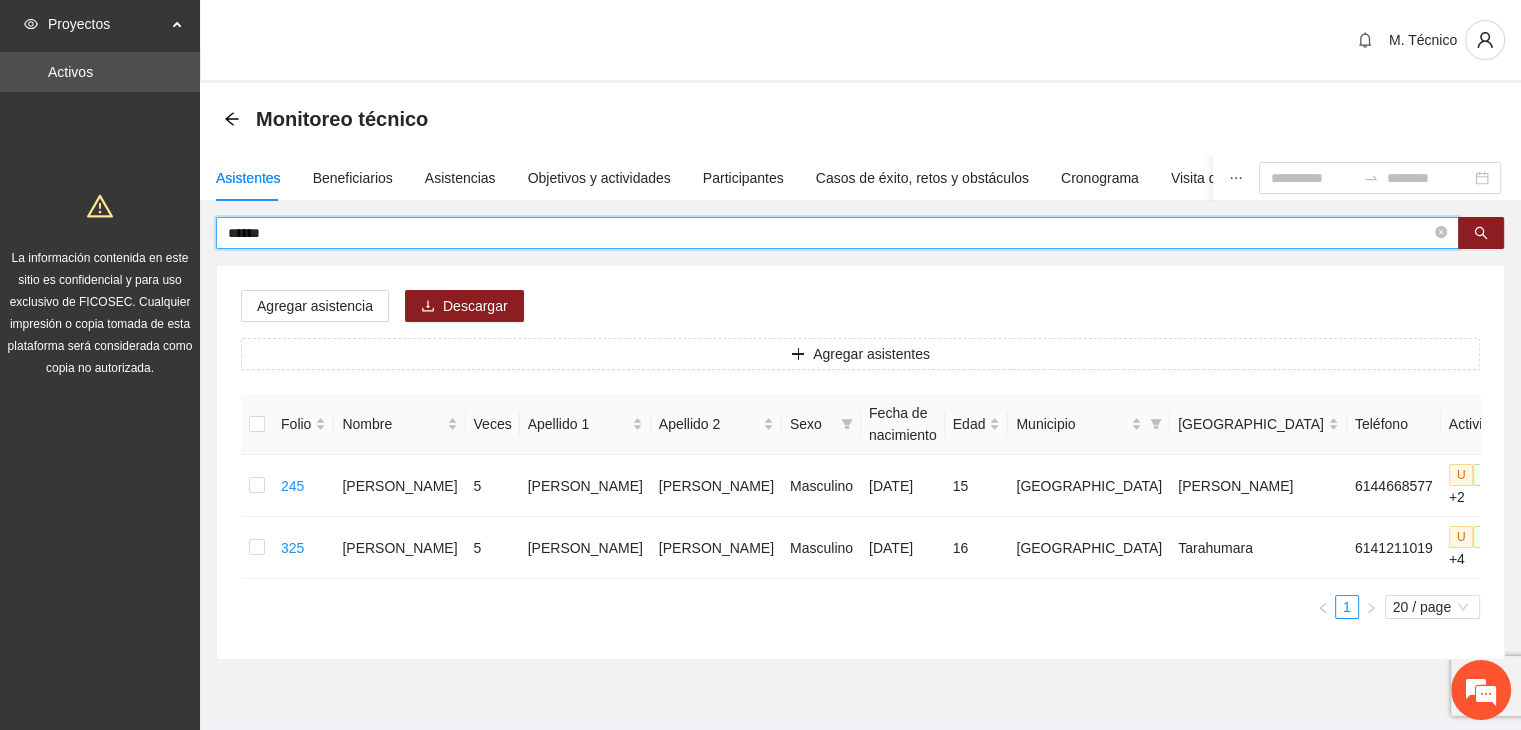 click on "******" at bounding box center [829, 233] 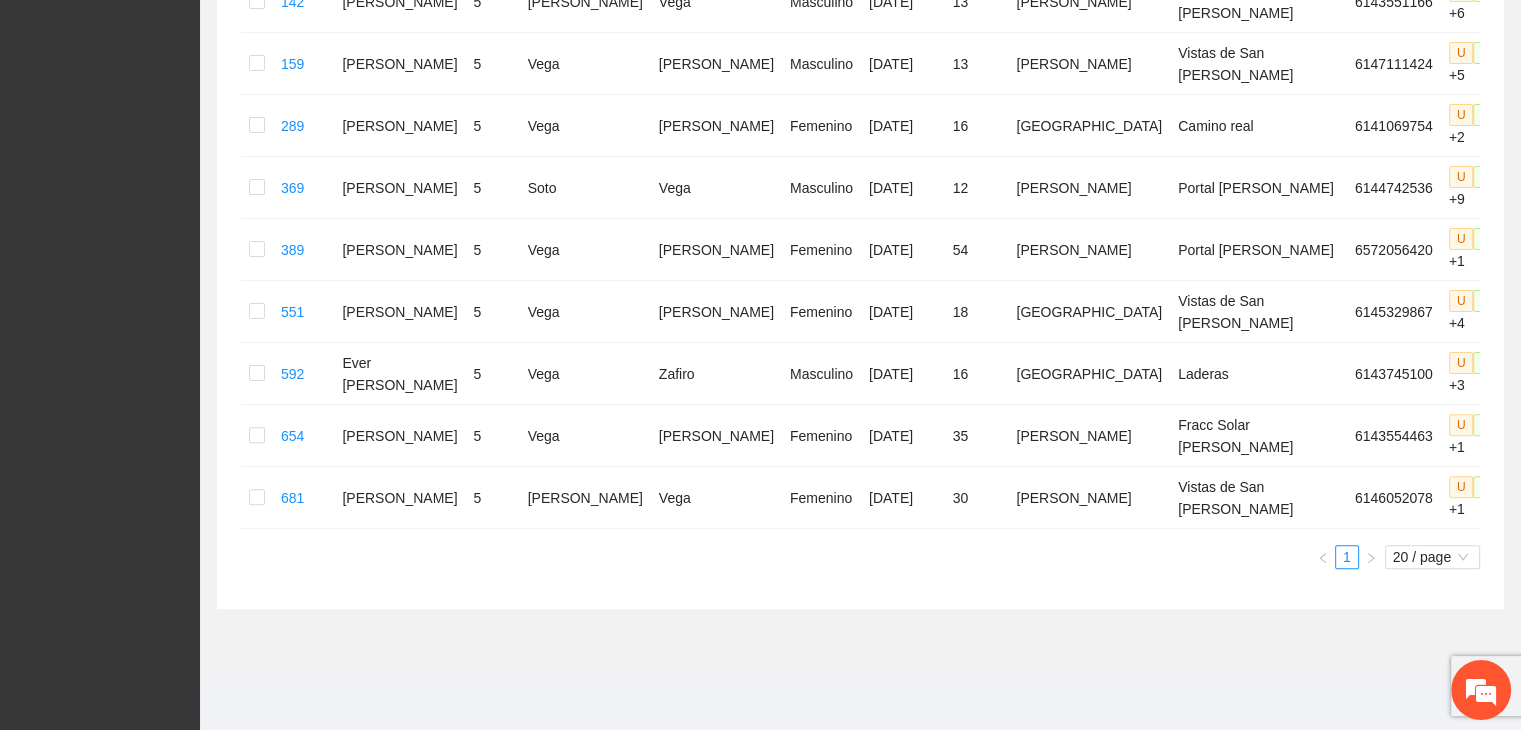 scroll, scrollTop: 0, scrollLeft: 0, axis: both 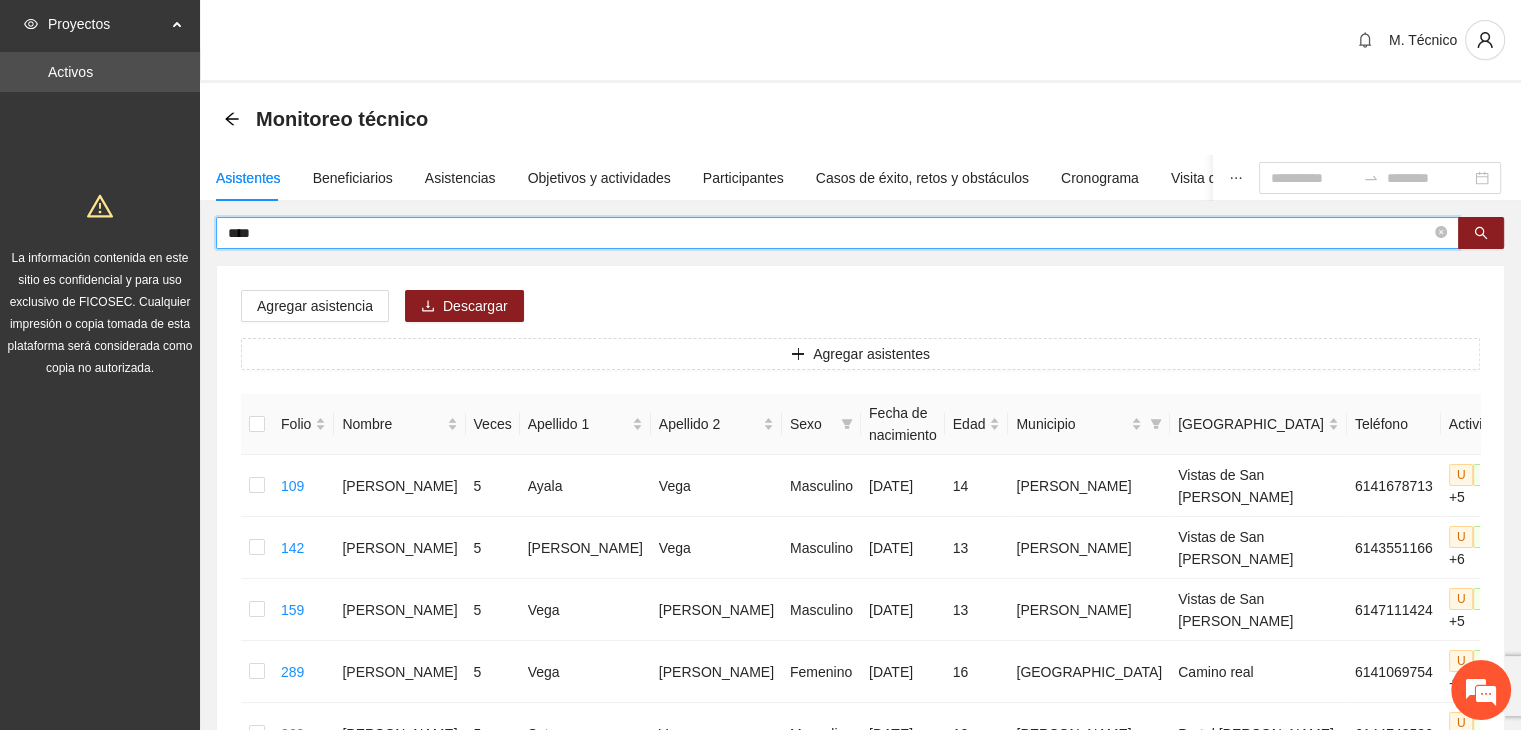 click on "****" at bounding box center (829, 233) 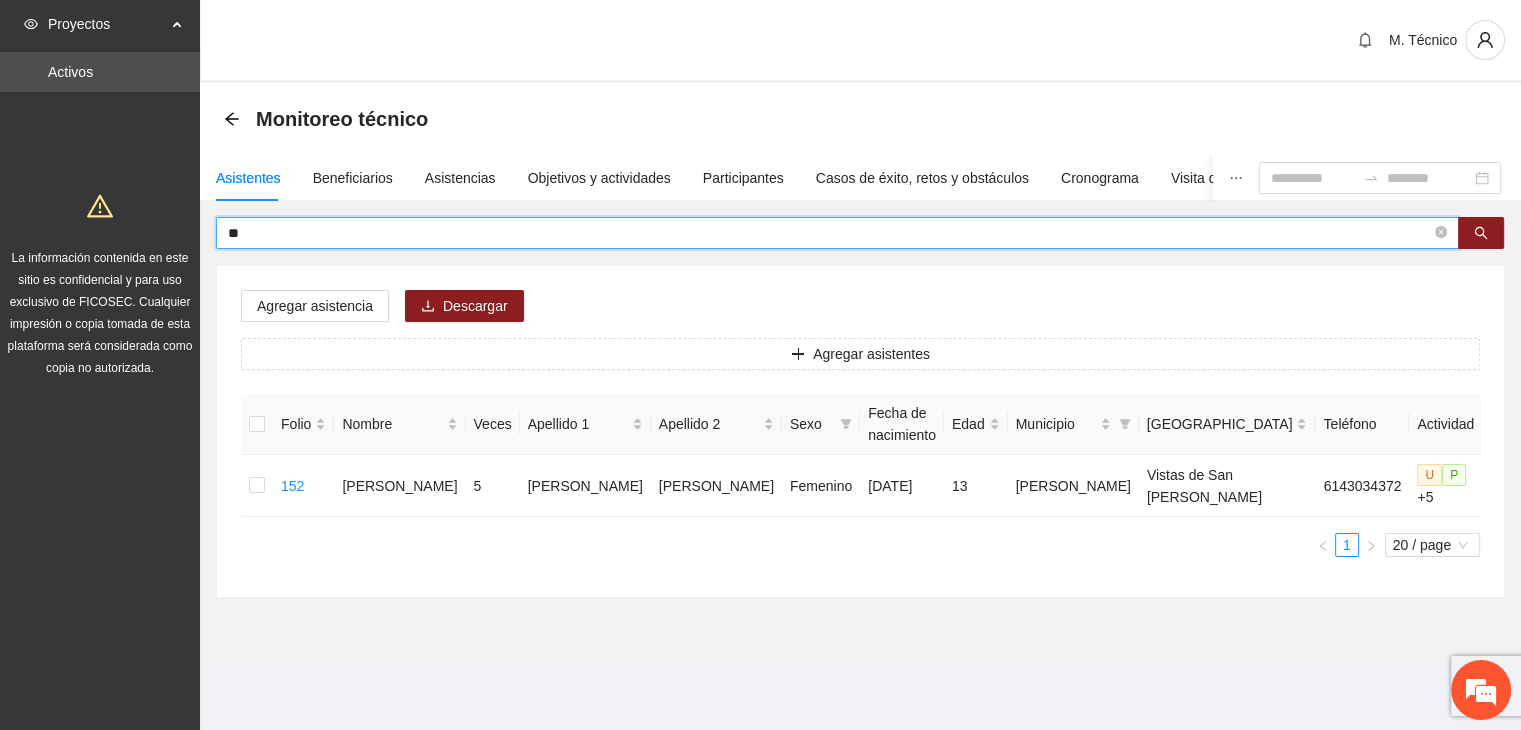 type on "*" 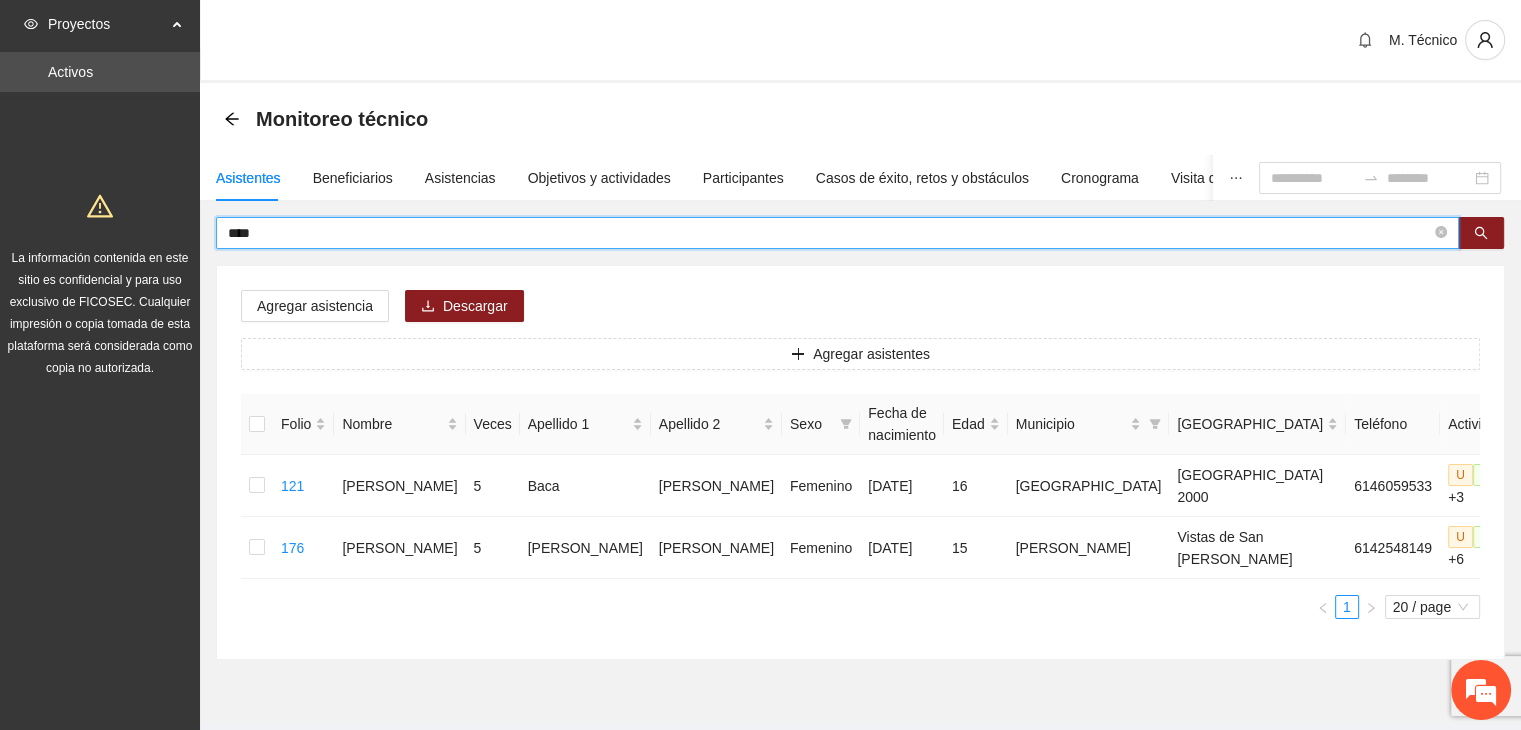 click on "Asistentes Beneficiarios Asistencias Objetivos y actividades Participantes Casos de éxito, retos y obstáculos Cronograma Visita de campo y entregables **** Agregar asistencia Descargar Agregar asistentes Folio Nombre Veces Apellido 1 Apellido 2 Sexo Fecha de nacimiento Edad Municipio Colonia Teléfono Actividad                             121 Lluvia [PERSON_NAME] 5 Baca [PERSON_NAME] Femenino [DATE] 16 Chihuahua [GEOGRAPHIC_DATA] 2000 6146059533 U P +3 176 [PERSON_NAME] 5 [PERSON_NAME] [DATE] 15 [PERSON_NAME] Vistas de San [PERSON_NAME] 6142548149 U P +6 1 20 / page" at bounding box center (860, 407) 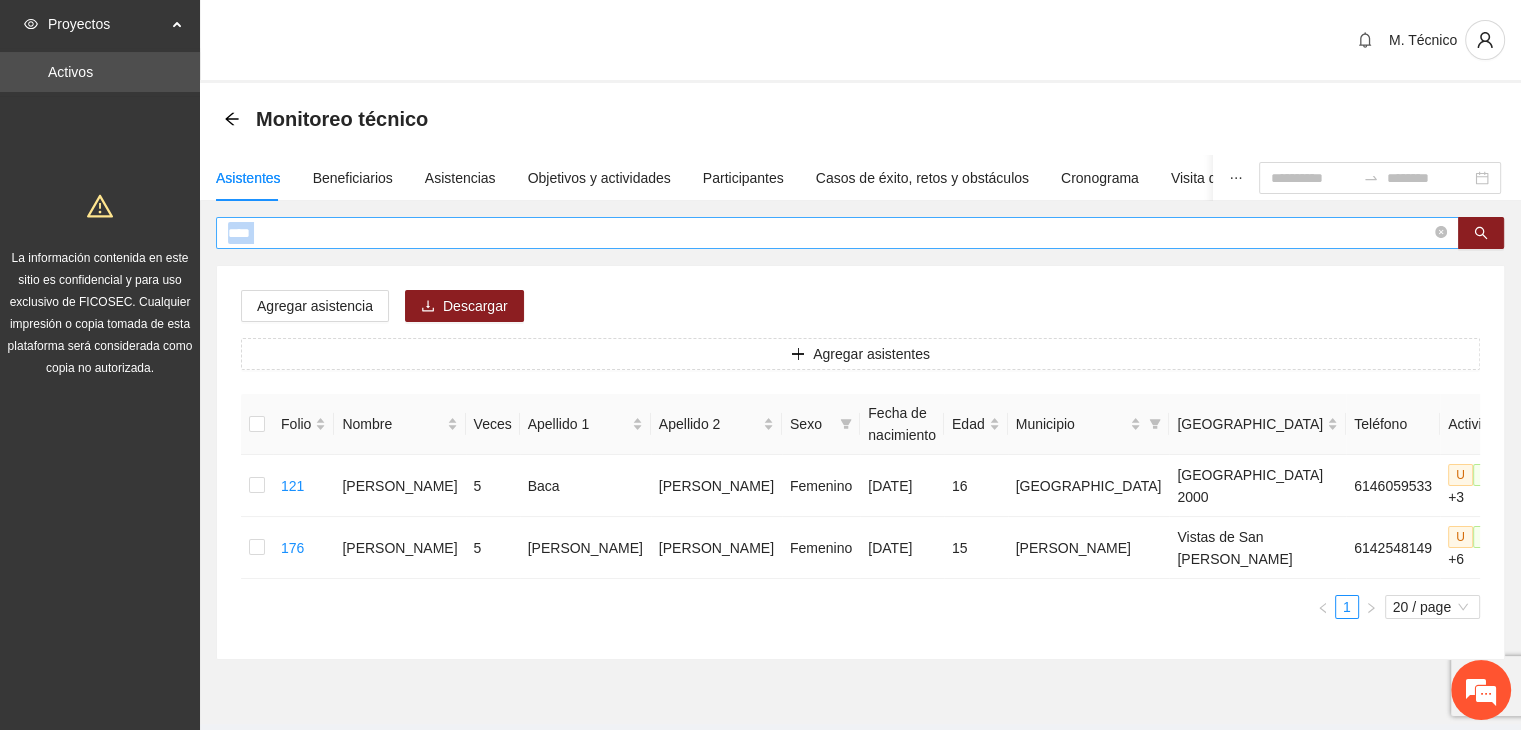 click on "Asistentes Beneficiarios Asistencias Objetivos y actividades Participantes Casos de éxito, retos y obstáculos Cronograma Visita de campo y entregables **** Agregar asistencia Descargar Agregar asistentes Folio Nombre Veces Apellido 1 Apellido 2 Sexo Fecha de nacimiento Edad Municipio Colonia Teléfono Actividad                             121 Lluvia [PERSON_NAME] 5 Baca [PERSON_NAME] Femenino [DATE] 16 Chihuahua [GEOGRAPHIC_DATA] 2000 6146059533 U P +3 176 [PERSON_NAME] 5 [PERSON_NAME] [DATE] 15 [PERSON_NAME] Vistas de San [PERSON_NAME] 6142548149 U P +6 1 20 / page" at bounding box center [860, 407] 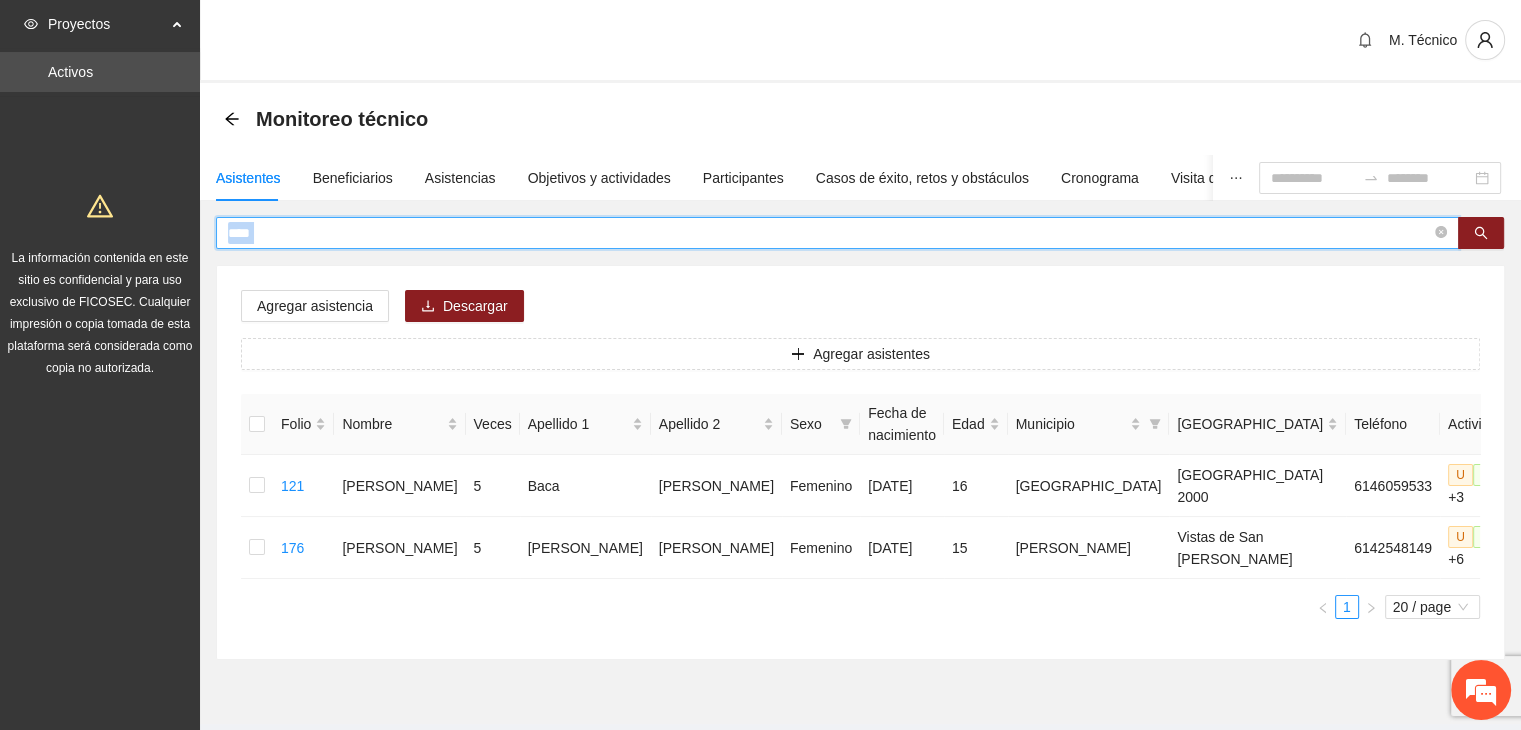 scroll, scrollTop: 70, scrollLeft: 0, axis: vertical 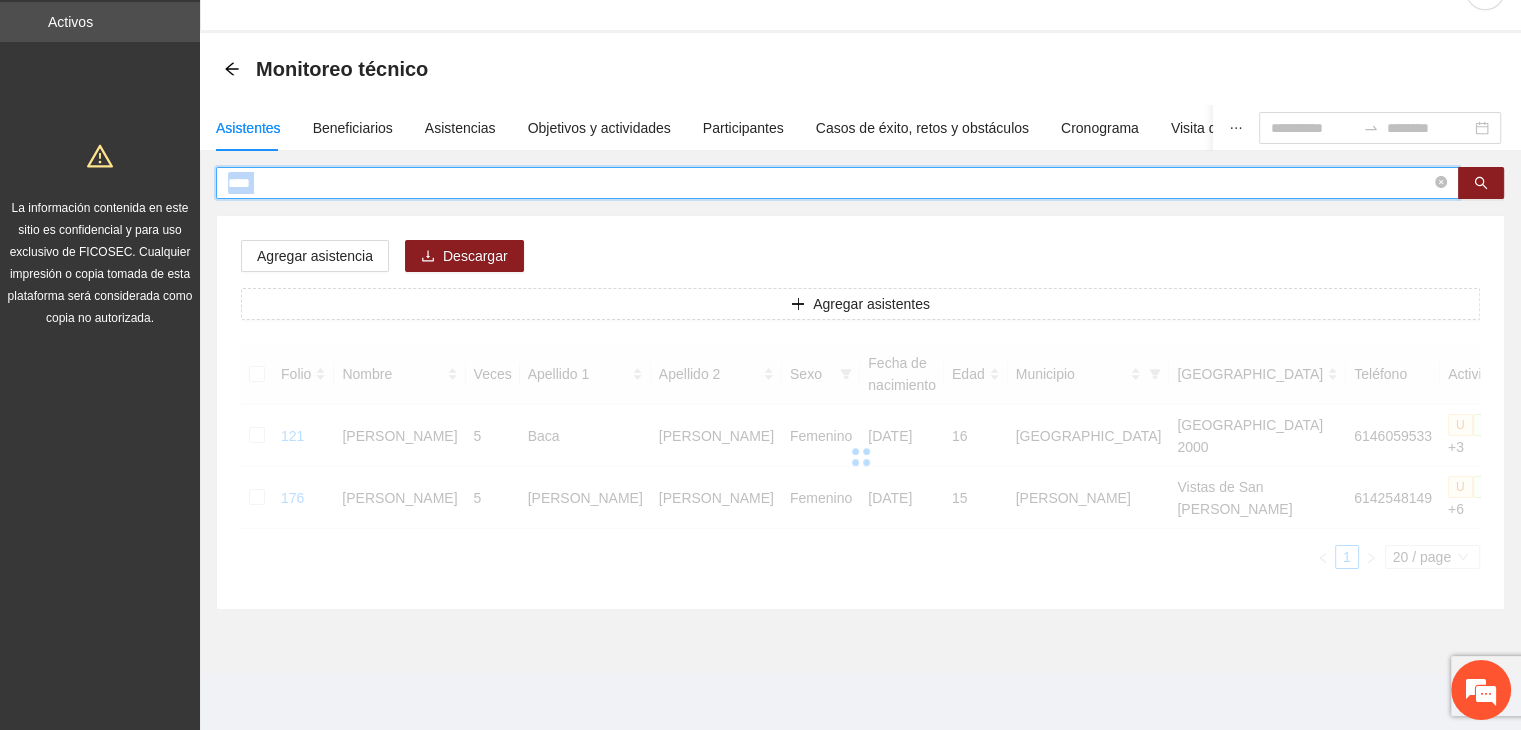 click on "****" at bounding box center [829, 183] 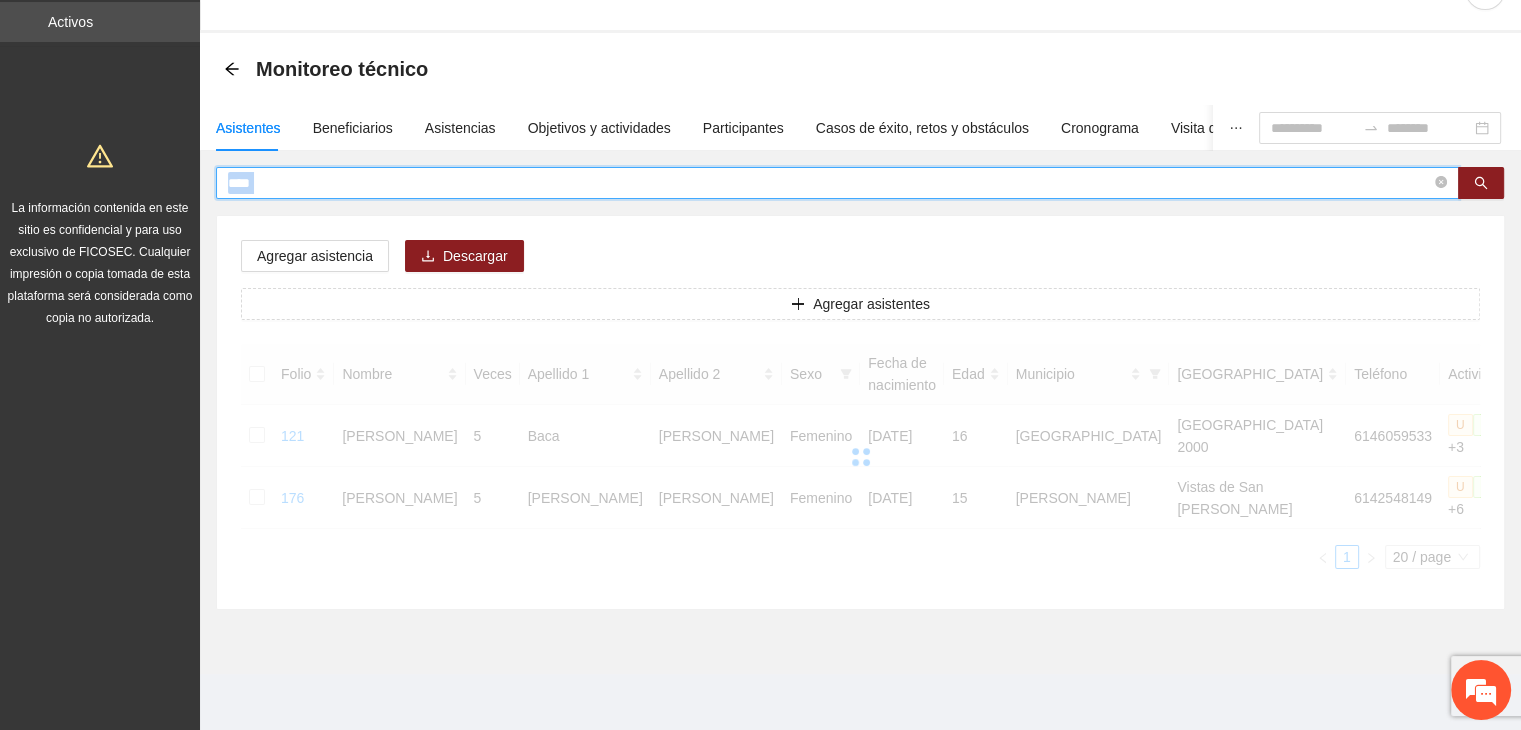 click on "****" at bounding box center (829, 183) 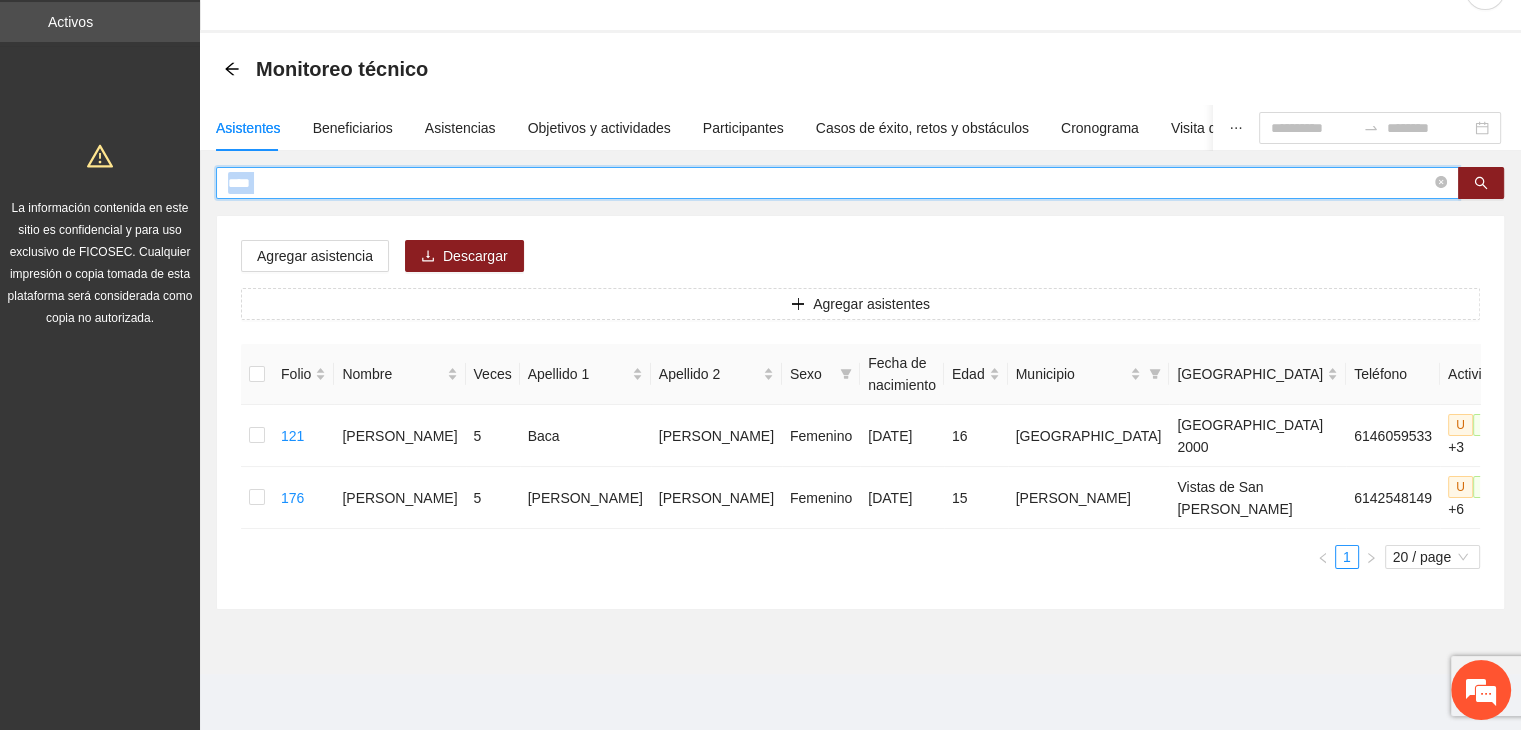 click on "****" at bounding box center (829, 183) 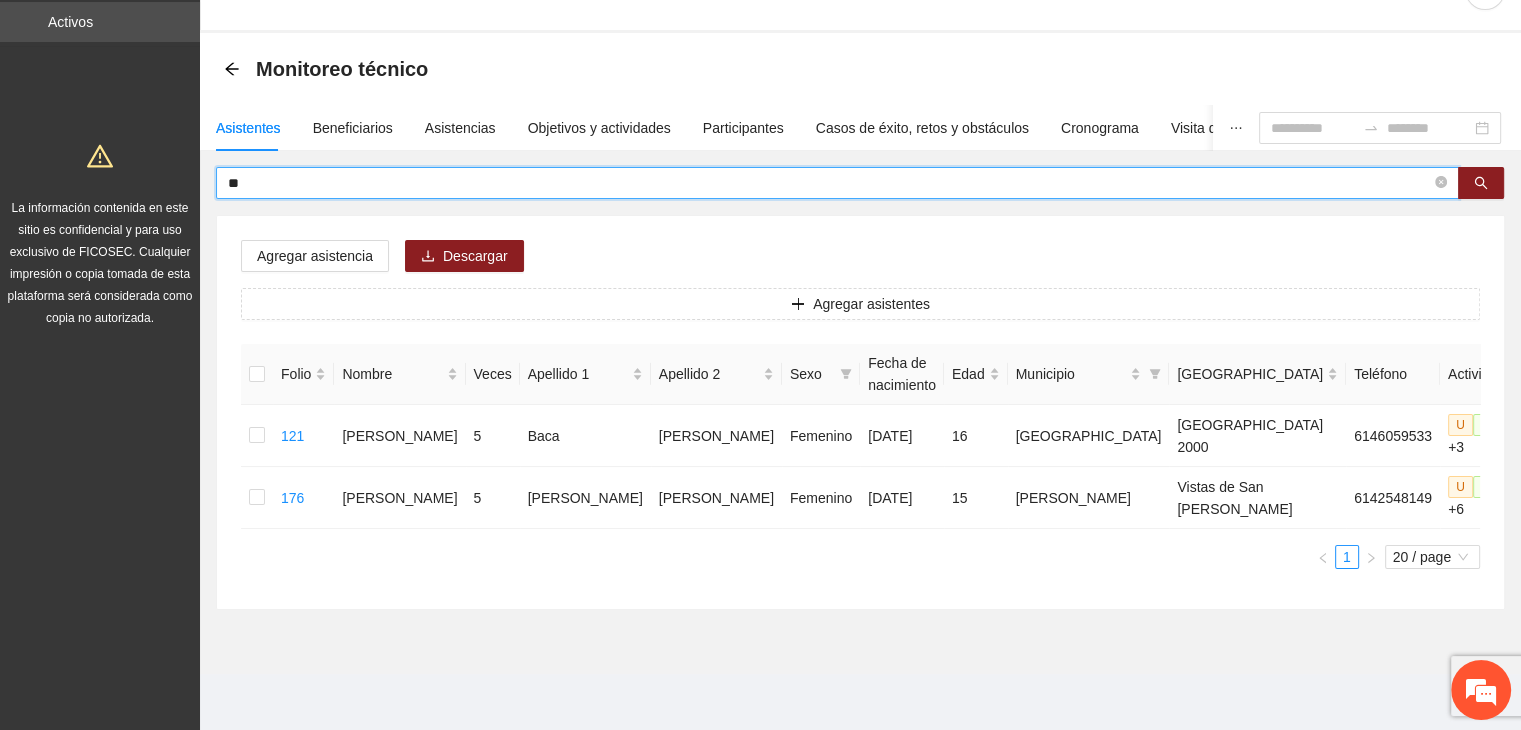 type on "*" 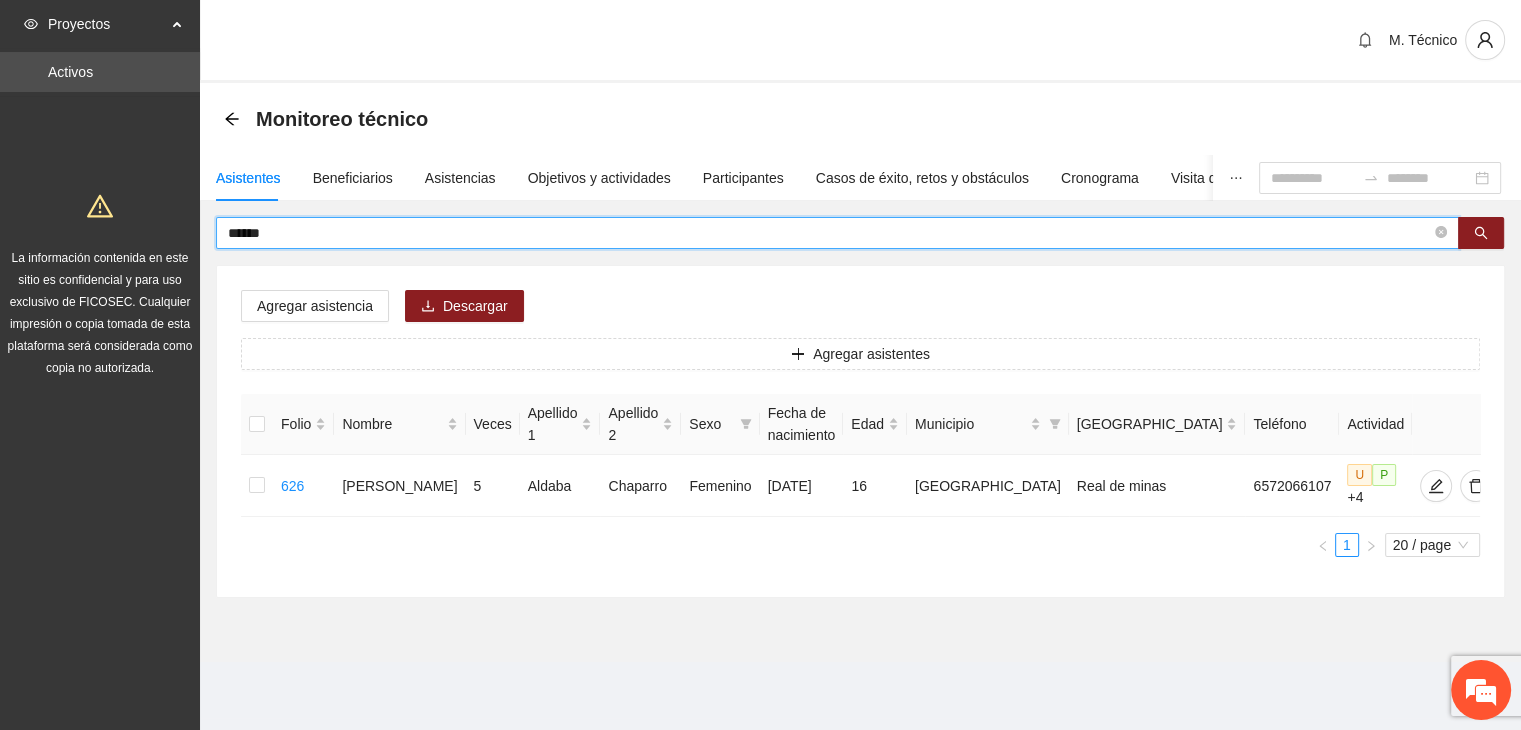 scroll, scrollTop: 0, scrollLeft: 0, axis: both 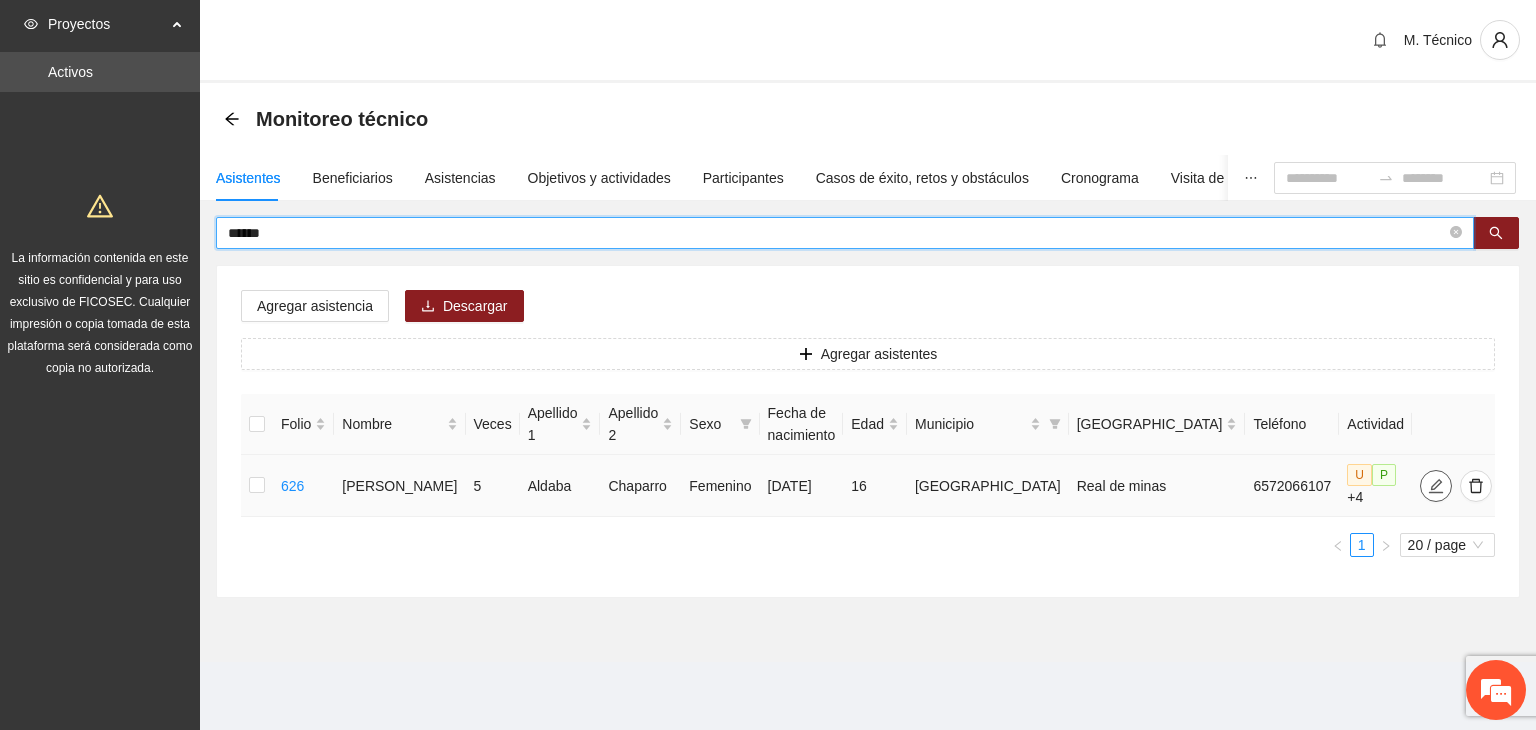 click 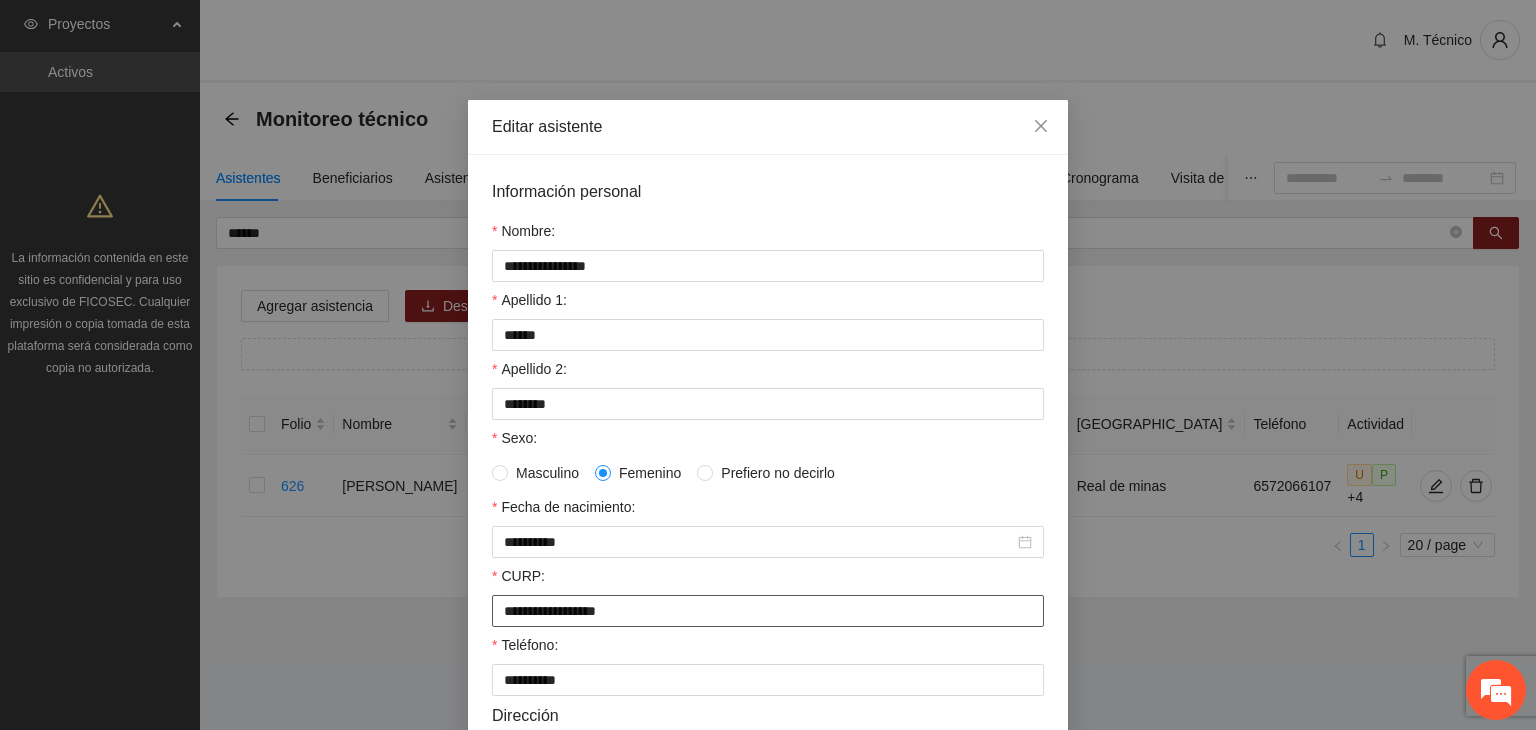 drag, startPoint x: 239, startPoint y: 588, endPoint x: 0, endPoint y: 588, distance: 239 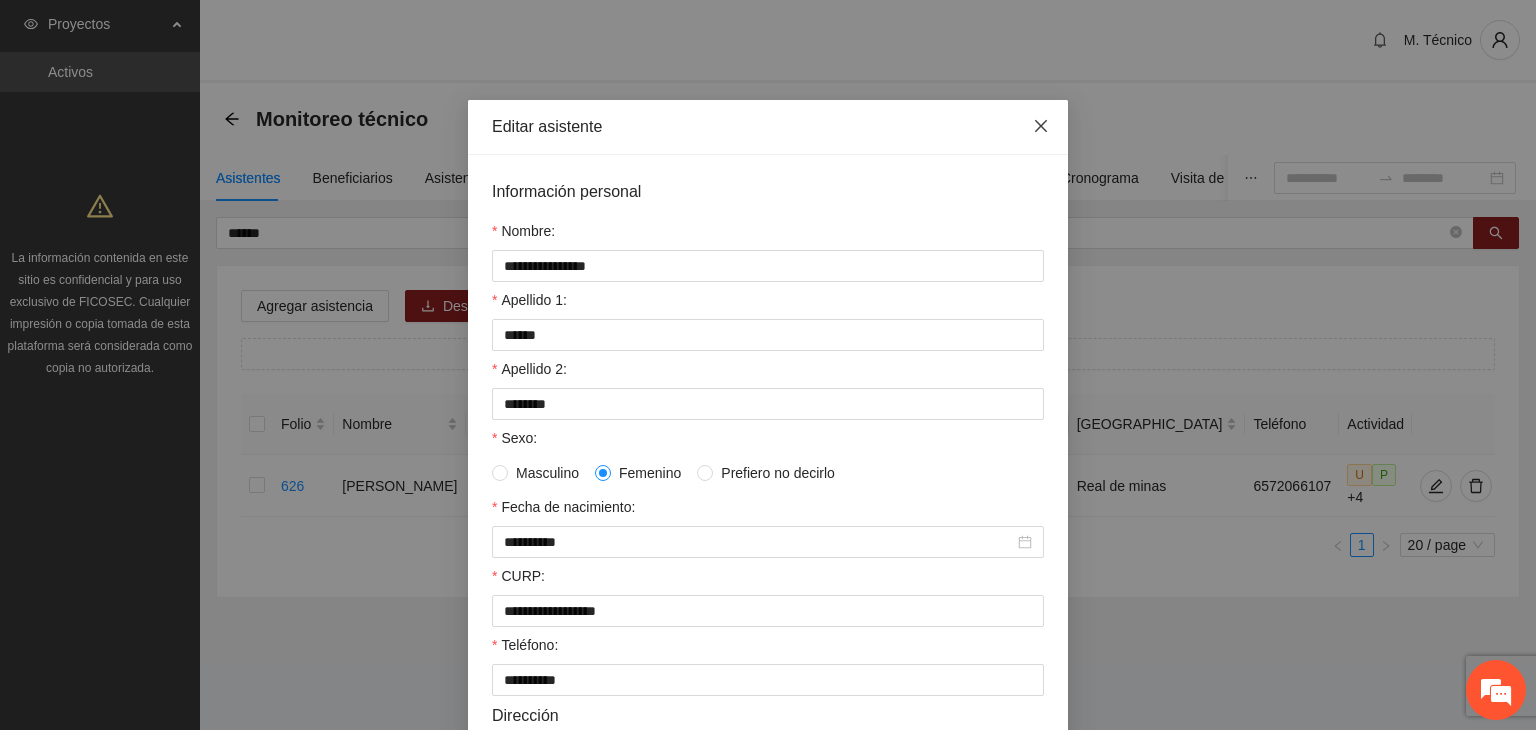 click 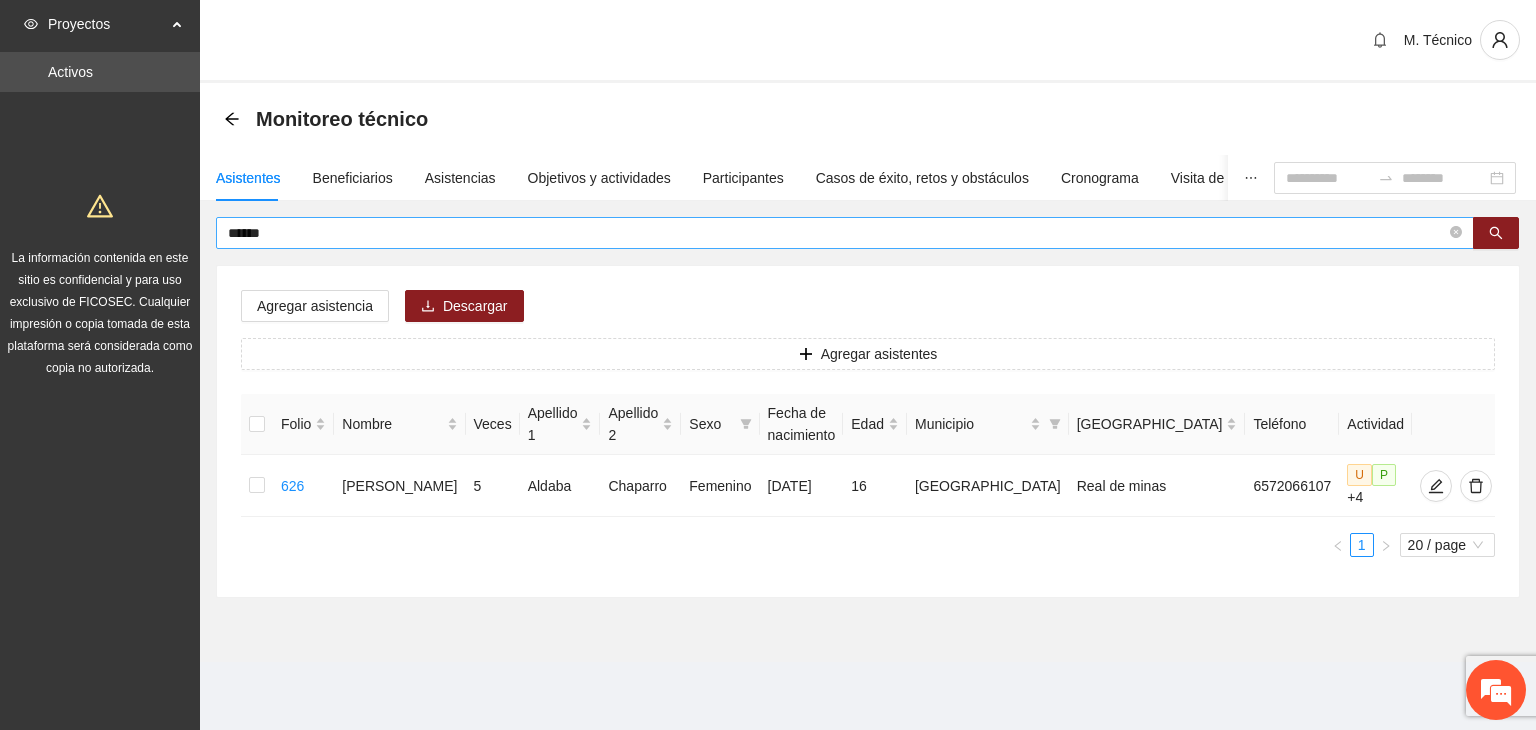 click on "******" at bounding box center [837, 233] 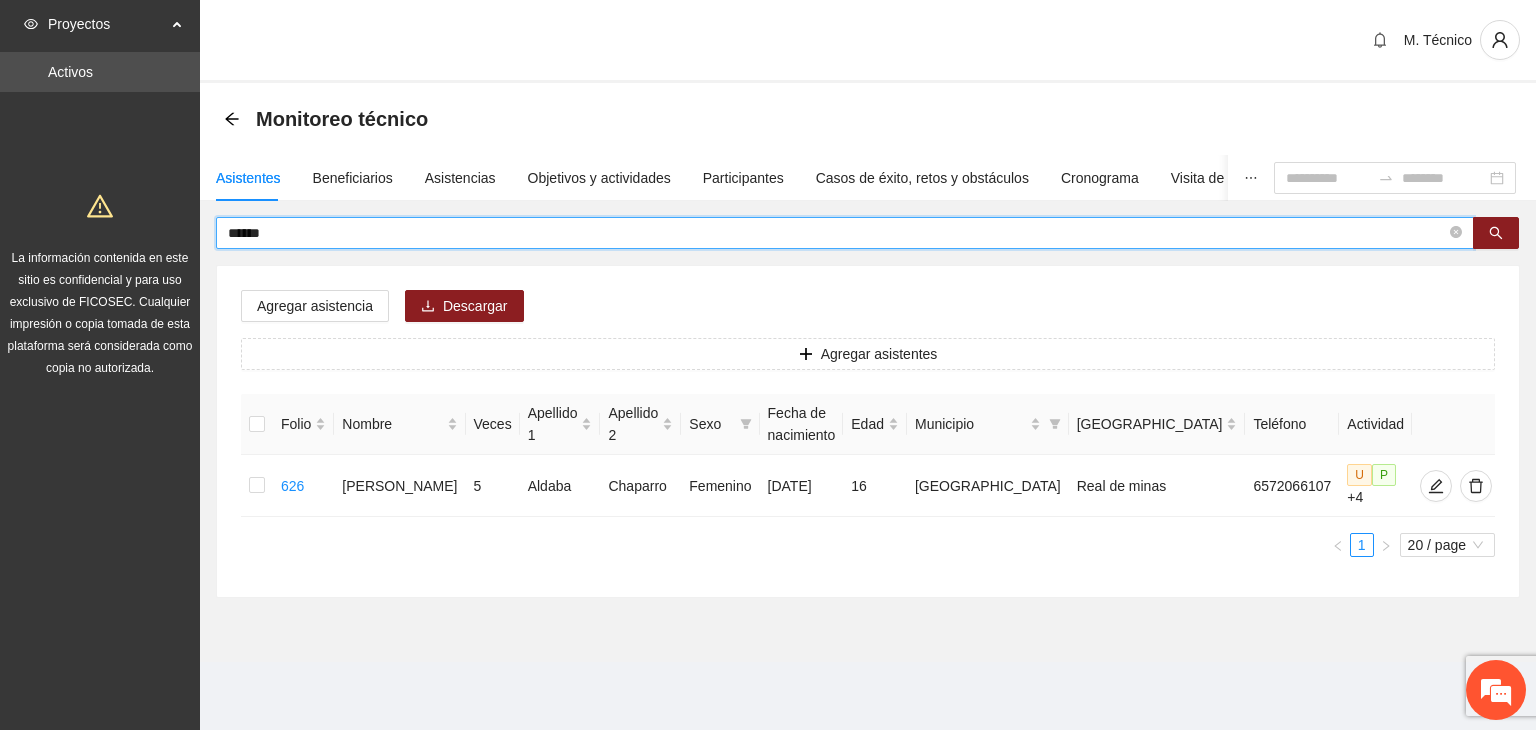 click on "******" at bounding box center (837, 233) 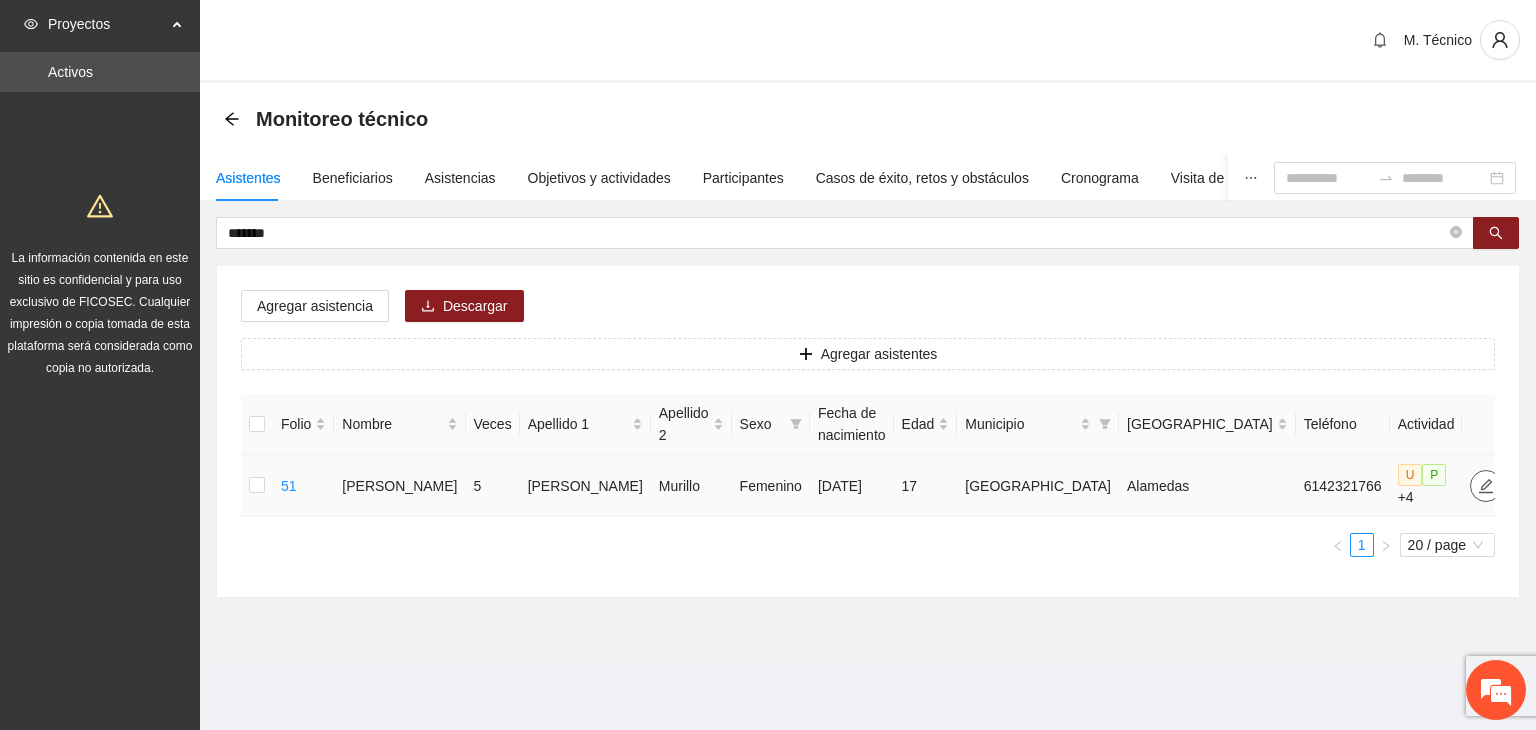 click 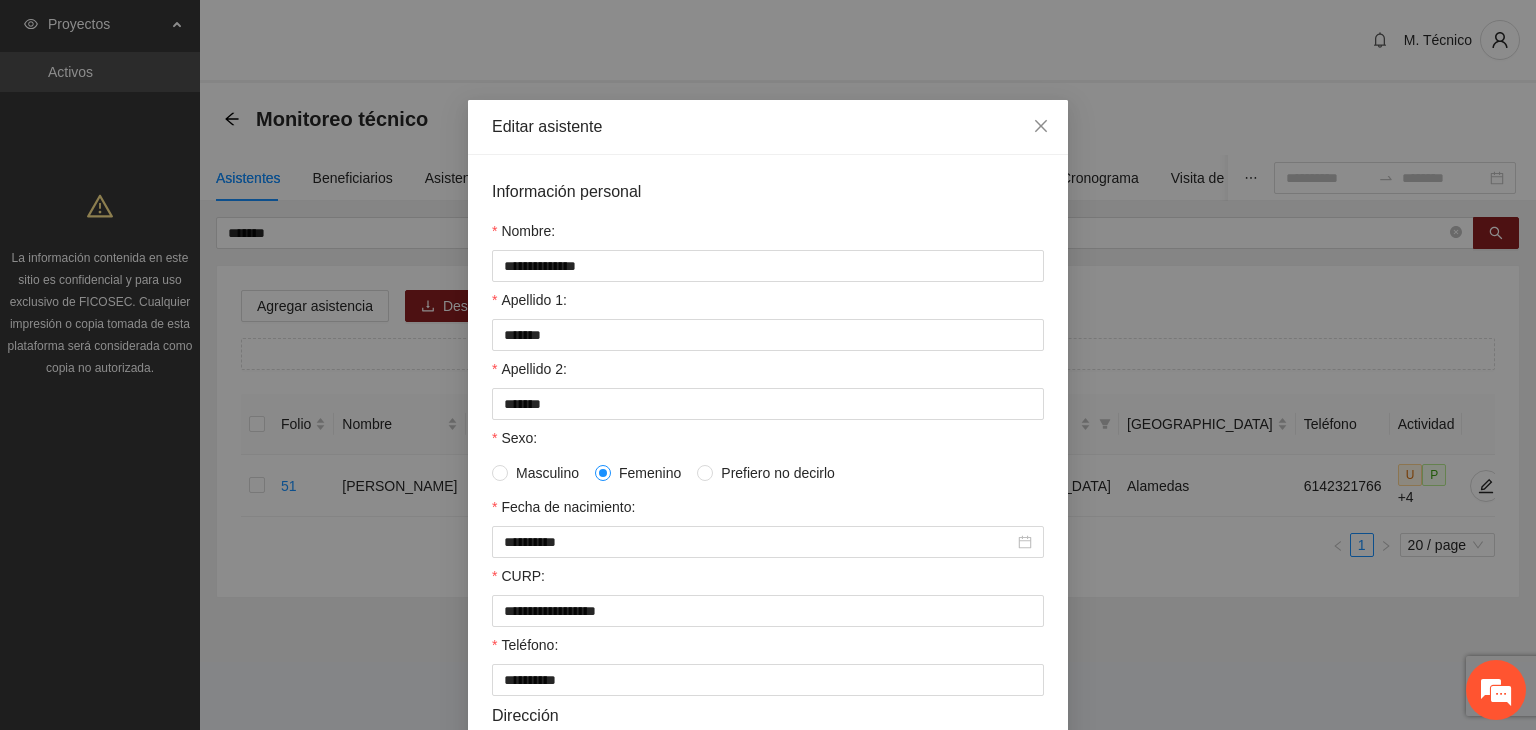 click on "CURP:" at bounding box center [768, 580] 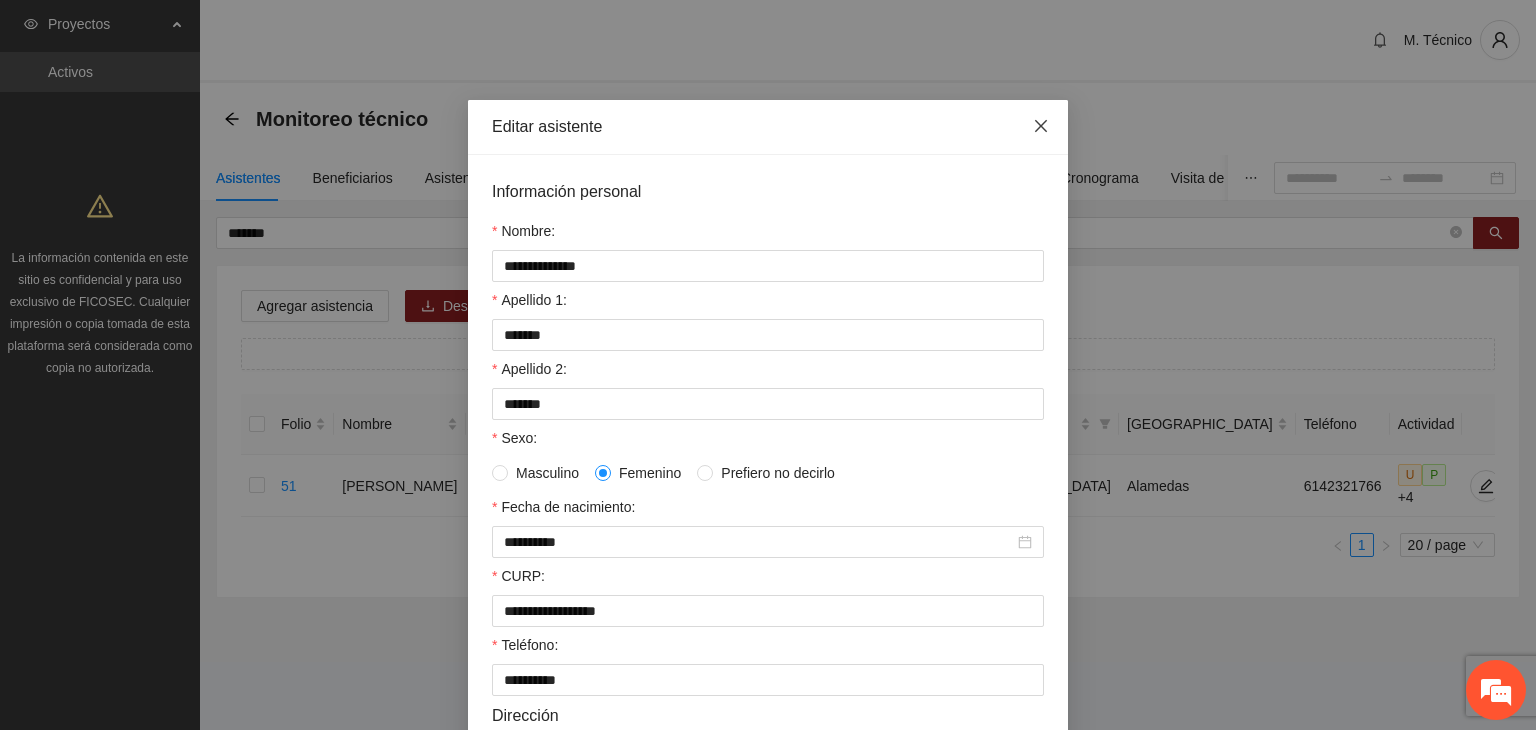 click 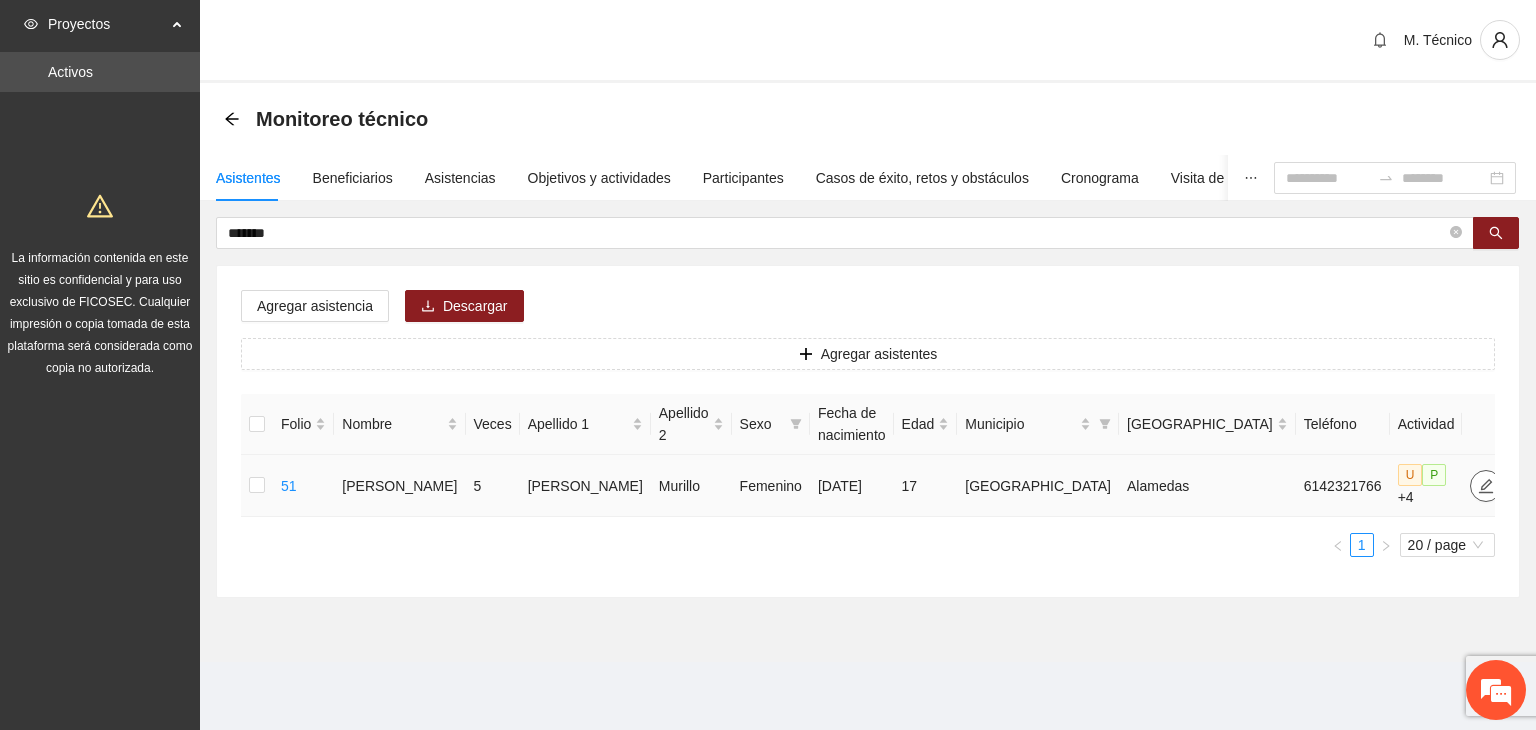 click 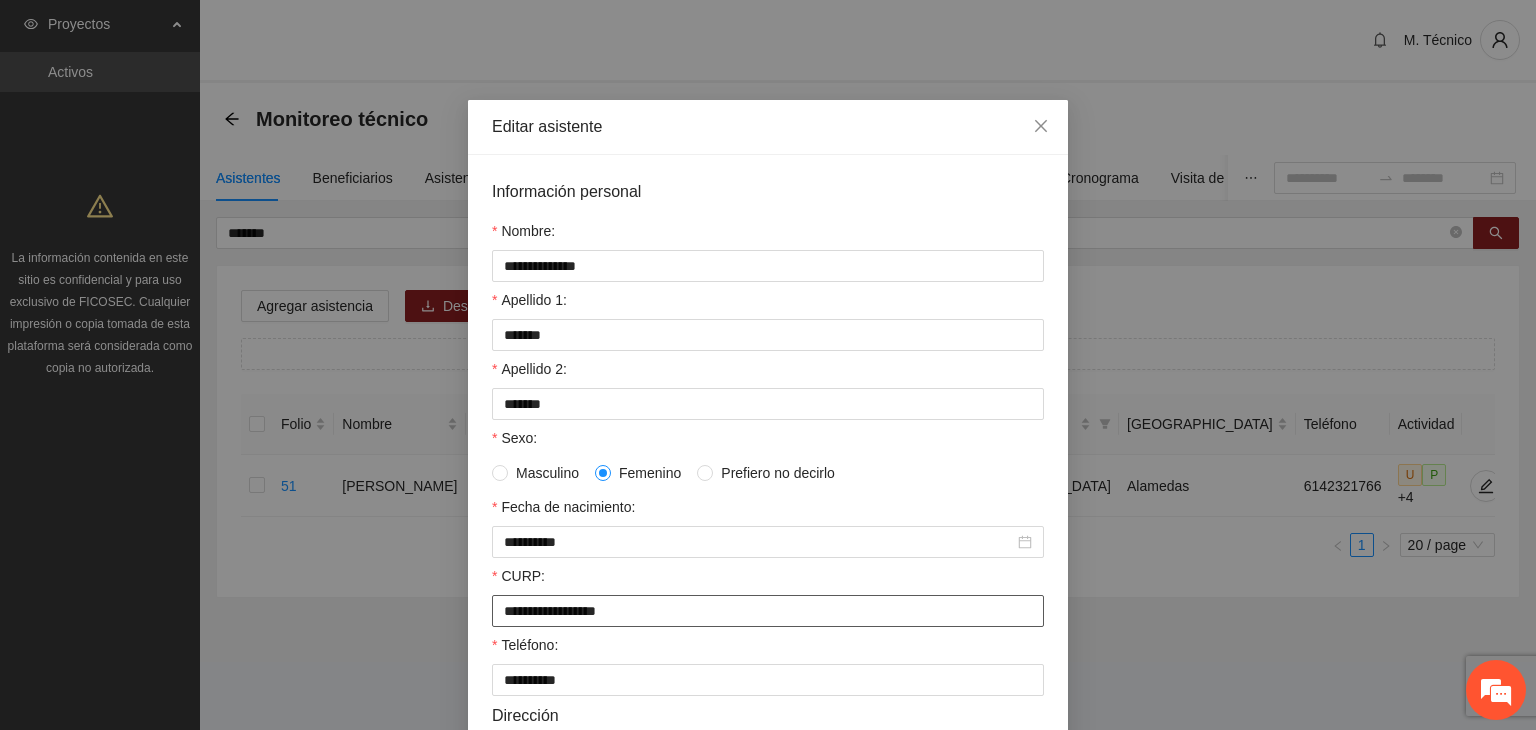 drag, startPoint x: 690, startPoint y: 615, endPoint x: 0, endPoint y: 509, distance: 698.09454 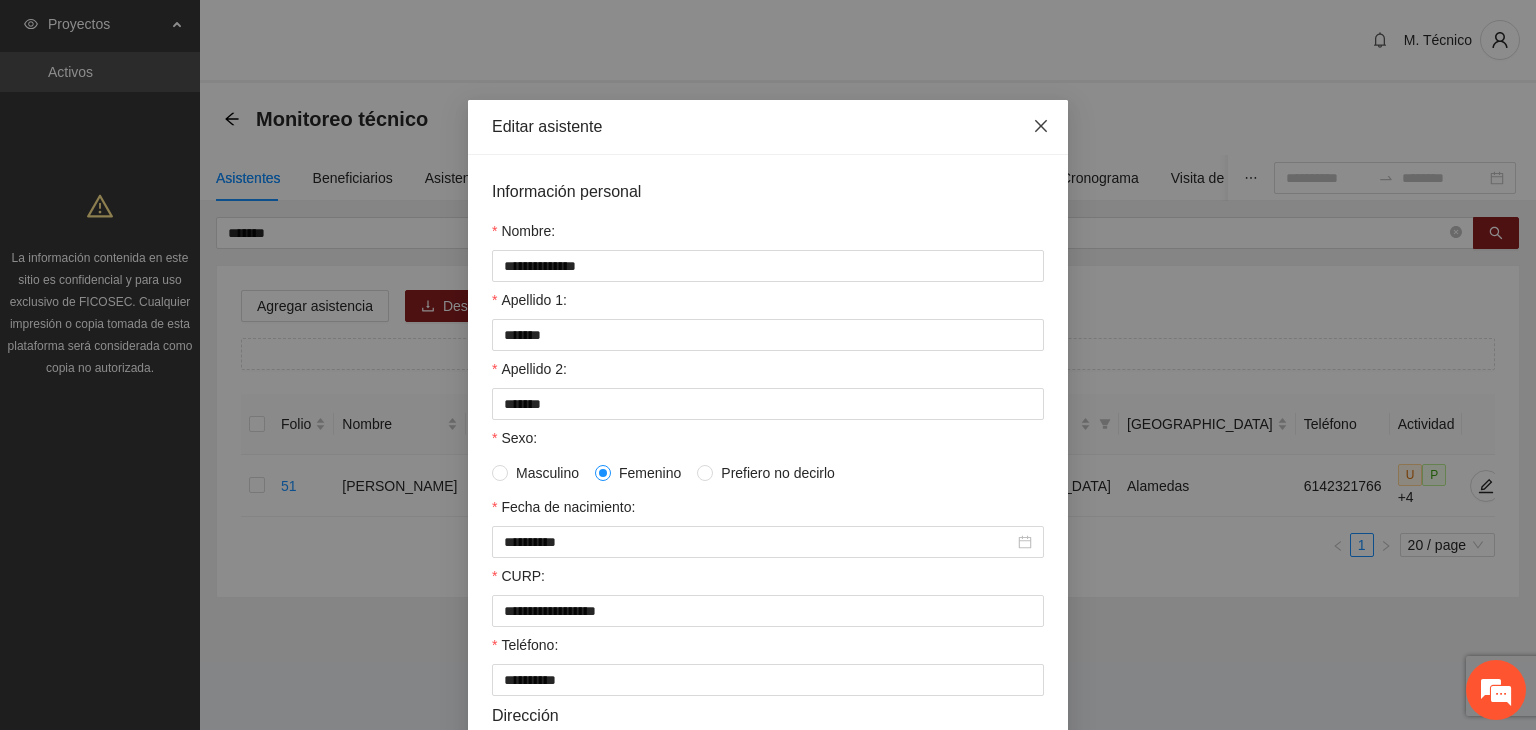 click at bounding box center (1041, 127) 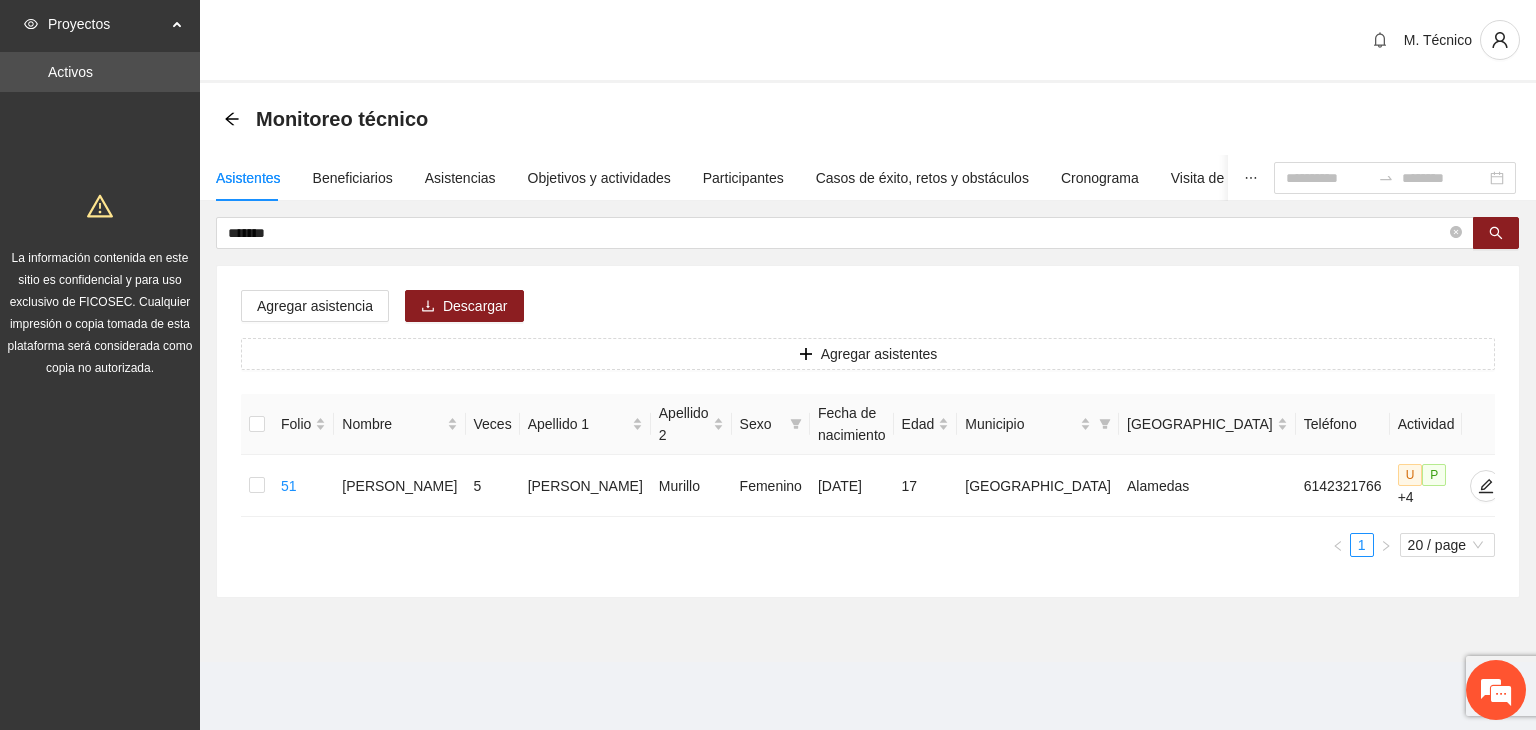 click on "Monitoreo técnico" at bounding box center (868, 119) 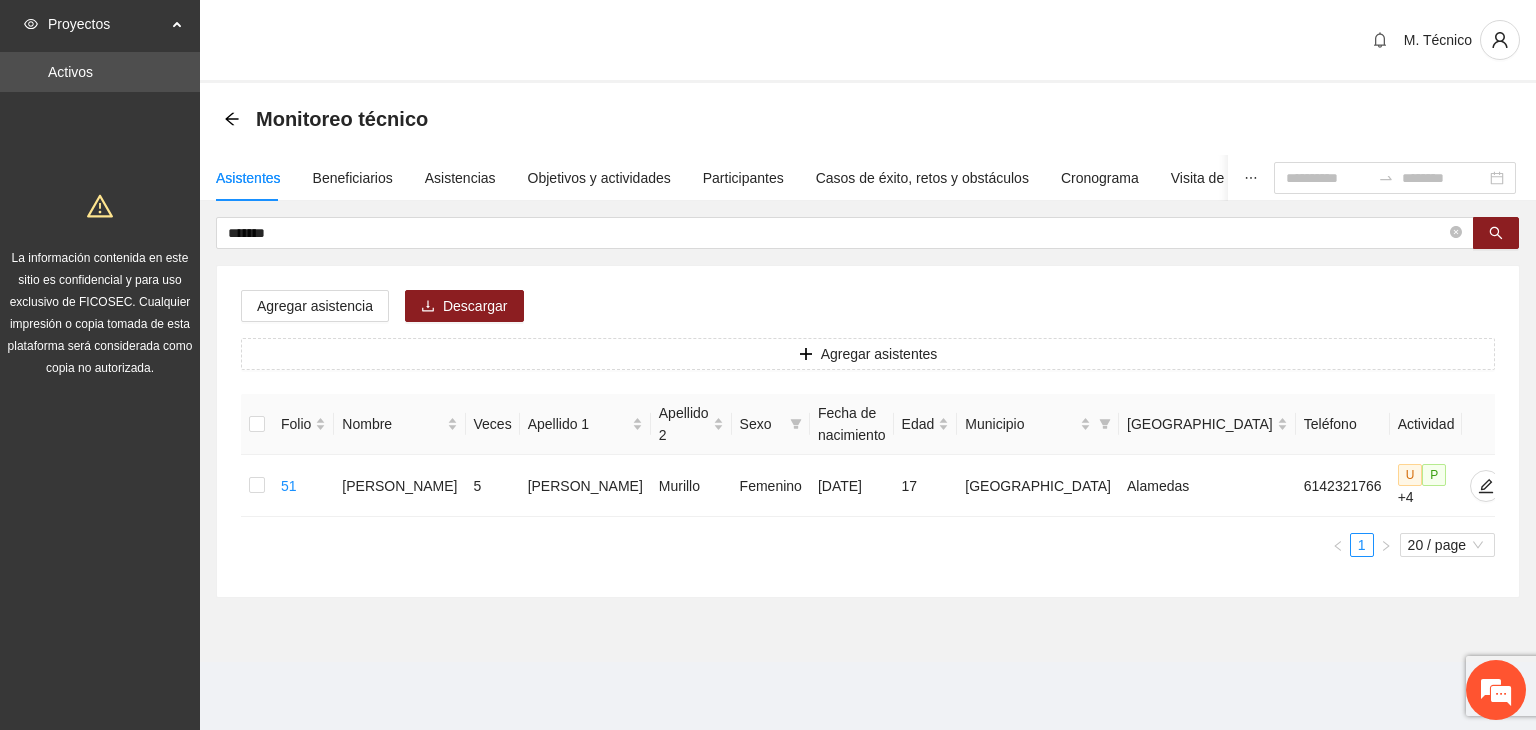 click on "Monitoreo técnico" at bounding box center (868, 119) 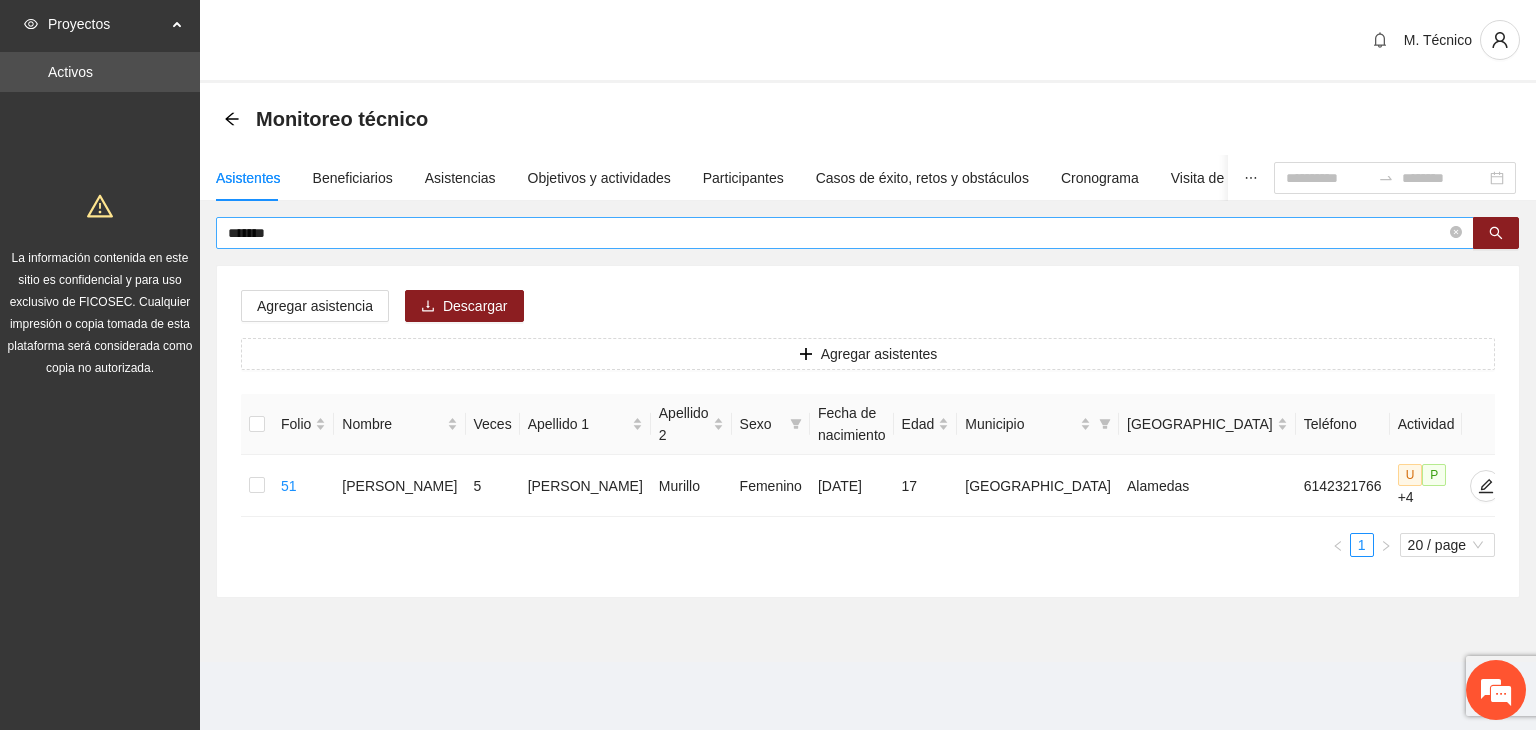 click on "*******" at bounding box center [837, 233] 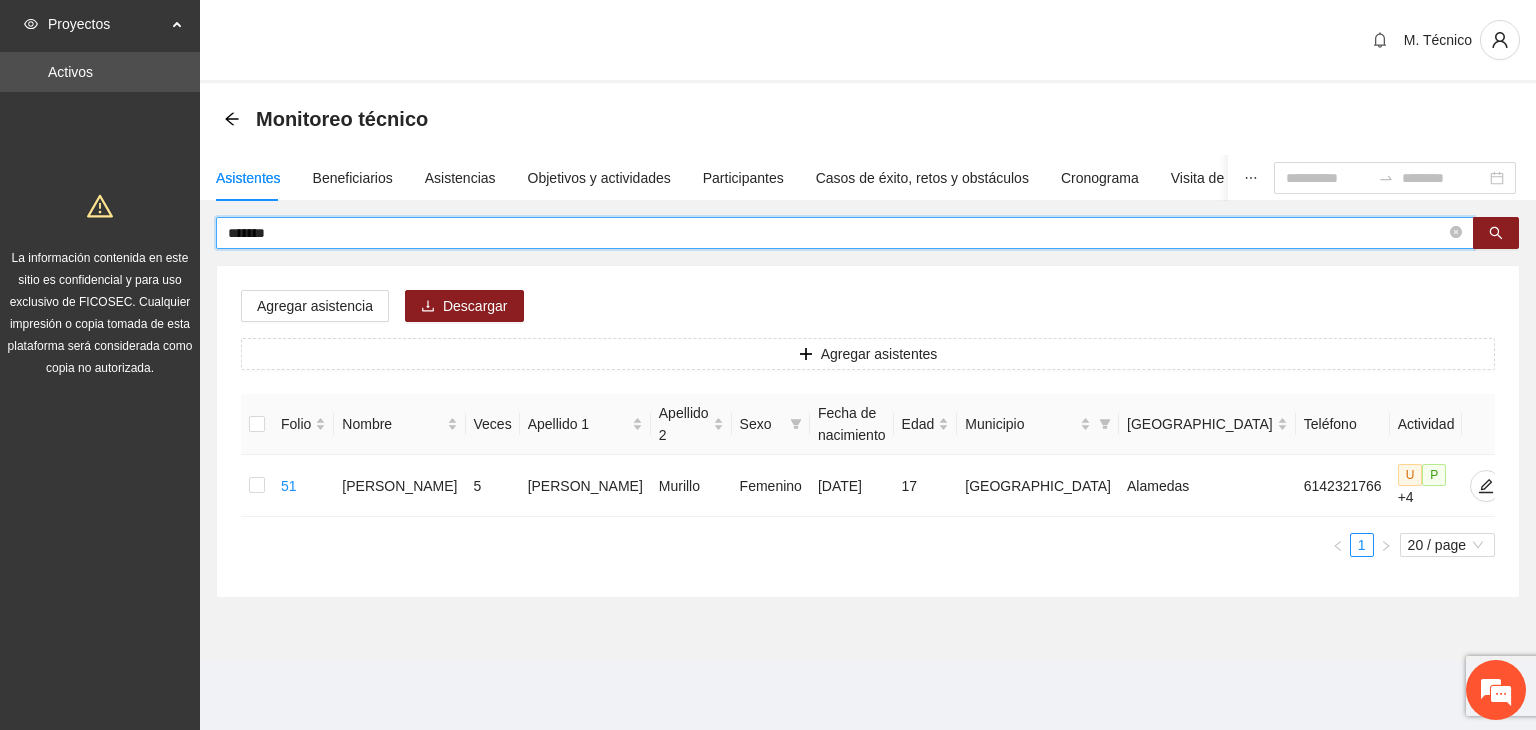 click on "*******" at bounding box center [837, 233] 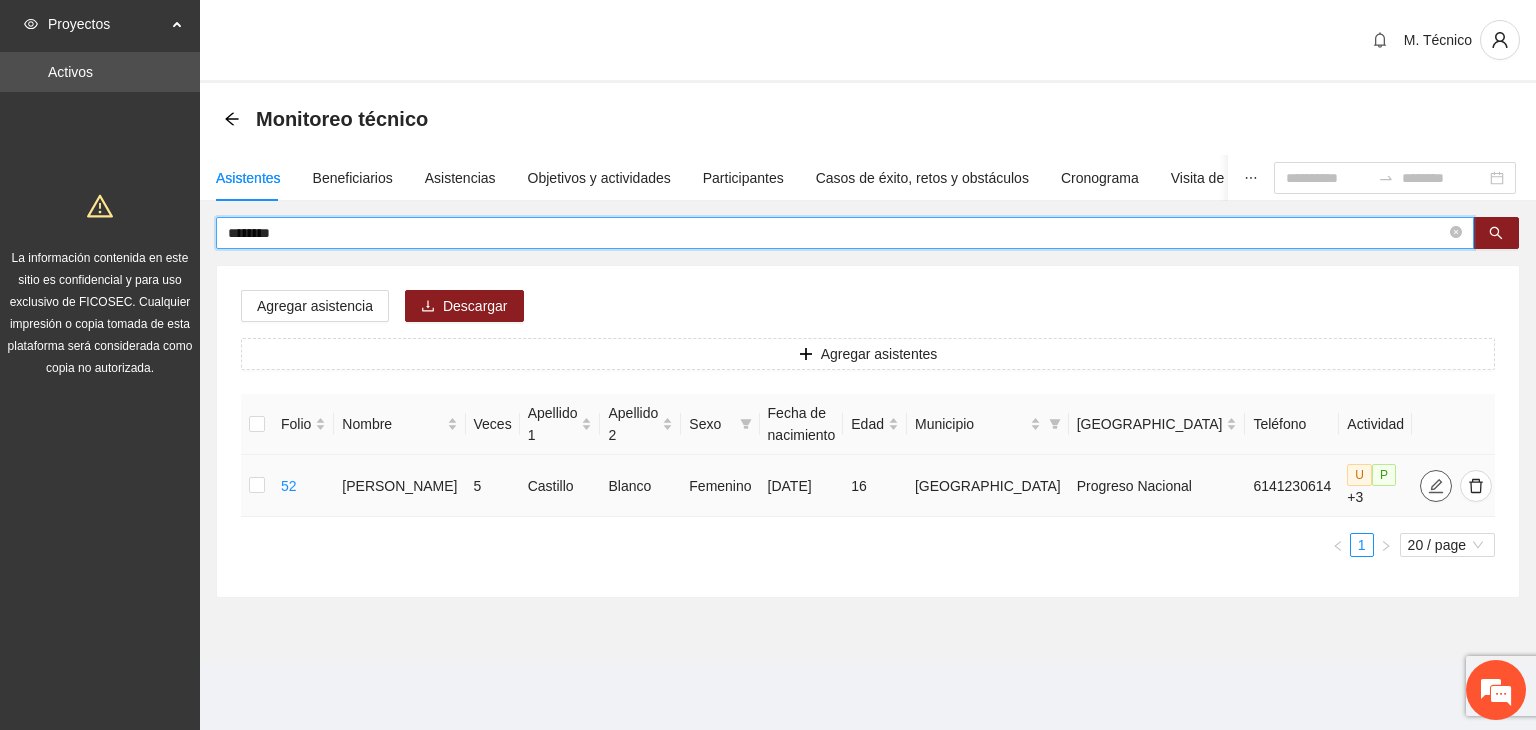 click 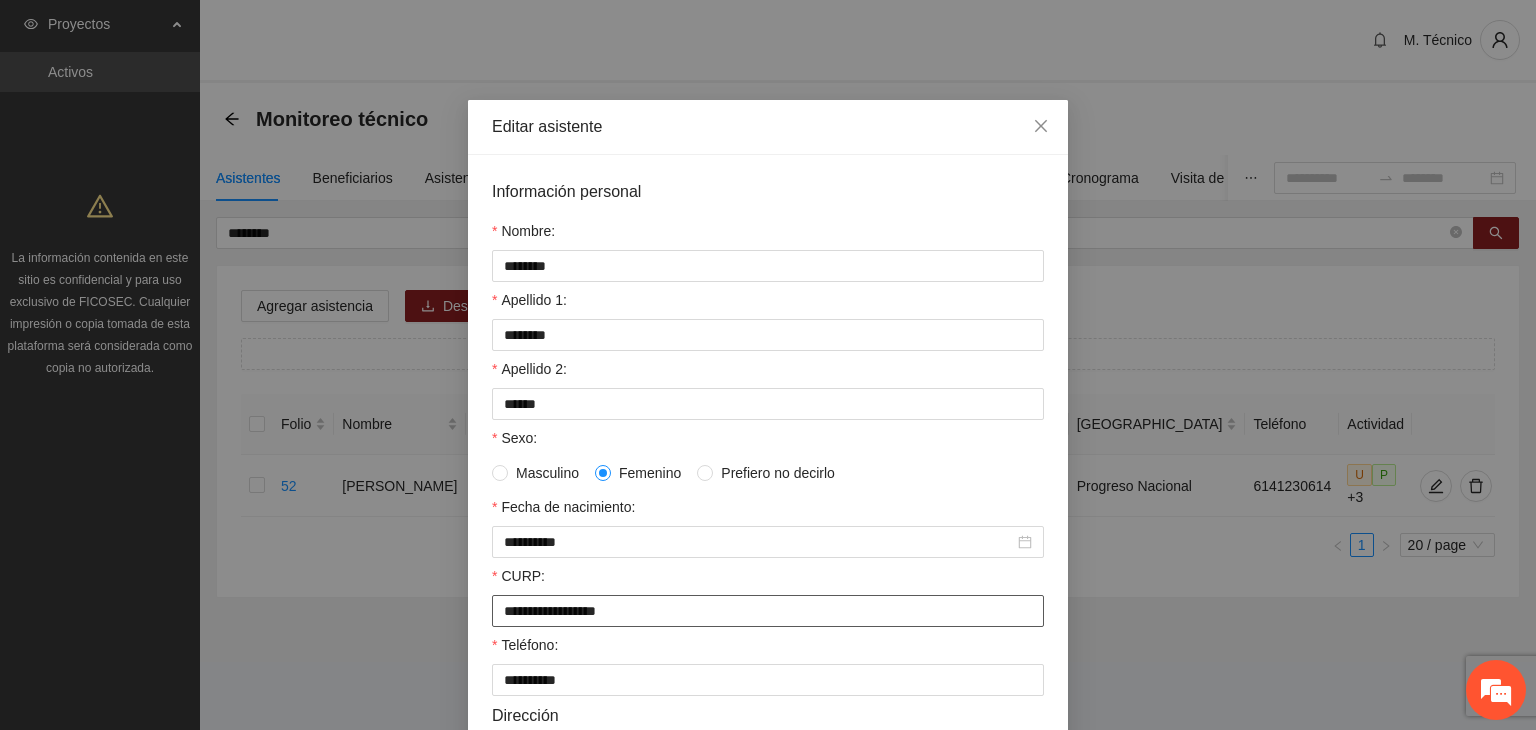 drag, startPoint x: 532, startPoint y: 605, endPoint x: 100, endPoint y: 565, distance: 433.8479 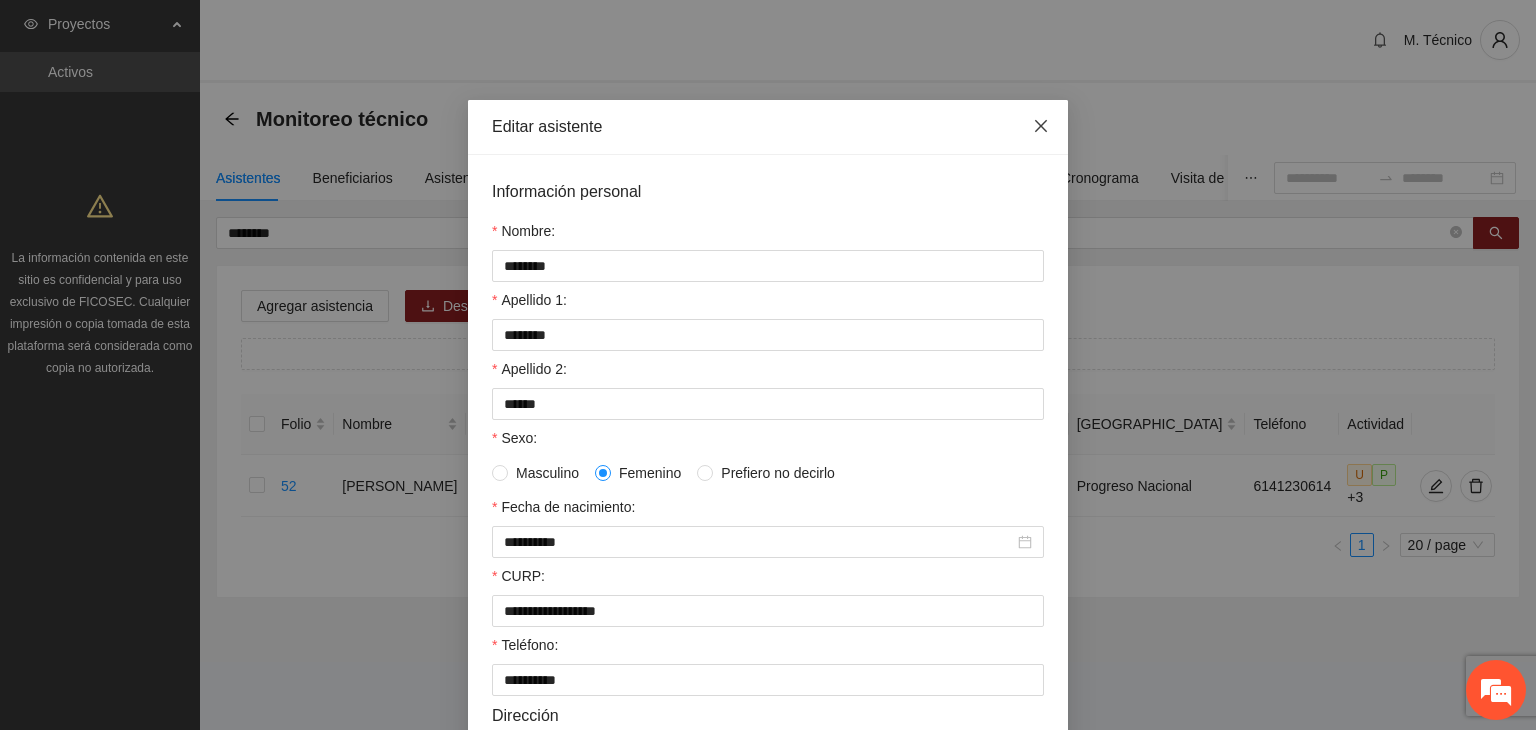 drag, startPoint x: 1034, startPoint y: 122, endPoint x: 603, endPoint y: 179, distance: 434.7528 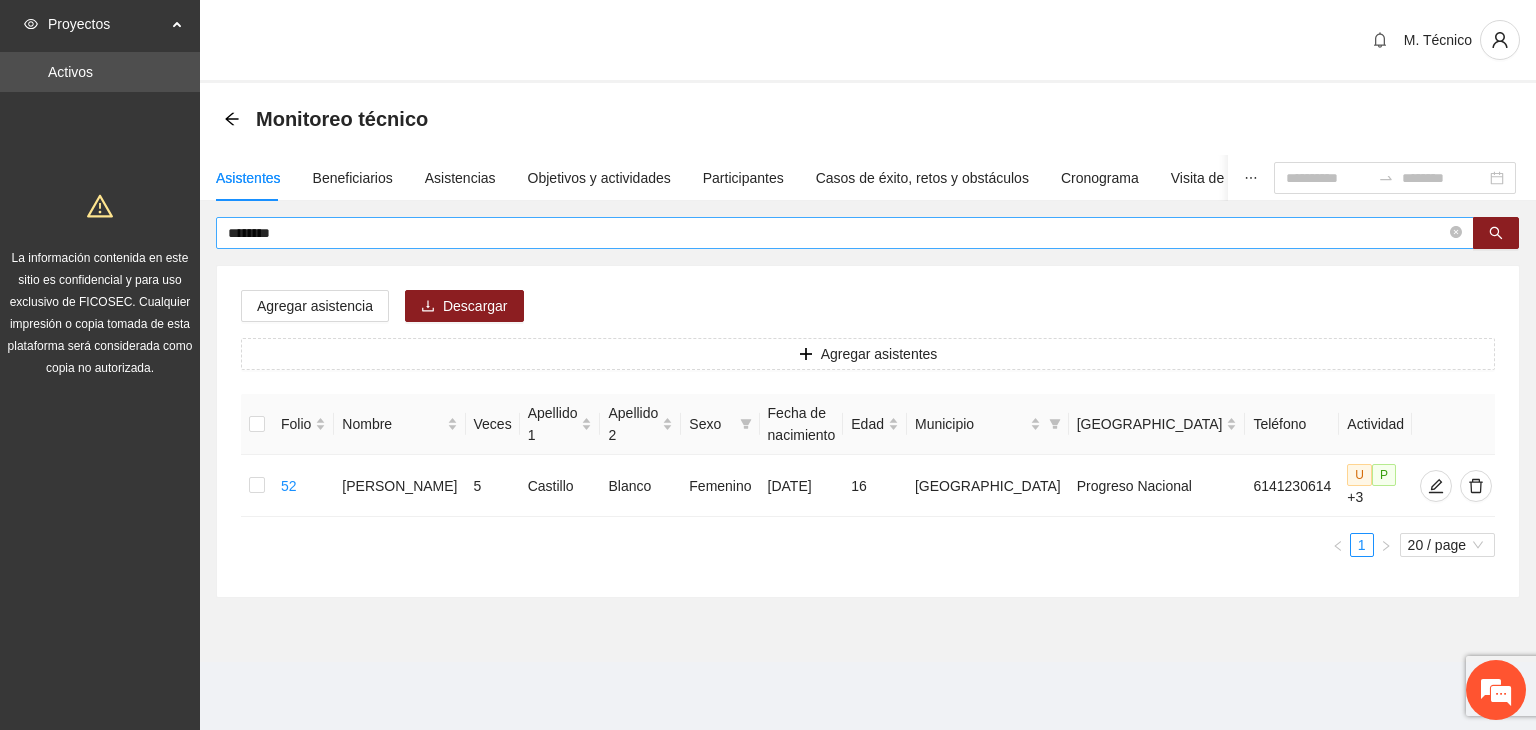 click on "********" at bounding box center (837, 233) 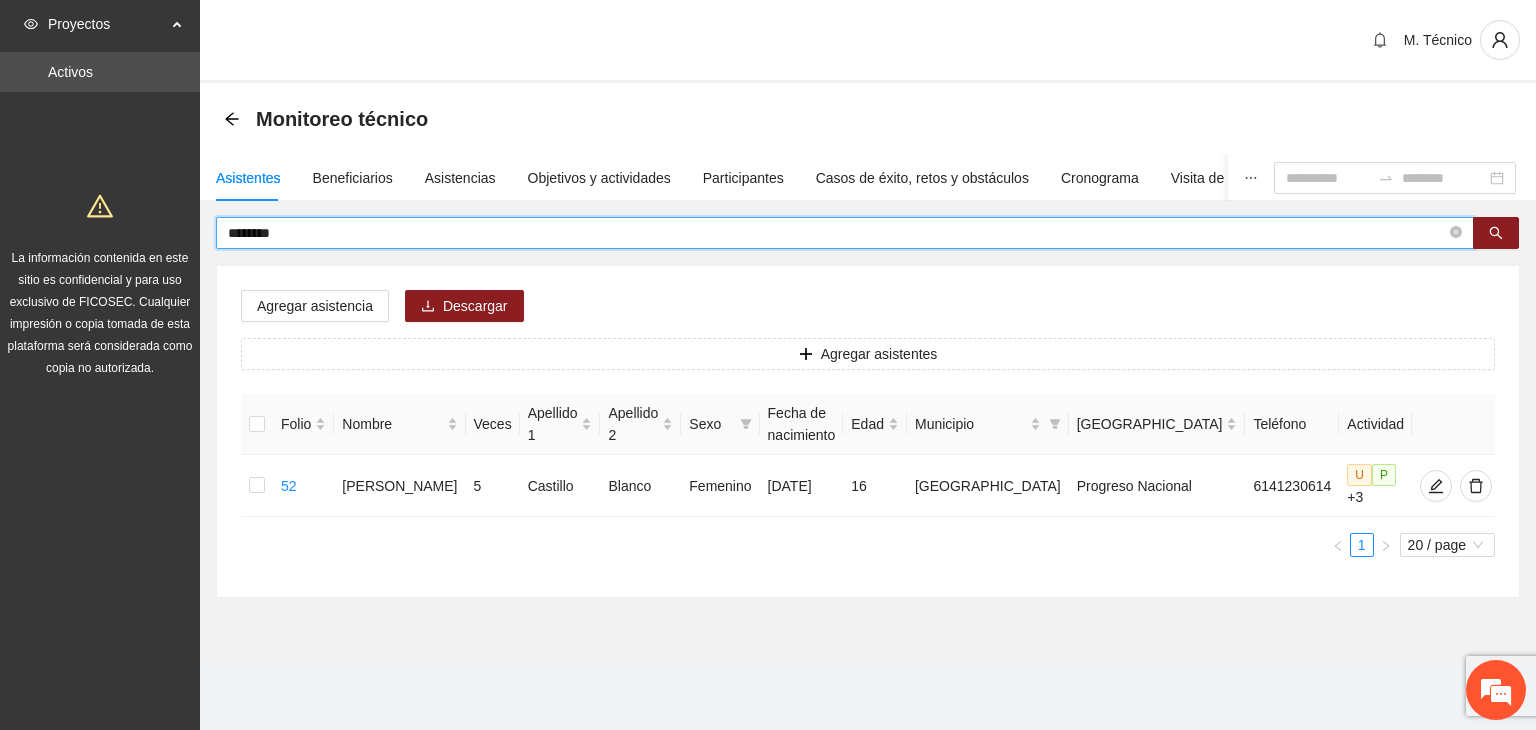 click on "********" at bounding box center (837, 233) 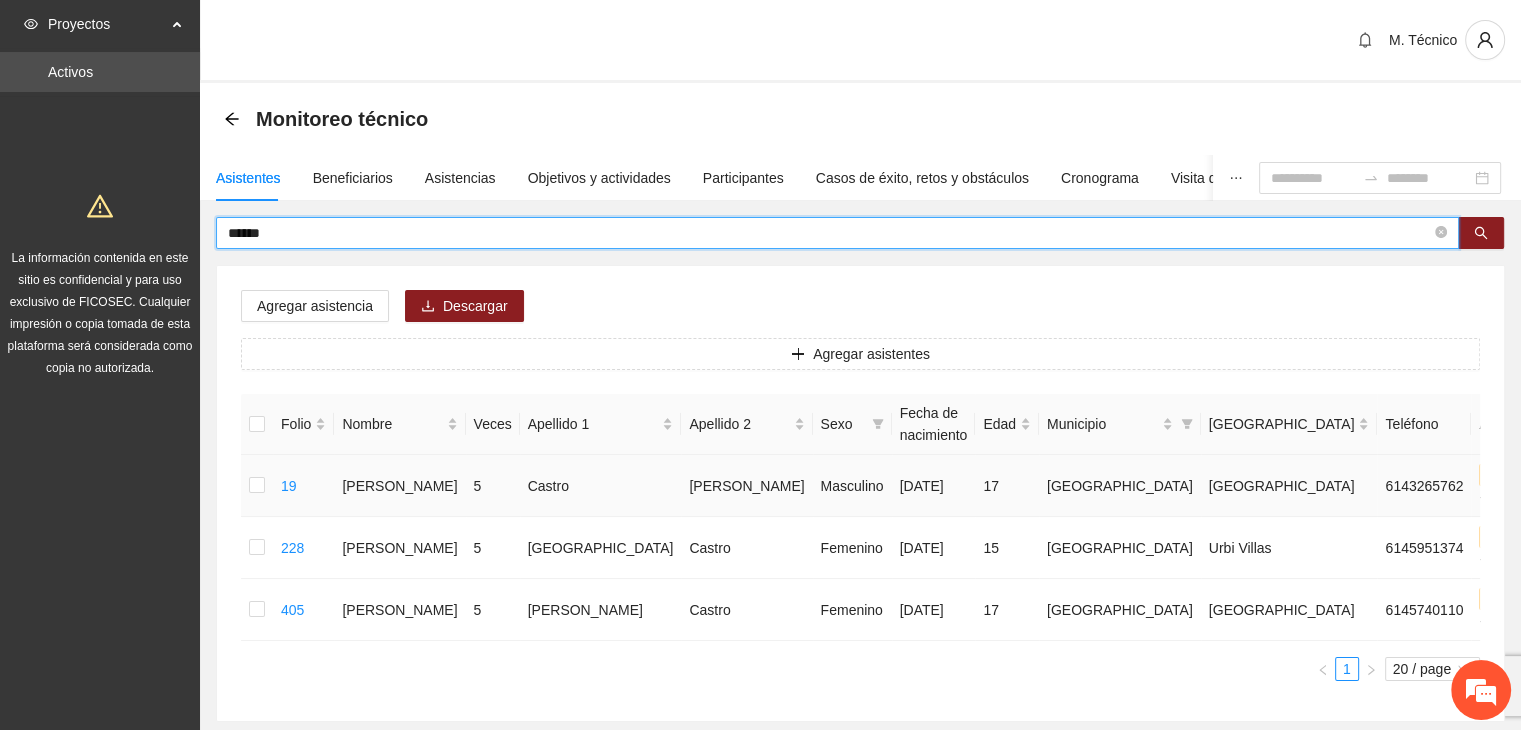 click 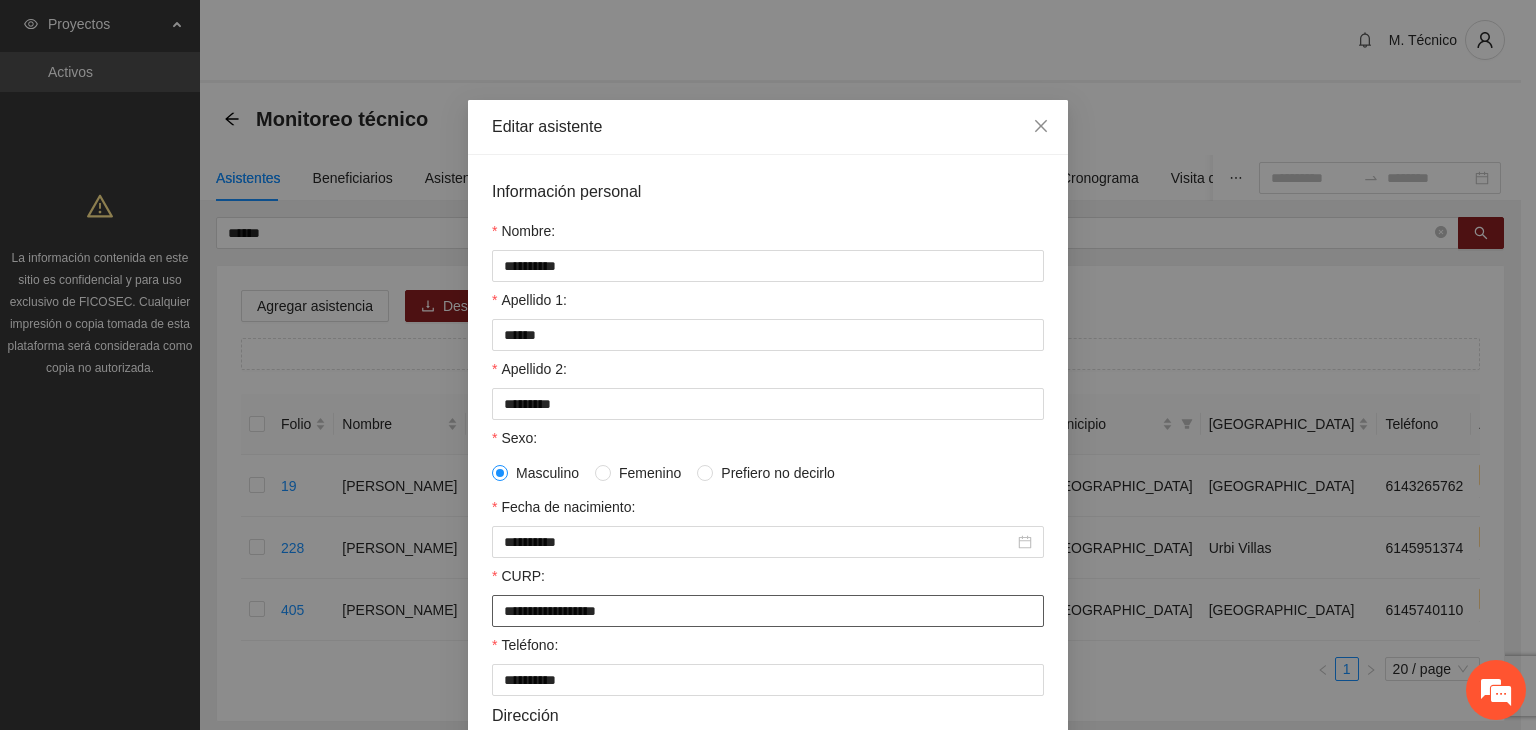 drag, startPoint x: 664, startPoint y: 619, endPoint x: 406, endPoint y: 629, distance: 258.19373 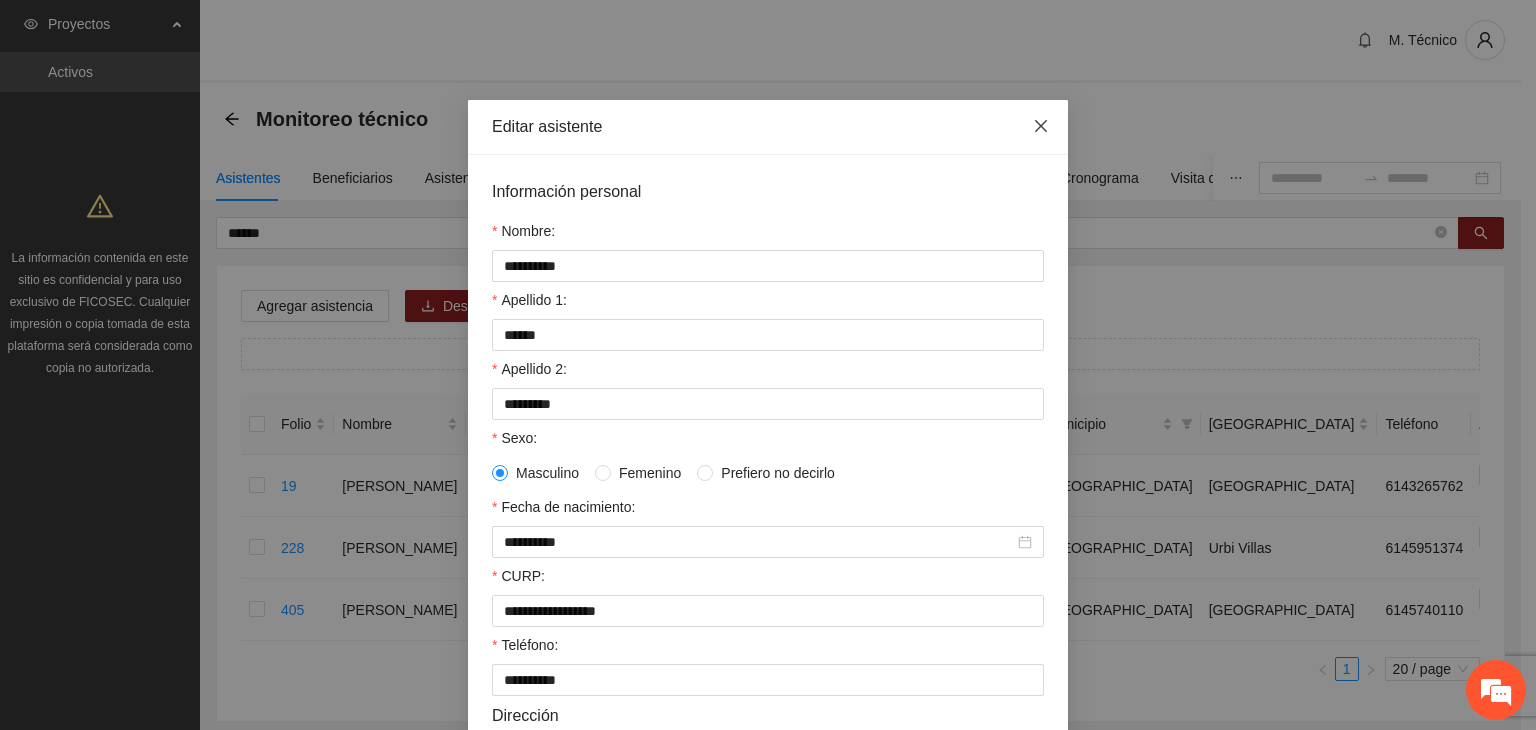 click 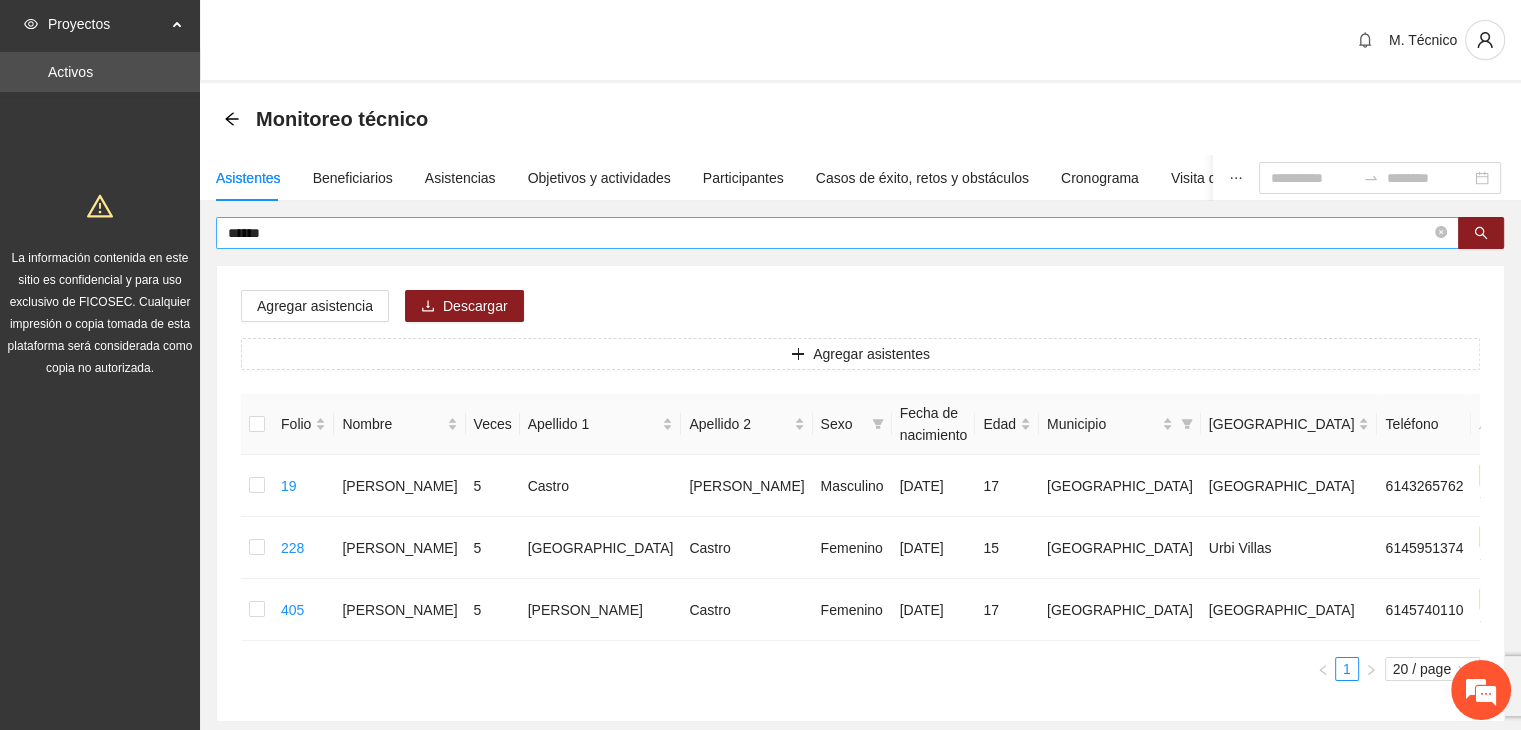 click on "******" at bounding box center (829, 233) 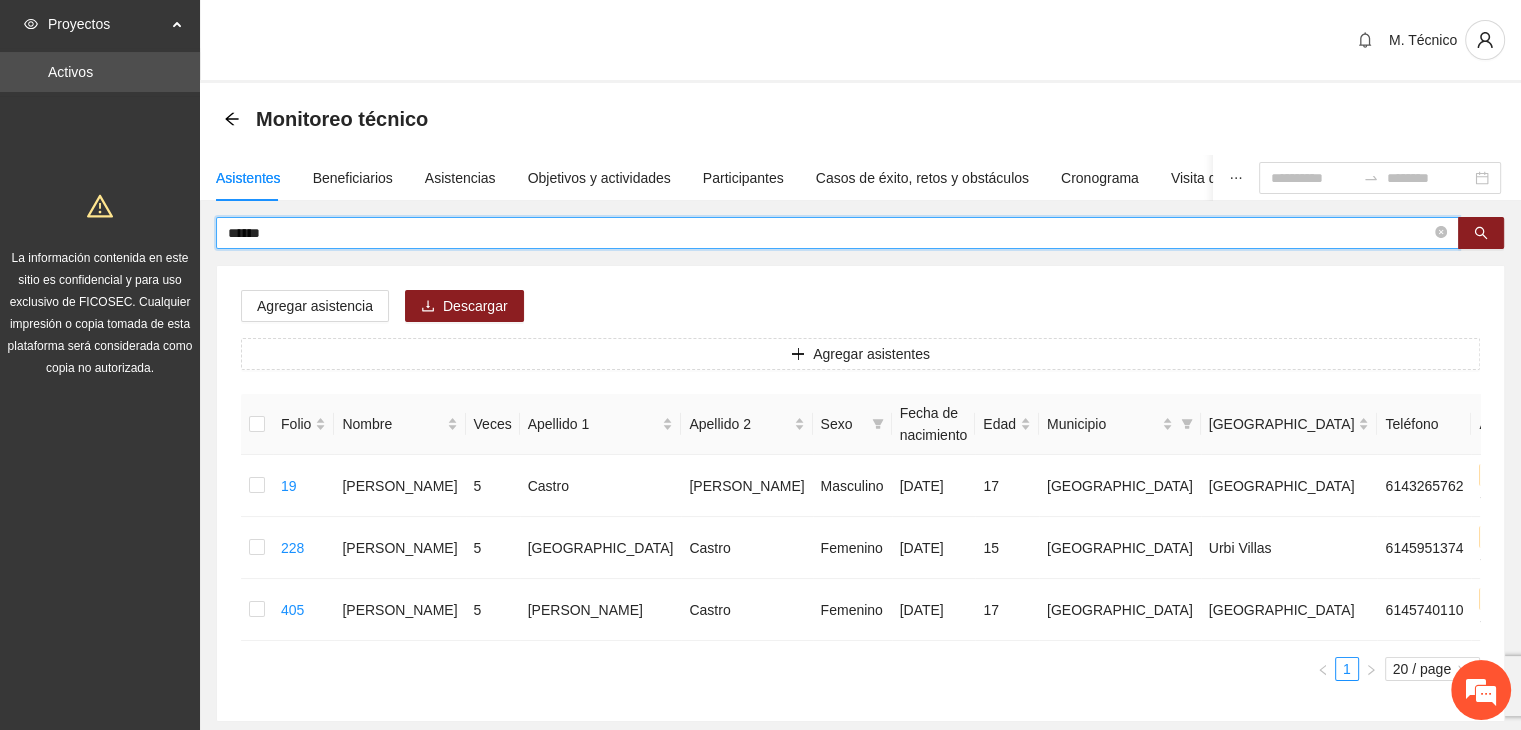 click on "******" at bounding box center [829, 233] 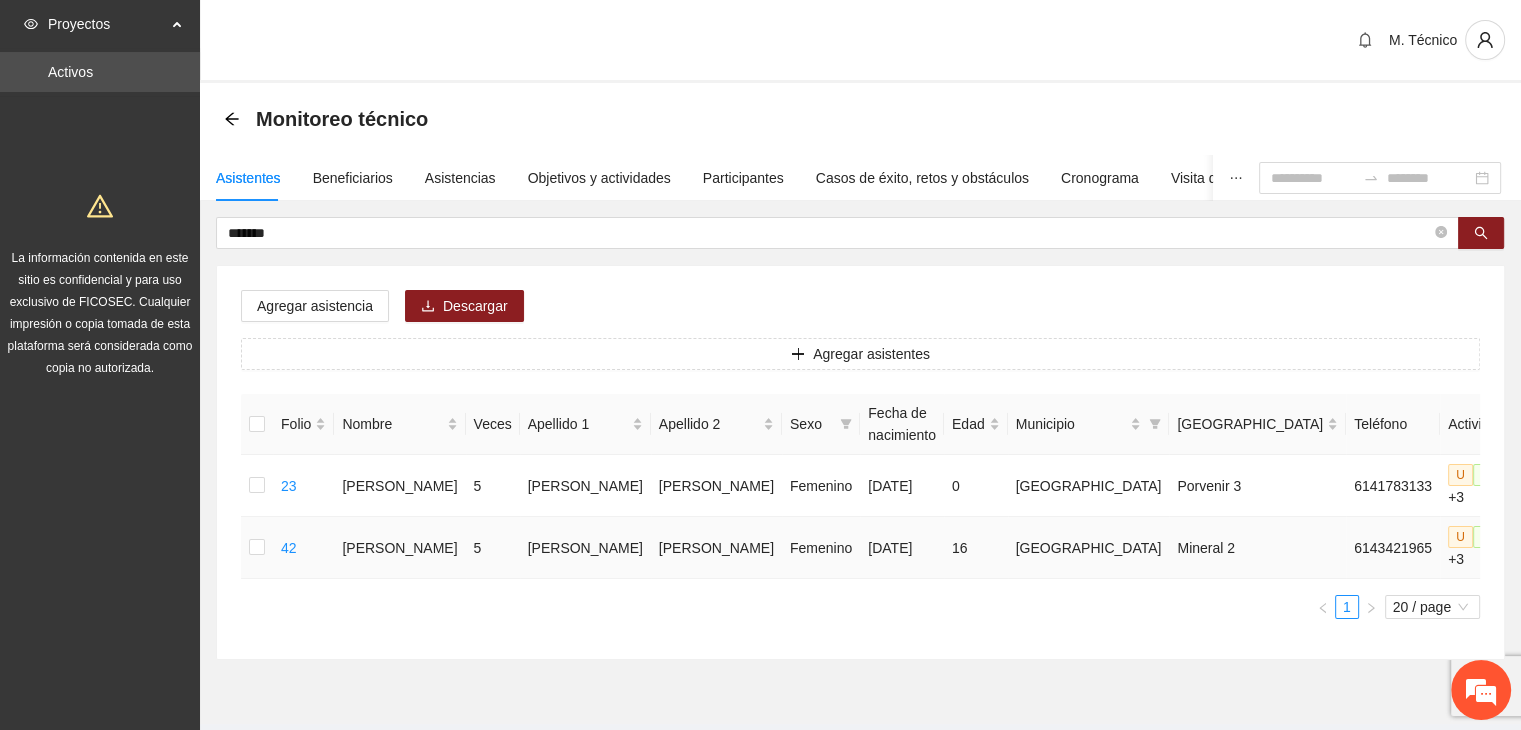 click 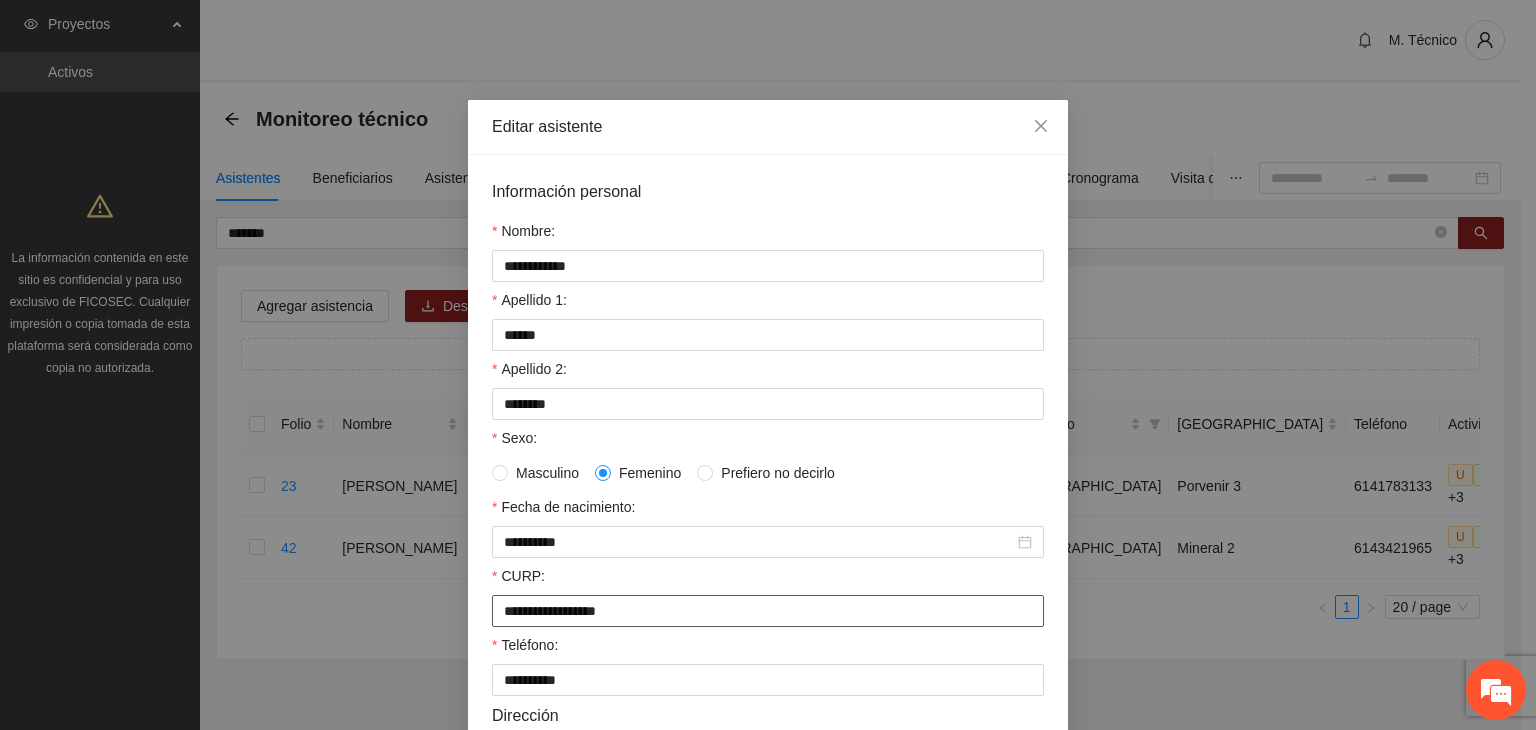 drag, startPoint x: 670, startPoint y: 610, endPoint x: 224, endPoint y: 537, distance: 451.93472 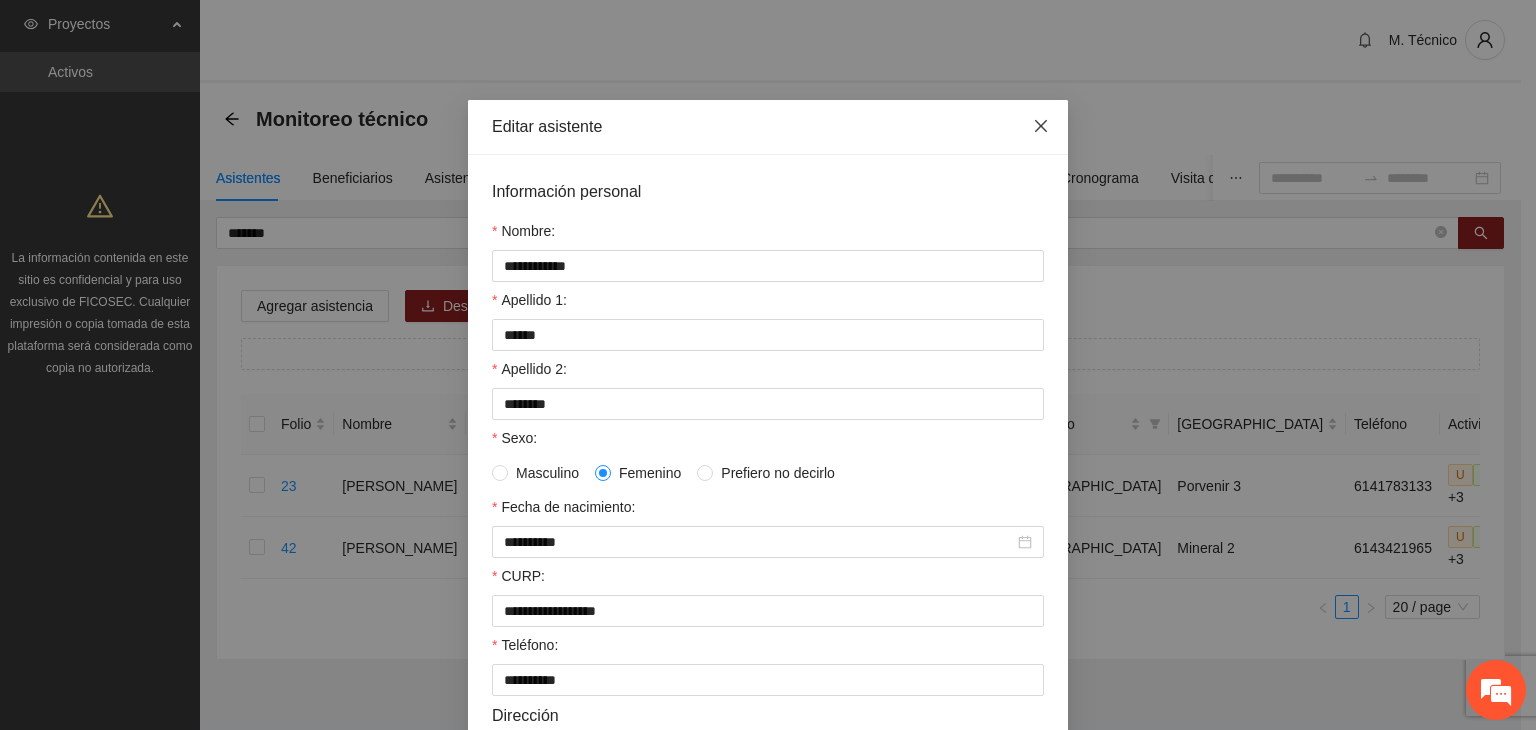 click 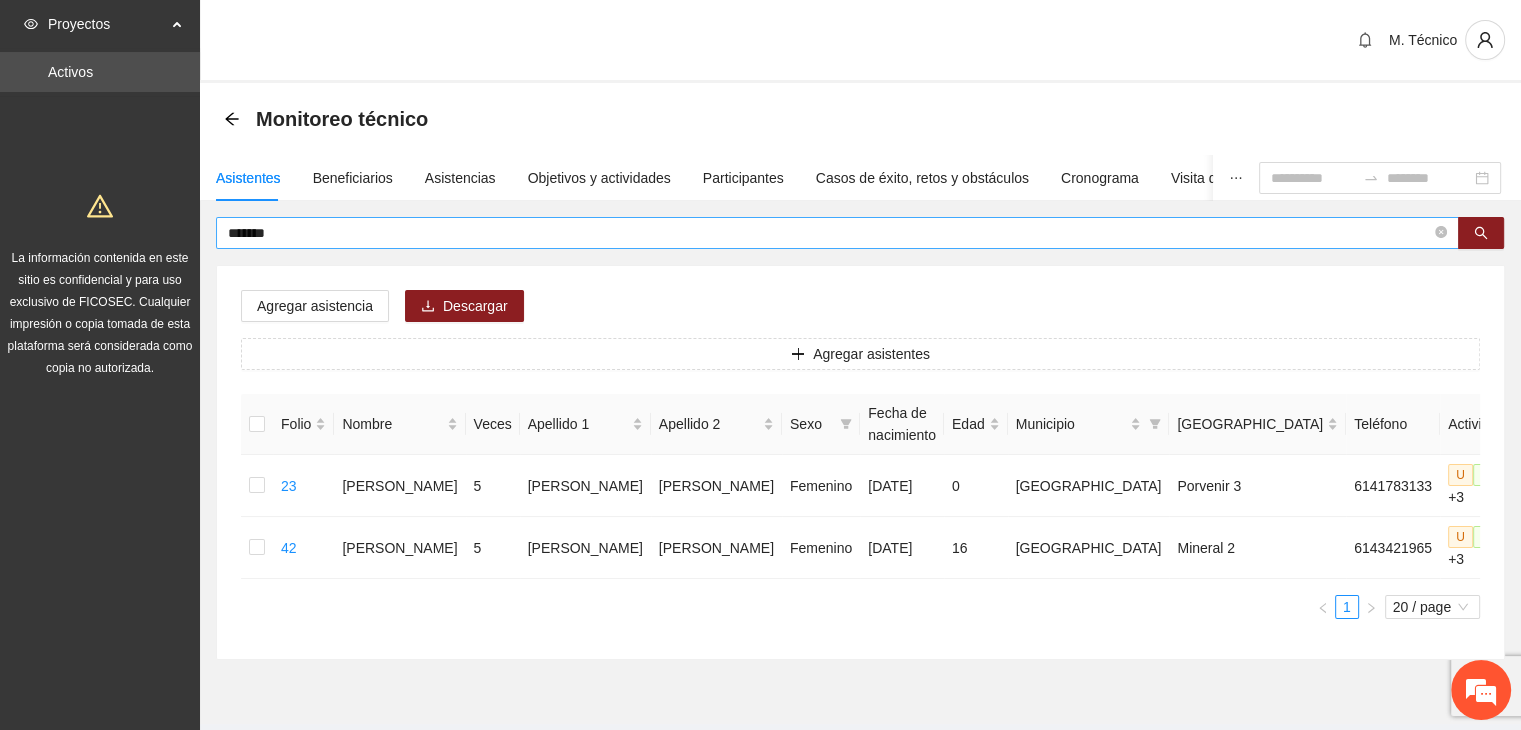 click on "*******" at bounding box center [829, 233] 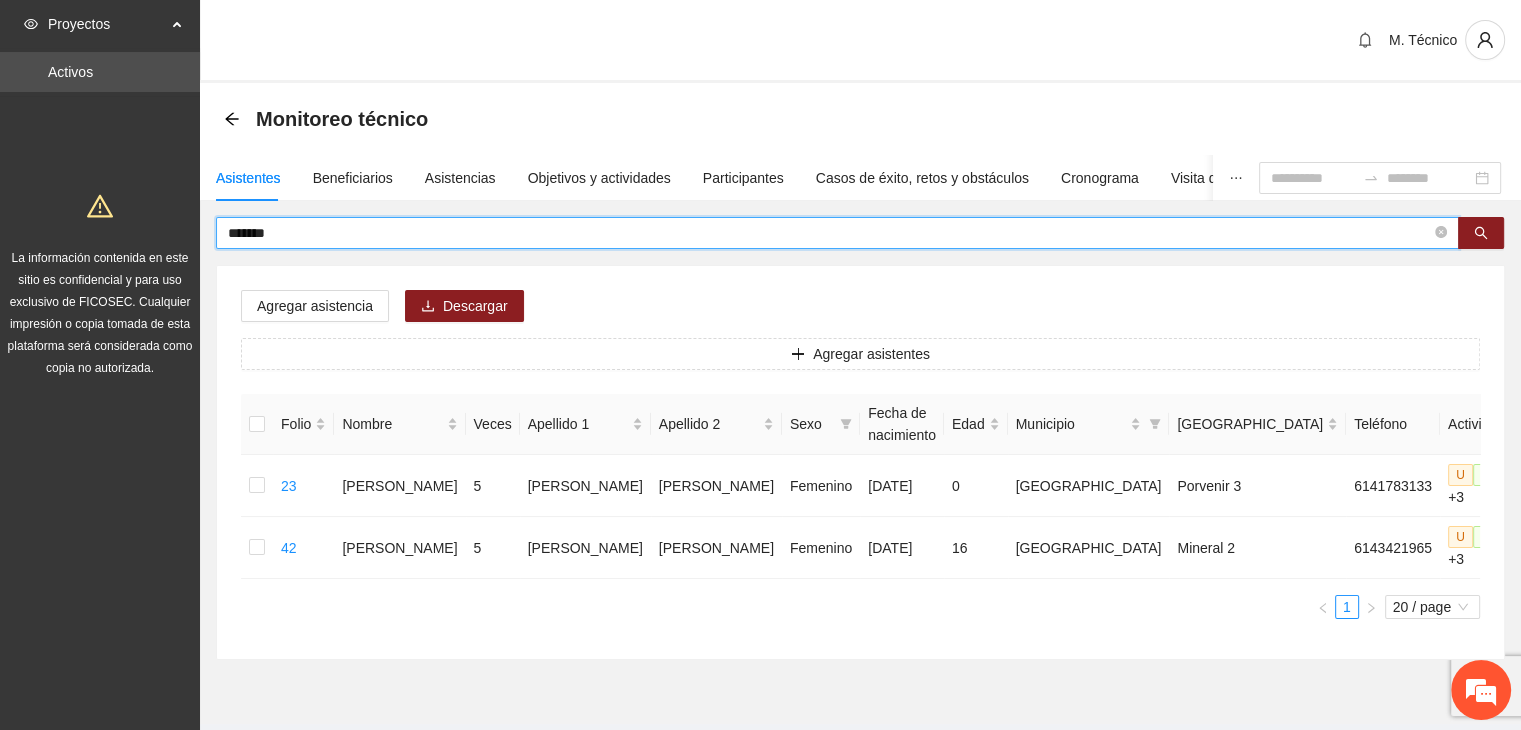 click on "*******" at bounding box center [829, 233] 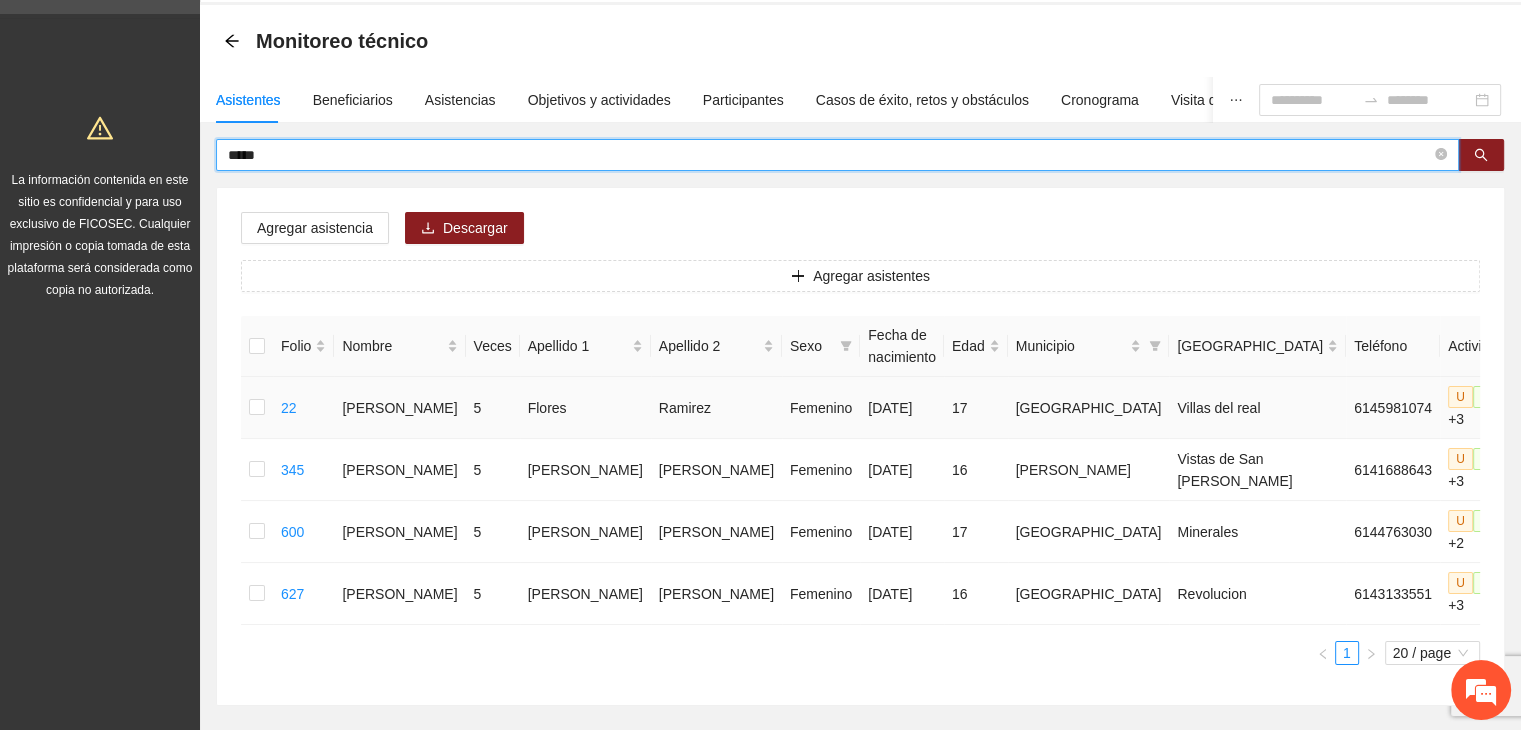 scroll, scrollTop: 100, scrollLeft: 0, axis: vertical 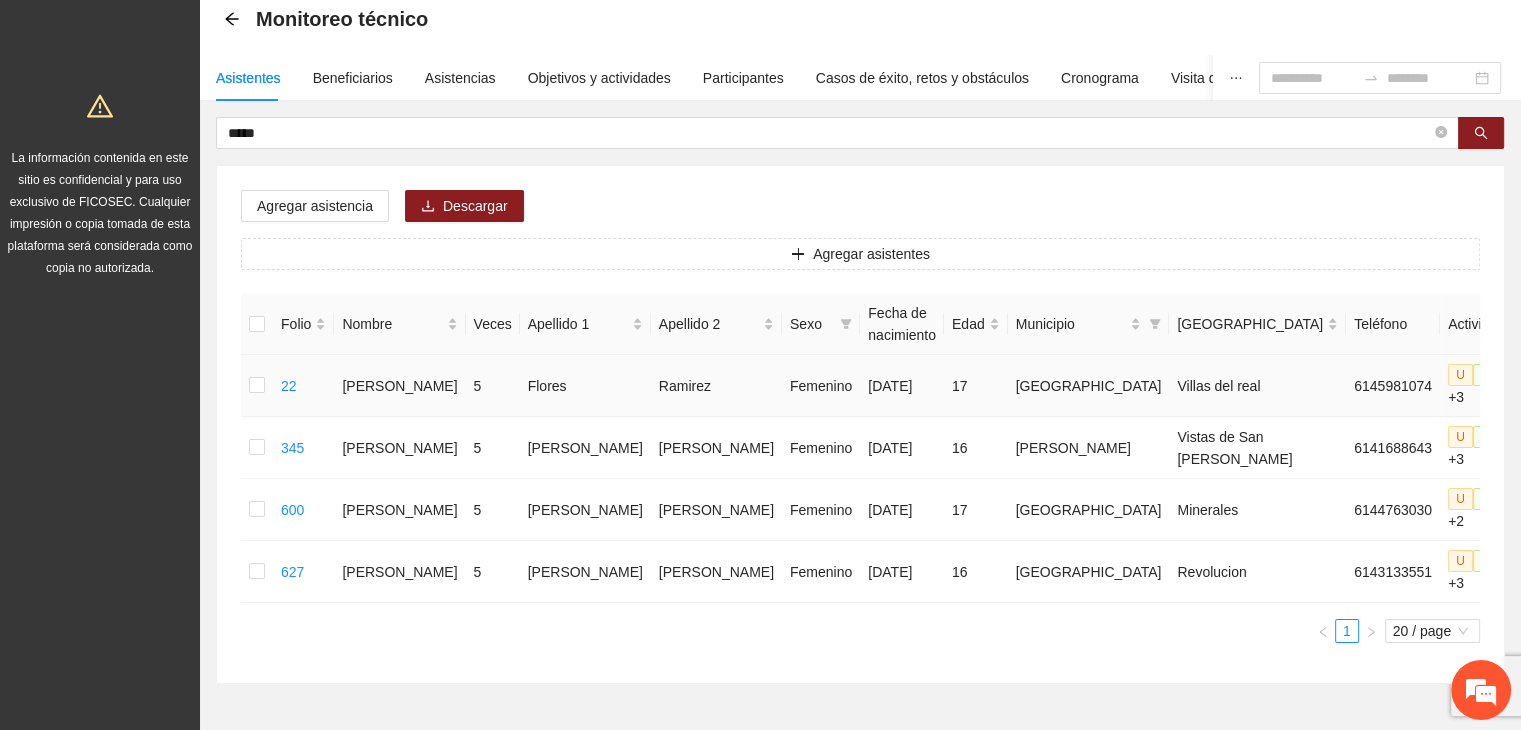 click 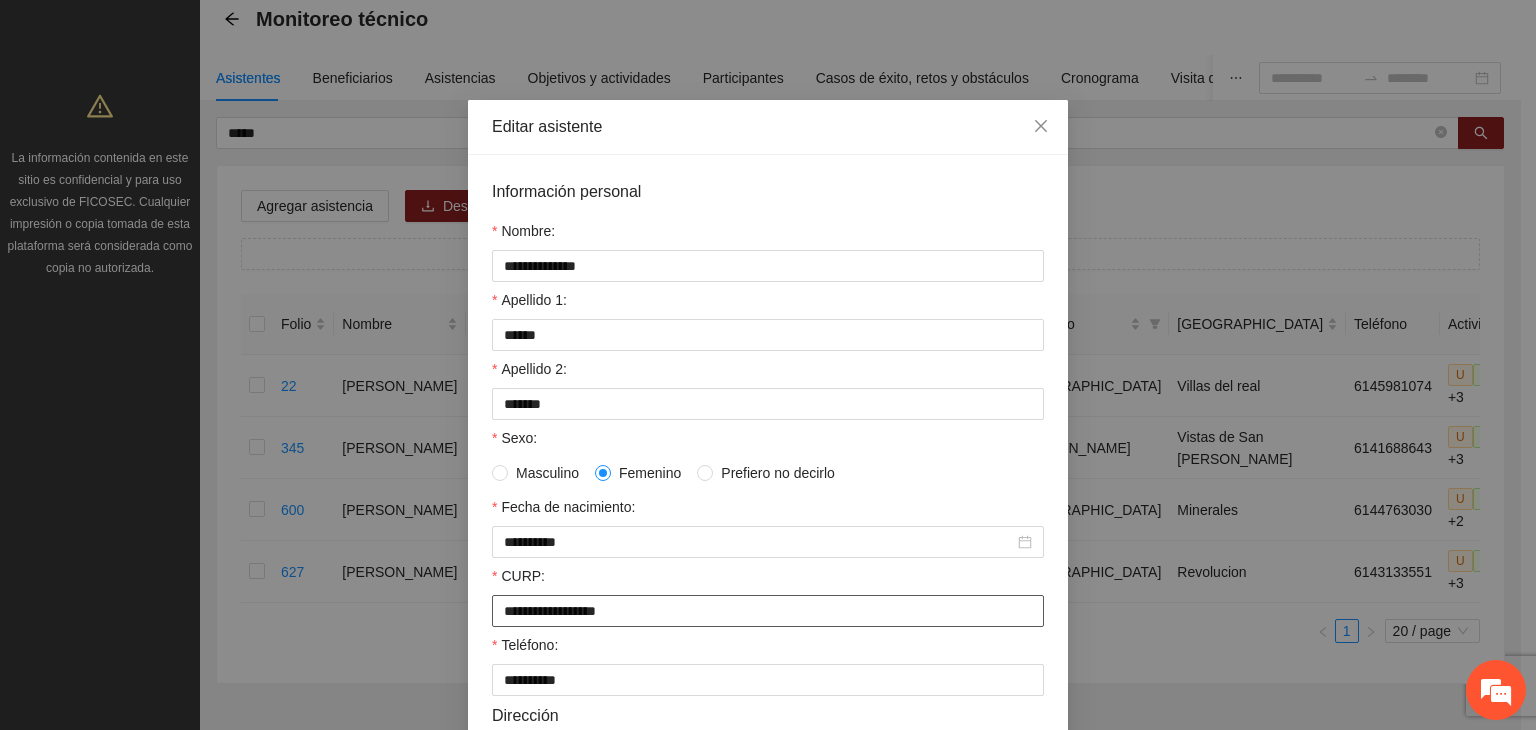 drag, startPoint x: 681, startPoint y: 610, endPoint x: 84, endPoint y: 556, distance: 599.43726 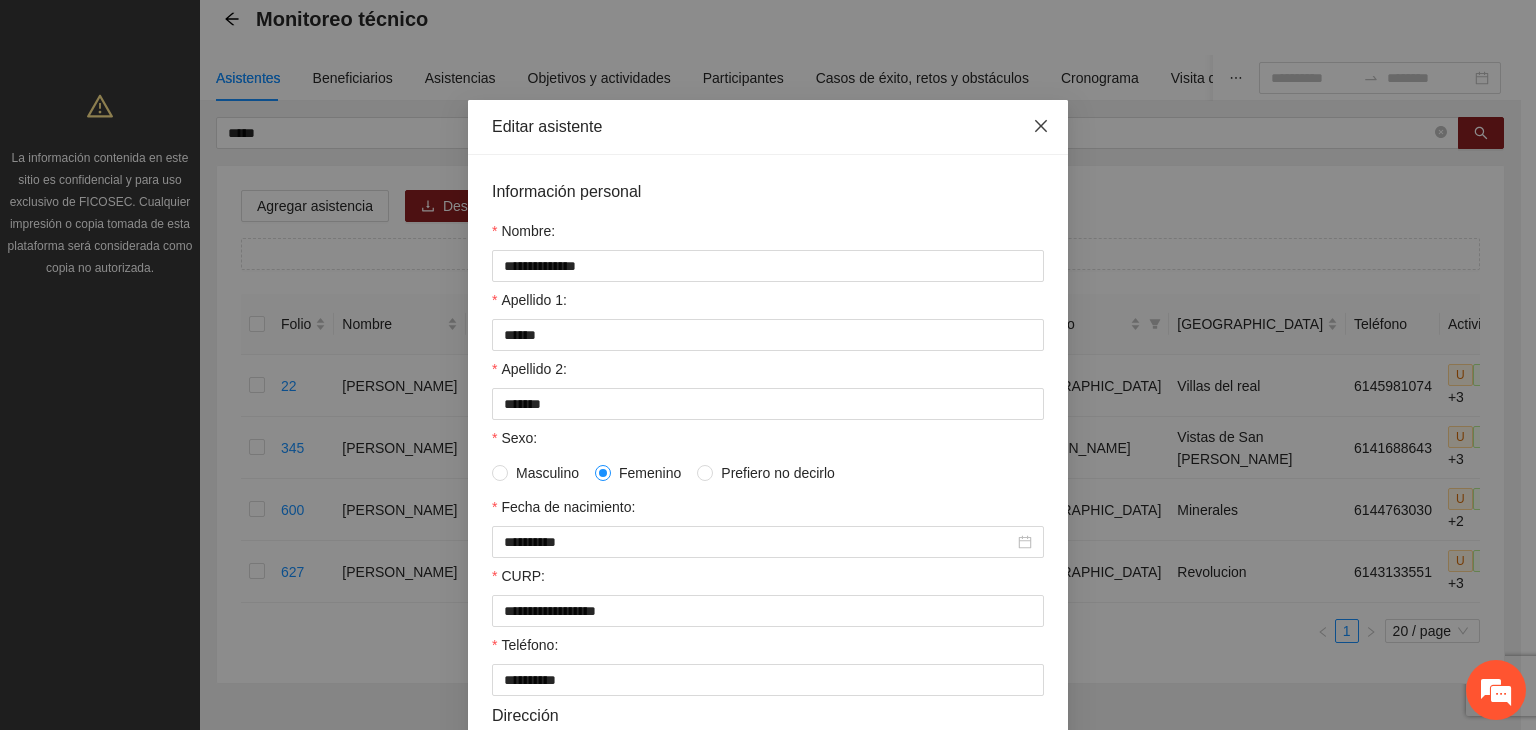 click 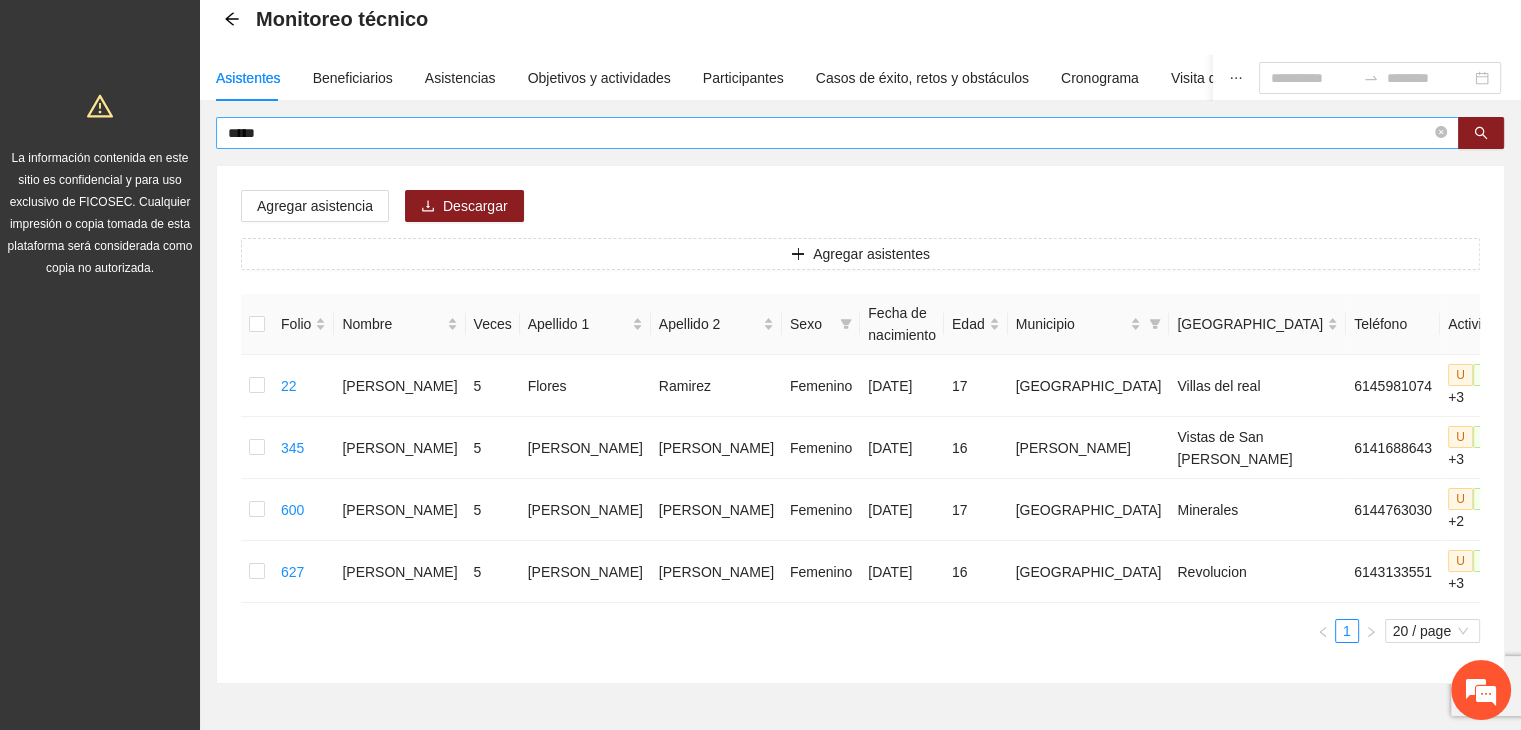 click on "*****" at bounding box center (829, 133) 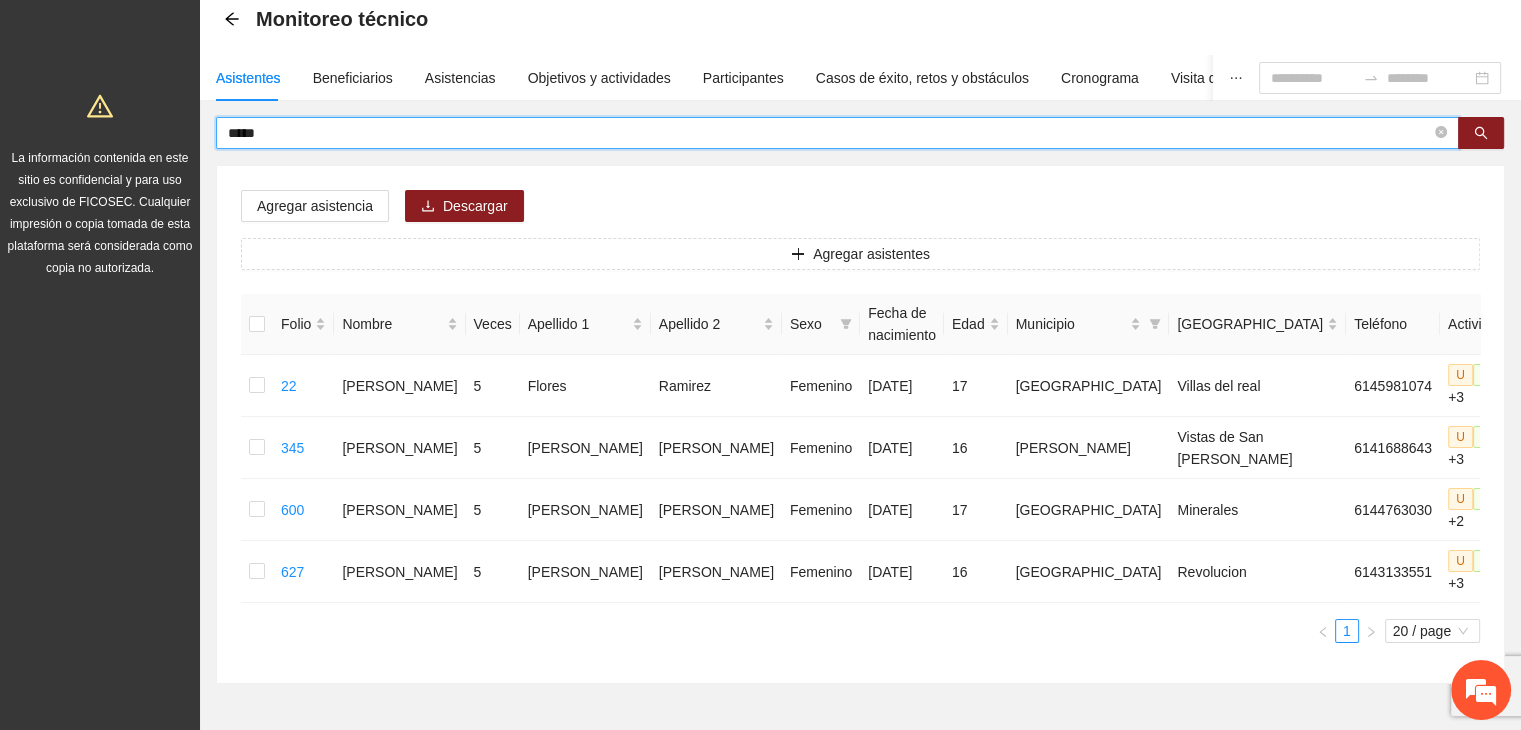 click on "*****" at bounding box center [829, 133] 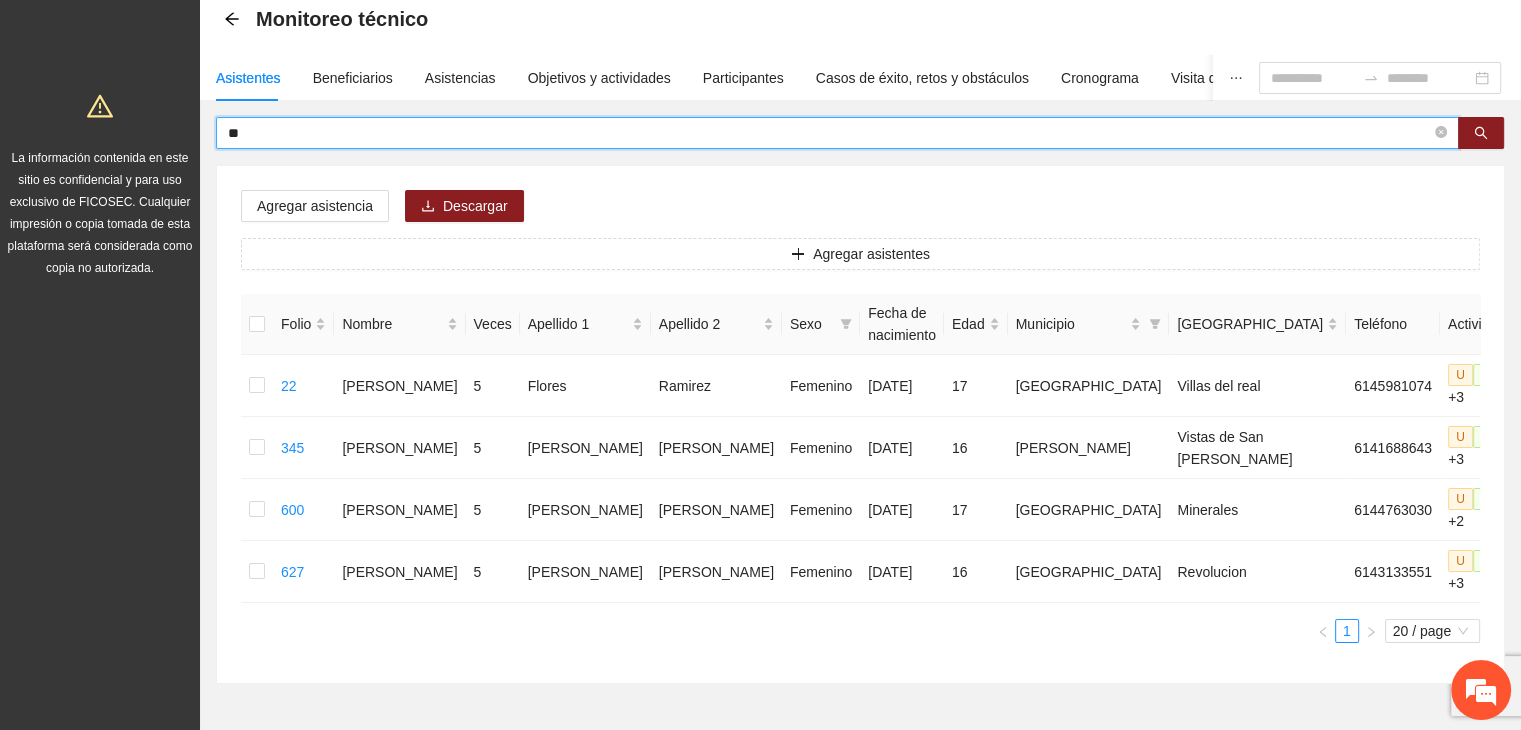 type on "*" 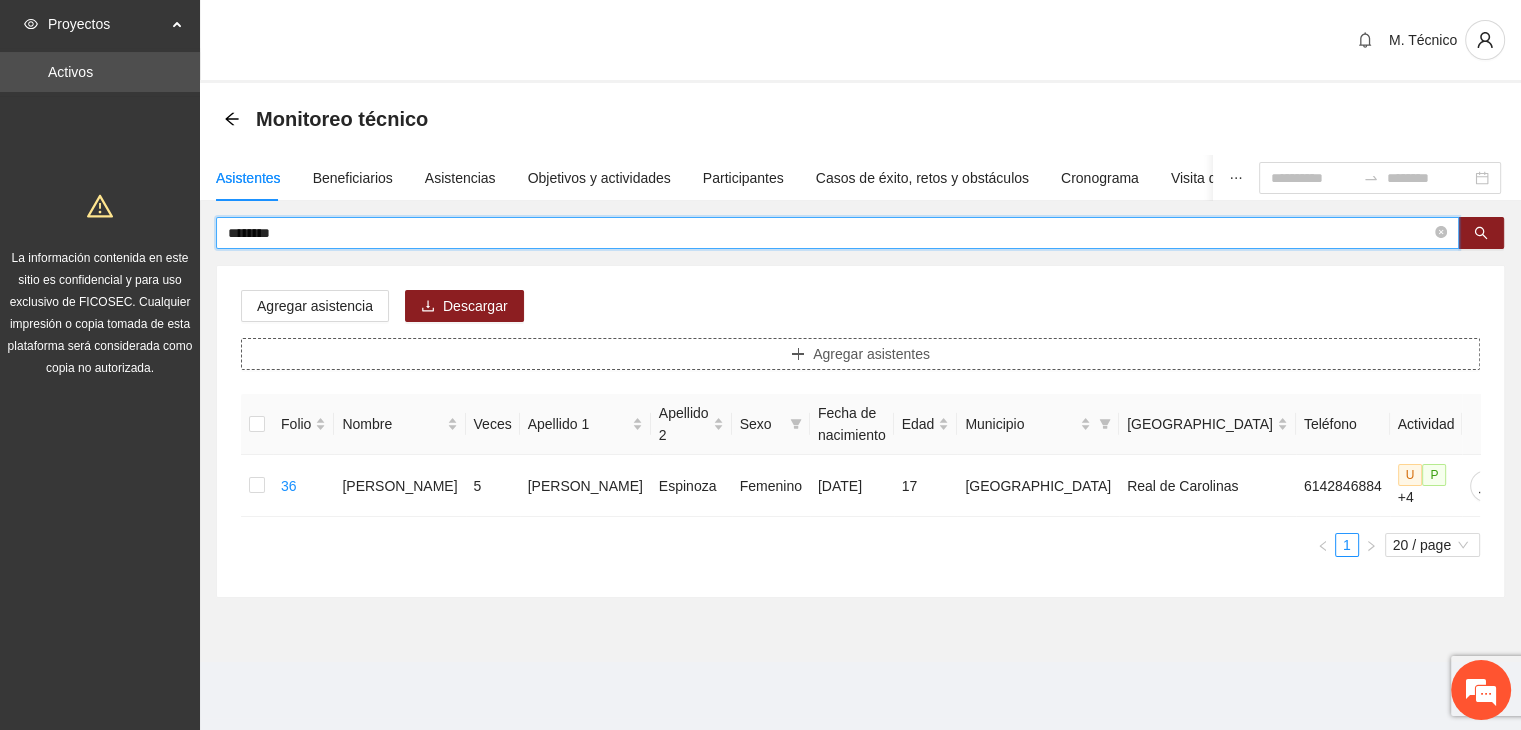 scroll, scrollTop: 0, scrollLeft: 0, axis: both 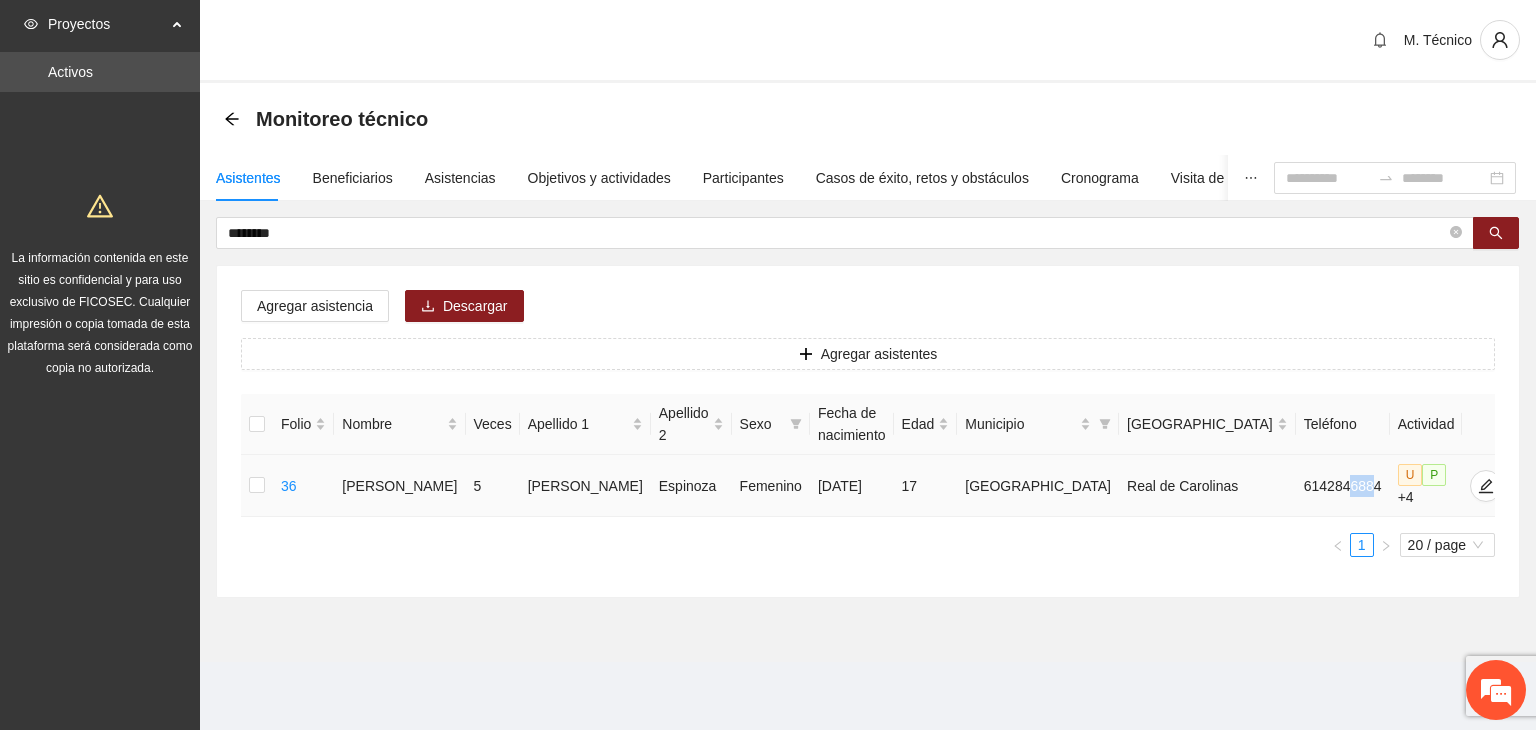 drag, startPoint x: 1275, startPoint y: 483, endPoint x: 1250, endPoint y: 481, distance: 25.079872 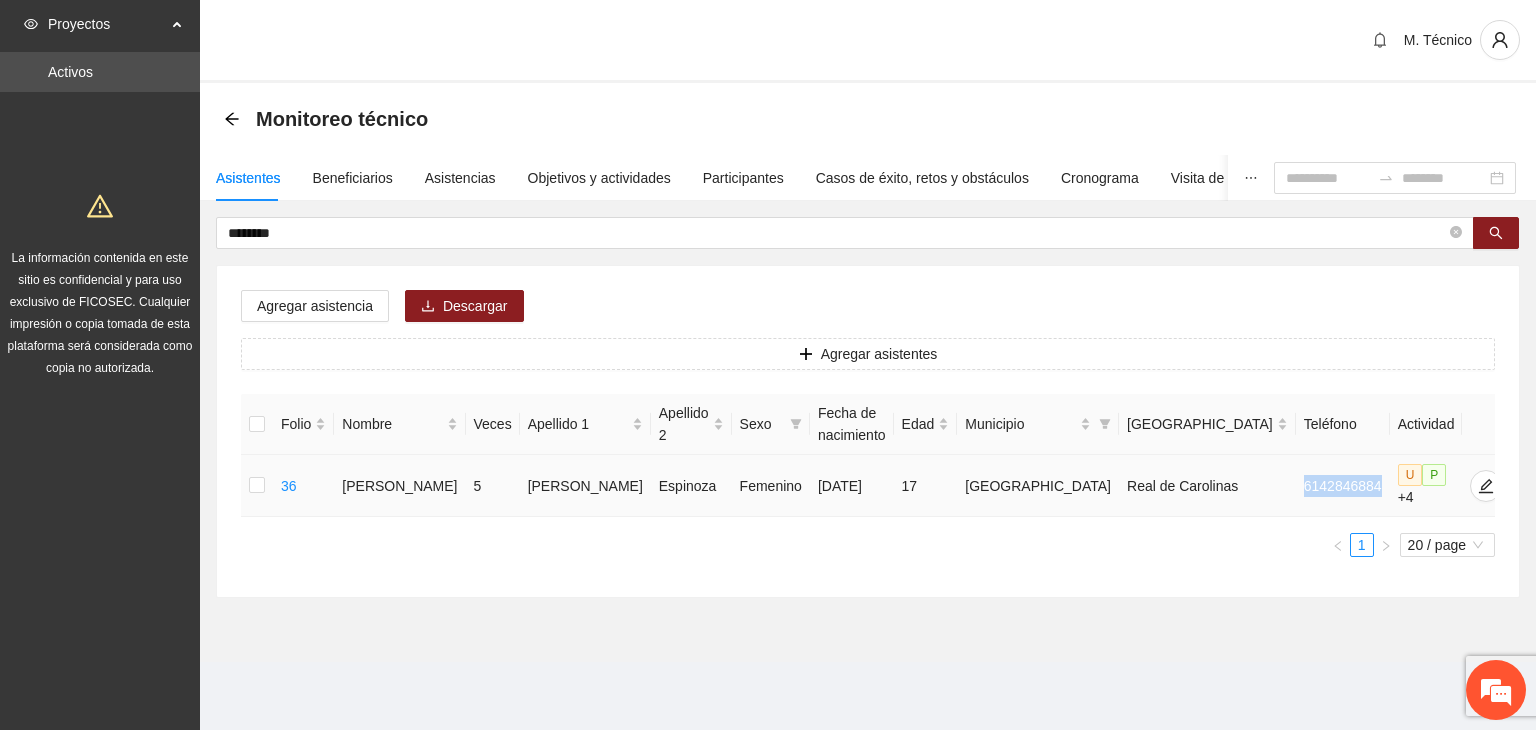 drag, startPoint x: 1205, startPoint y: 481, endPoint x: 1278, endPoint y: 488, distance: 73.33485 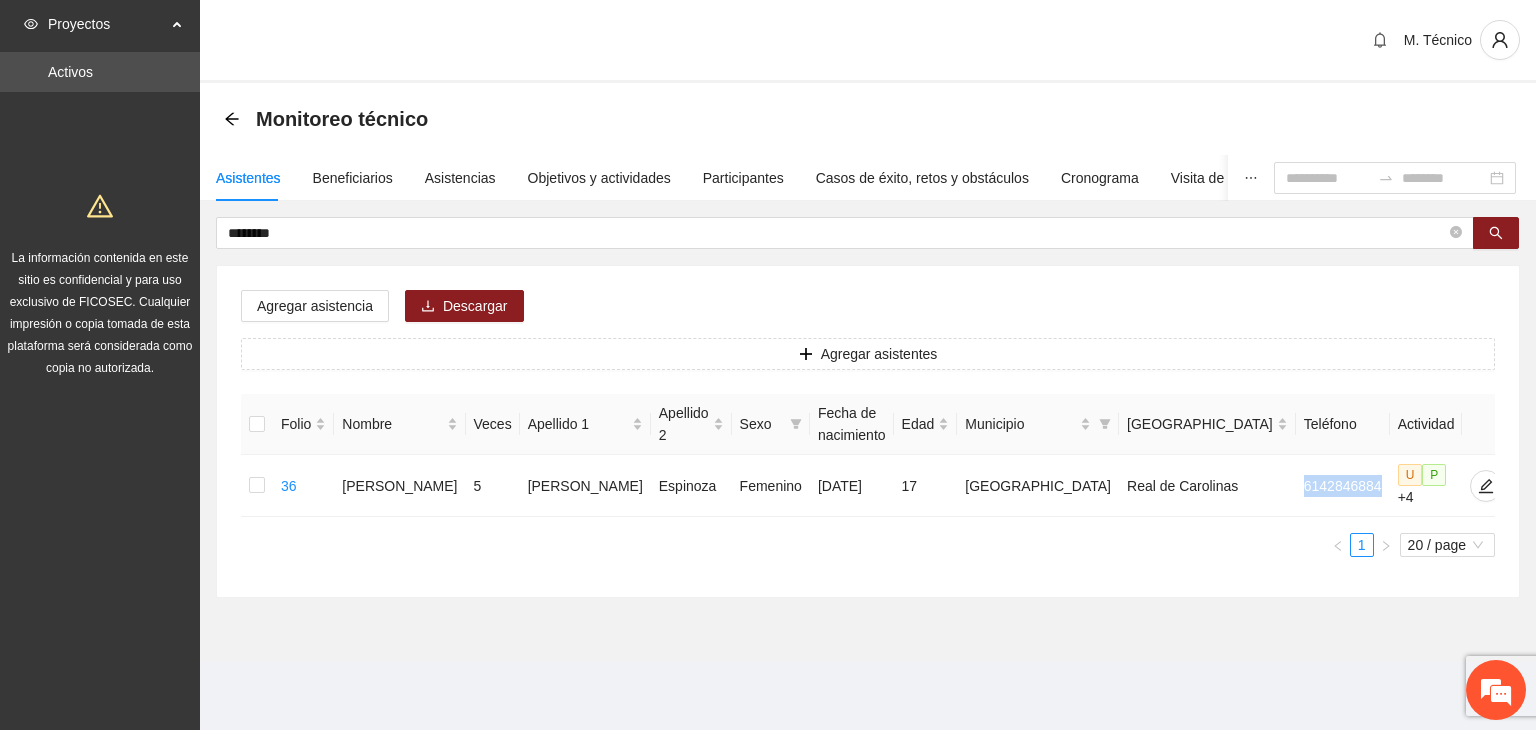 copy on "6142846884" 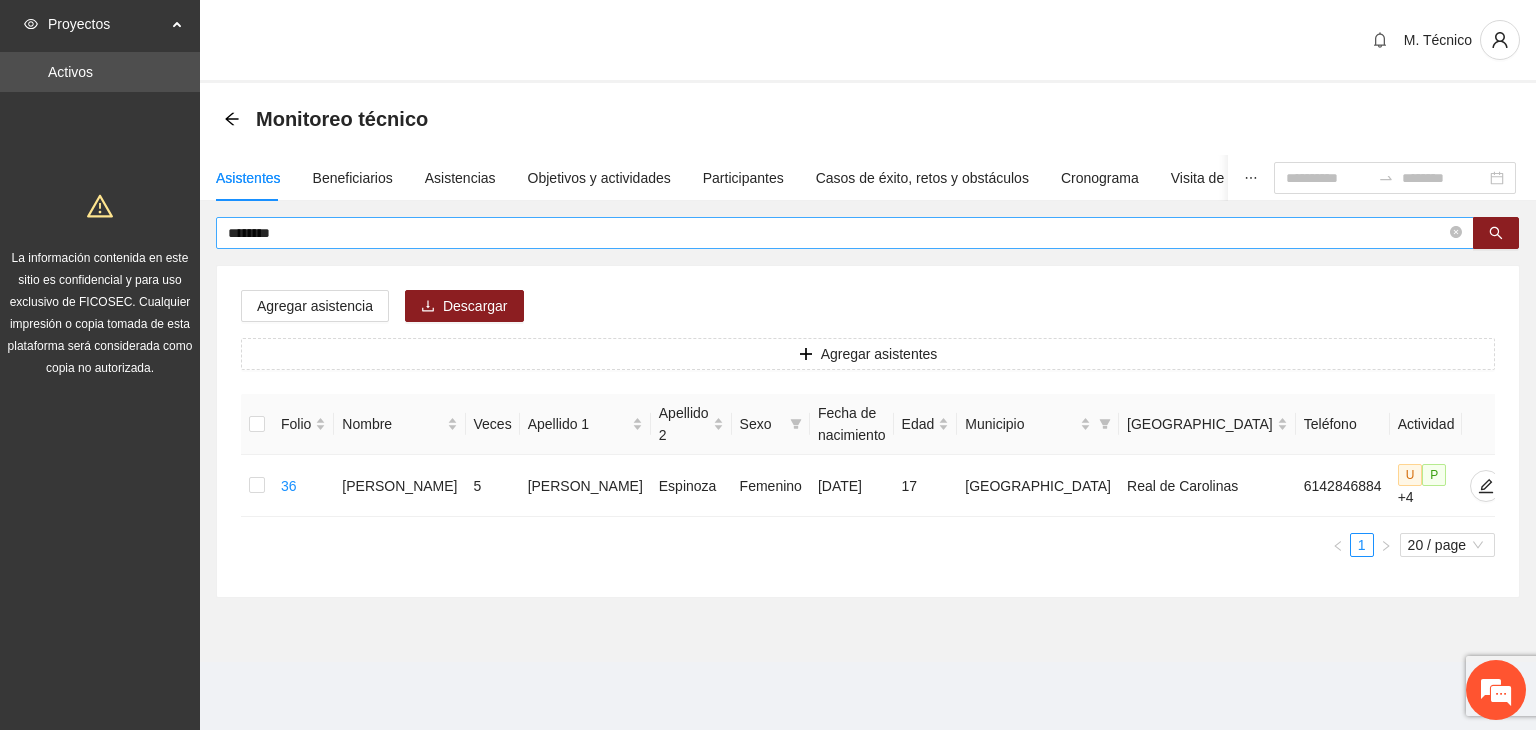 click on "********" at bounding box center [837, 233] 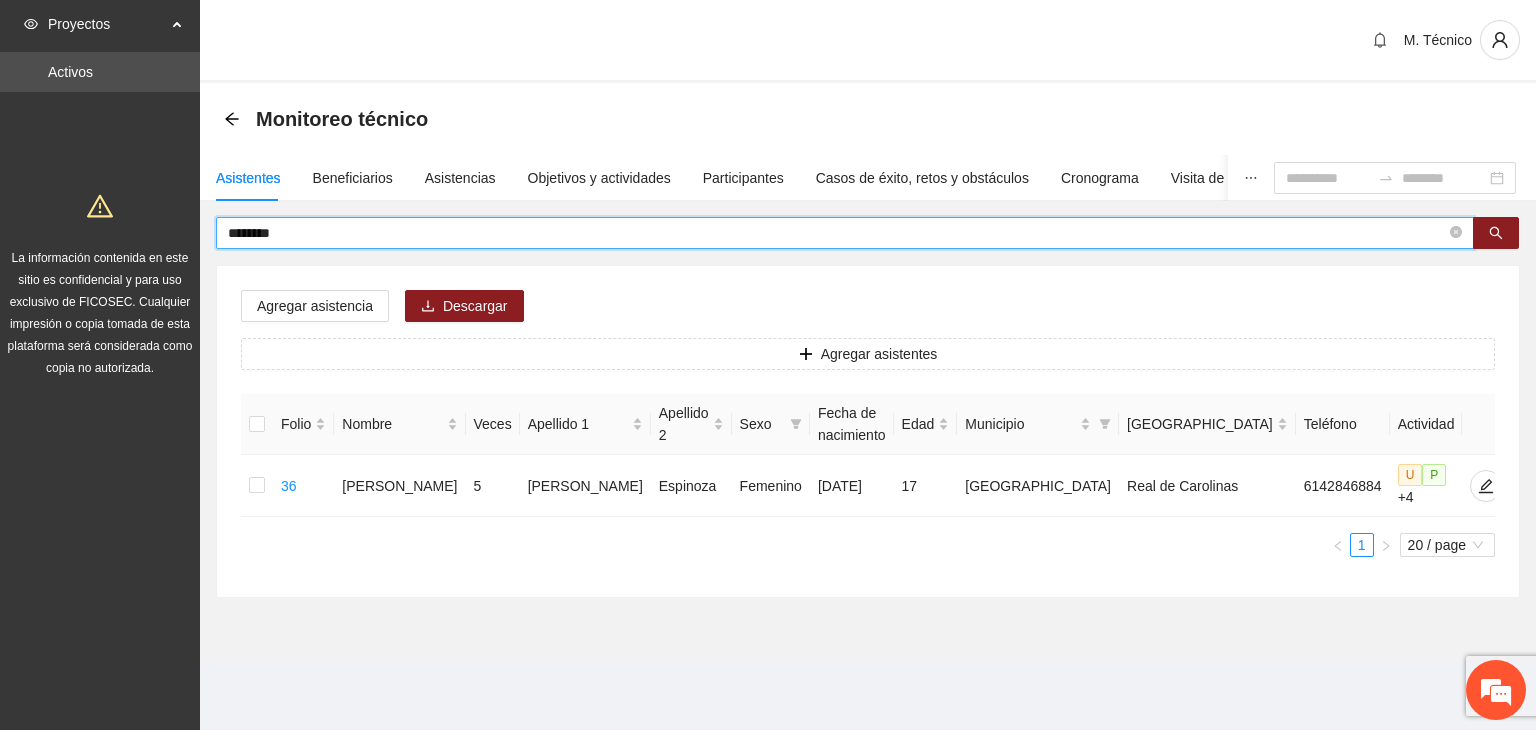 click on "********" at bounding box center (837, 233) 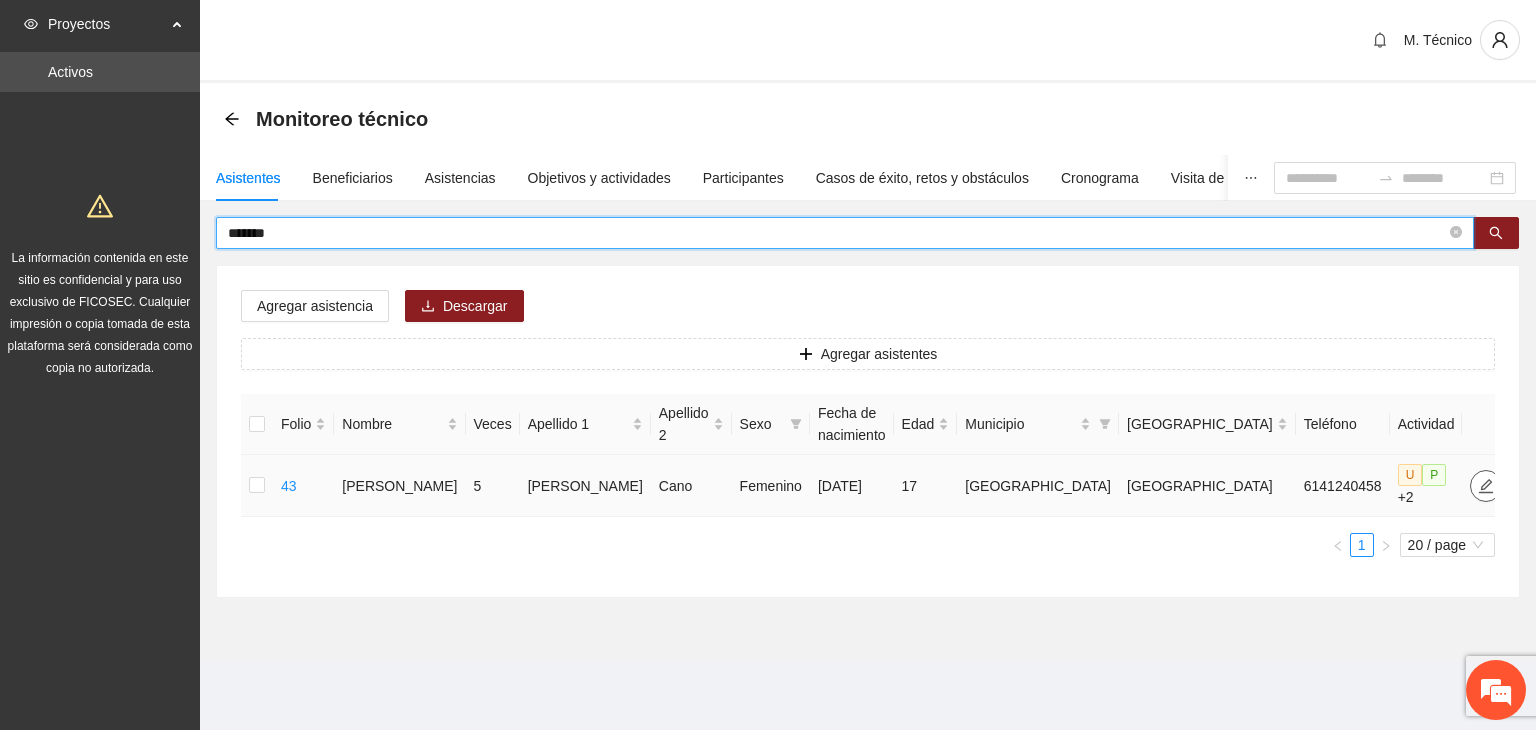 click 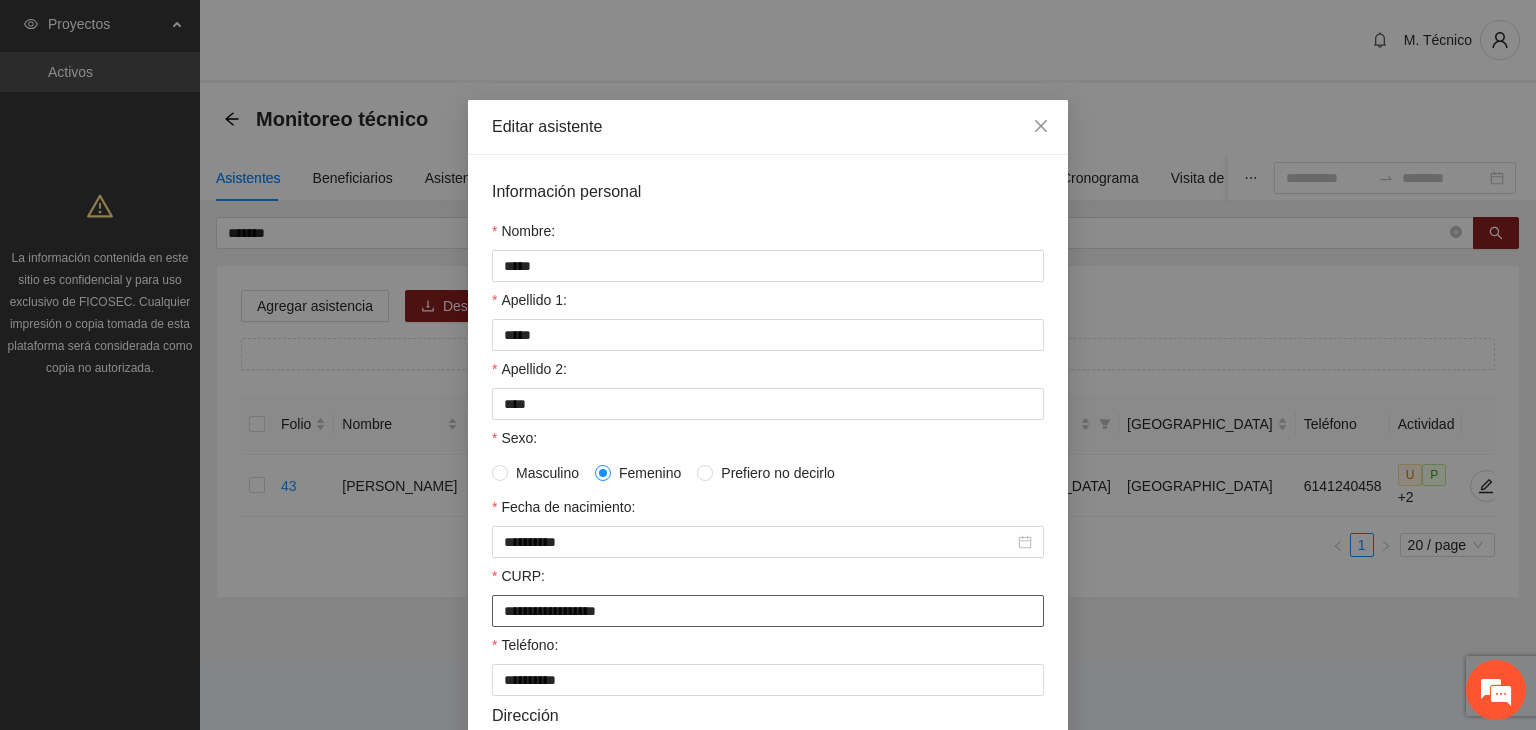 drag, startPoint x: 672, startPoint y: 610, endPoint x: 416, endPoint y: 611, distance: 256.00195 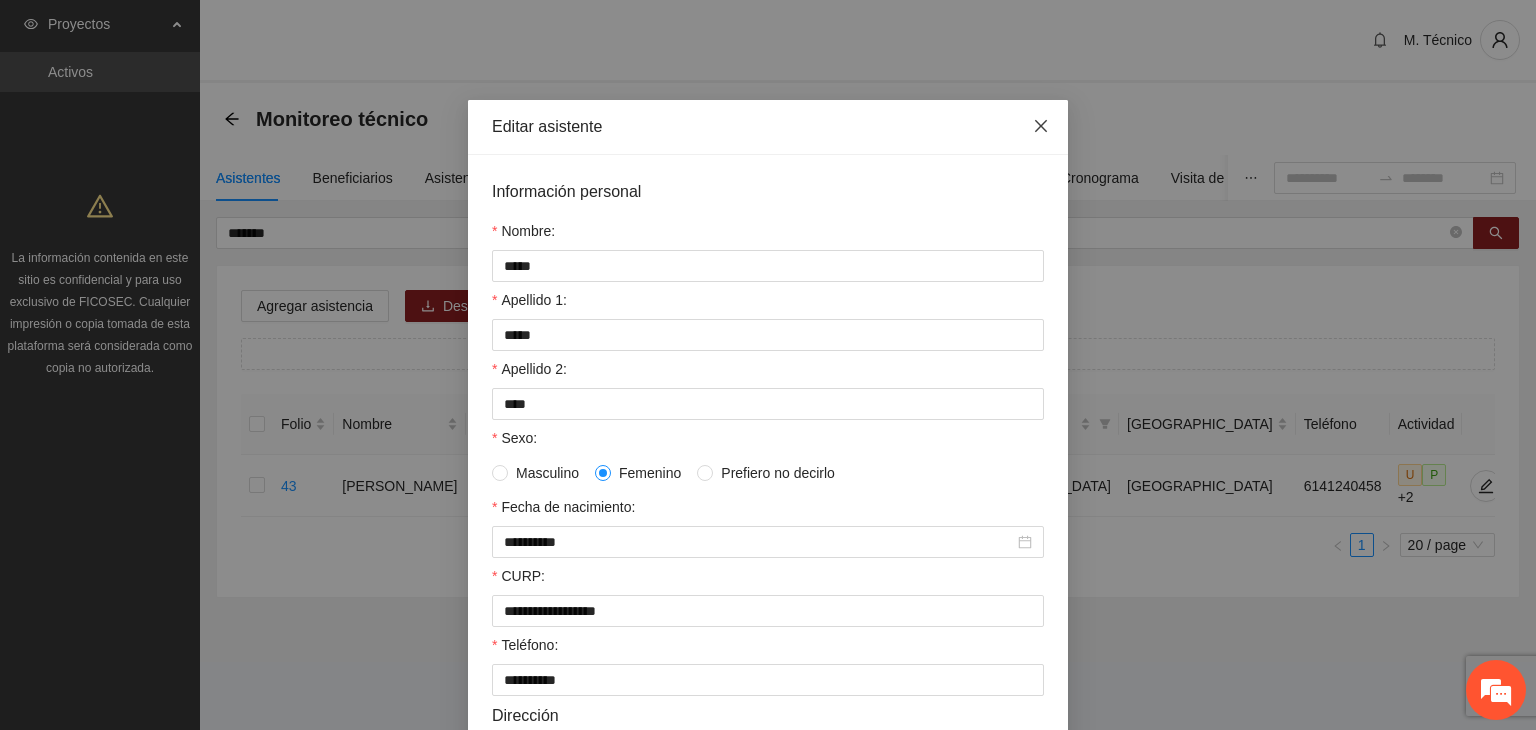 click 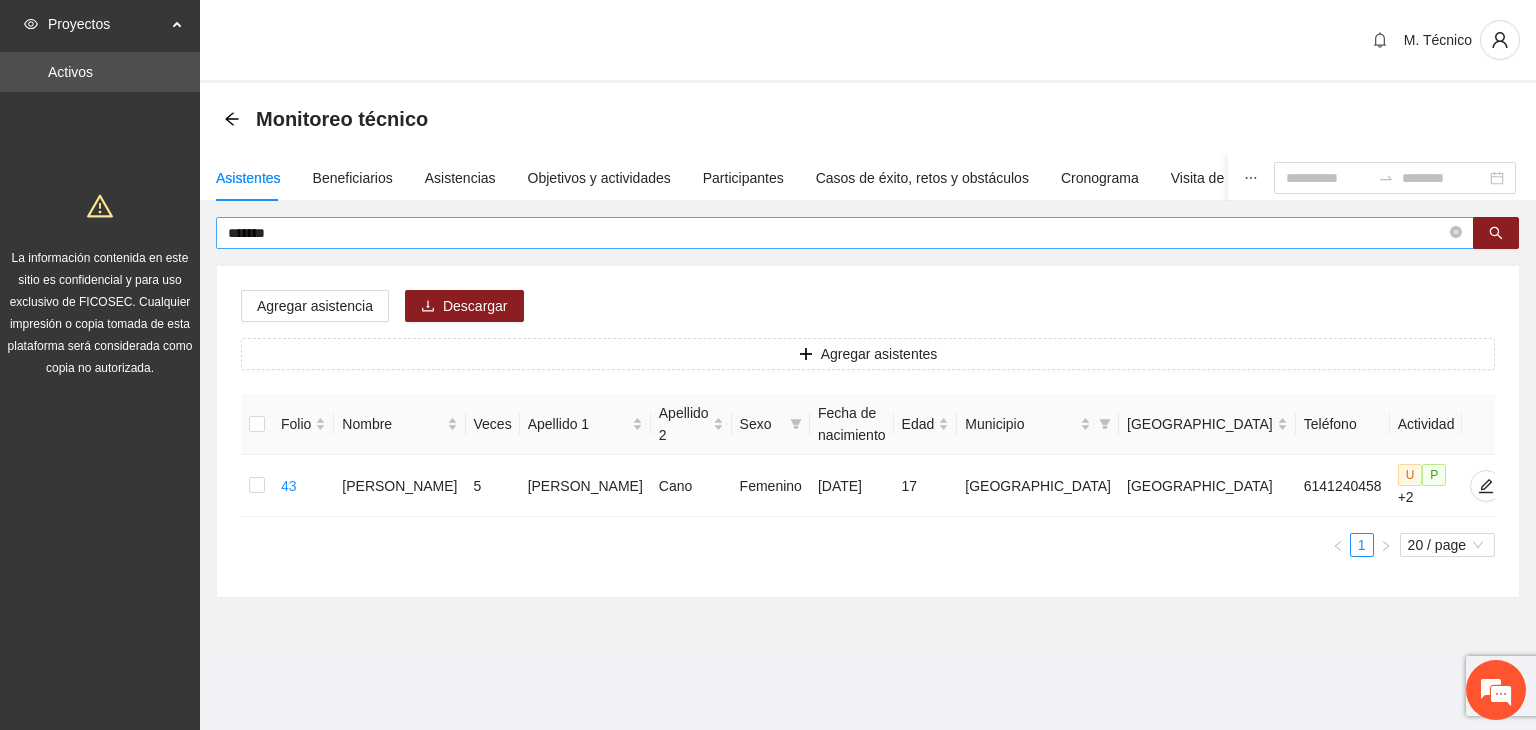 click on "*******" at bounding box center (837, 233) 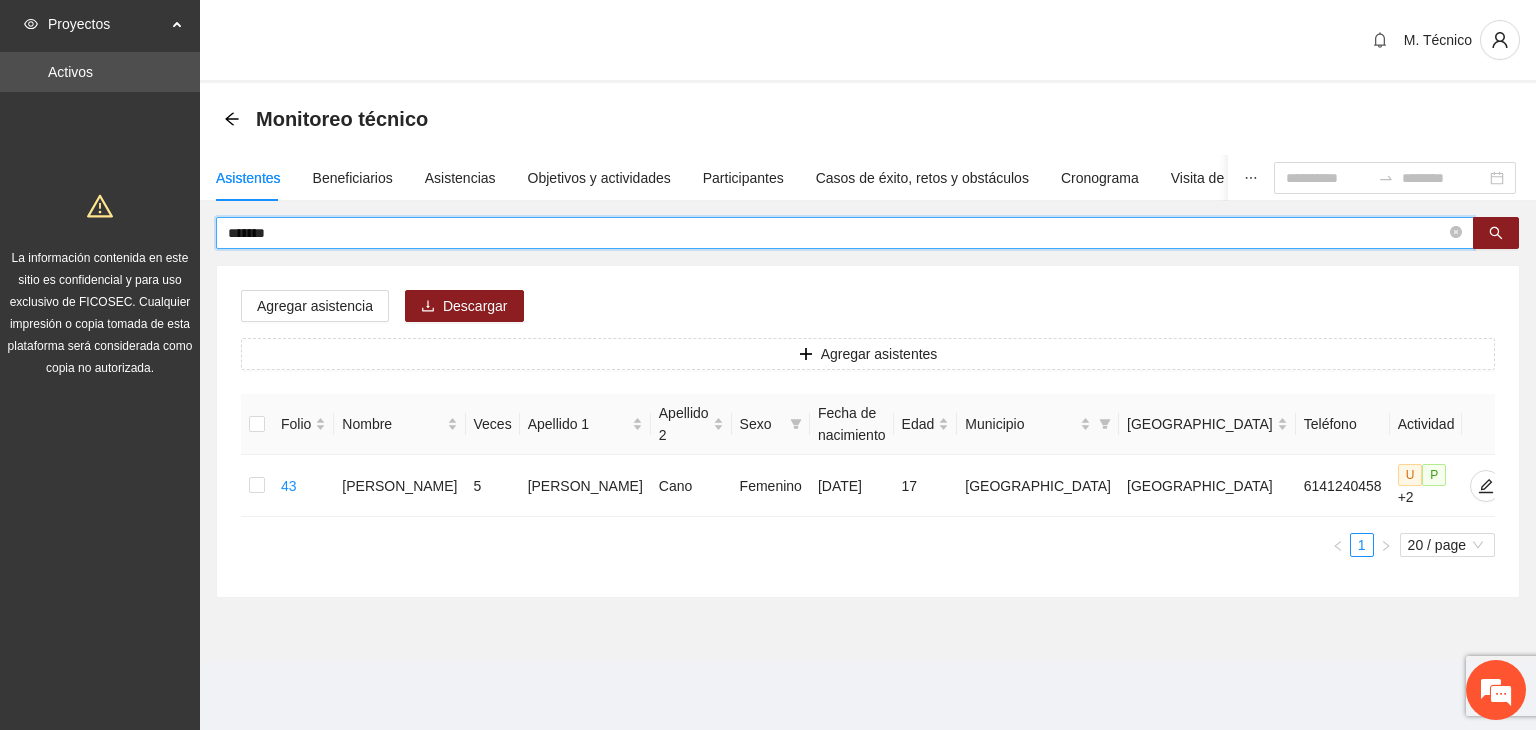 click on "*******" at bounding box center [837, 233] 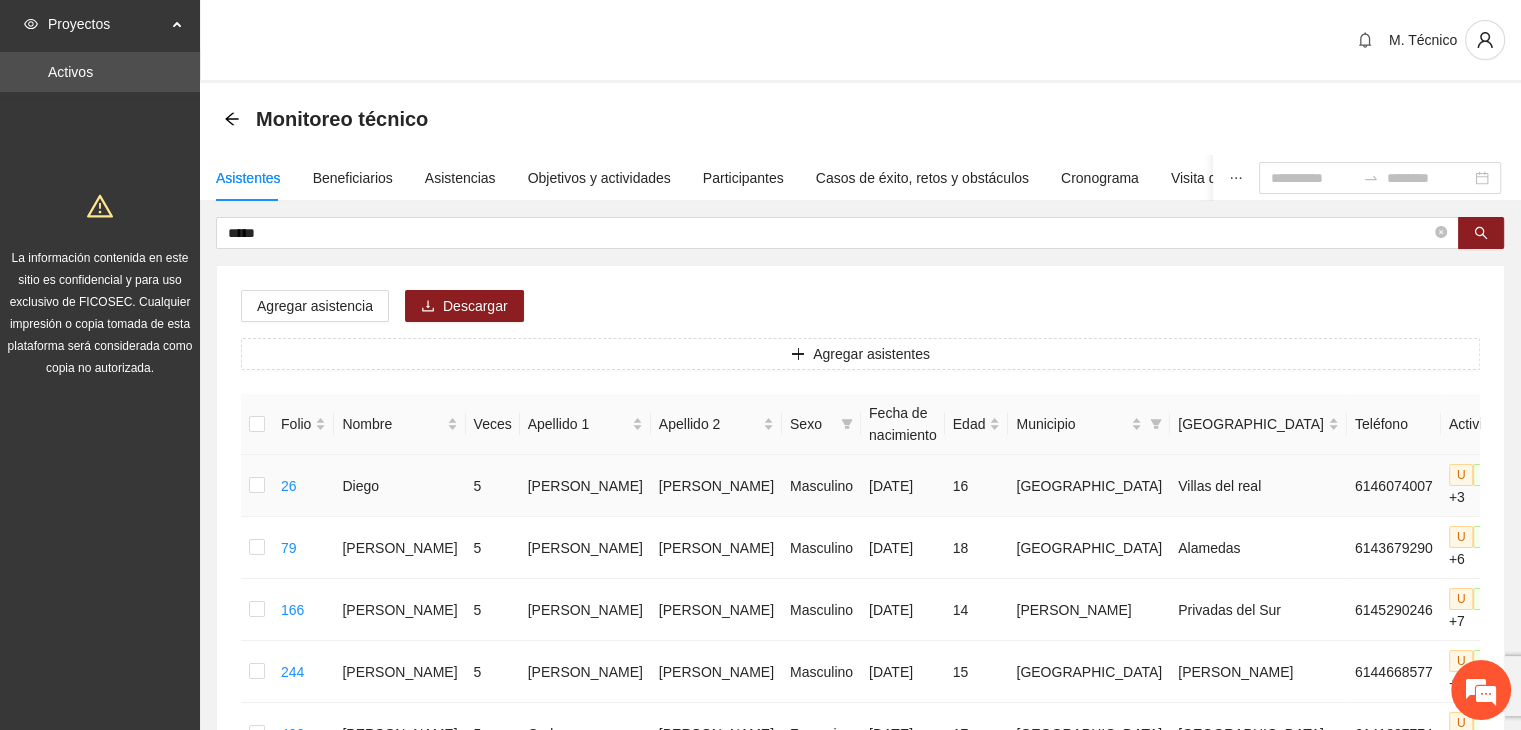 click 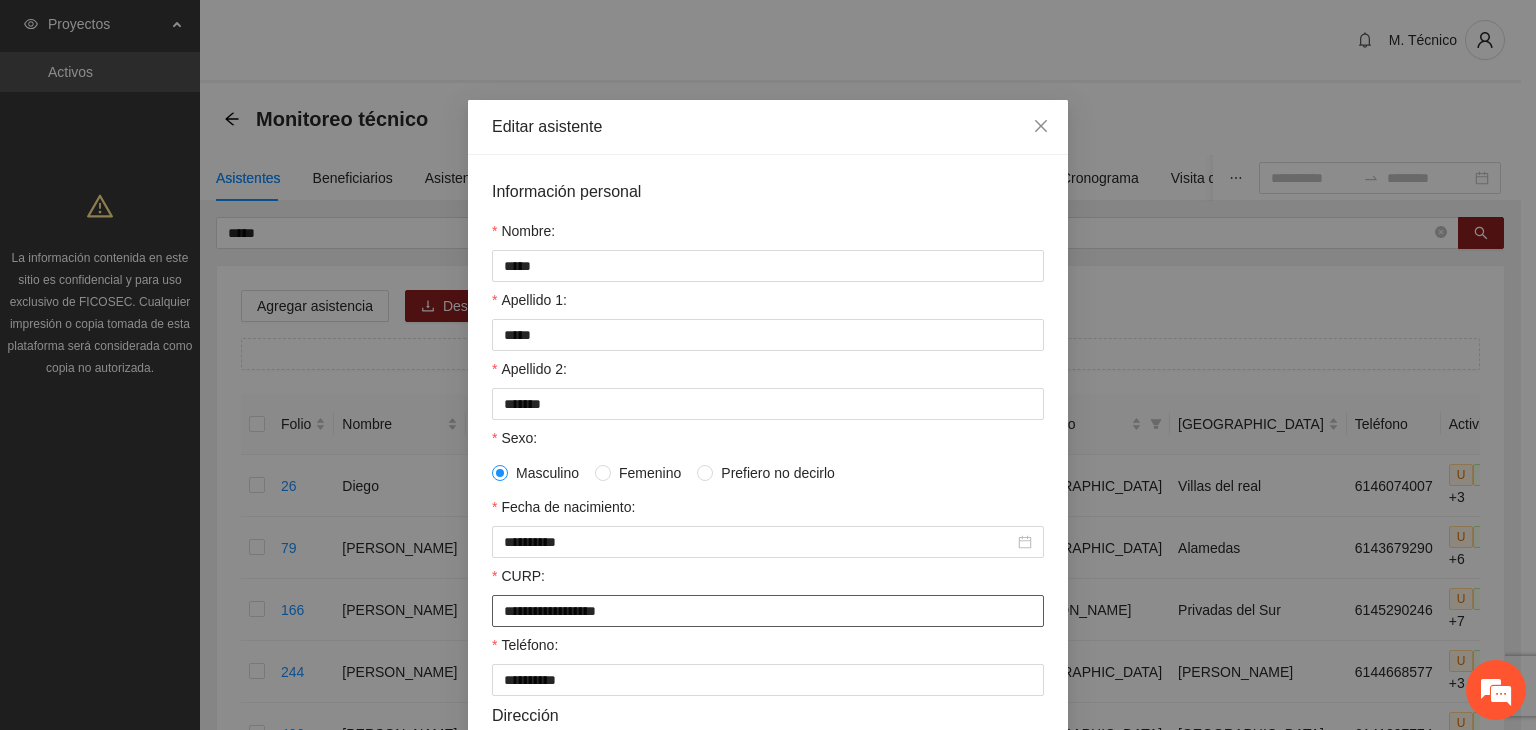 drag, startPoint x: 696, startPoint y: 619, endPoint x: 274, endPoint y: 611, distance: 422.07584 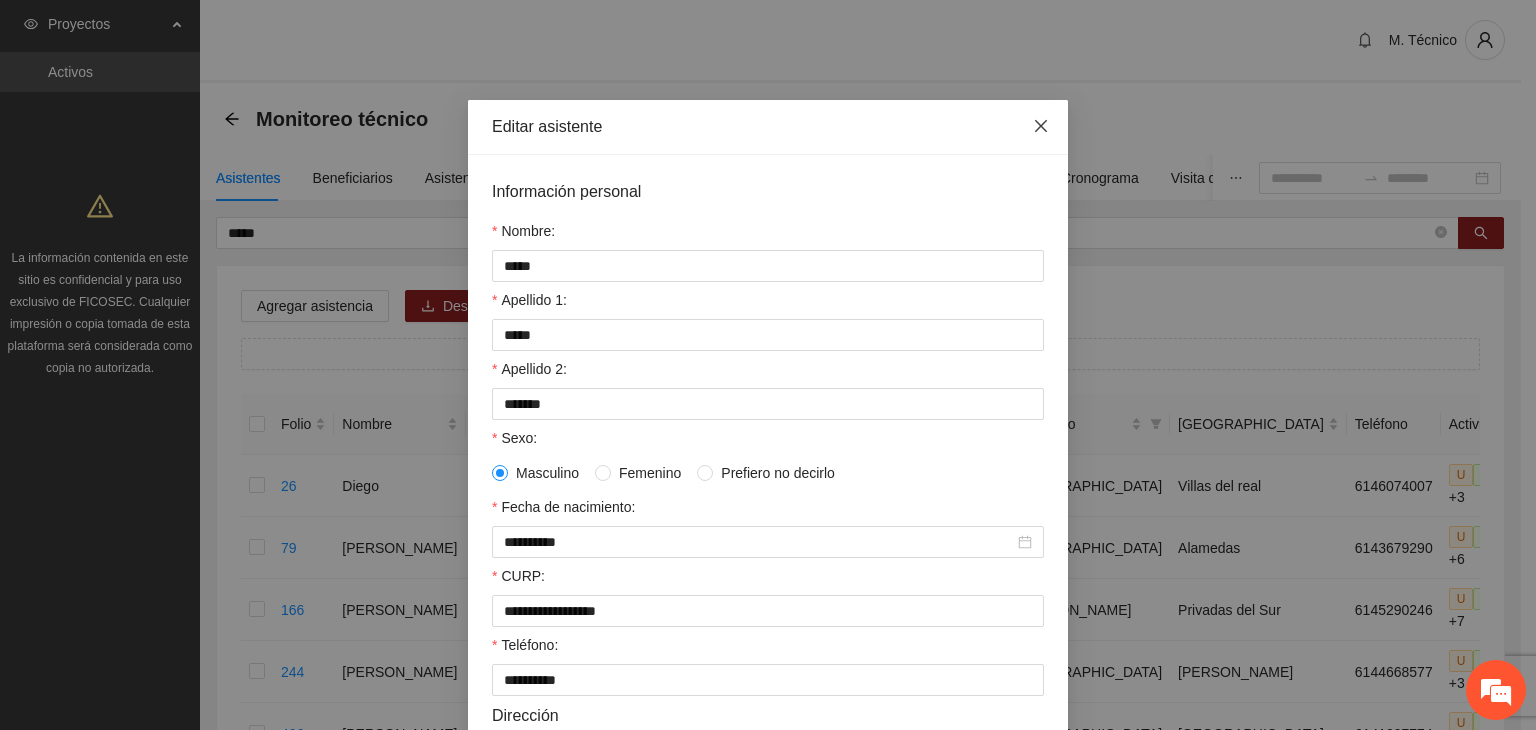 drag, startPoint x: 1036, startPoint y: 120, endPoint x: 620, endPoint y: 210, distance: 425.62424 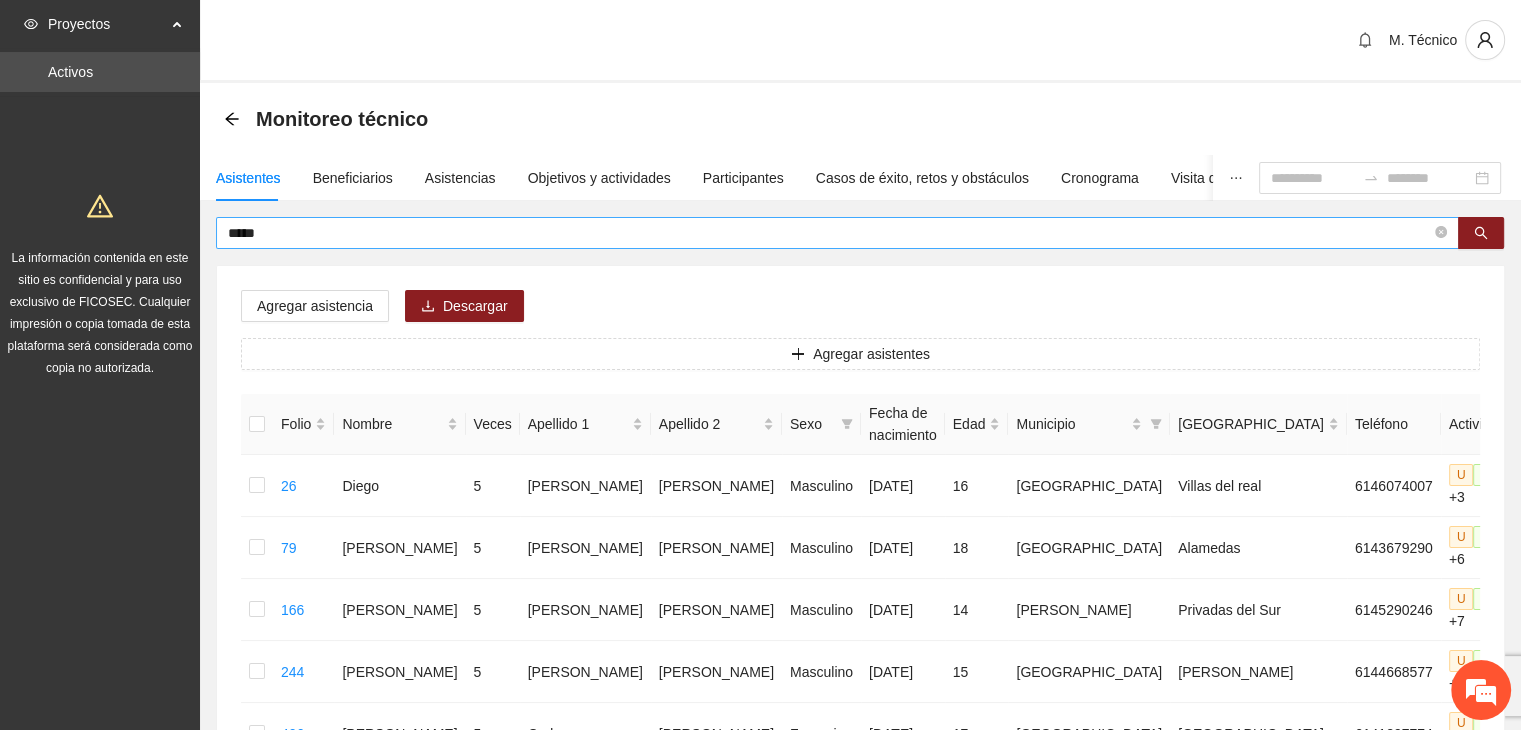 click on "*****" at bounding box center [829, 233] 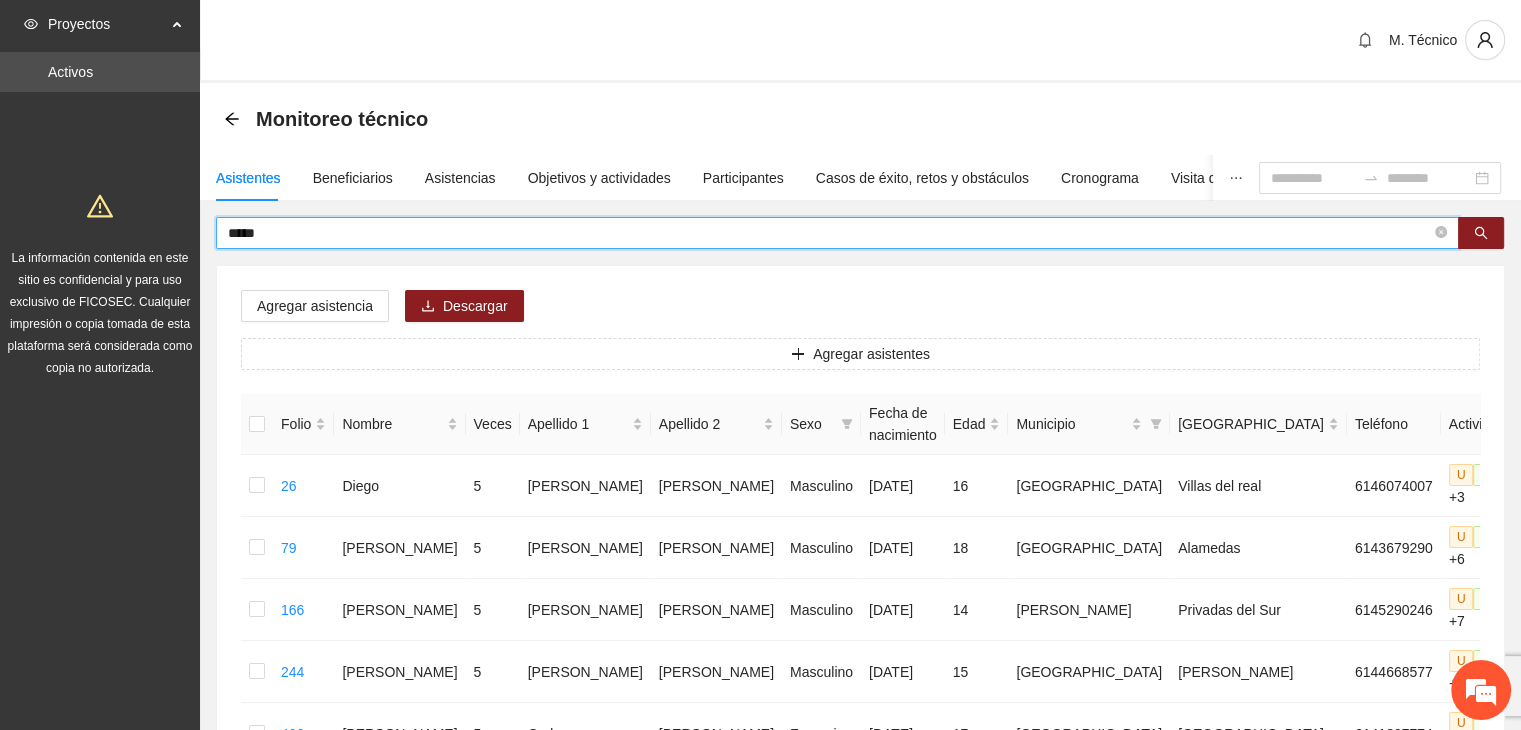 click on "*****" at bounding box center [829, 233] 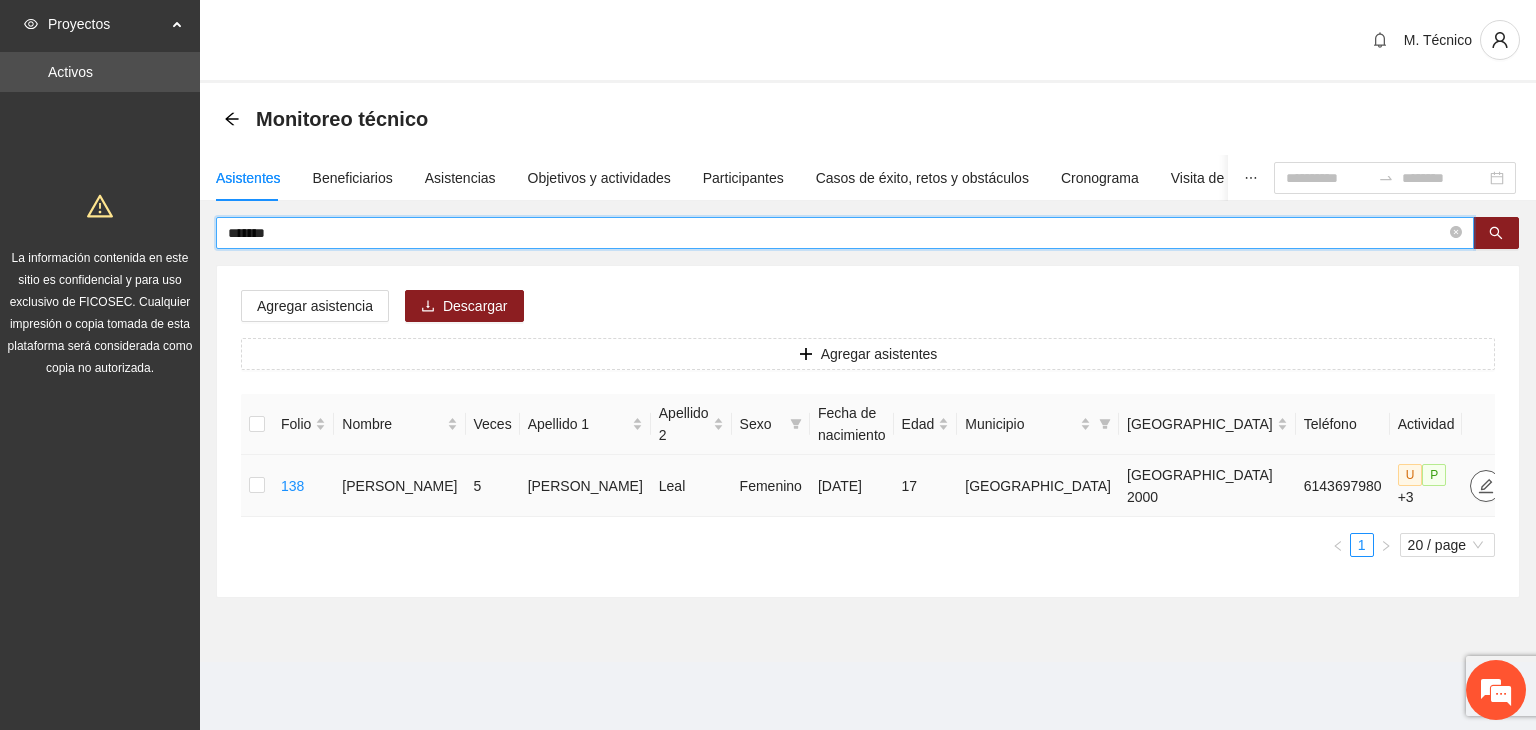 click 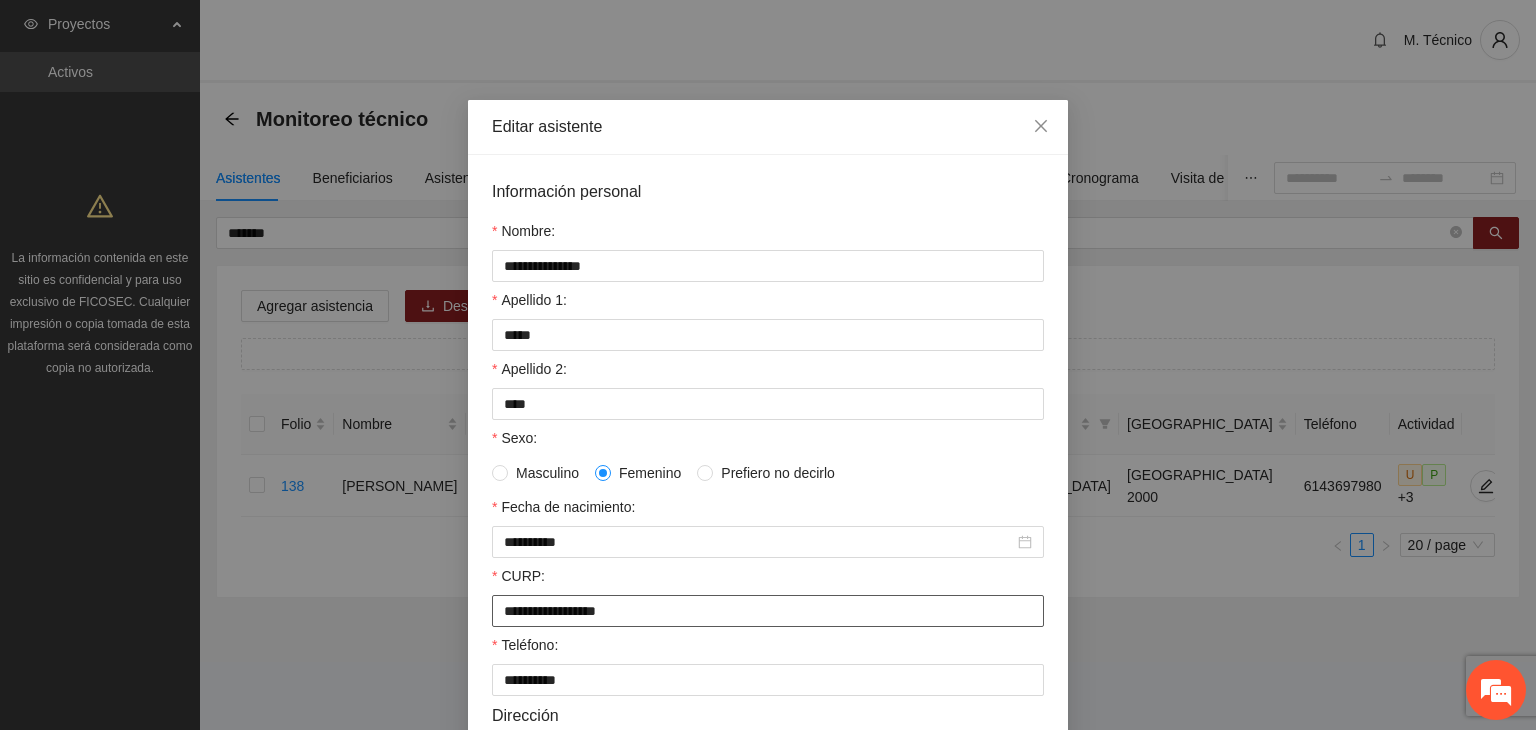 drag, startPoint x: 658, startPoint y: 609, endPoint x: 330, endPoint y: 601, distance: 328.09753 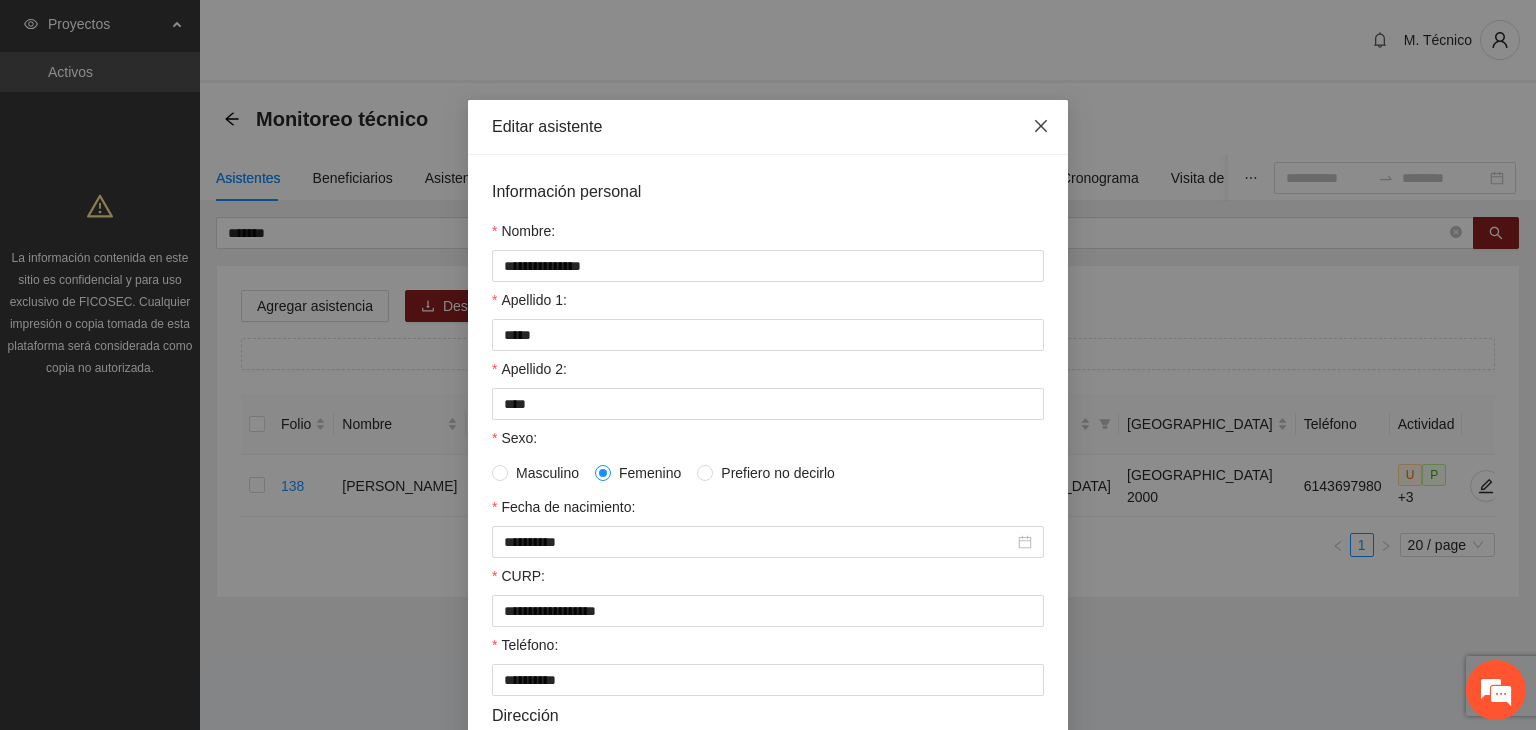 drag, startPoint x: 1037, startPoint y: 117, endPoint x: 703, endPoint y: 209, distance: 346.43903 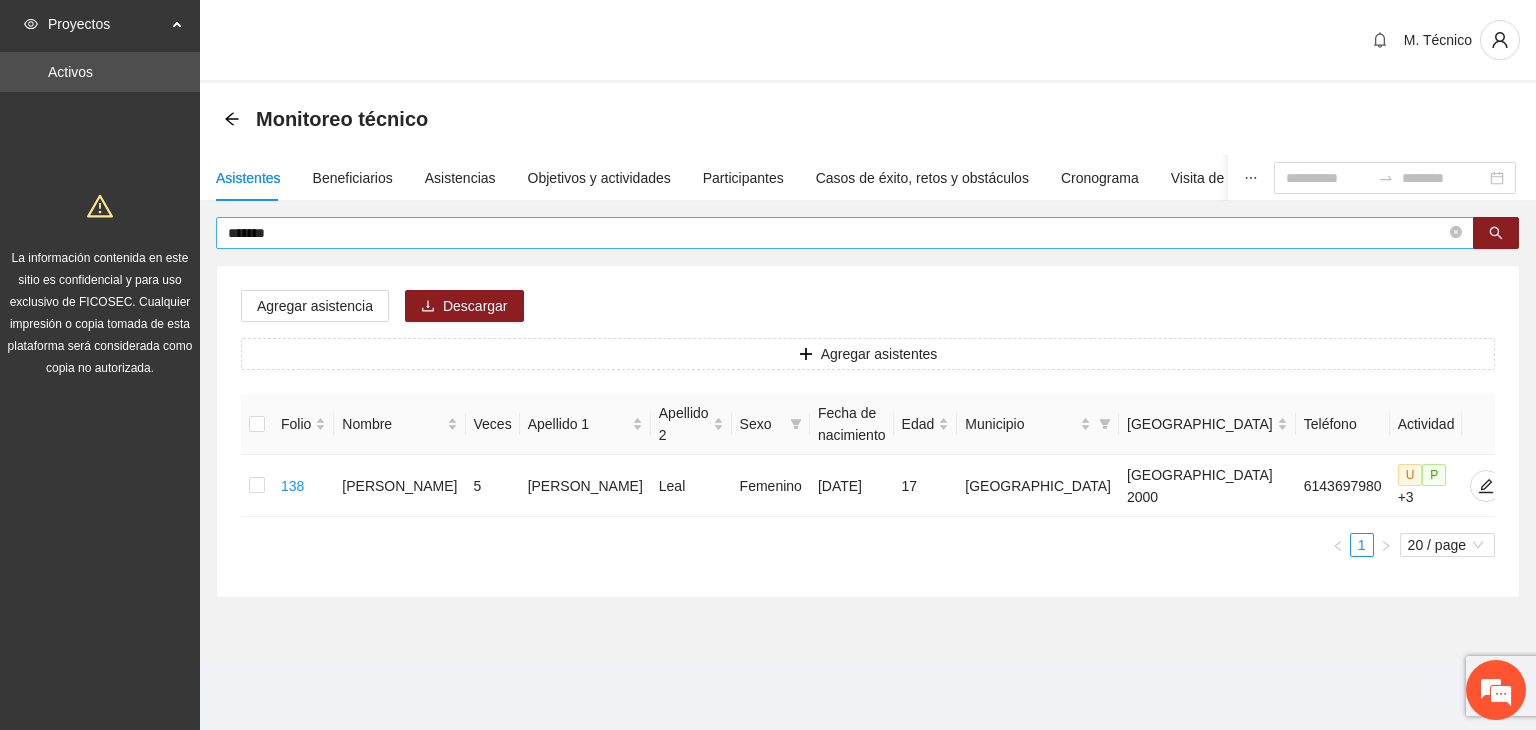 click on "*******" at bounding box center (837, 233) 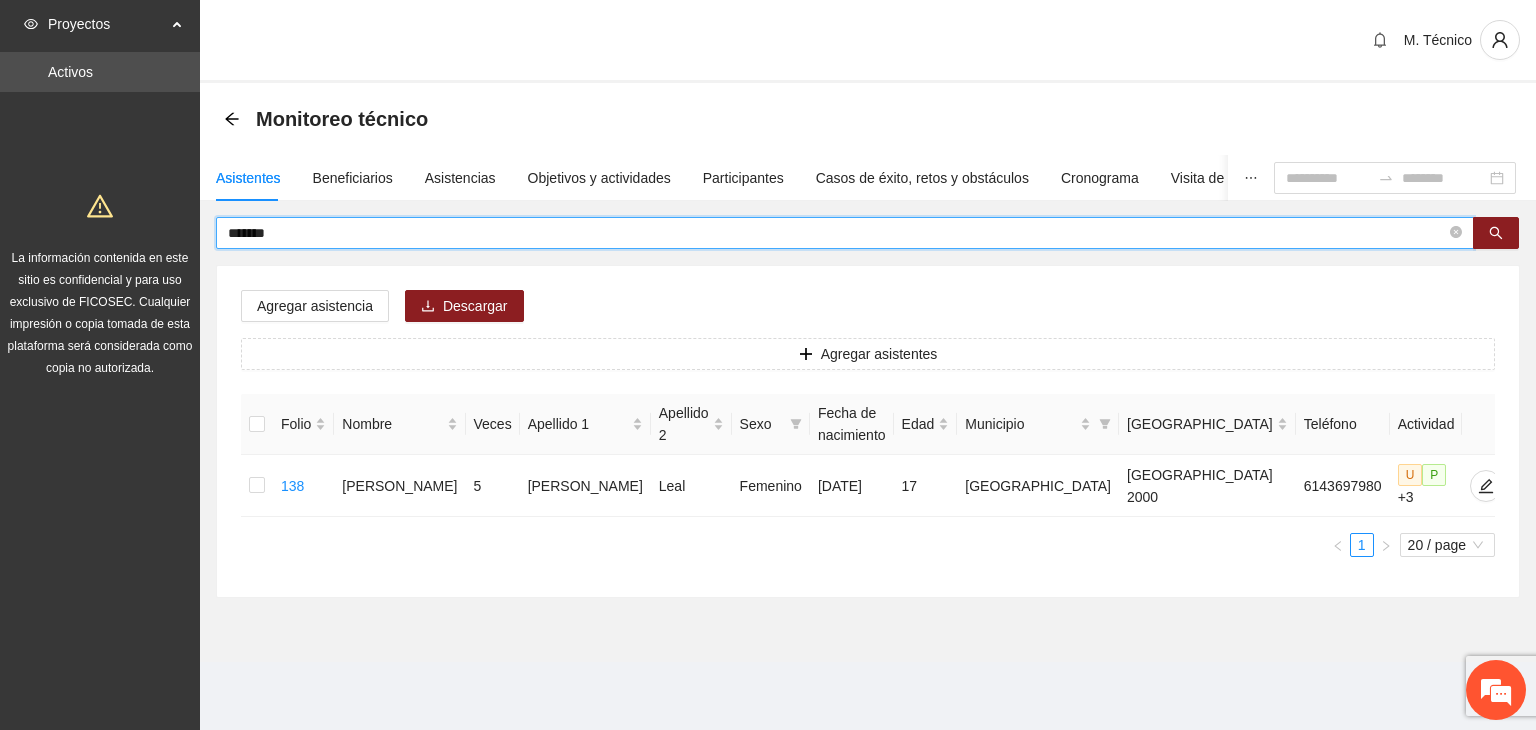 click on "*******" at bounding box center (837, 233) 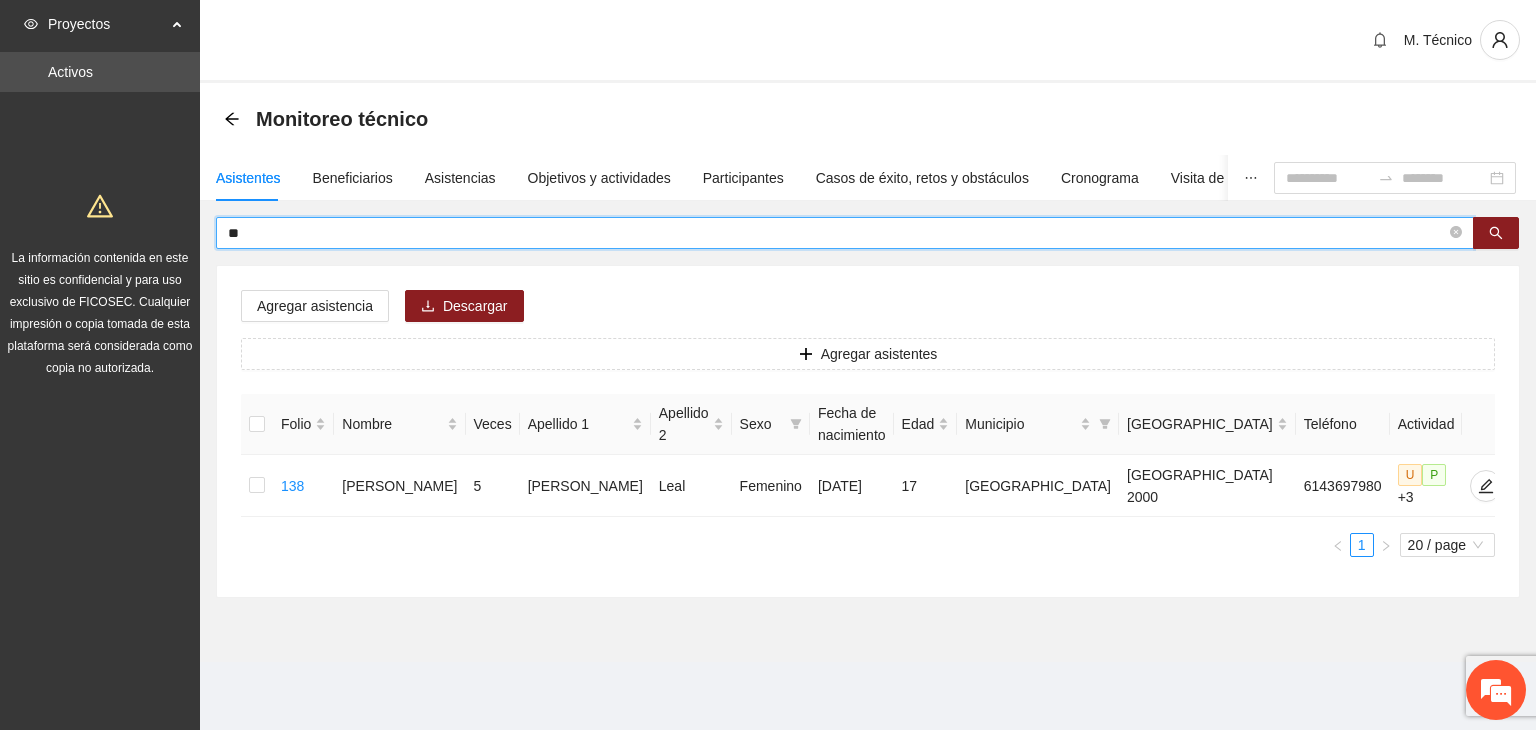 type on "*" 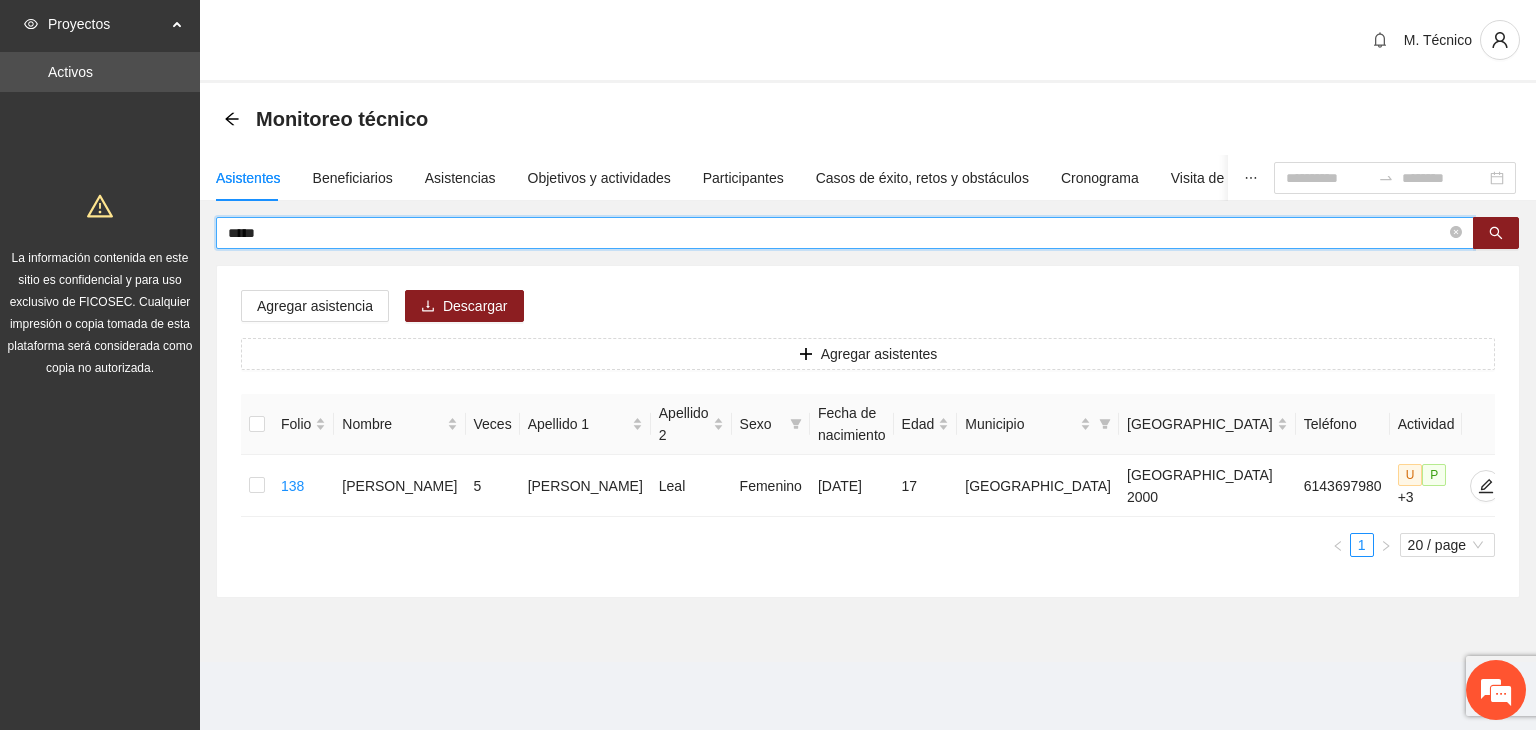 type on "*****" 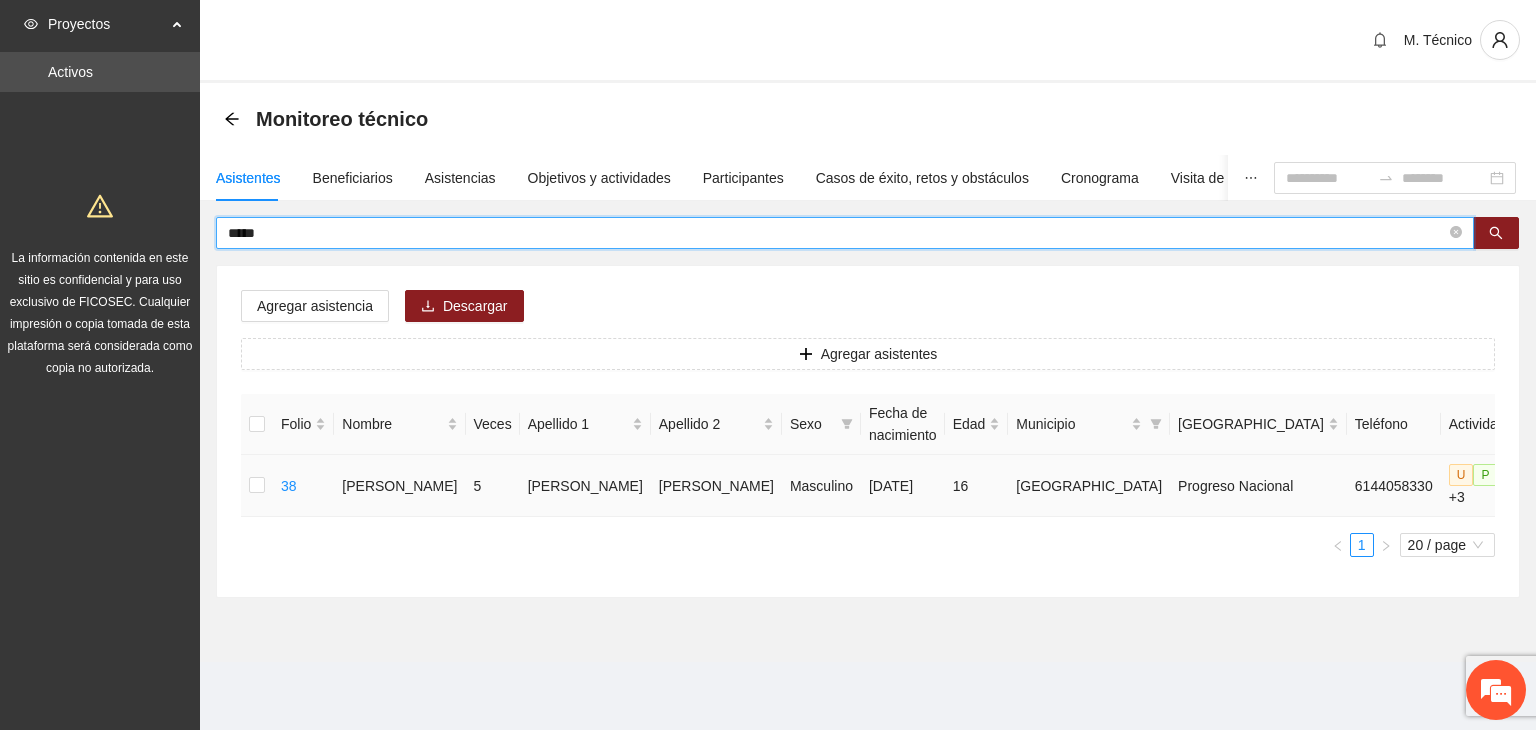 click 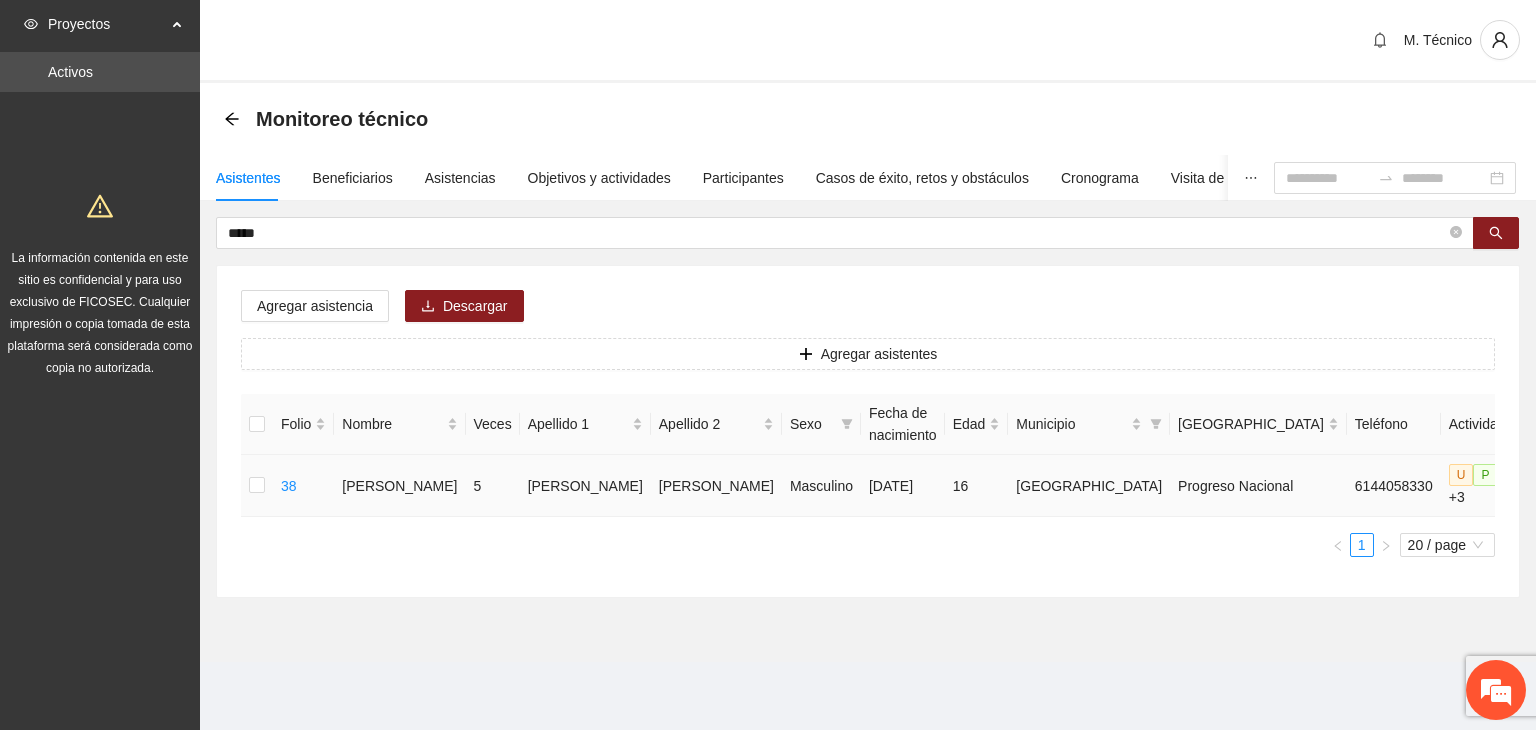 type on "**********" 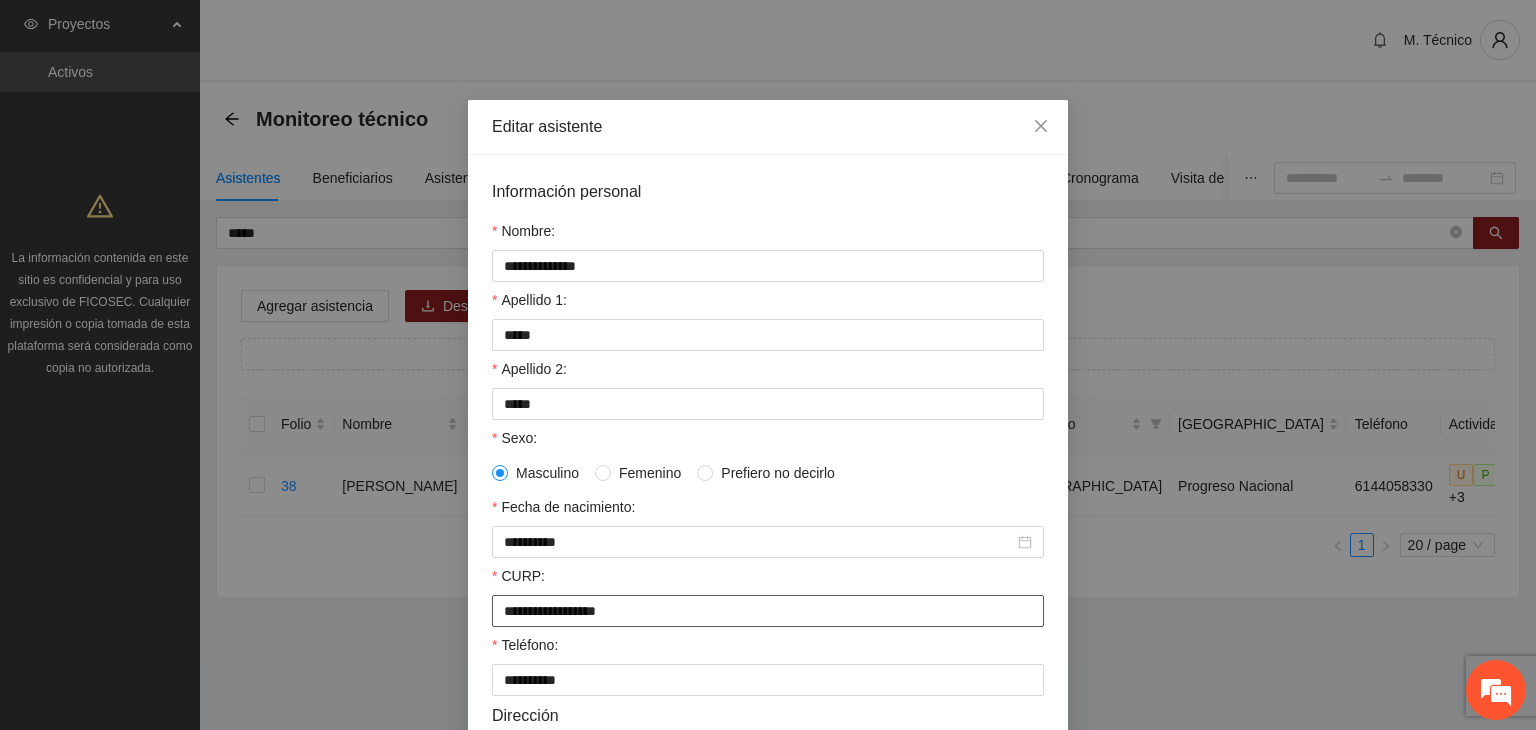 drag, startPoint x: 724, startPoint y: 609, endPoint x: 2, endPoint y: 508, distance: 729.03015 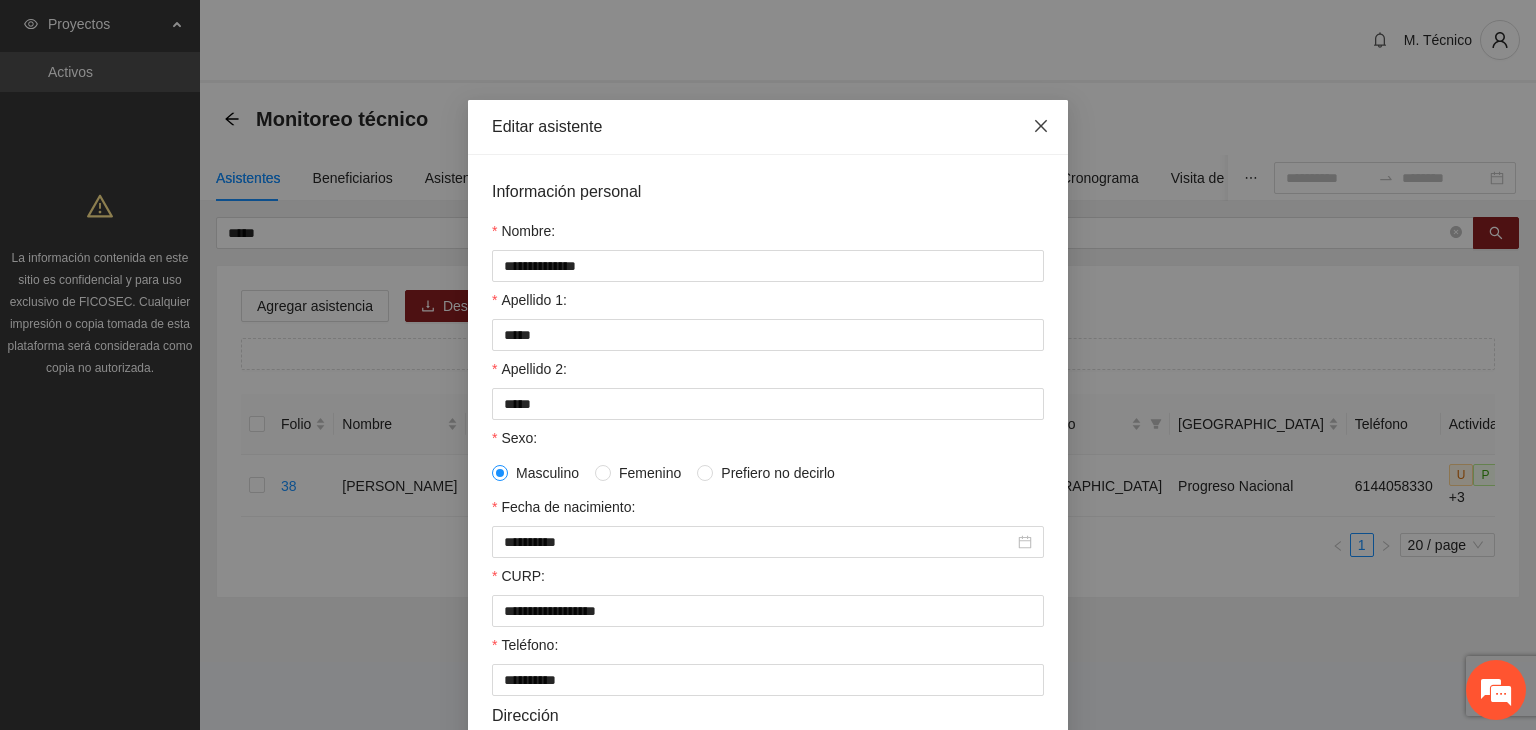 click 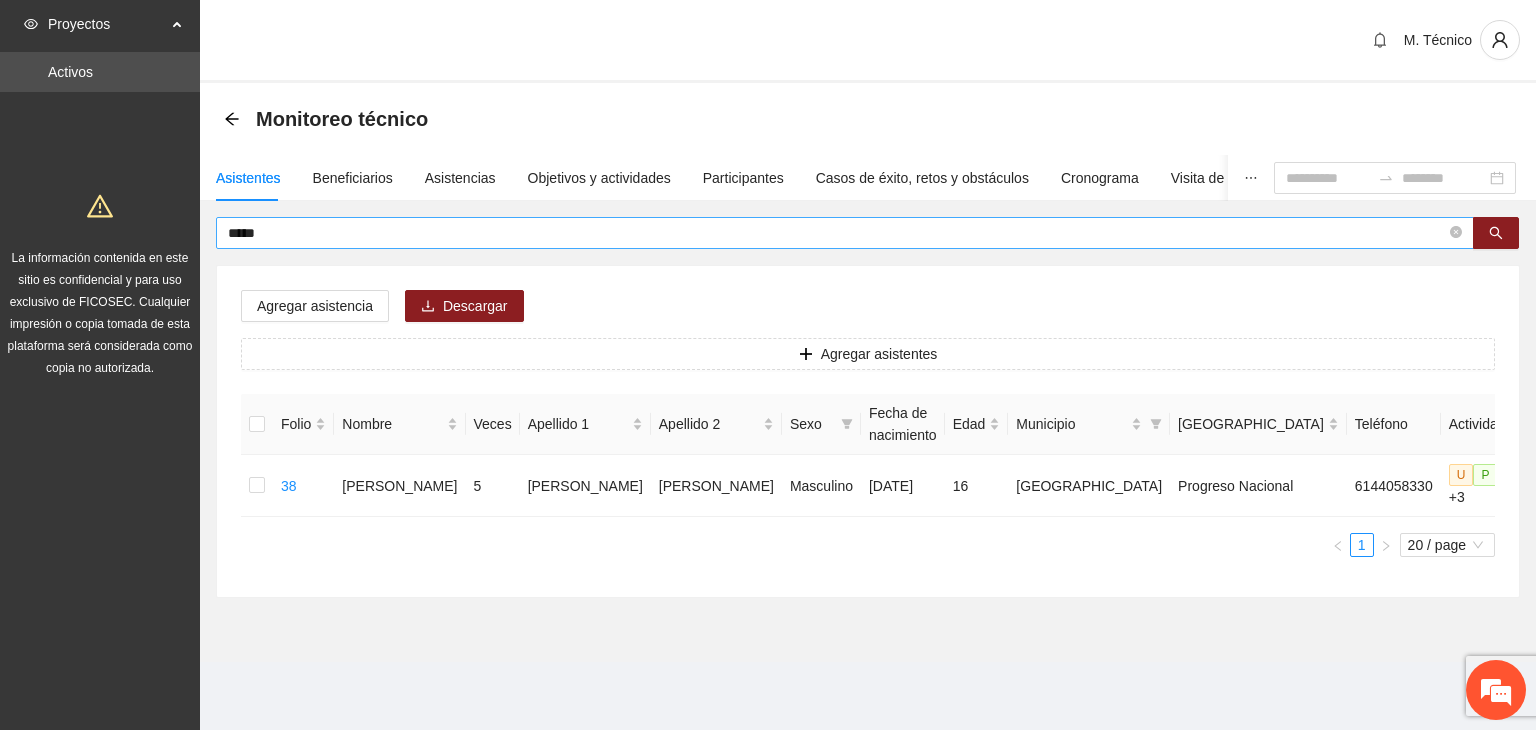 click on "*****" at bounding box center [837, 233] 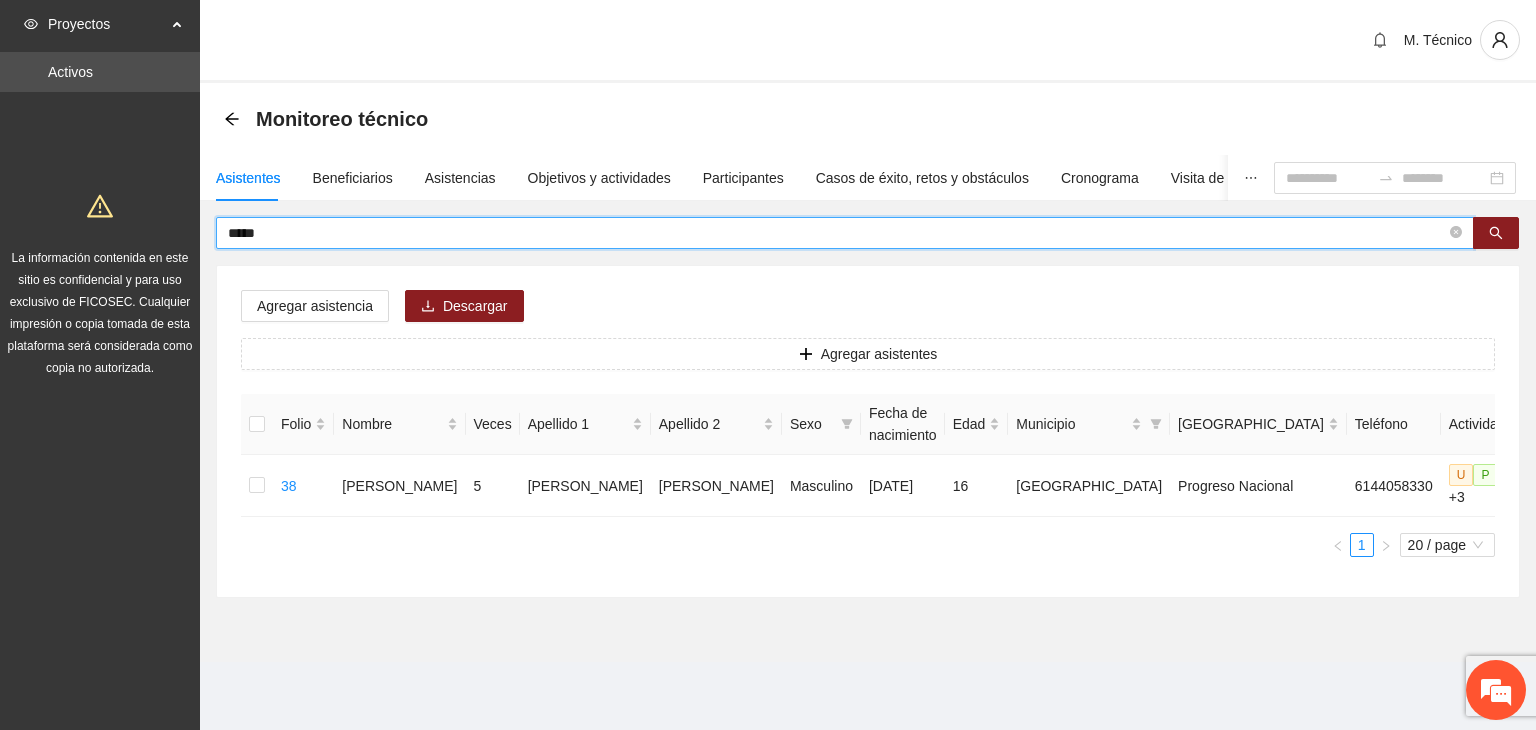 click on "*****" at bounding box center (837, 233) 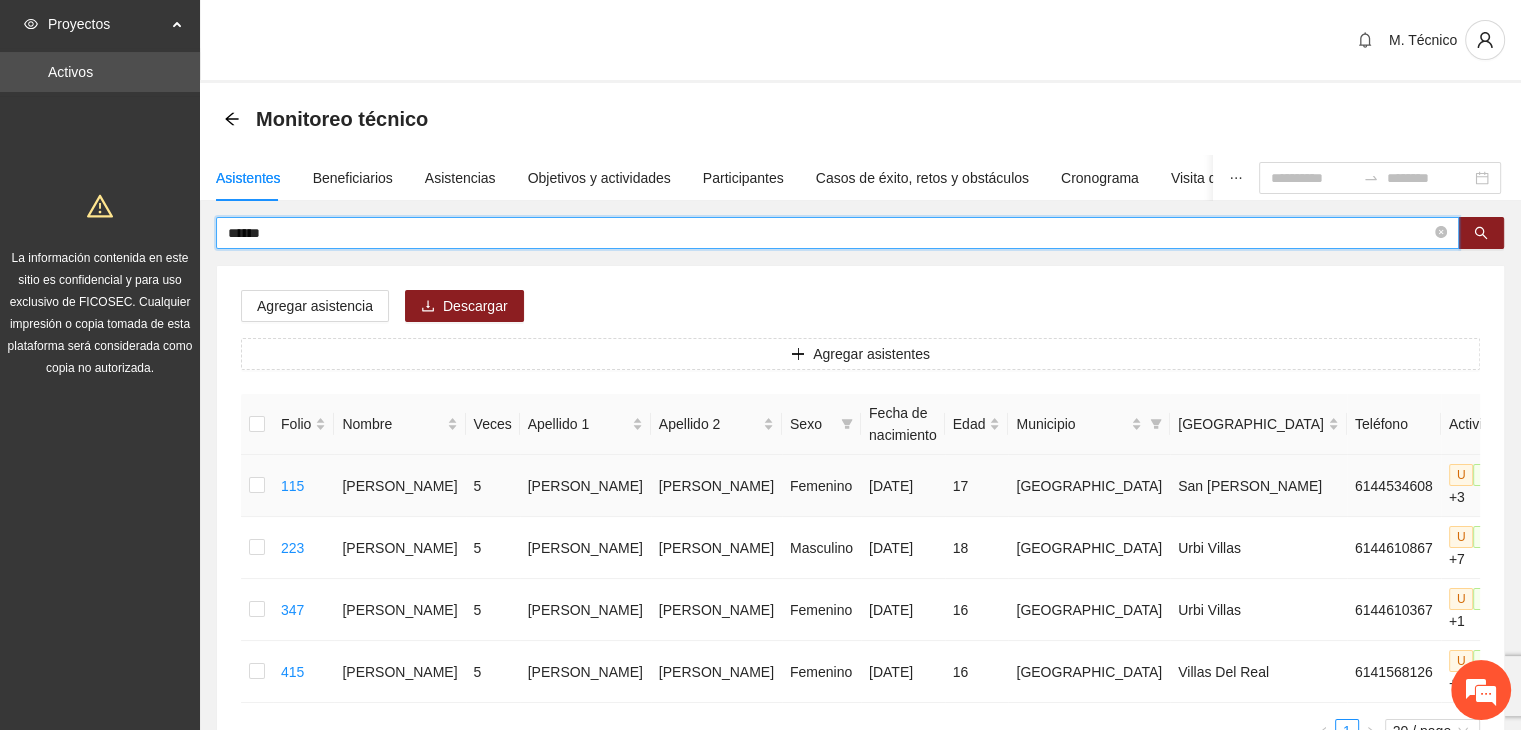 click 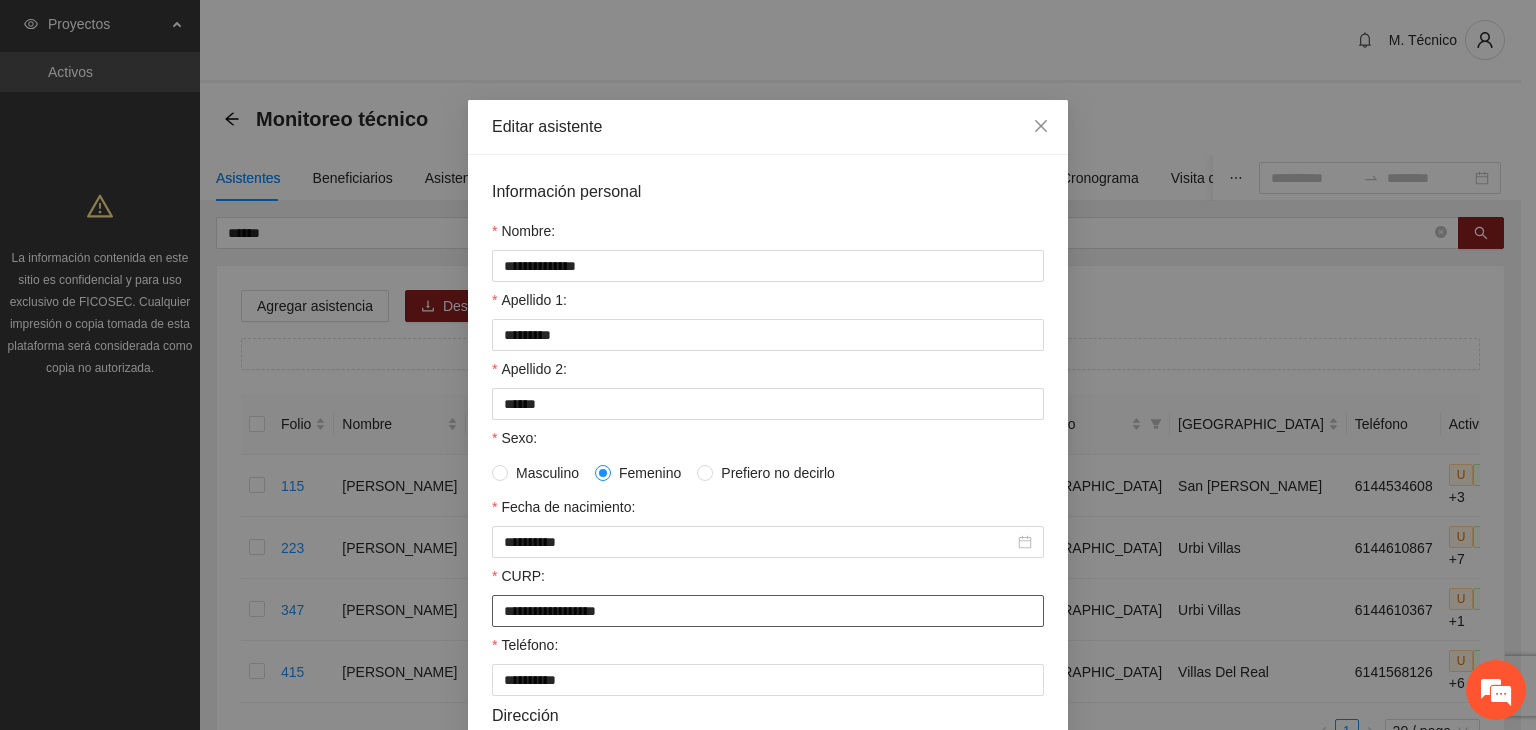 drag, startPoint x: 634, startPoint y: 610, endPoint x: 68, endPoint y: 537, distance: 570.6882 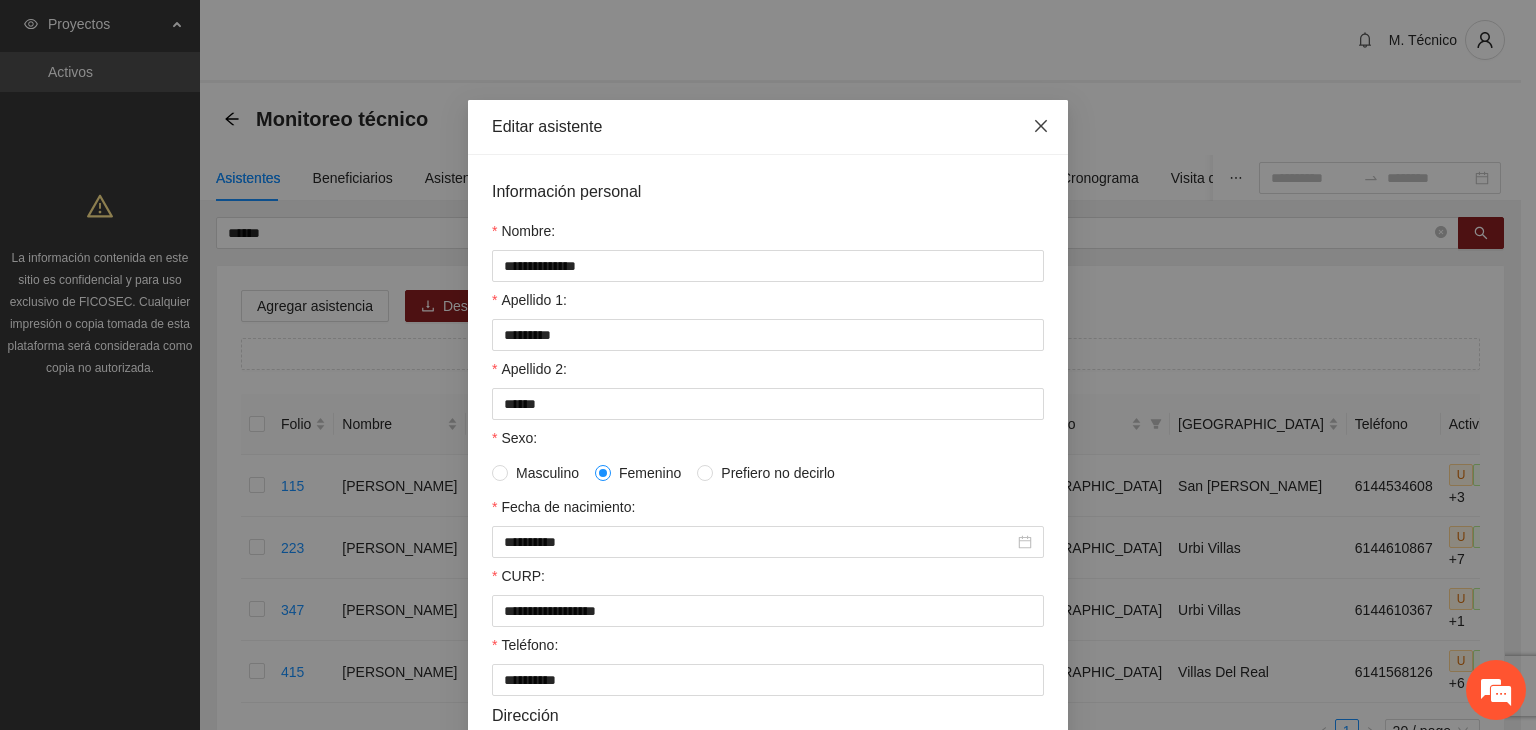 click 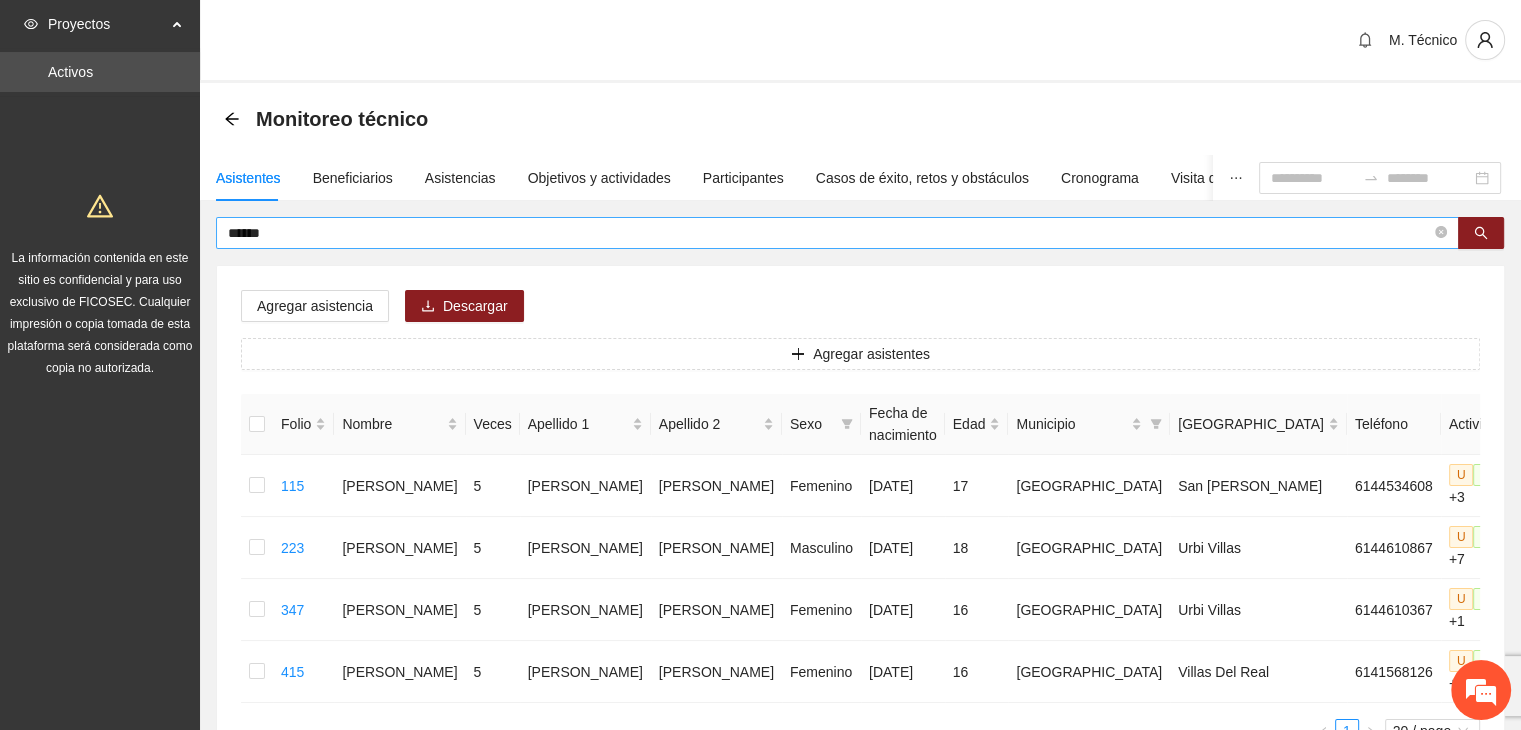 click on "******" at bounding box center (829, 233) 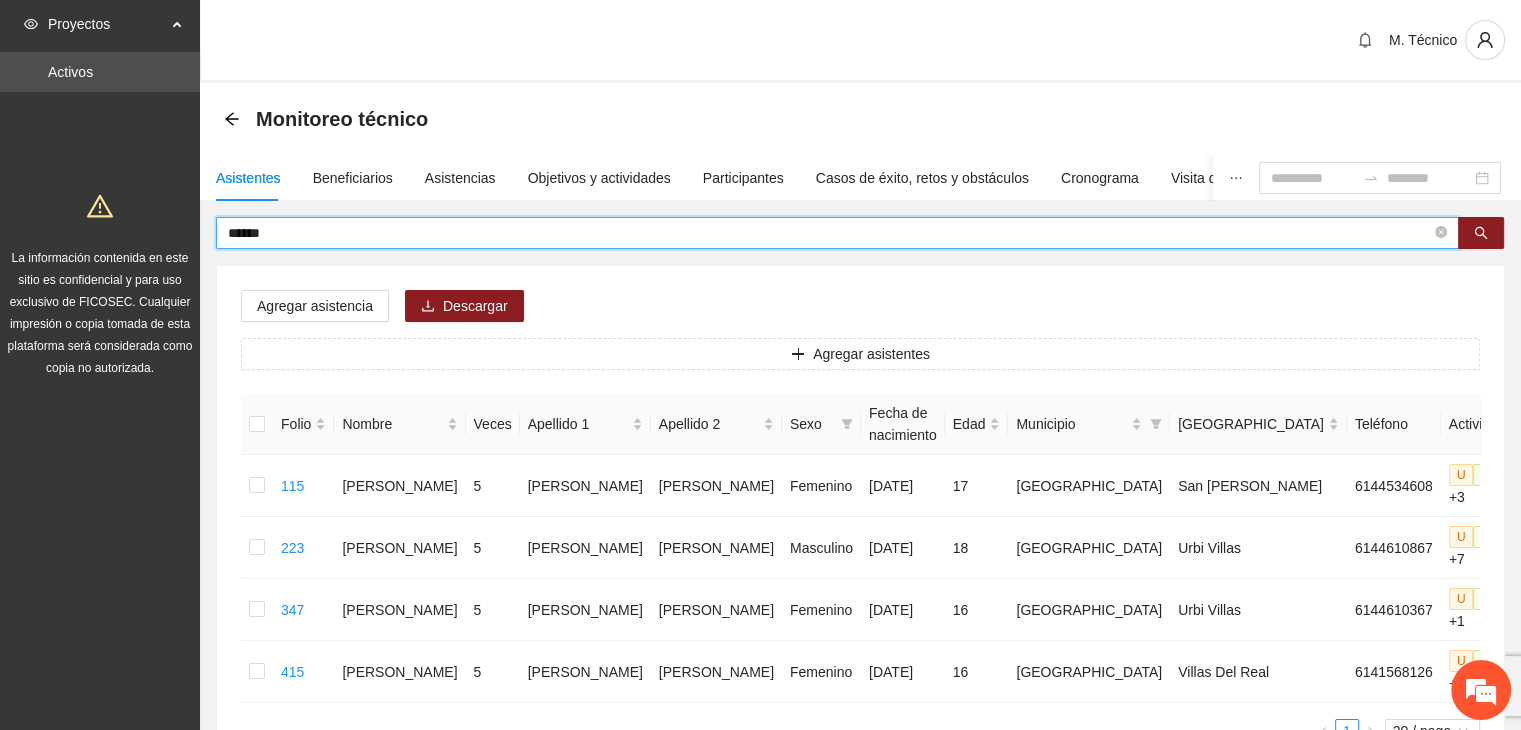 click on "******" at bounding box center [829, 233] 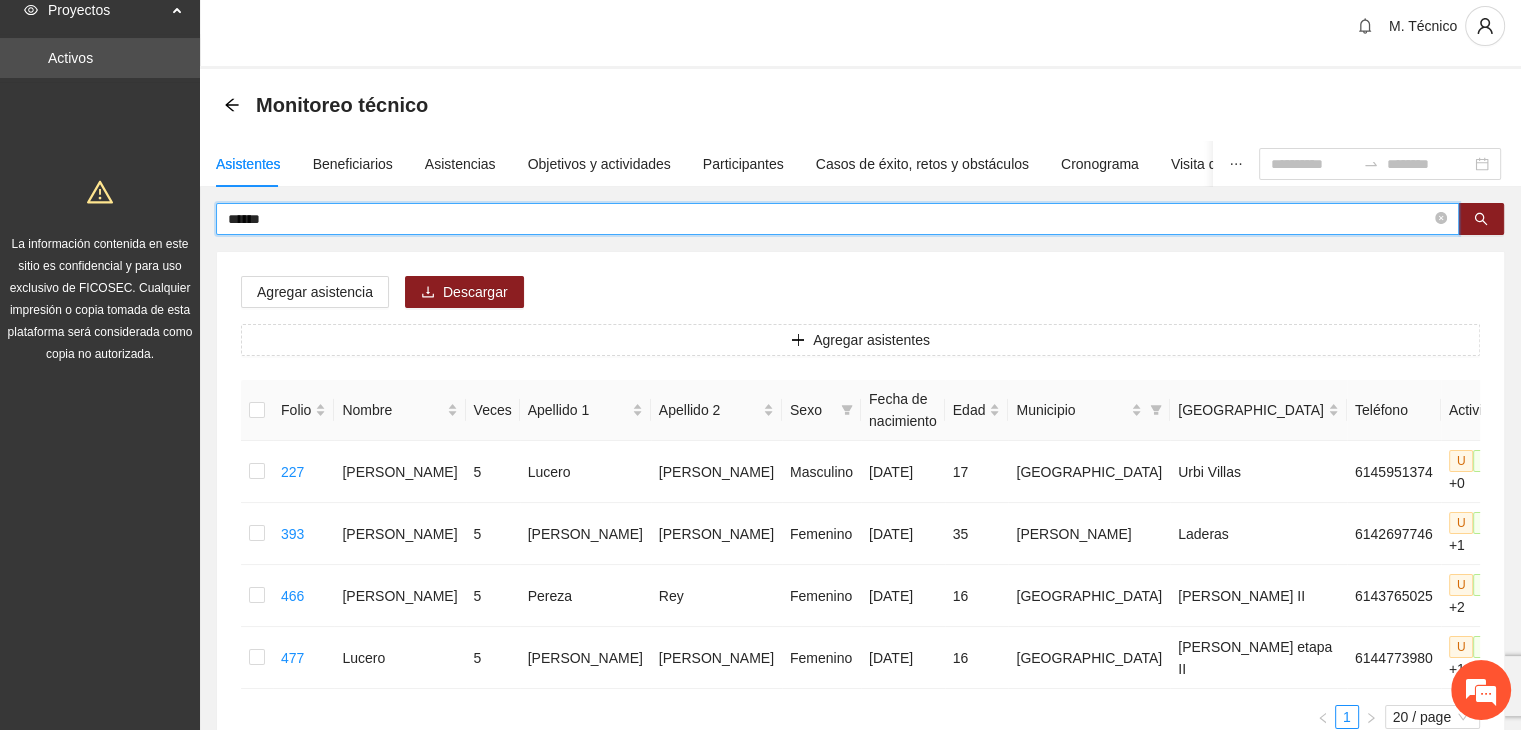 scroll, scrollTop: 0, scrollLeft: 0, axis: both 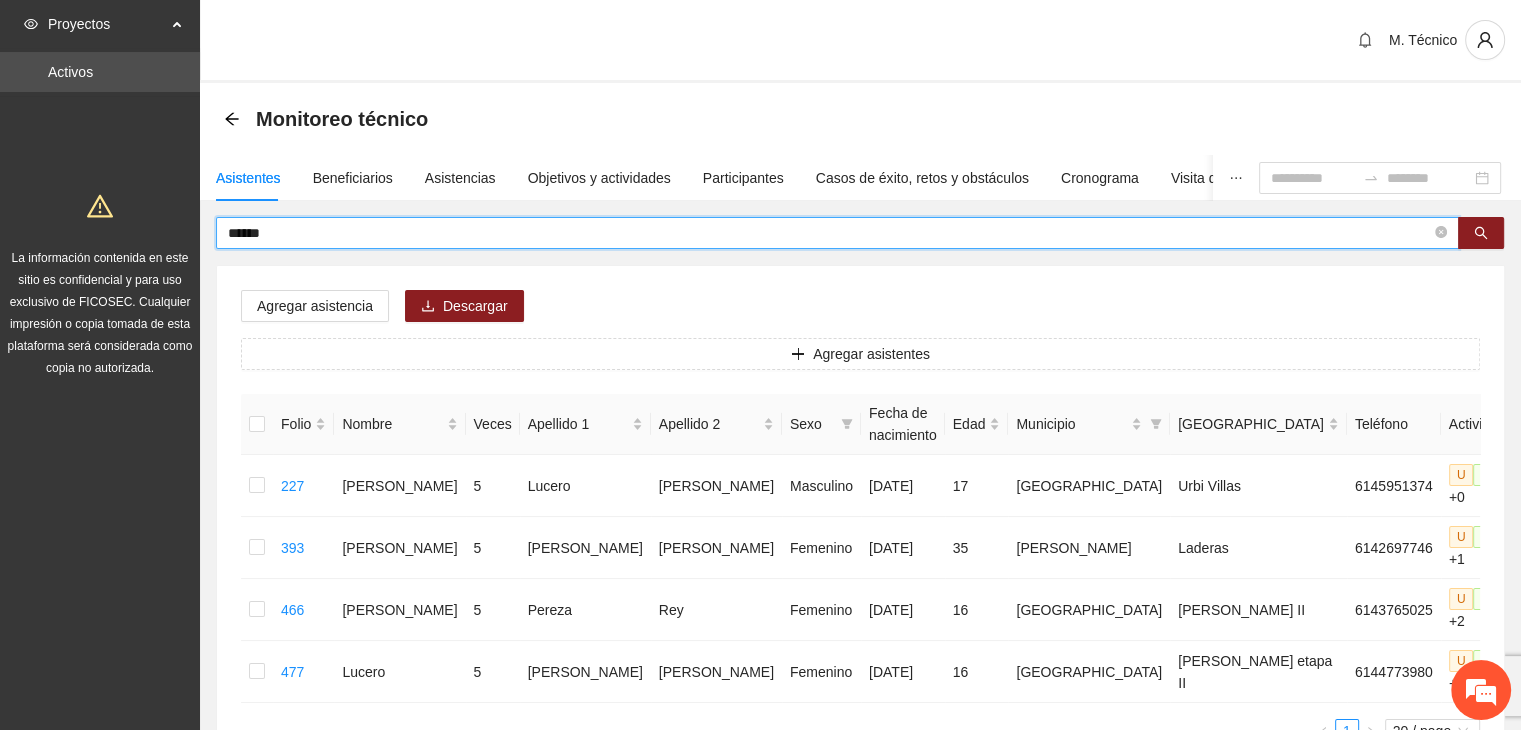 click on "******" at bounding box center (829, 233) 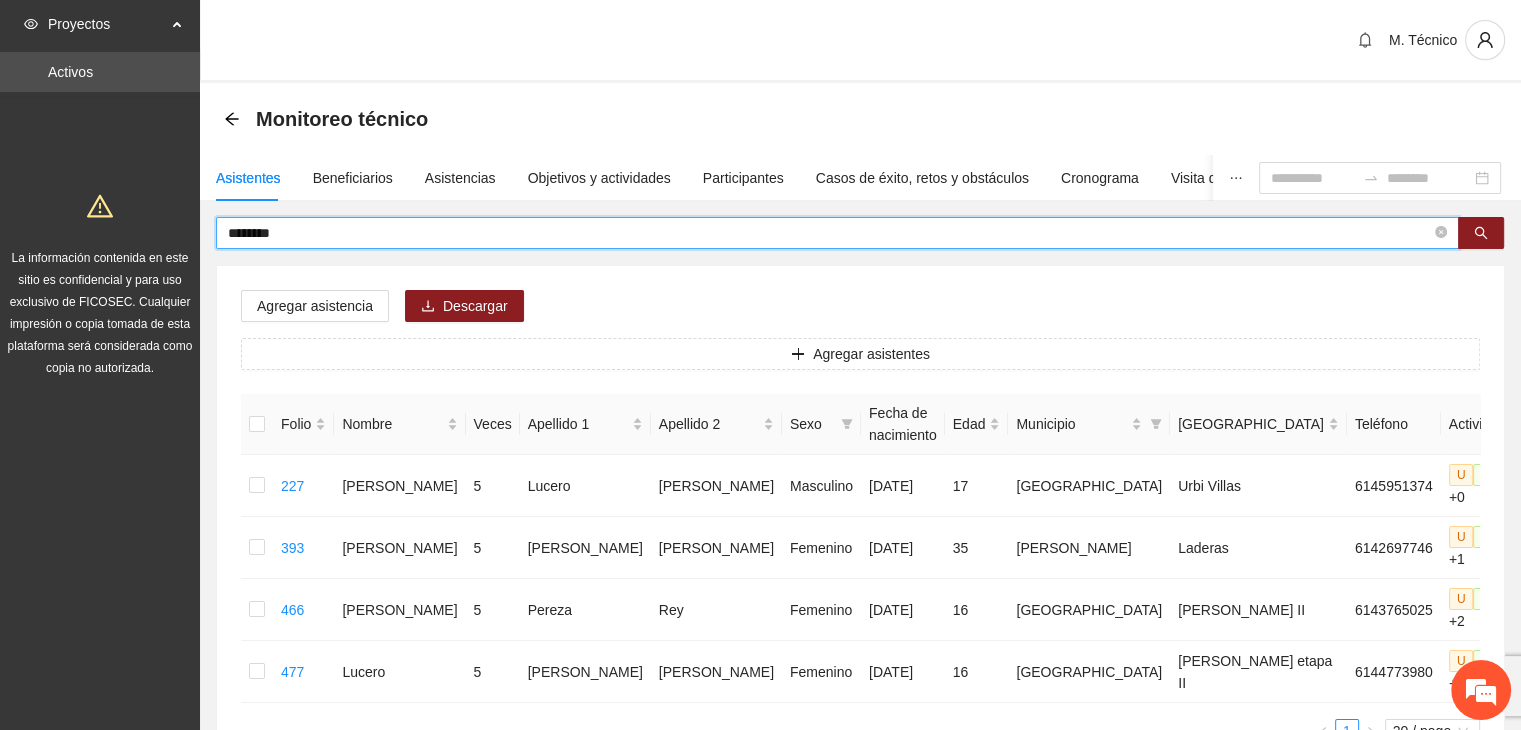 type on "********" 